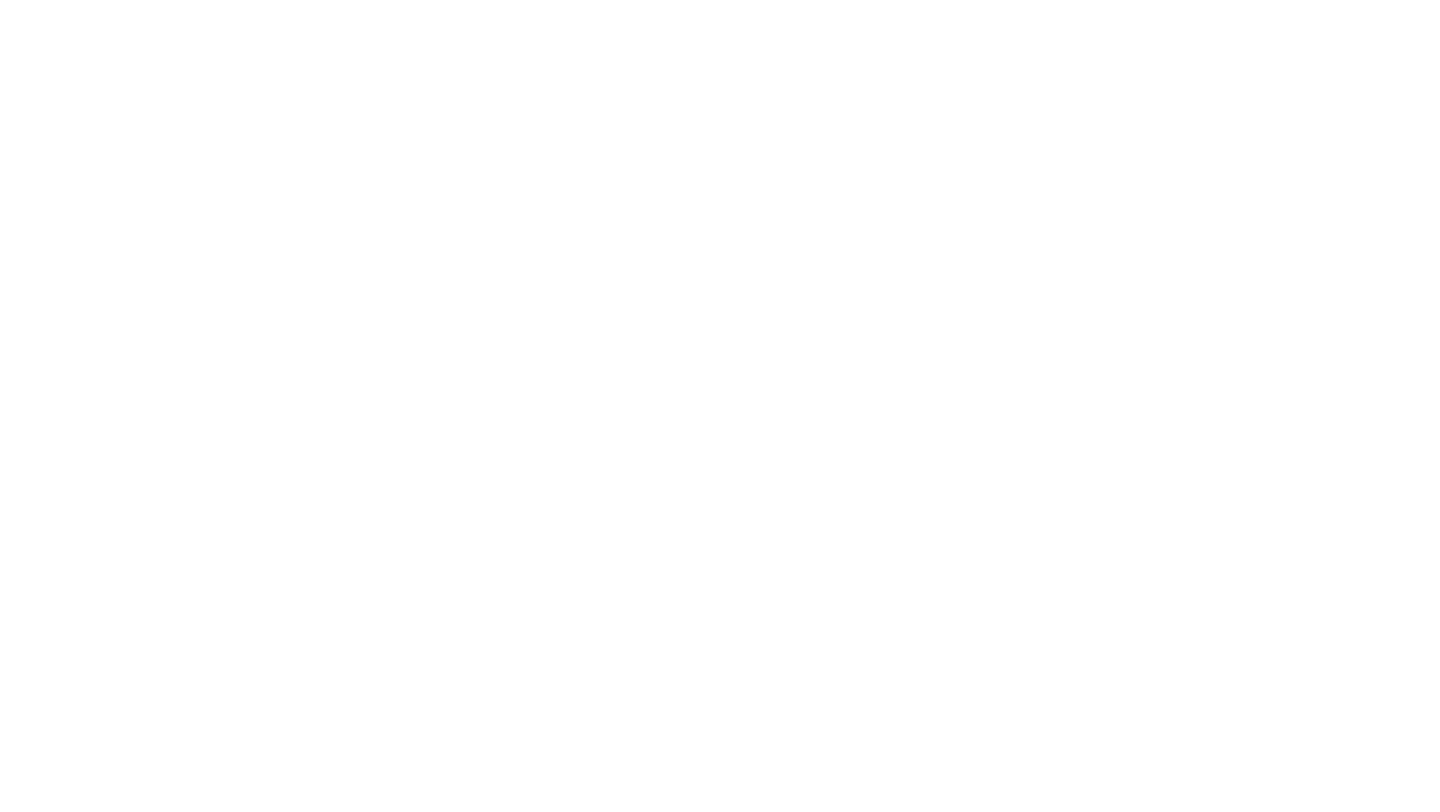 scroll, scrollTop: 0, scrollLeft: 0, axis: both 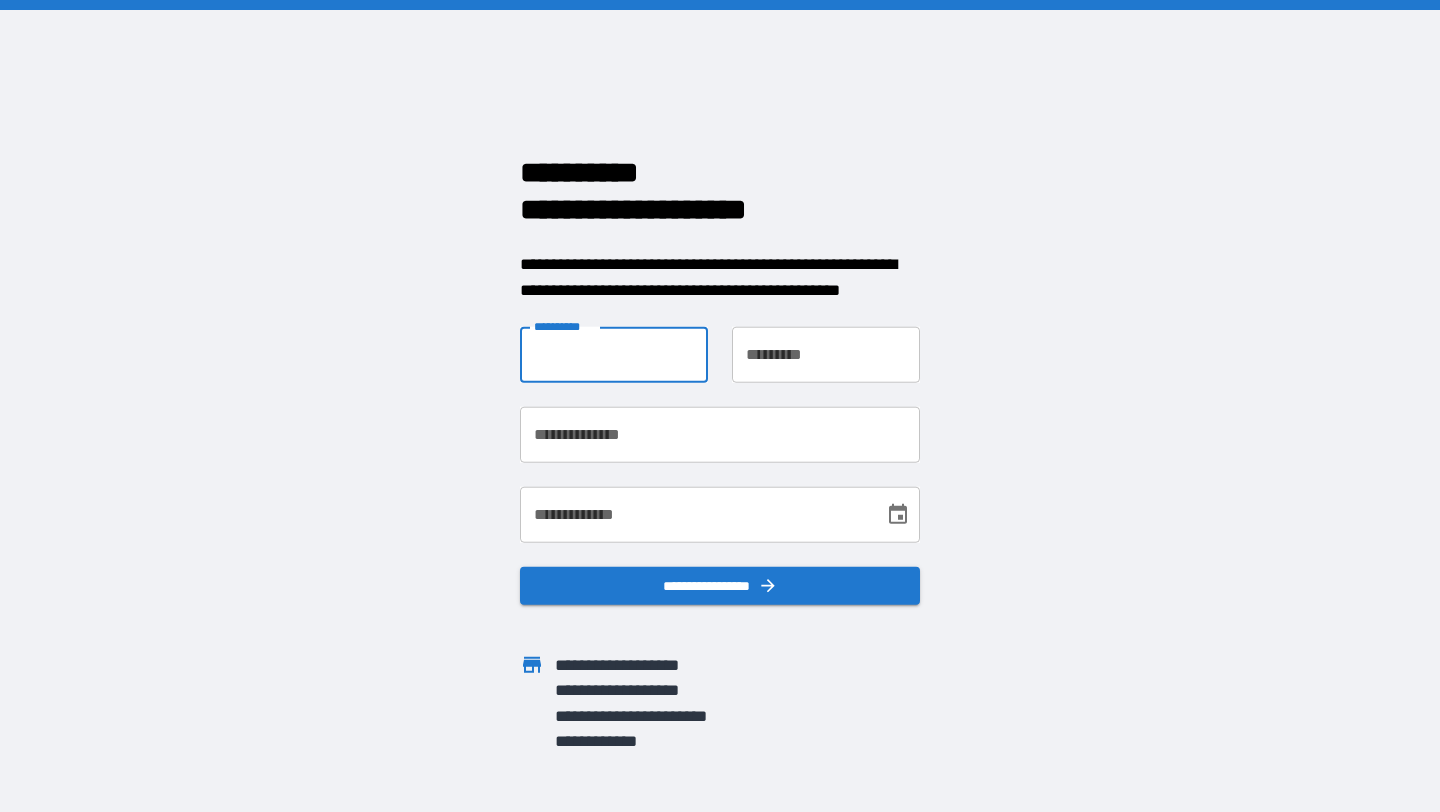 click on "**********" at bounding box center (614, 355) 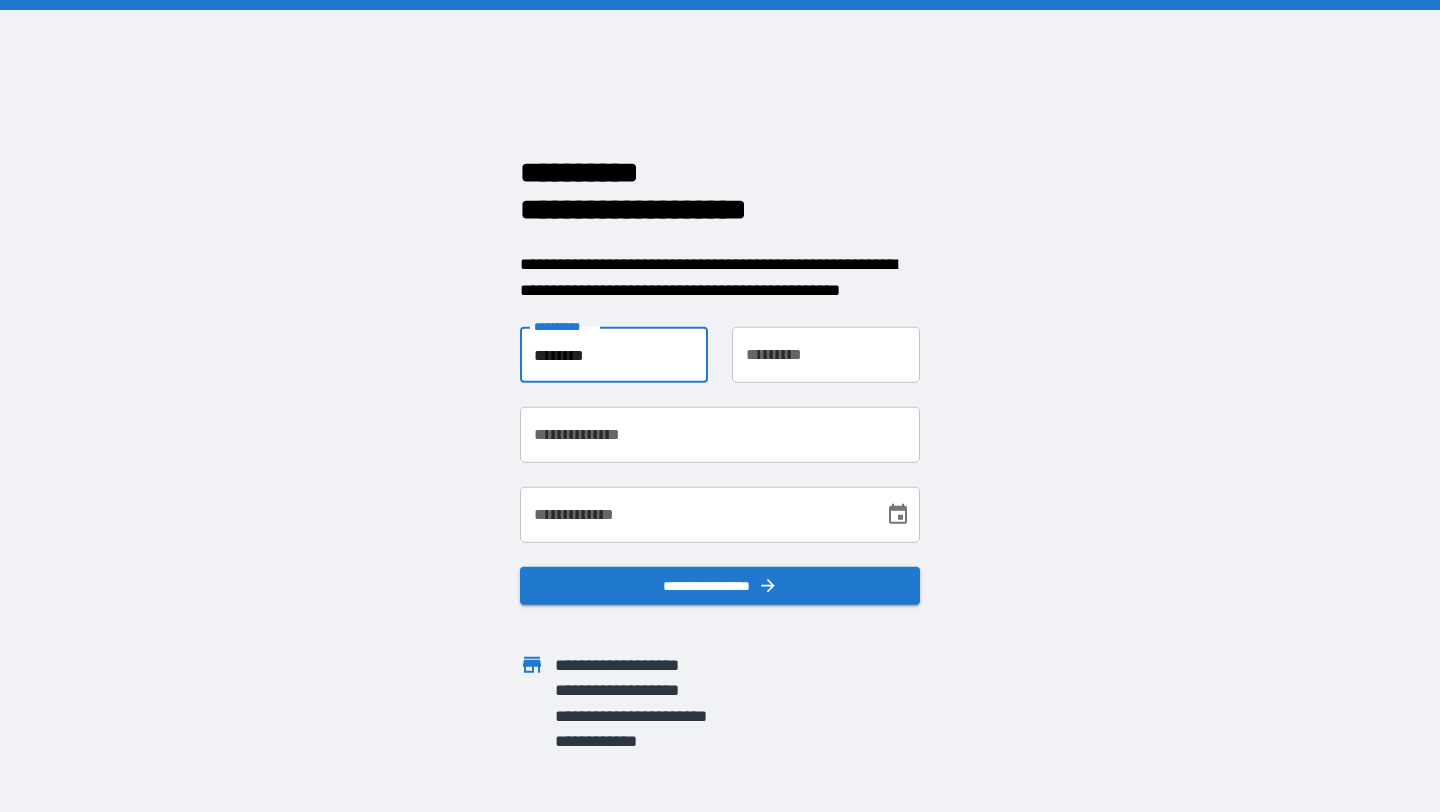 type on "********" 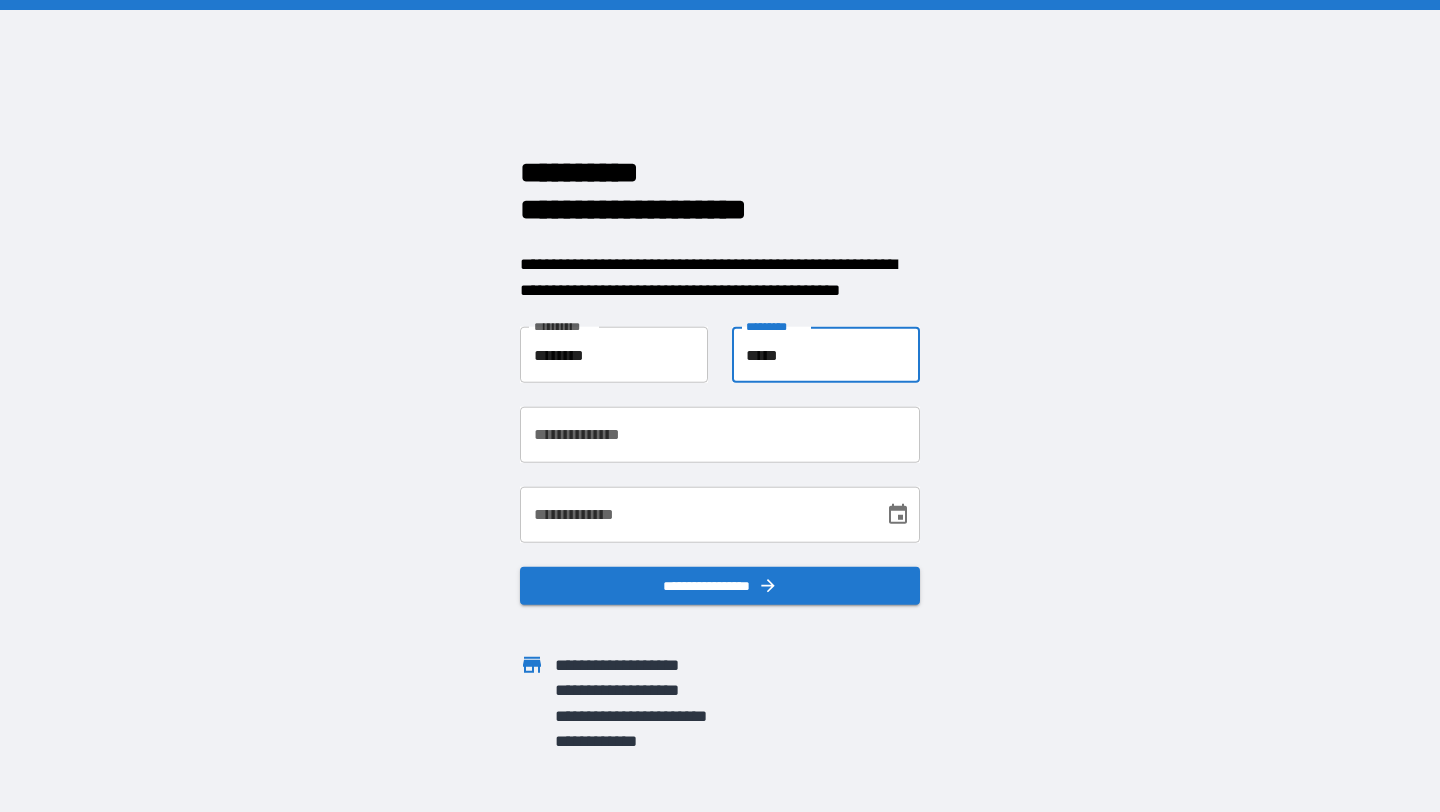 type on "*****" 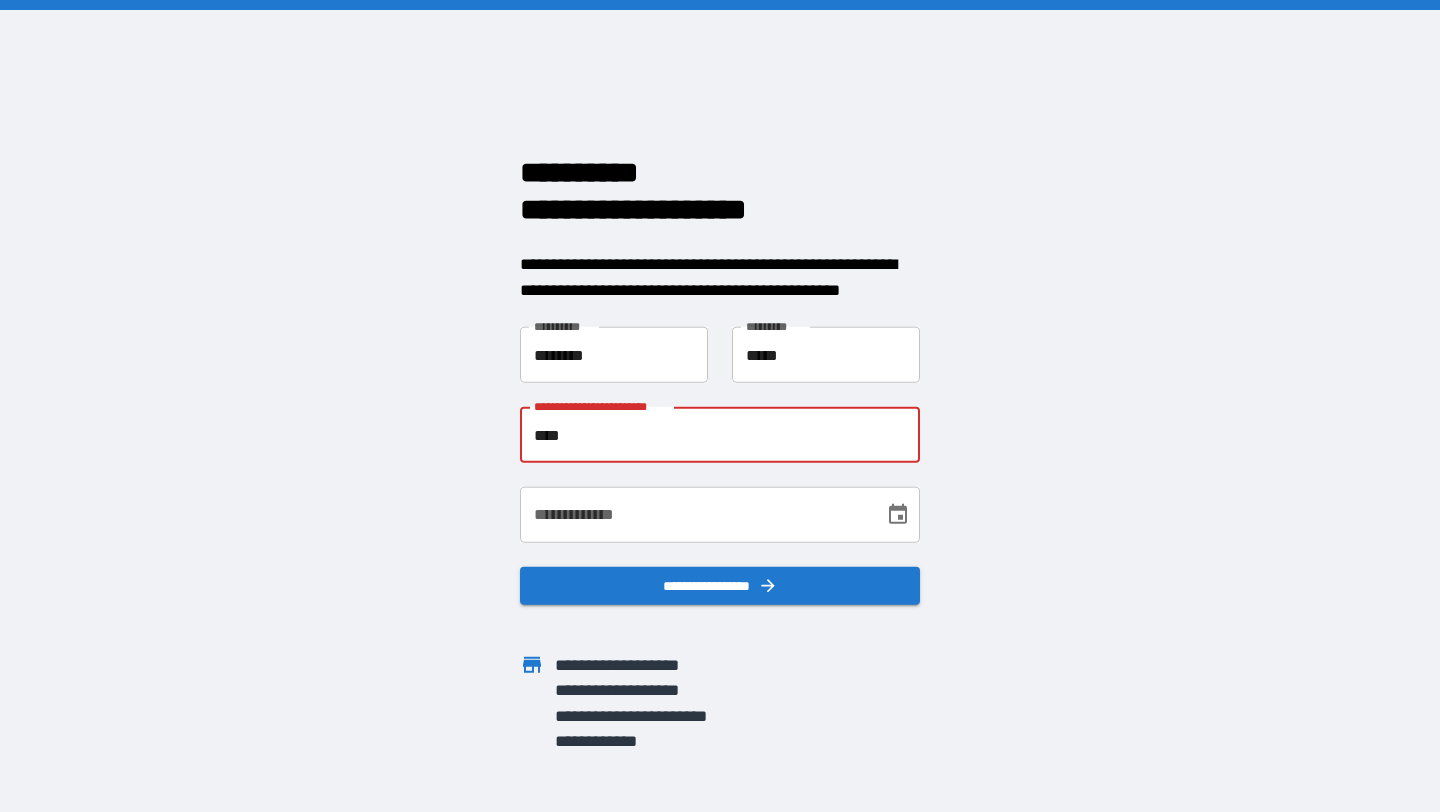type on "**********" 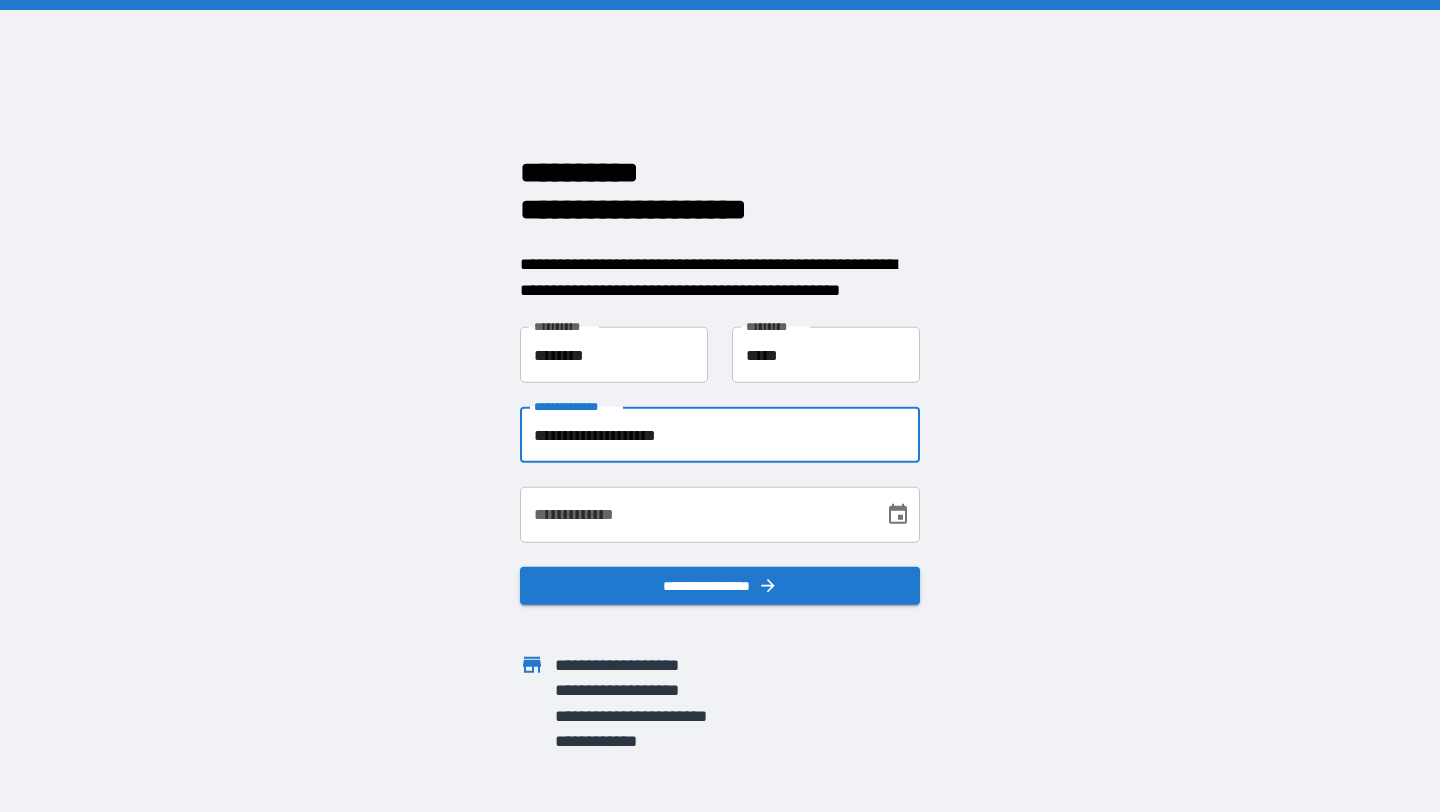 click on "**********" at bounding box center [695, 515] 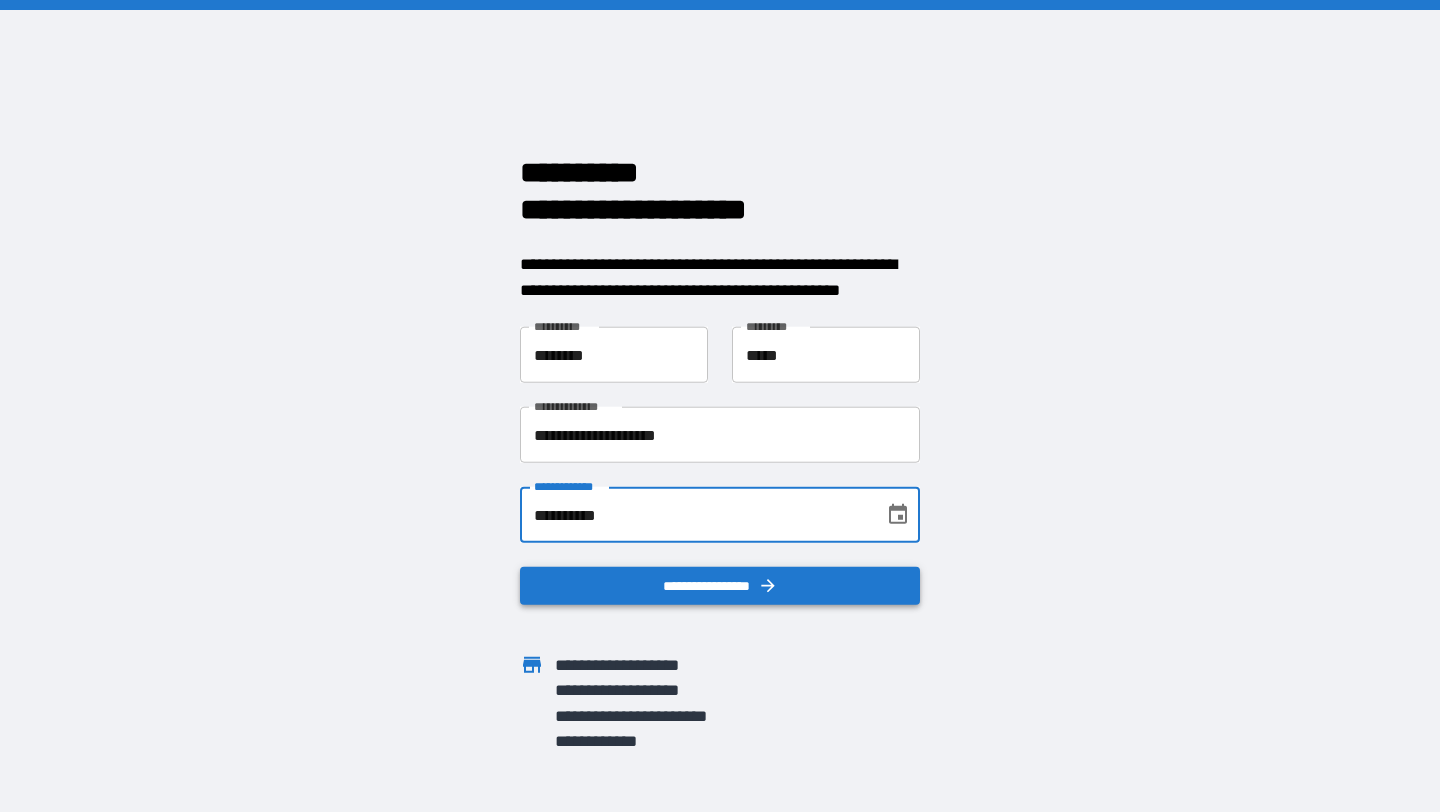 type on "**********" 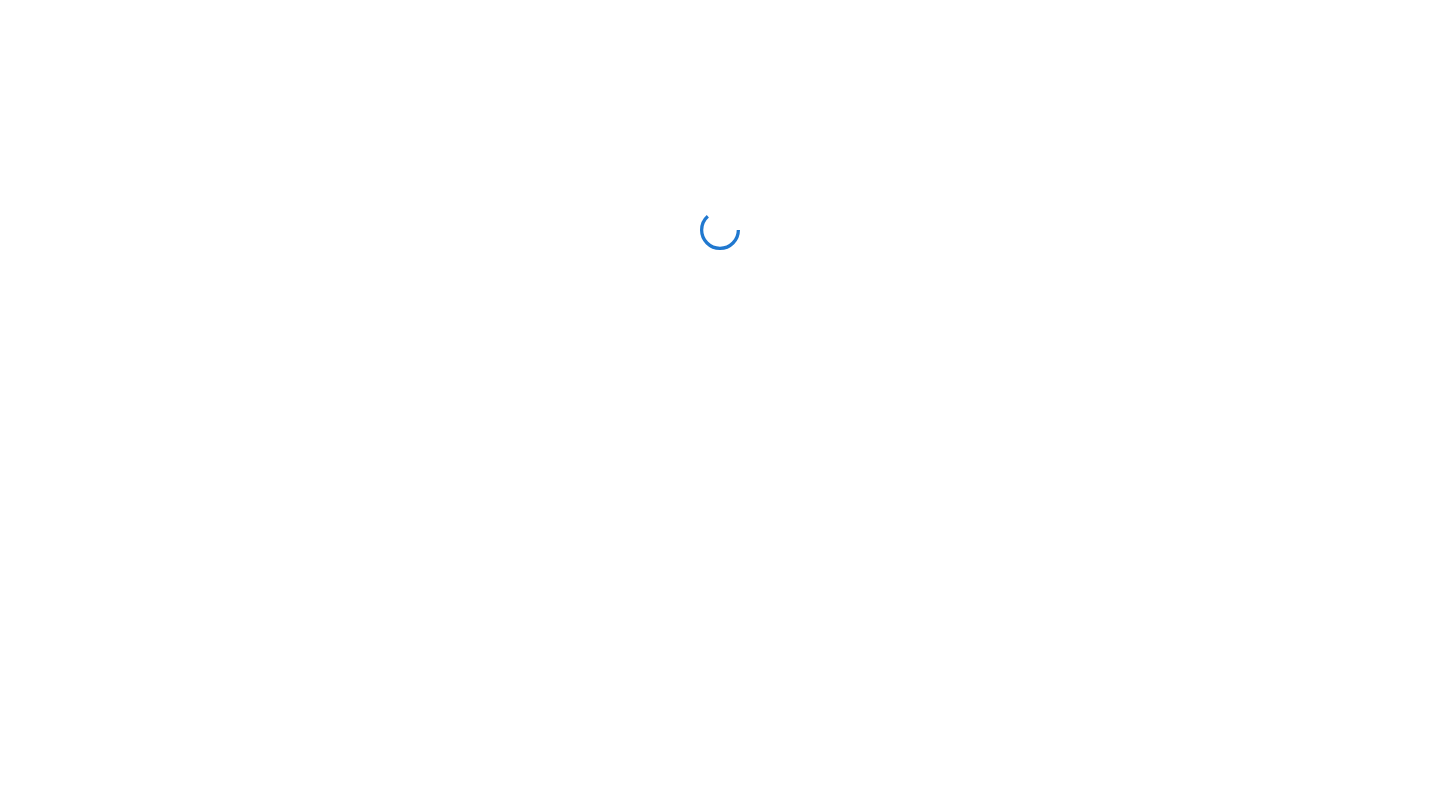 scroll, scrollTop: 0, scrollLeft: 0, axis: both 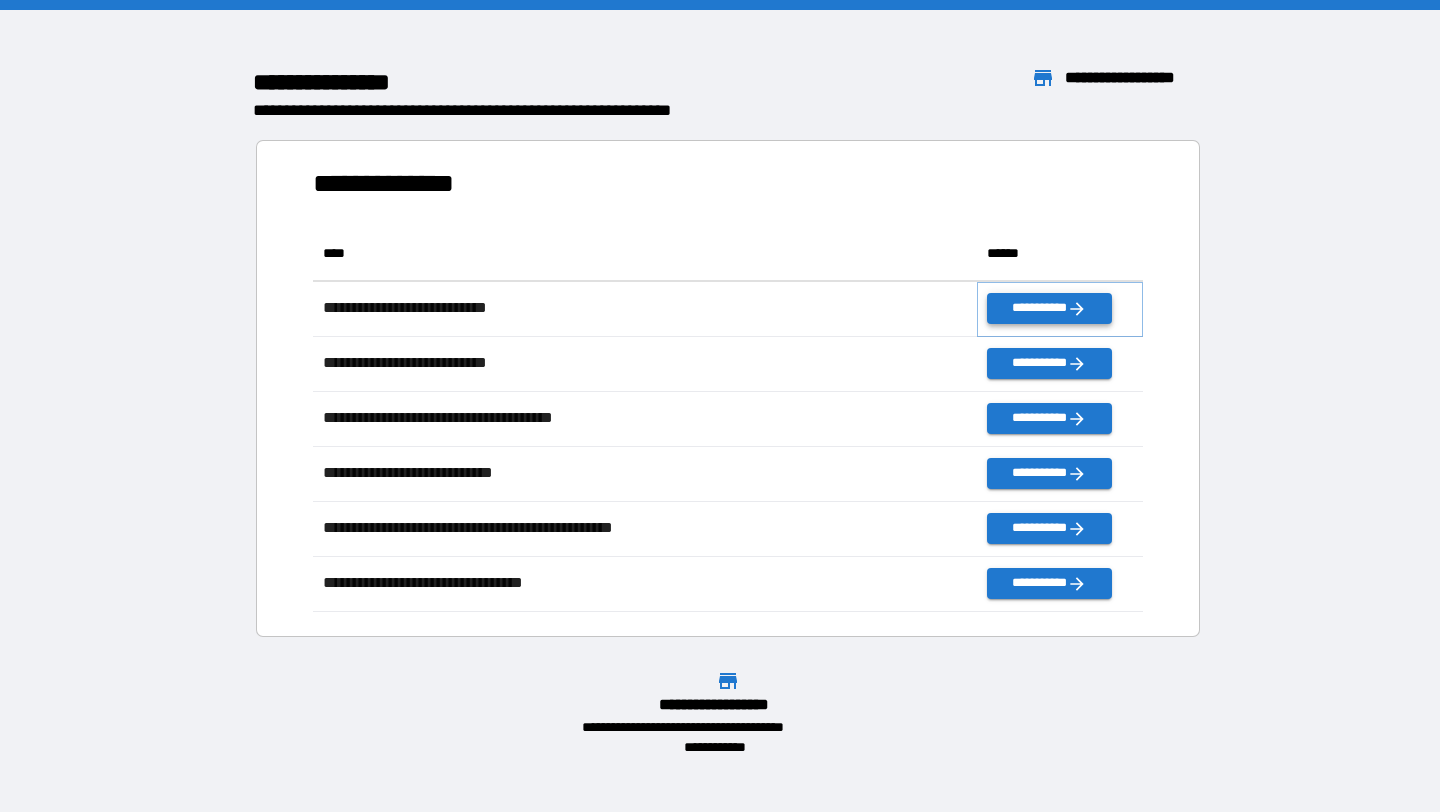 click on "**********" at bounding box center [1049, 308] 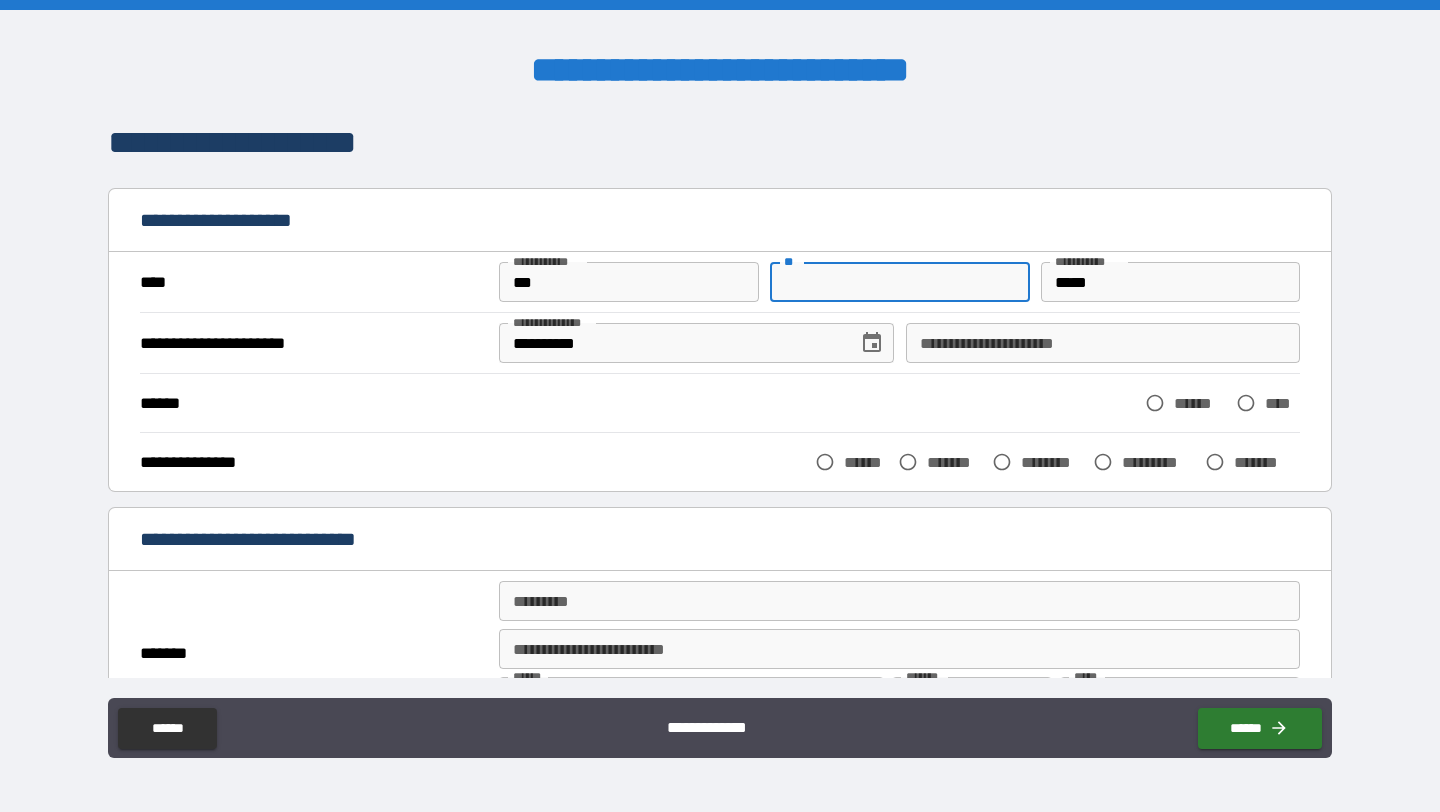 click on "**" at bounding box center (899, 282) 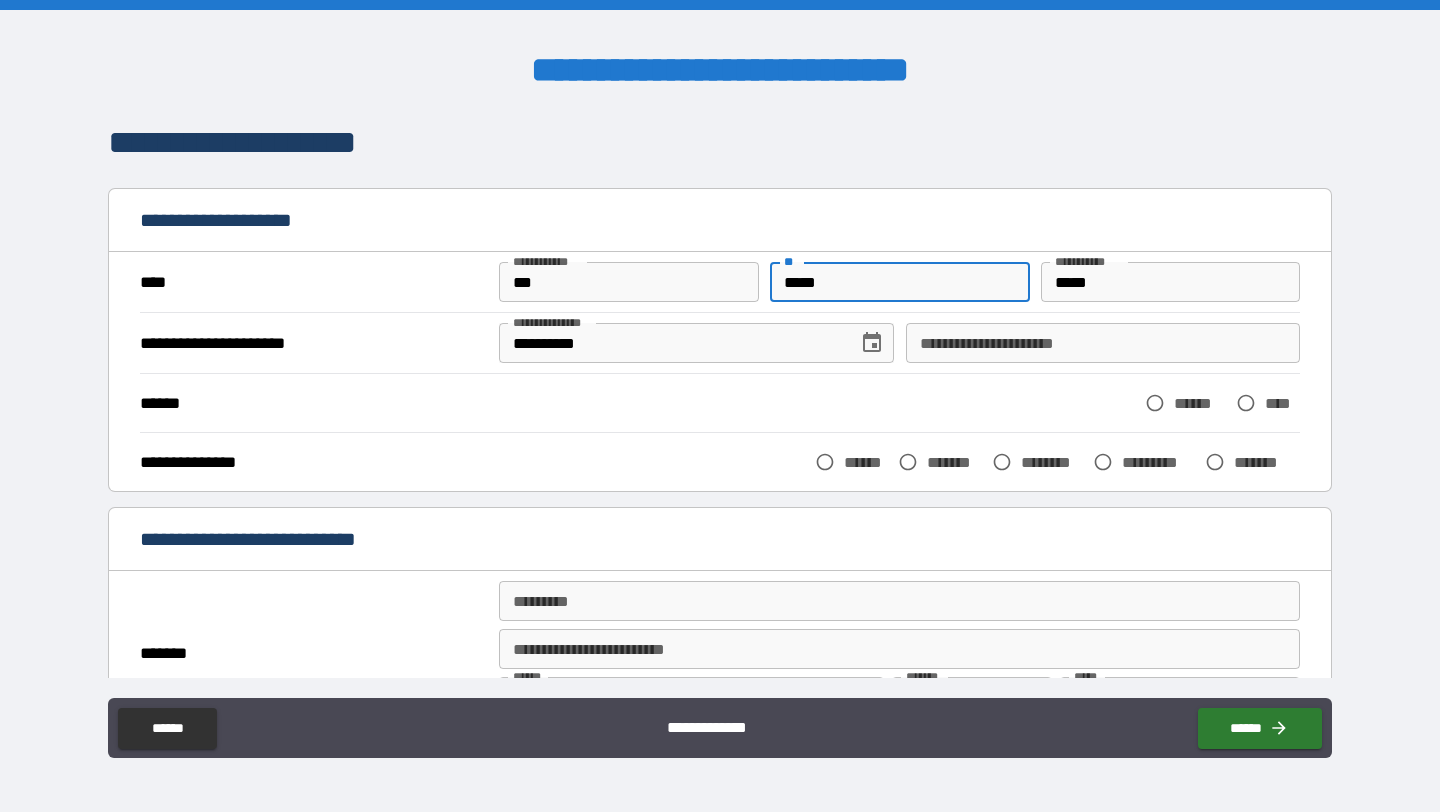 type on "*****" 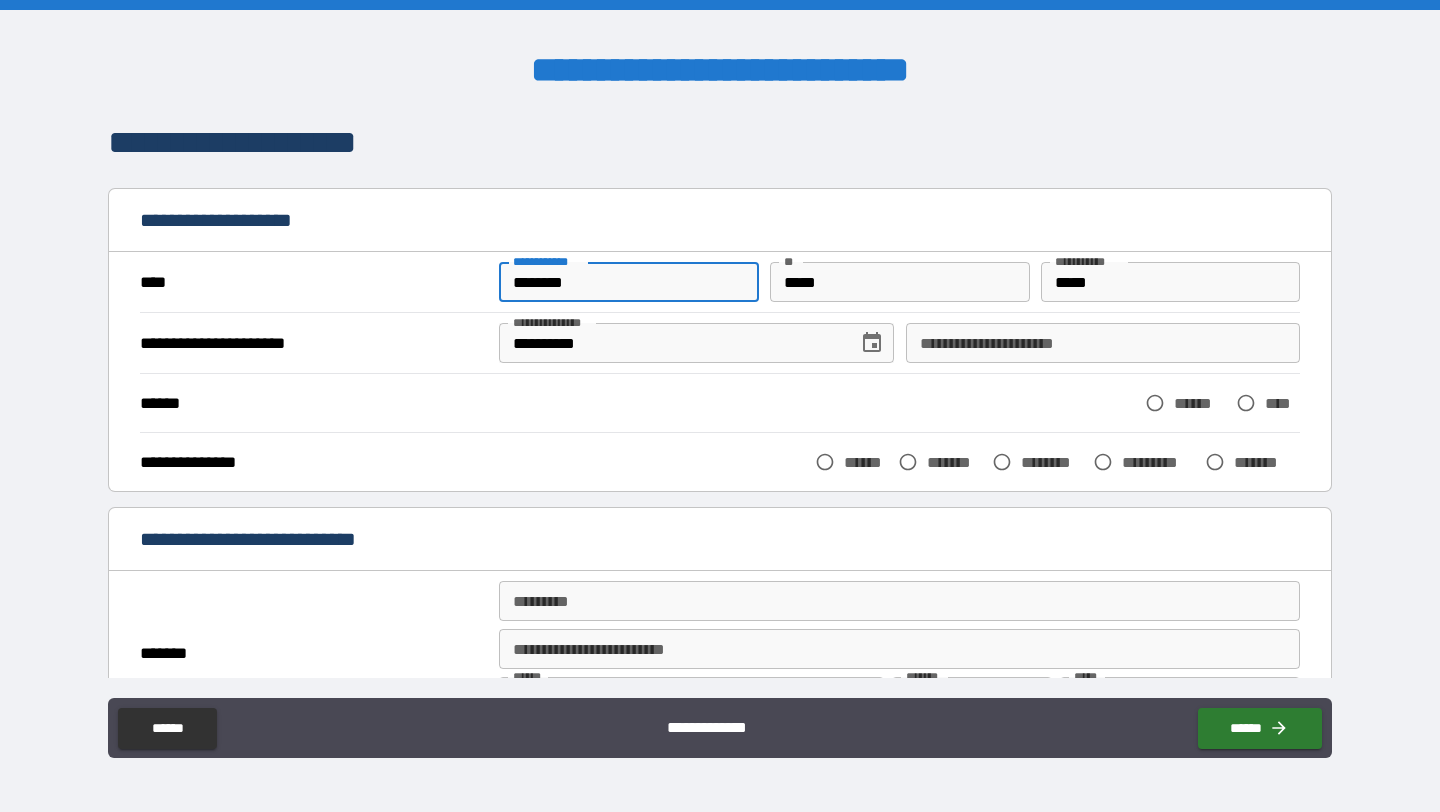type on "********" 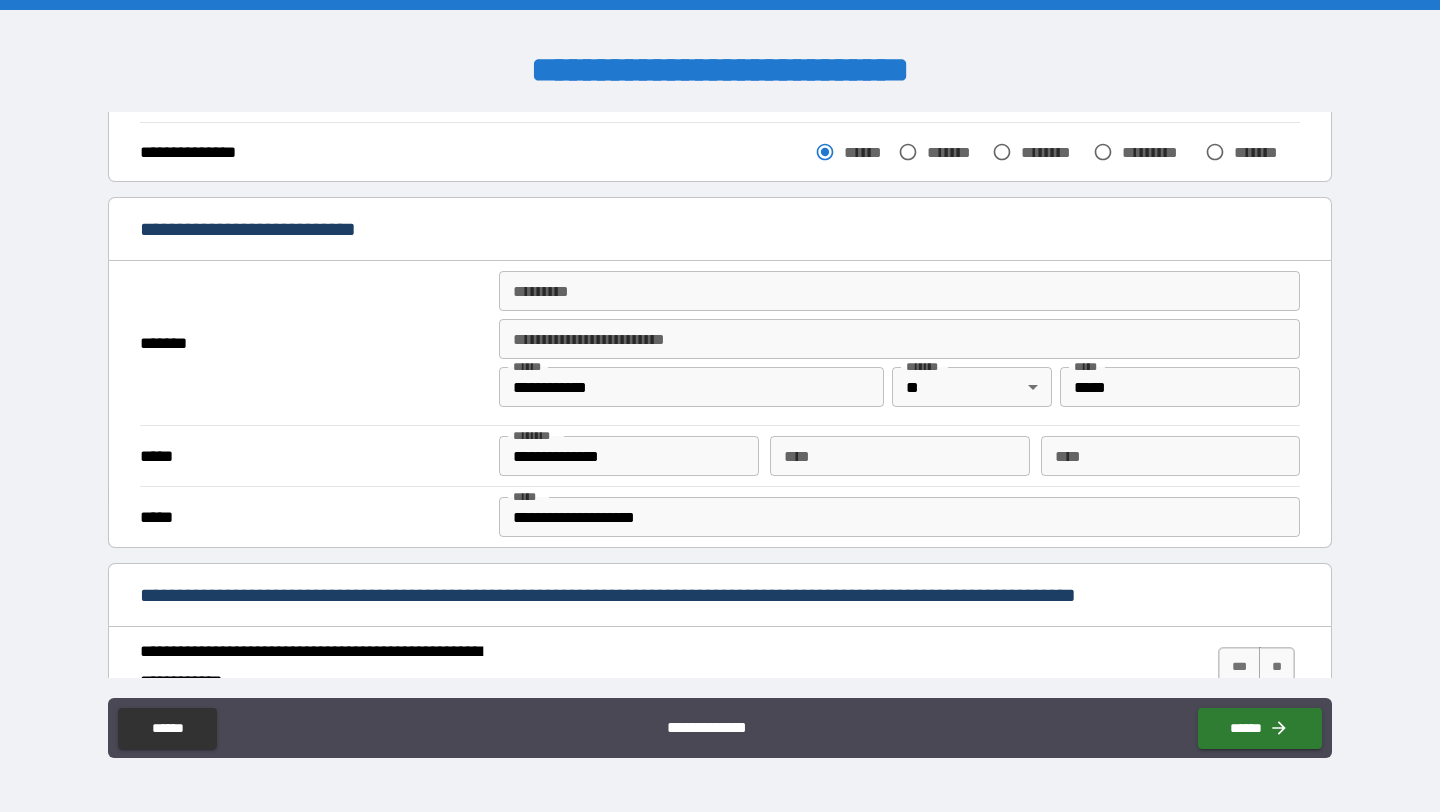 scroll, scrollTop: 311, scrollLeft: 0, axis: vertical 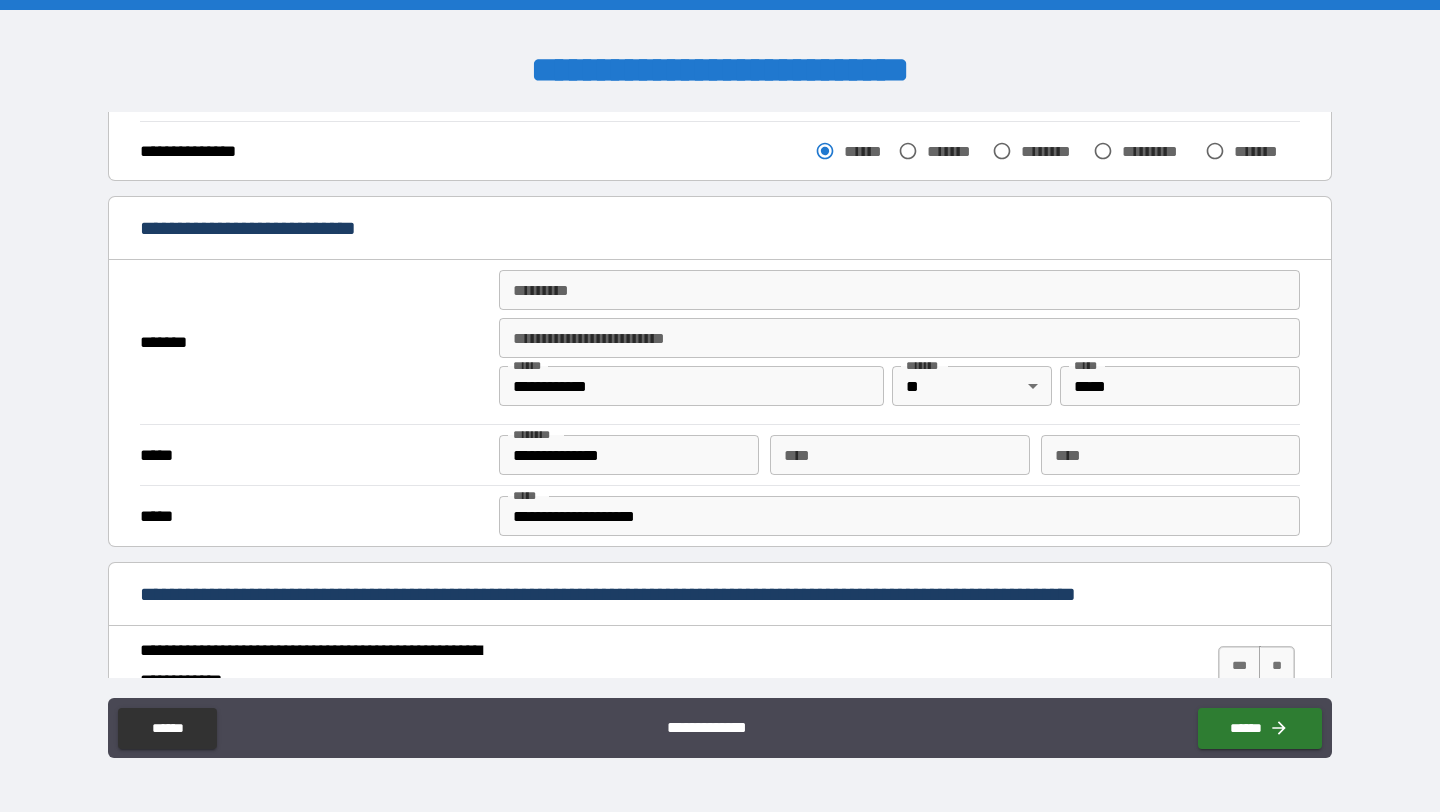 click on "*******   *" at bounding box center (899, 290) 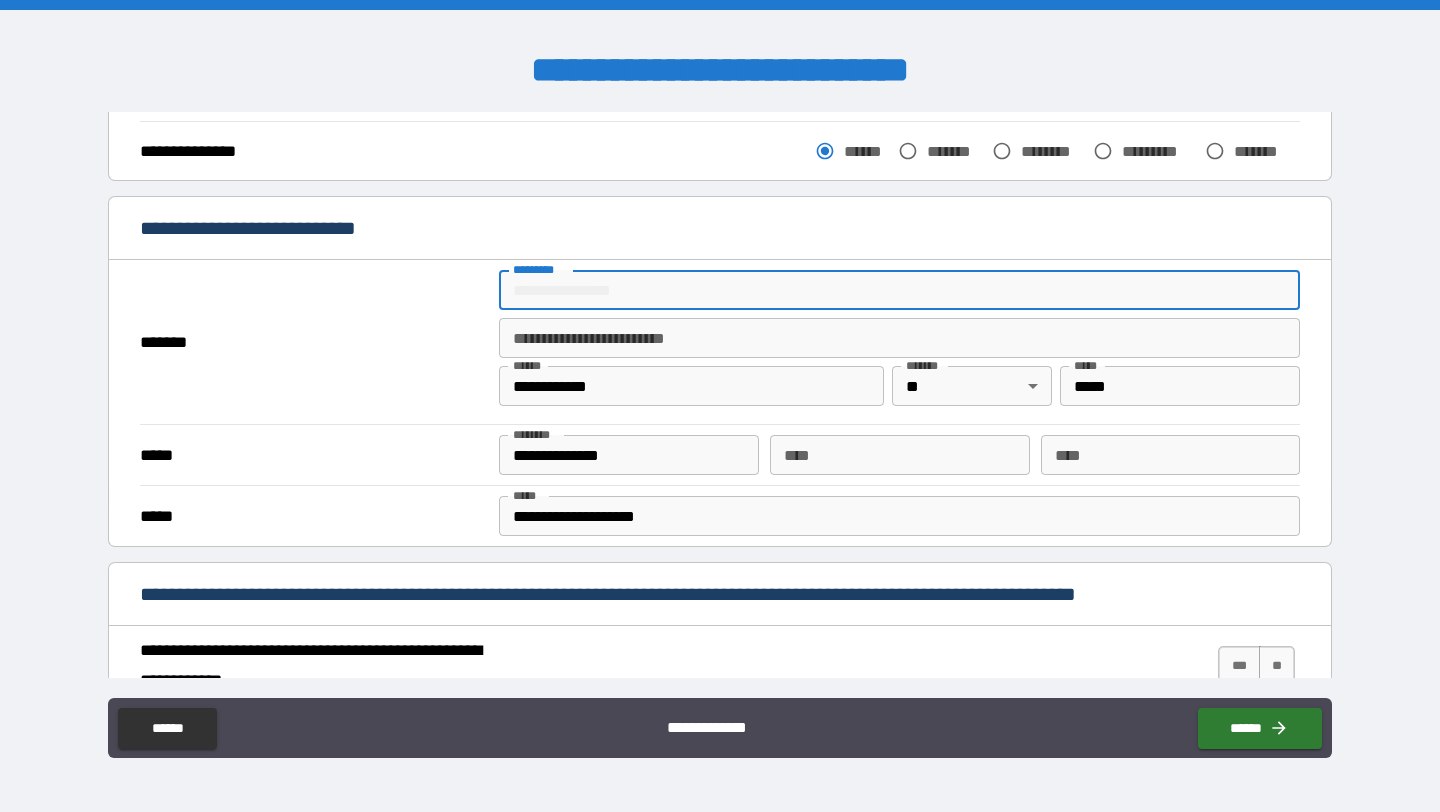 type on "**********" 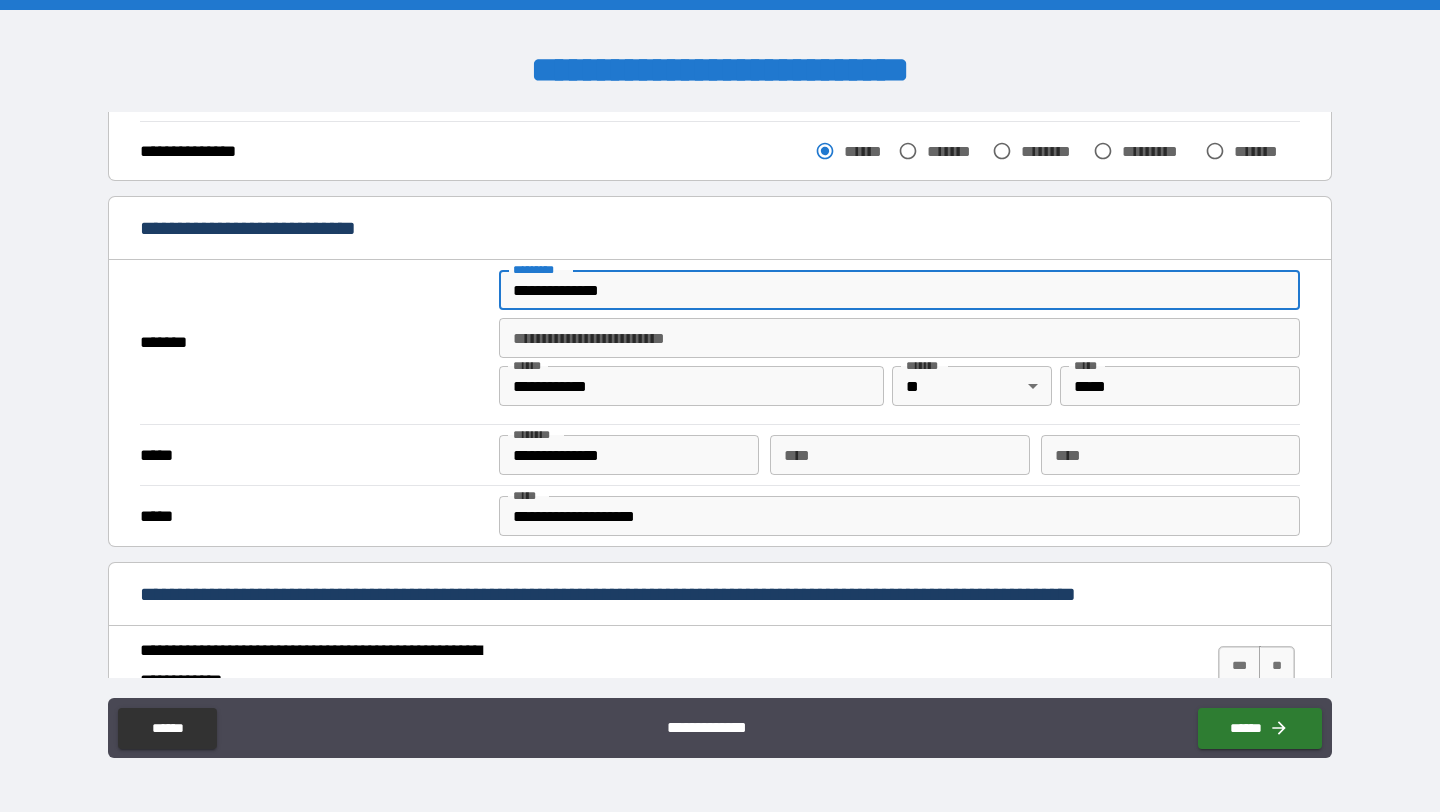 type on "**********" 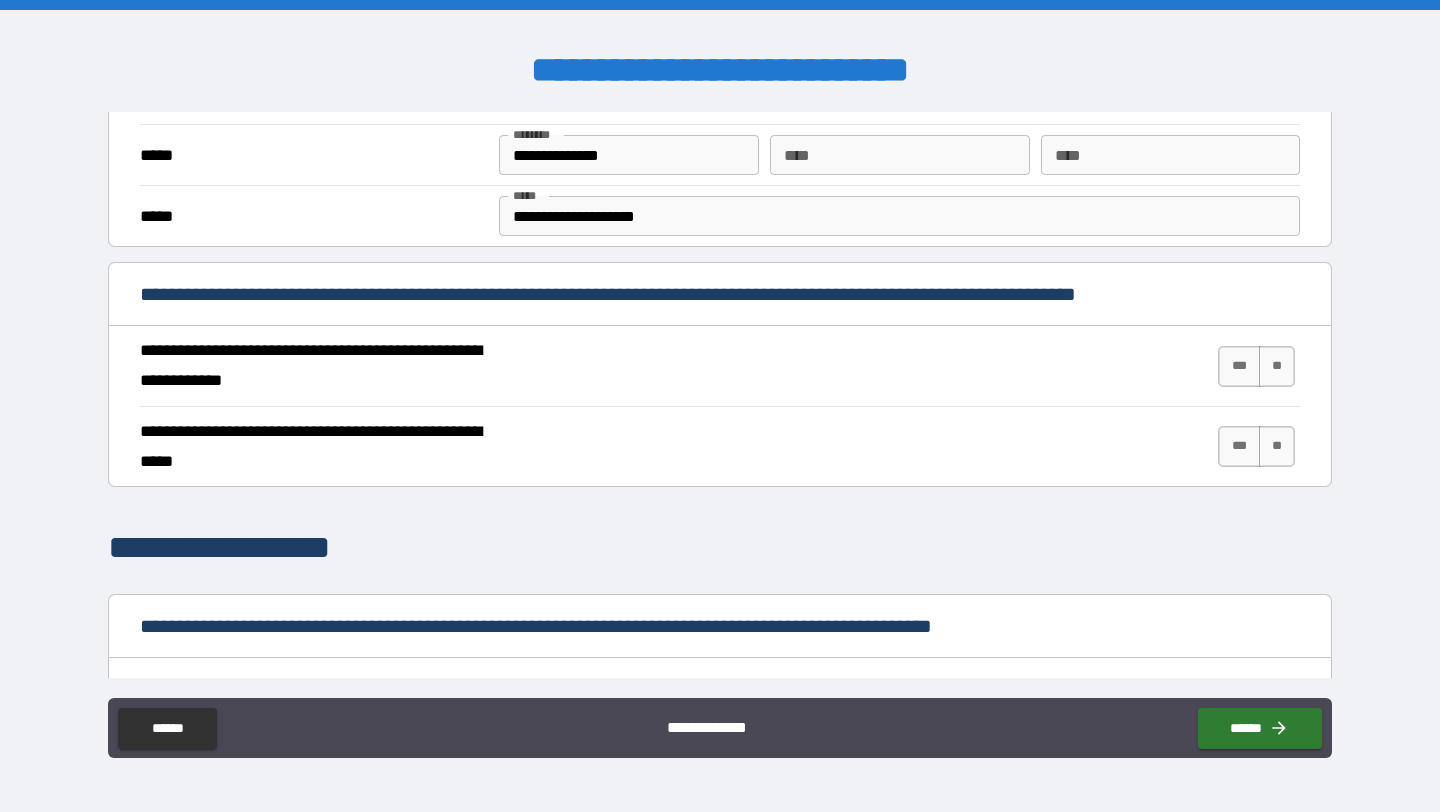 scroll, scrollTop: 620, scrollLeft: 0, axis: vertical 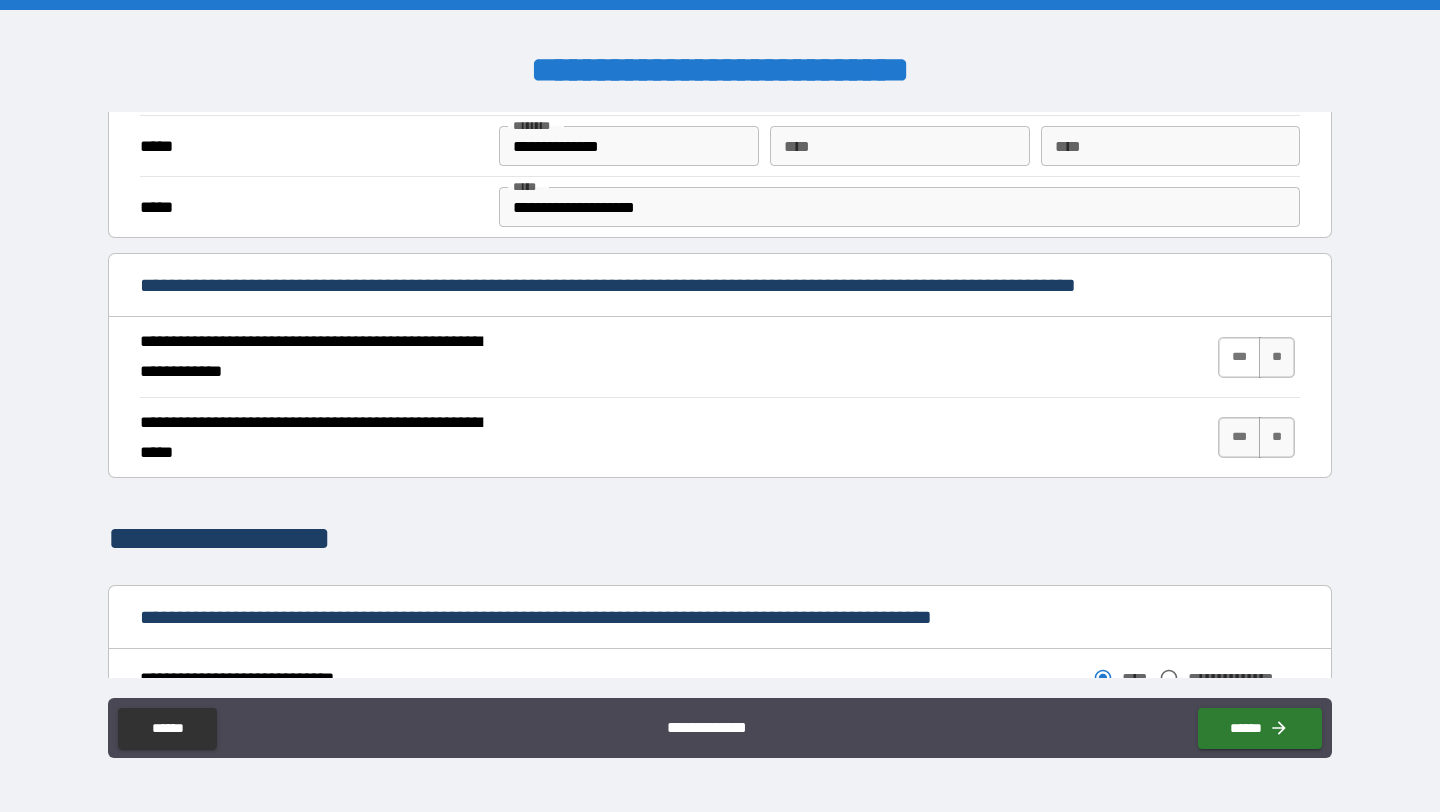 click on "***" at bounding box center [1239, 357] 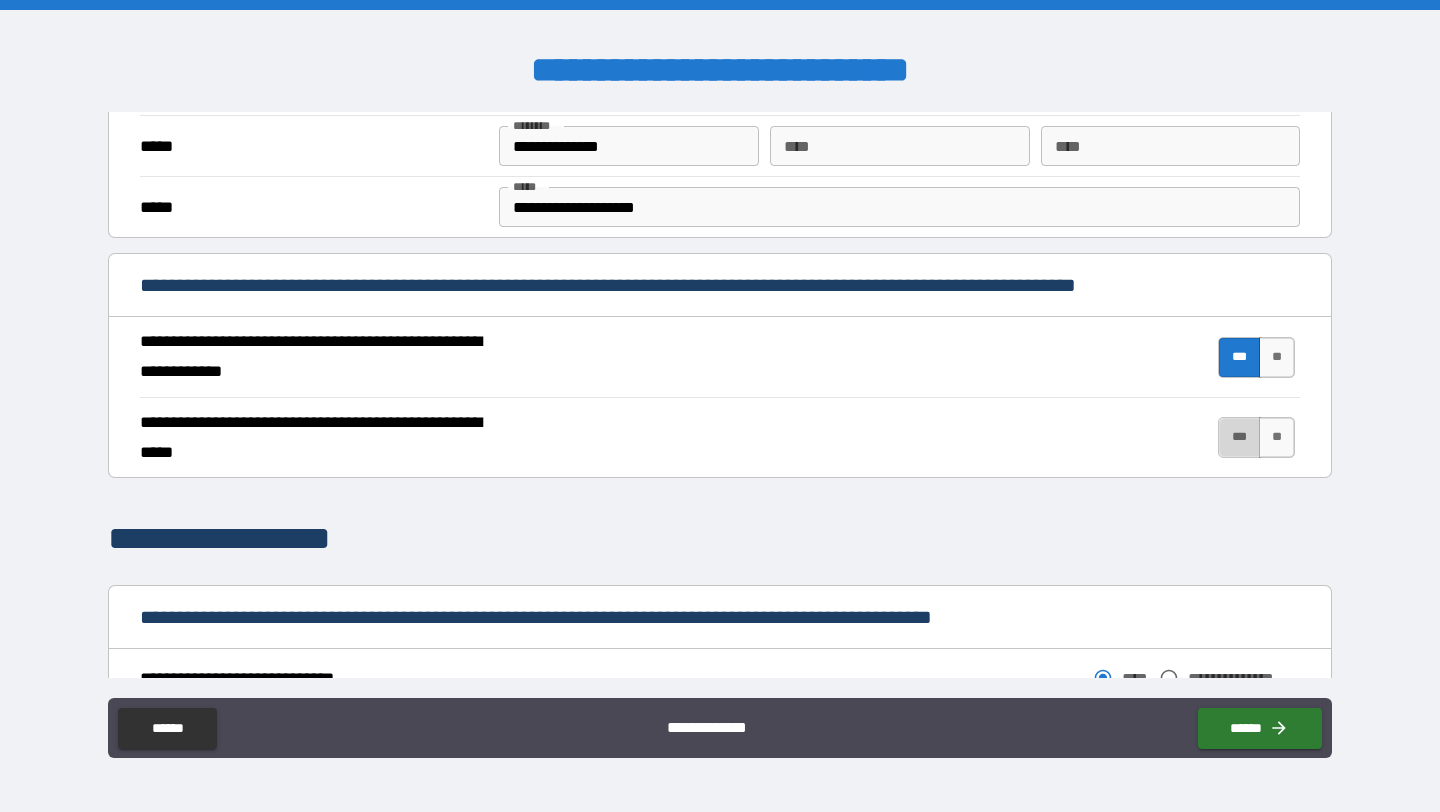 click on "***" at bounding box center [1239, 437] 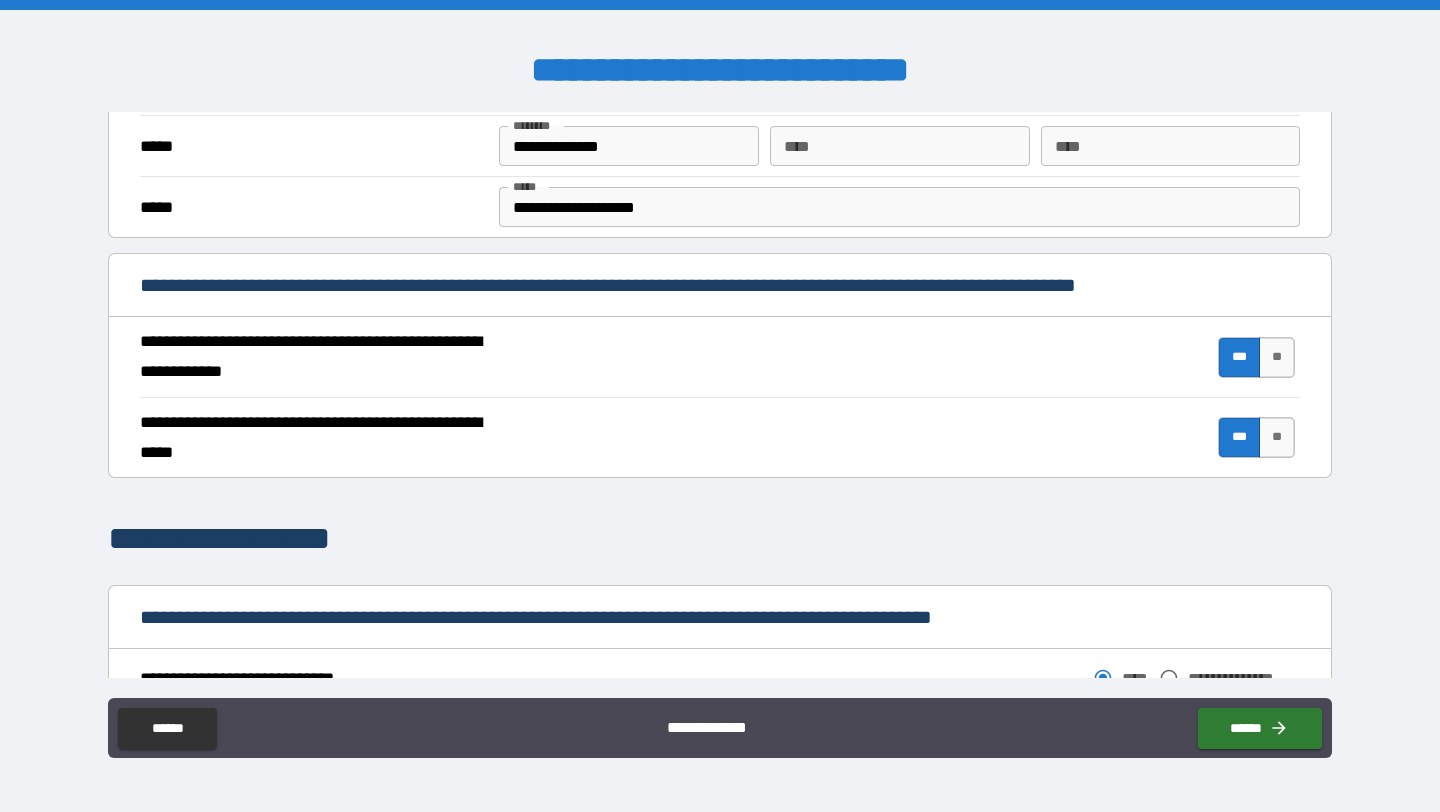 scroll, scrollTop: 1037, scrollLeft: 0, axis: vertical 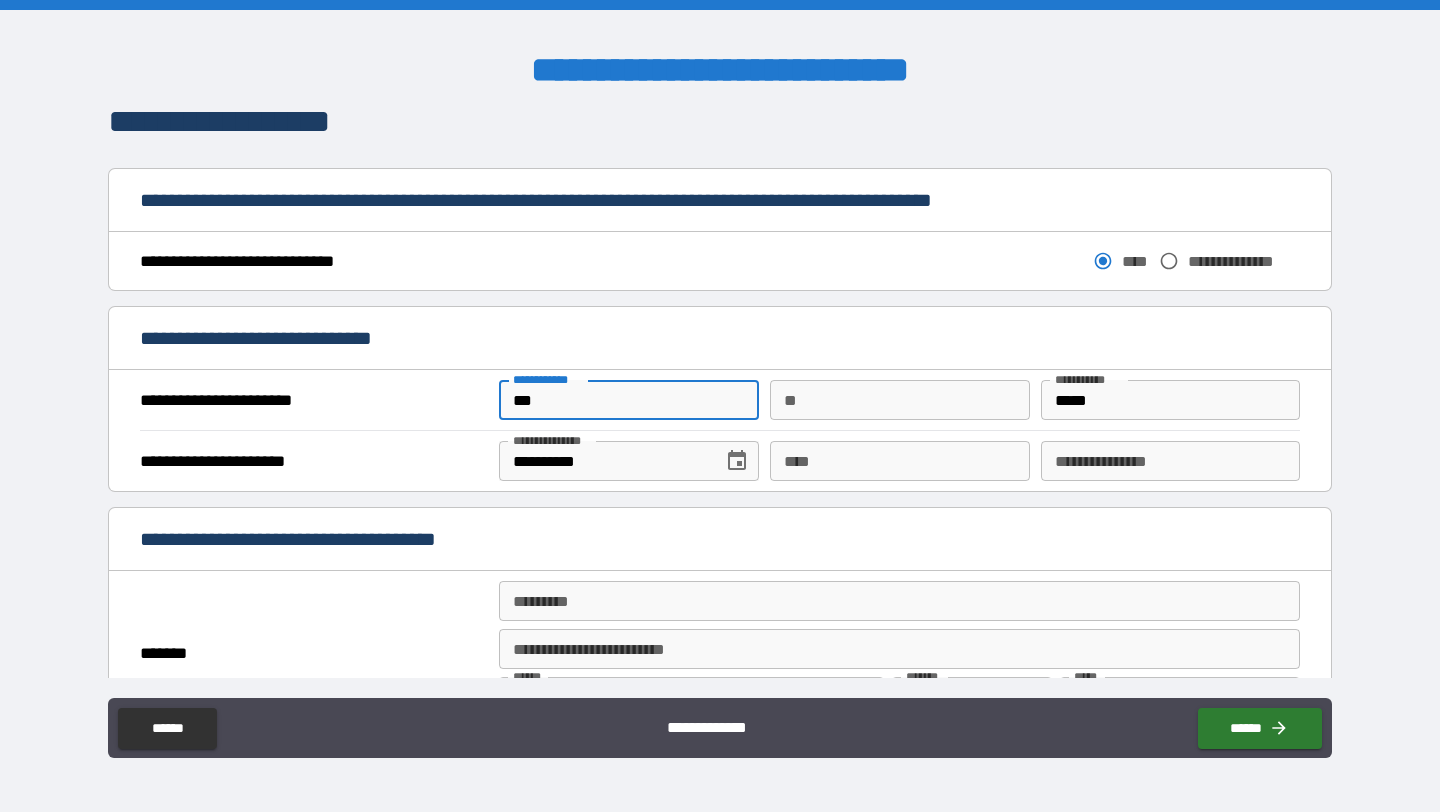 click on "***" at bounding box center (628, 400) 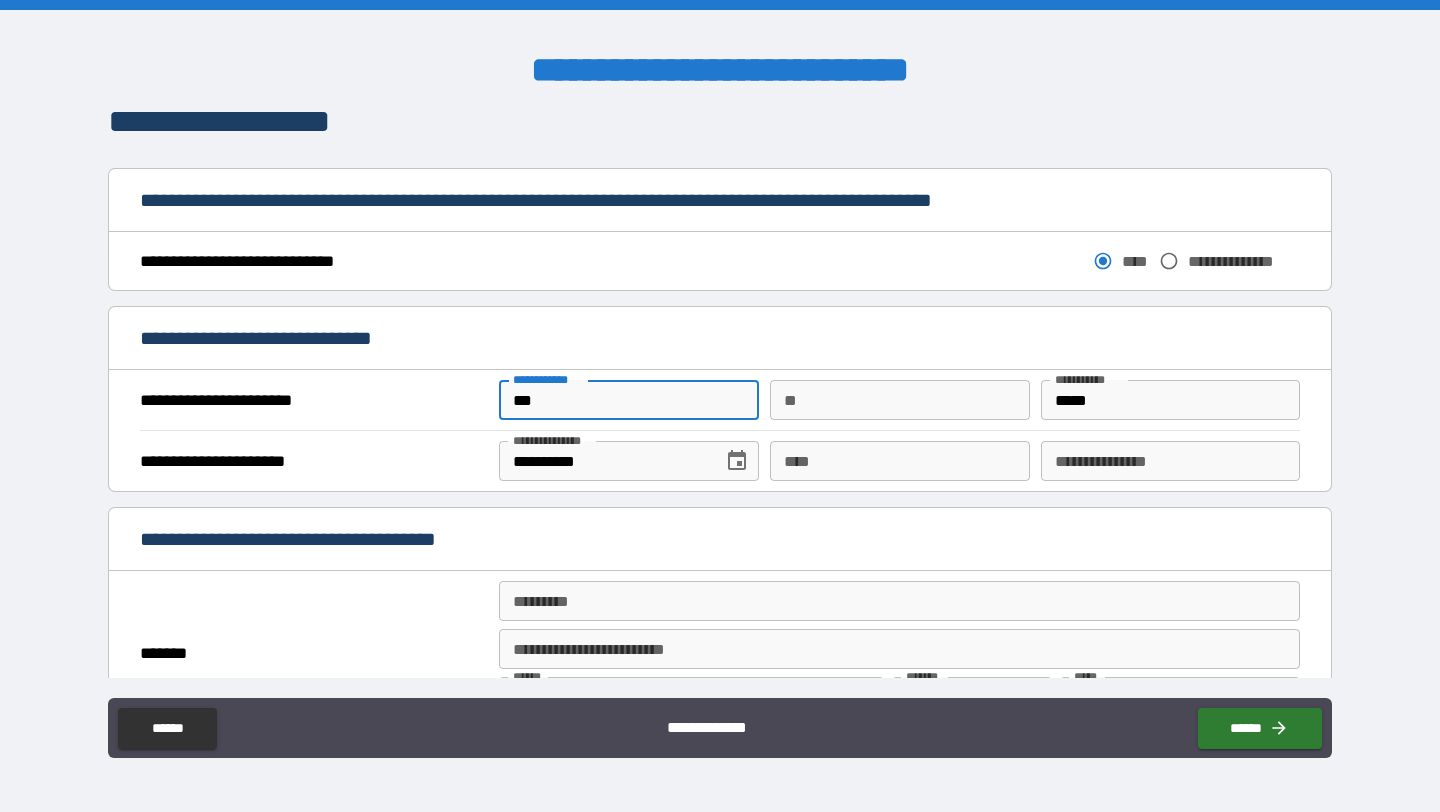 drag, startPoint x: 557, startPoint y: 404, endPoint x: 454, endPoint y: 400, distance: 103.077644 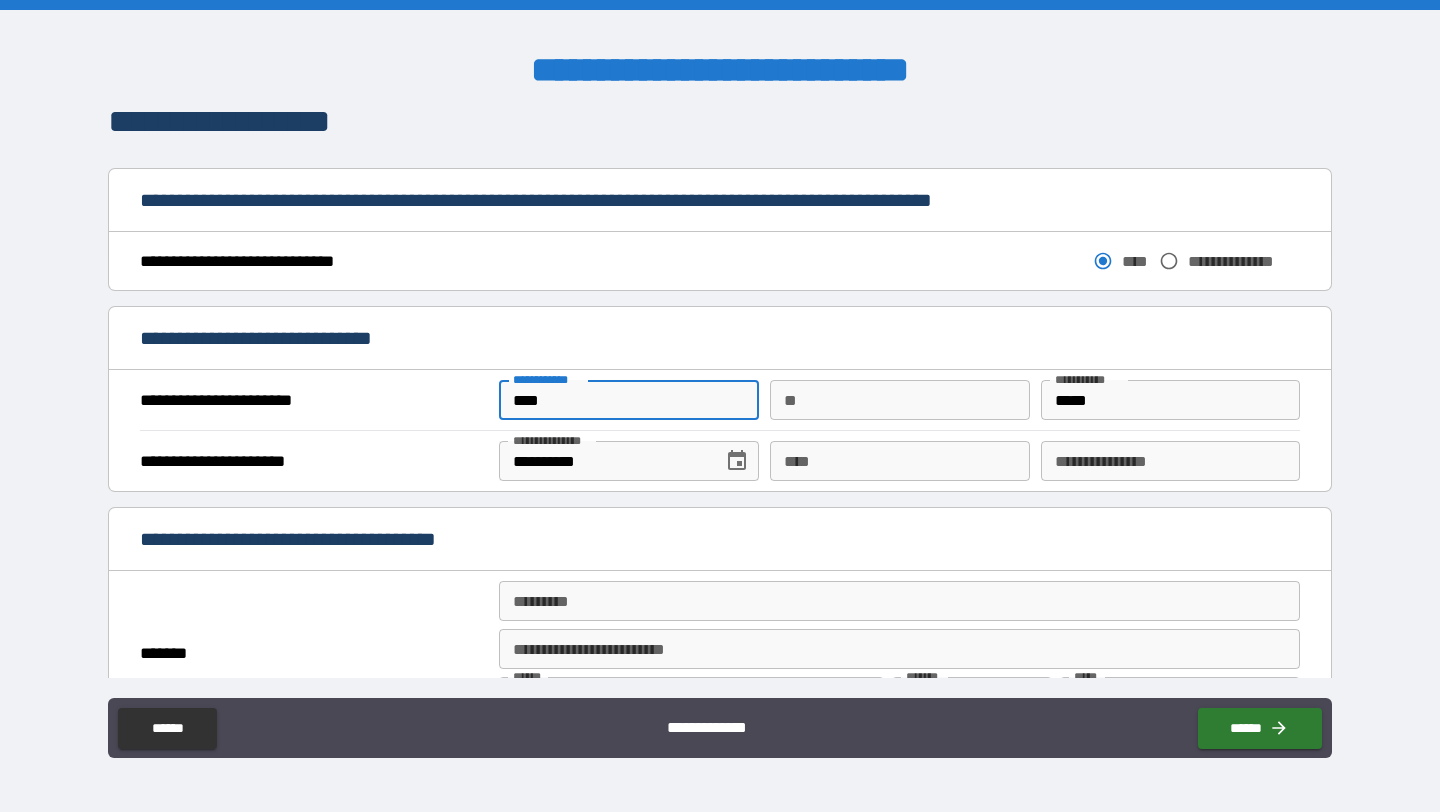 type on "****" 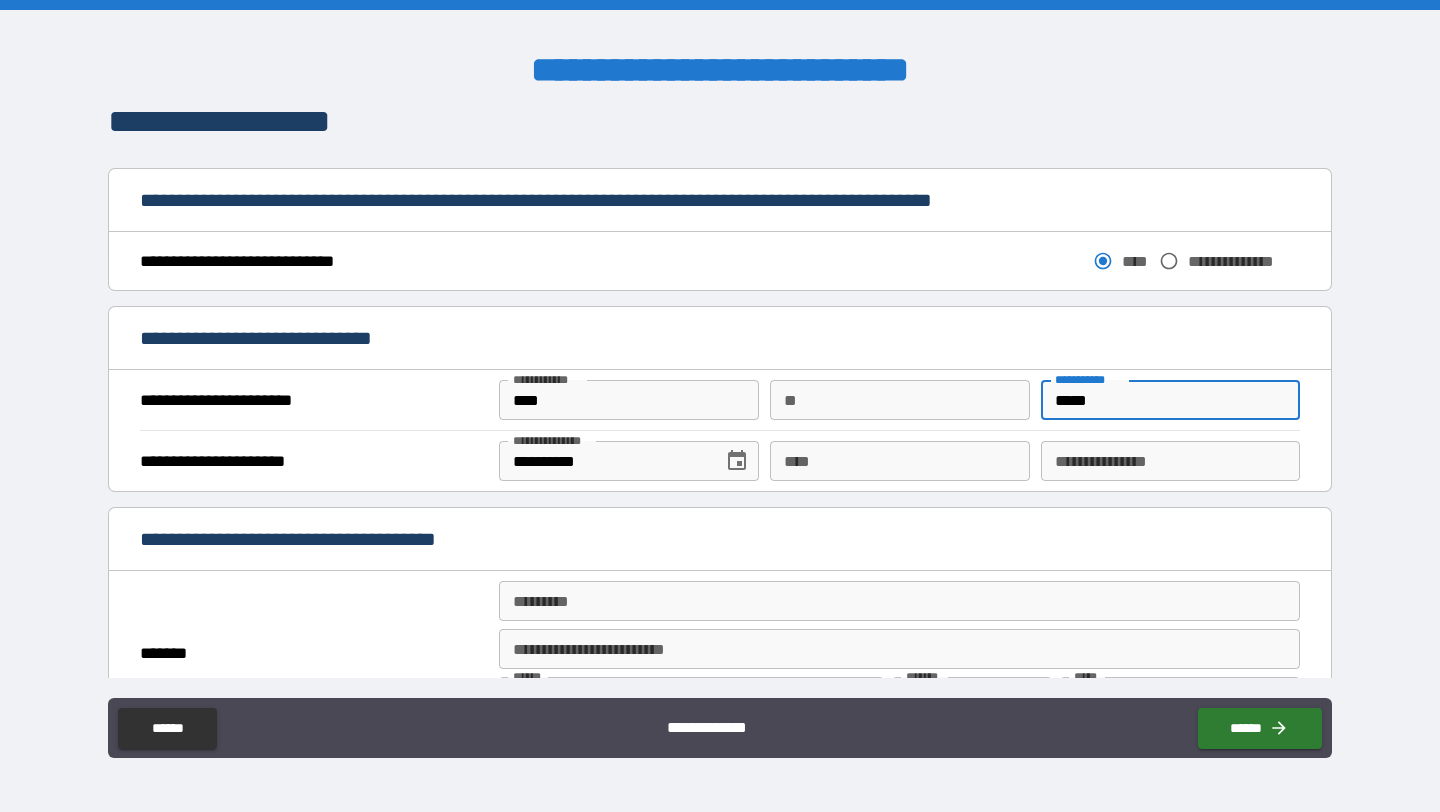 click on "**********" at bounding box center [720, 408] 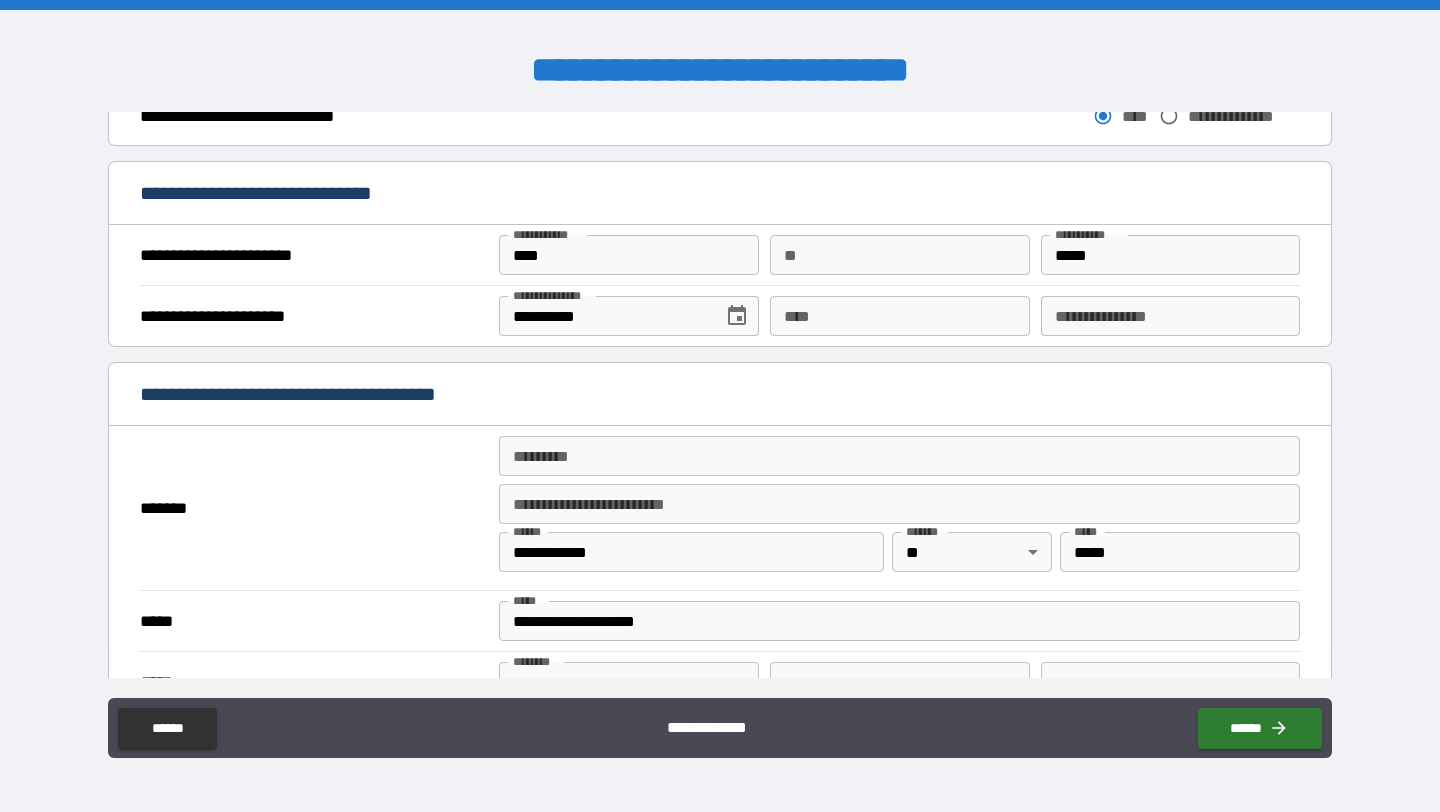 scroll, scrollTop: 1172, scrollLeft: 0, axis: vertical 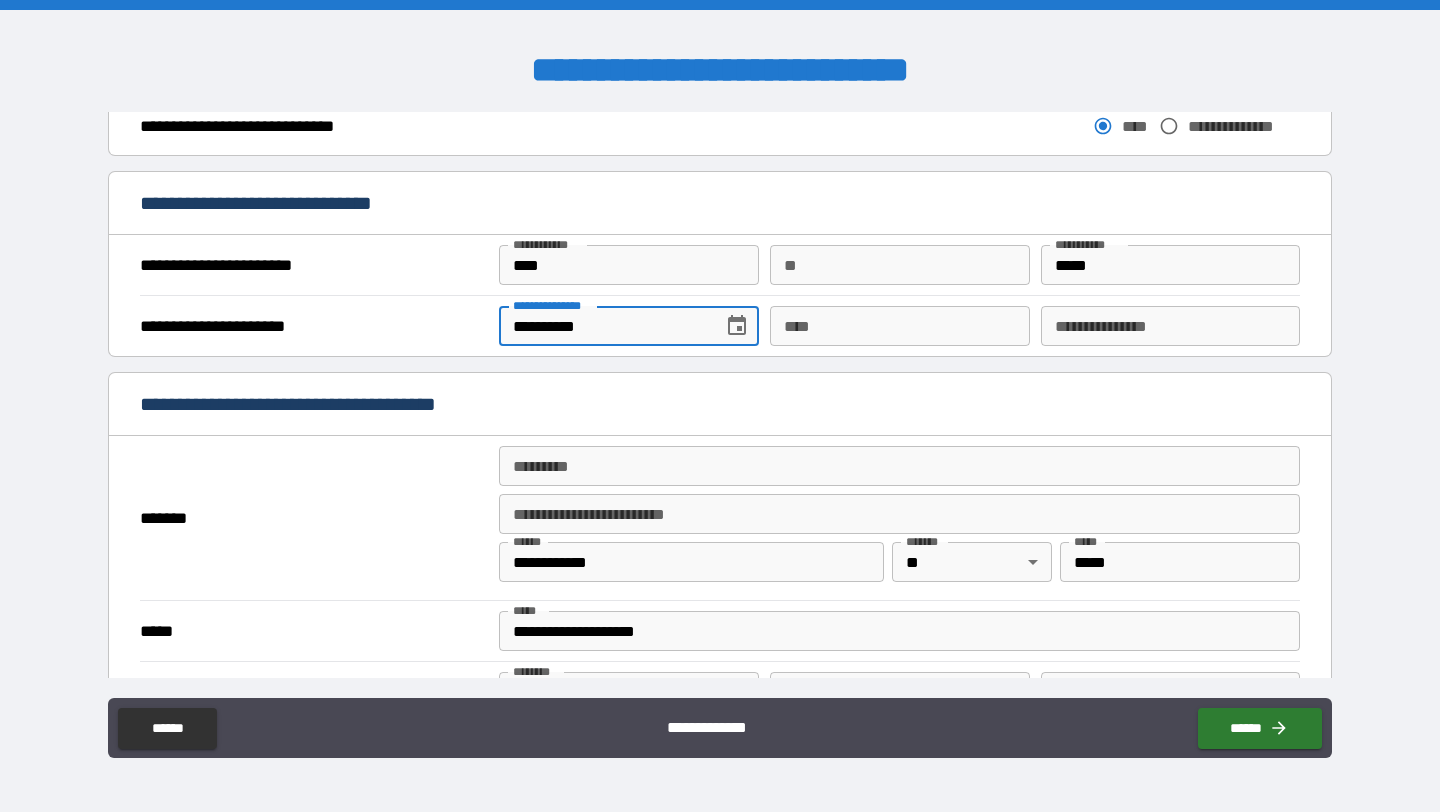 drag, startPoint x: 638, startPoint y: 329, endPoint x: 432, endPoint y: 328, distance: 206.00243 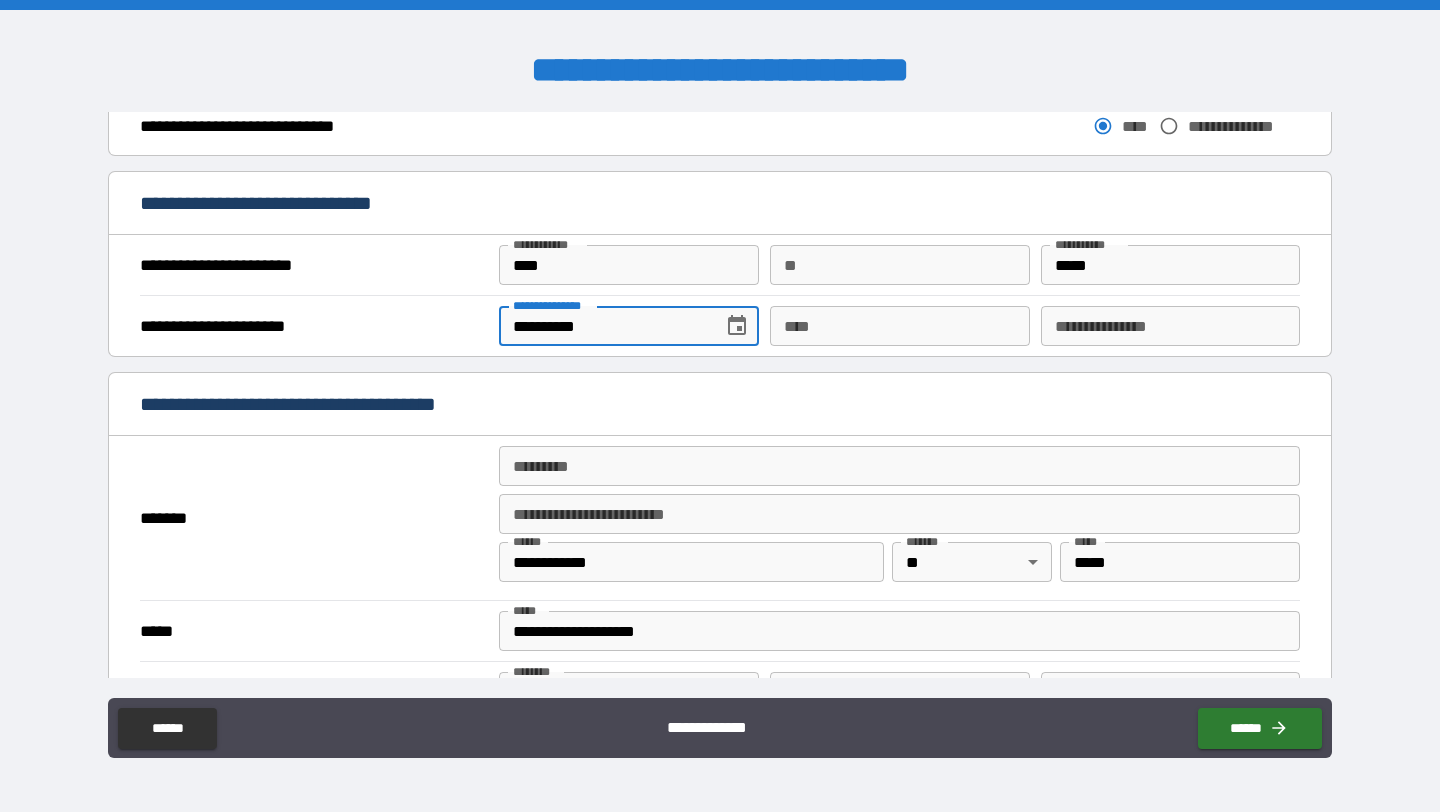 type on "**********" 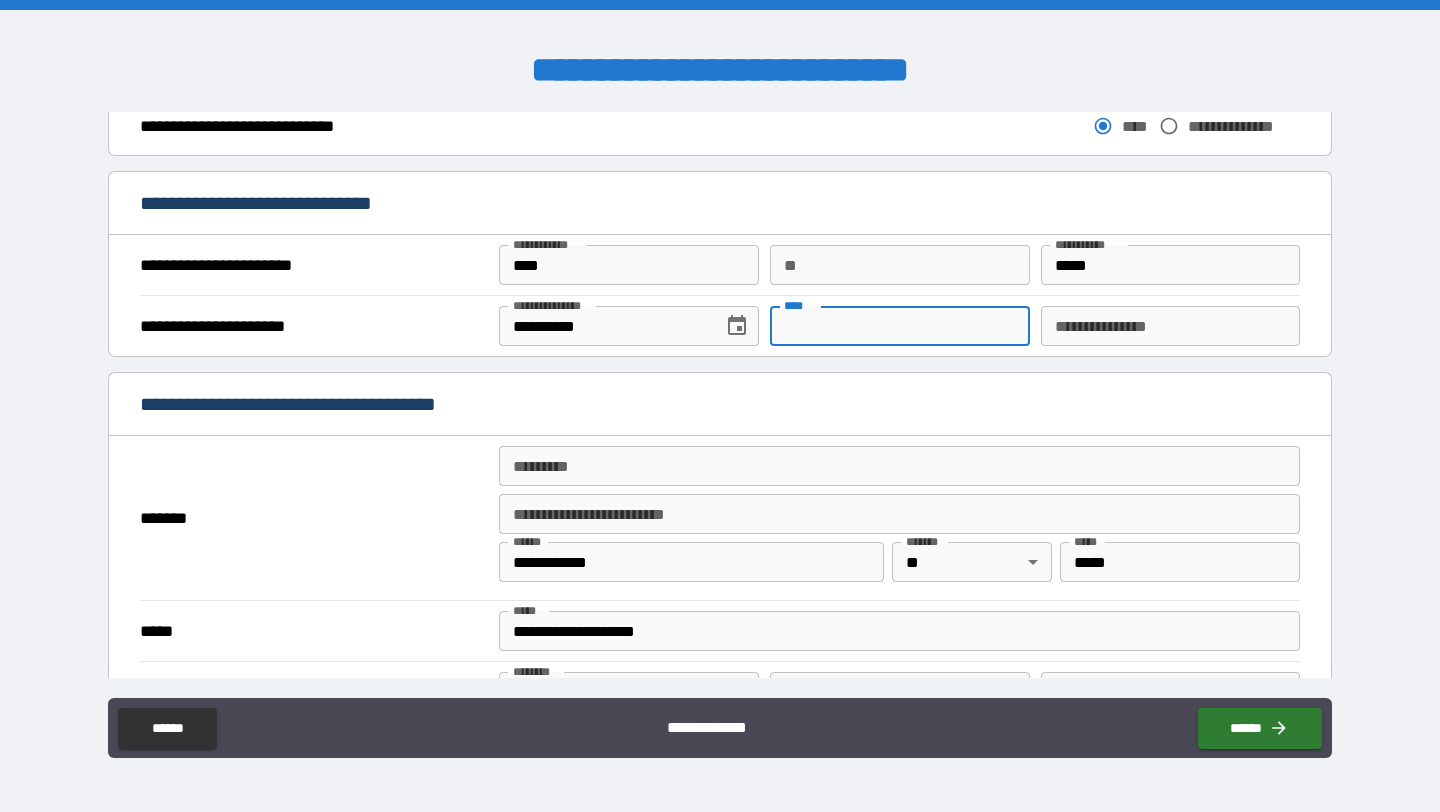 click on "**********" at bounding box center [1170, 326] 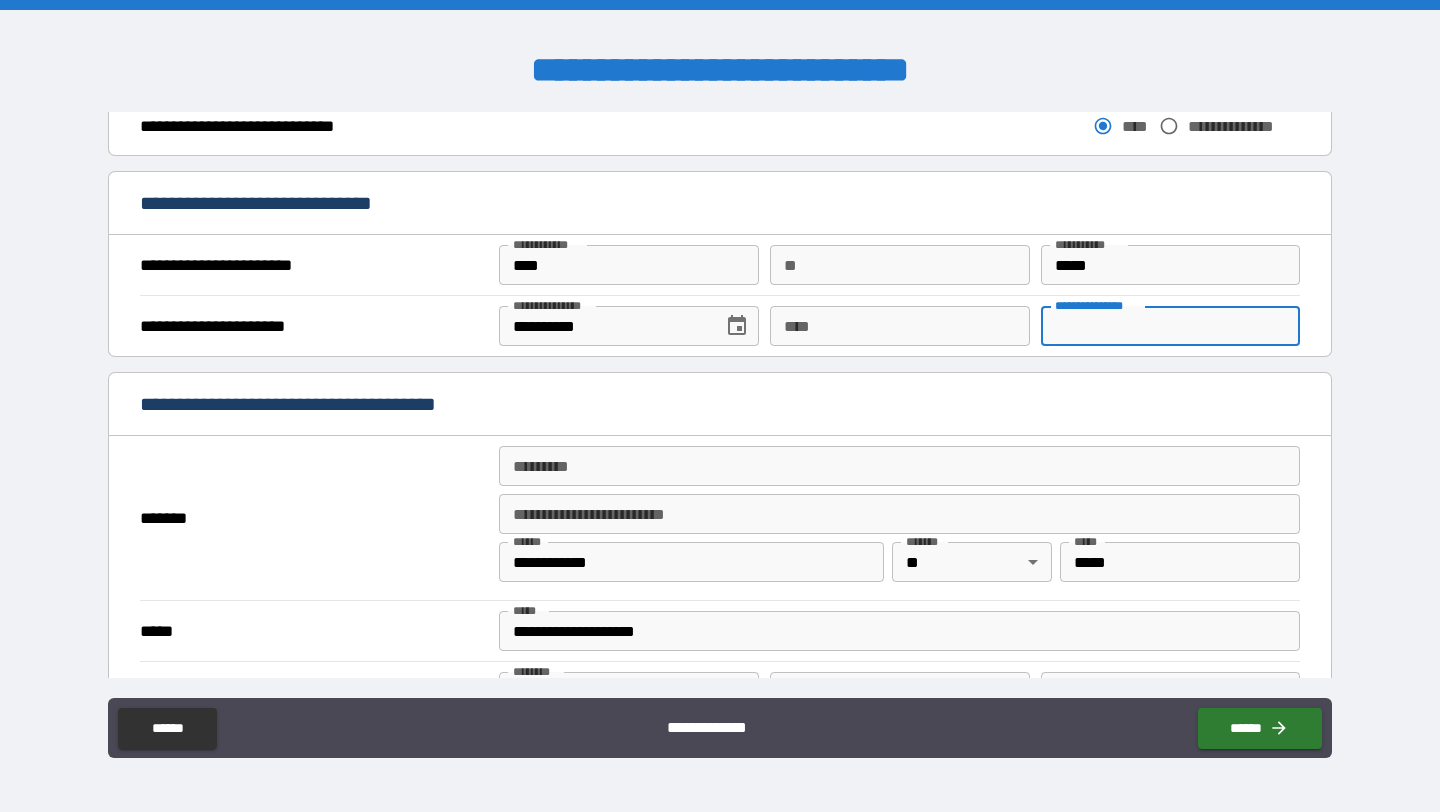 click on "*******   *" at bounding box center [899, 466] 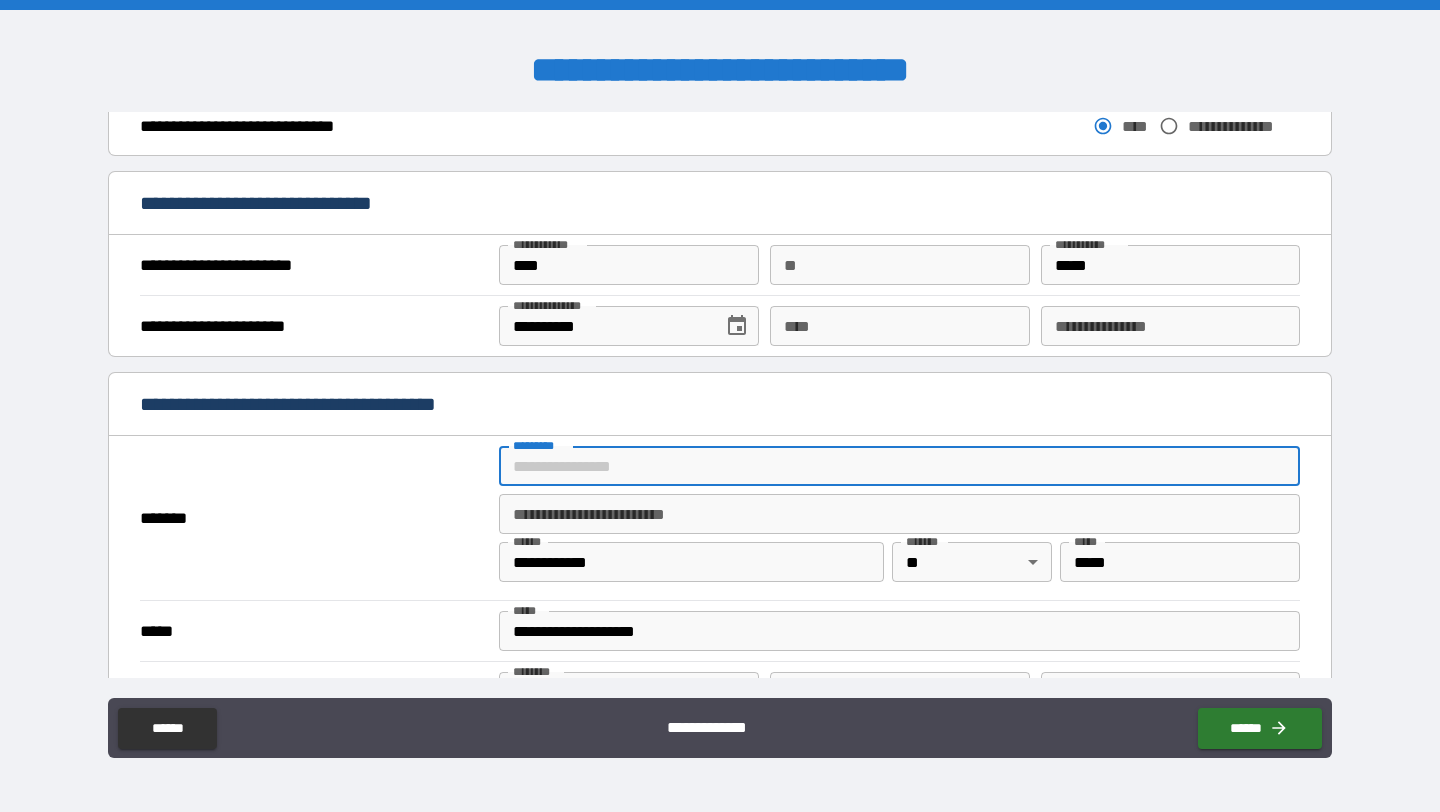 type on "**********" 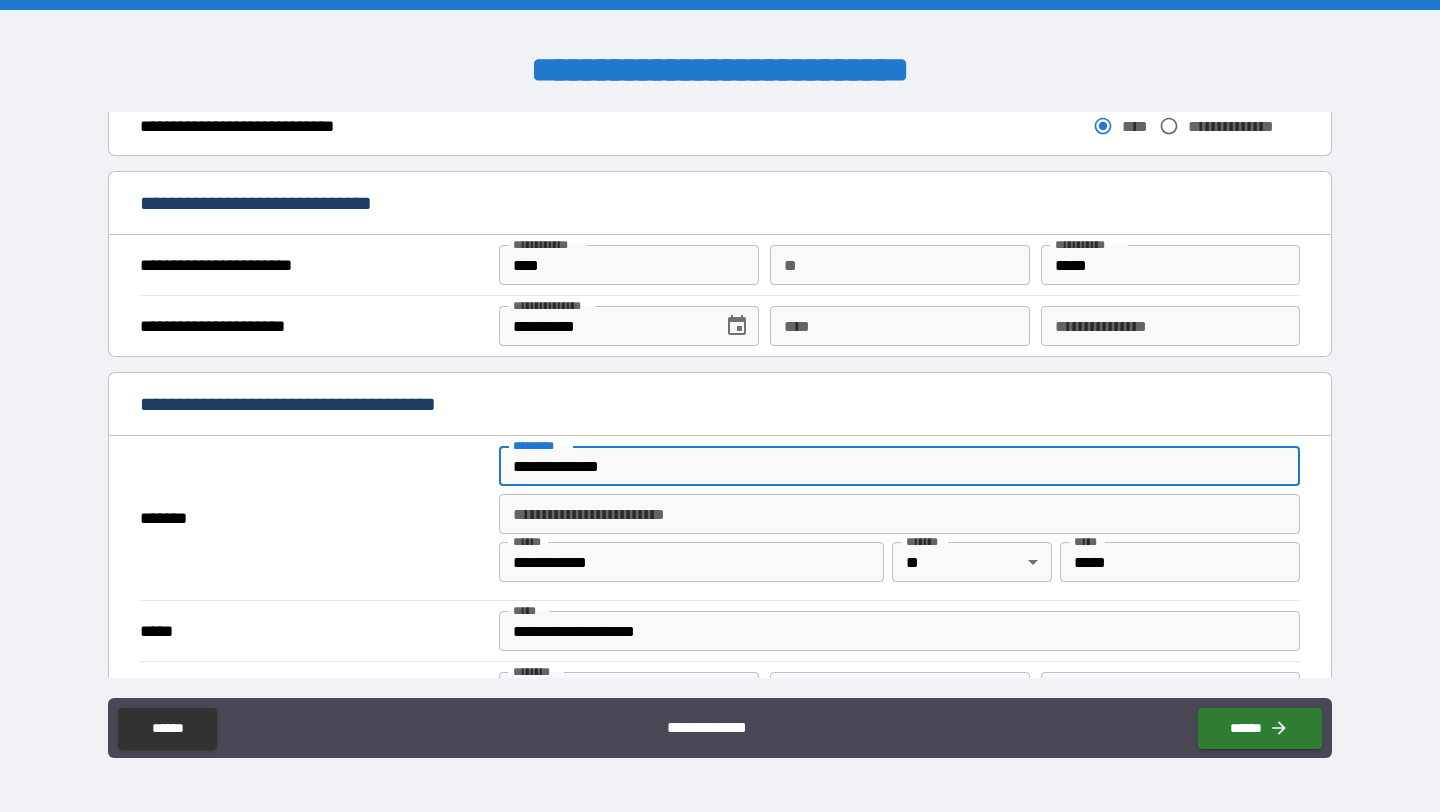 type on "**********" 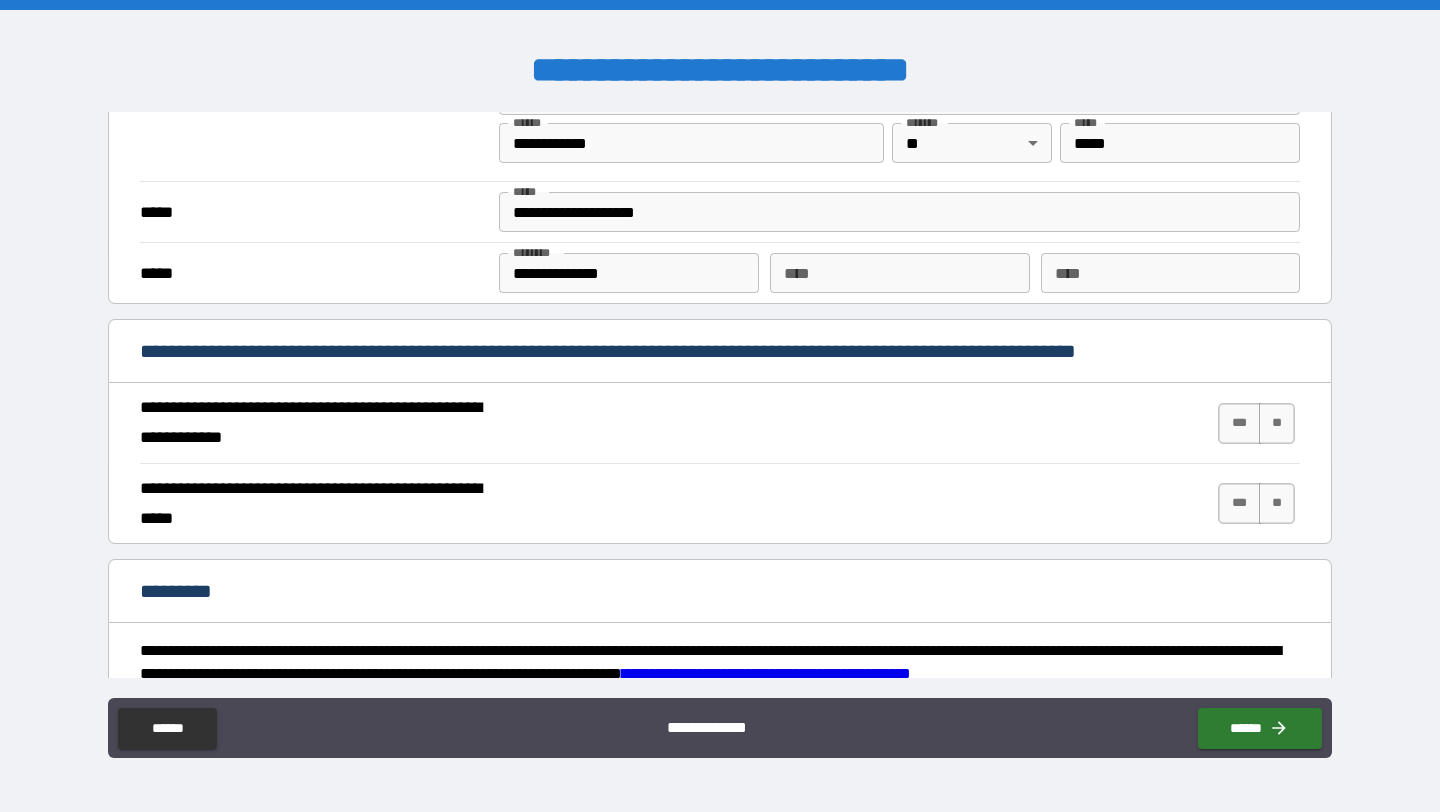 scroll, scrollTop: 1598, scrollLeft: 0, axis: vertical 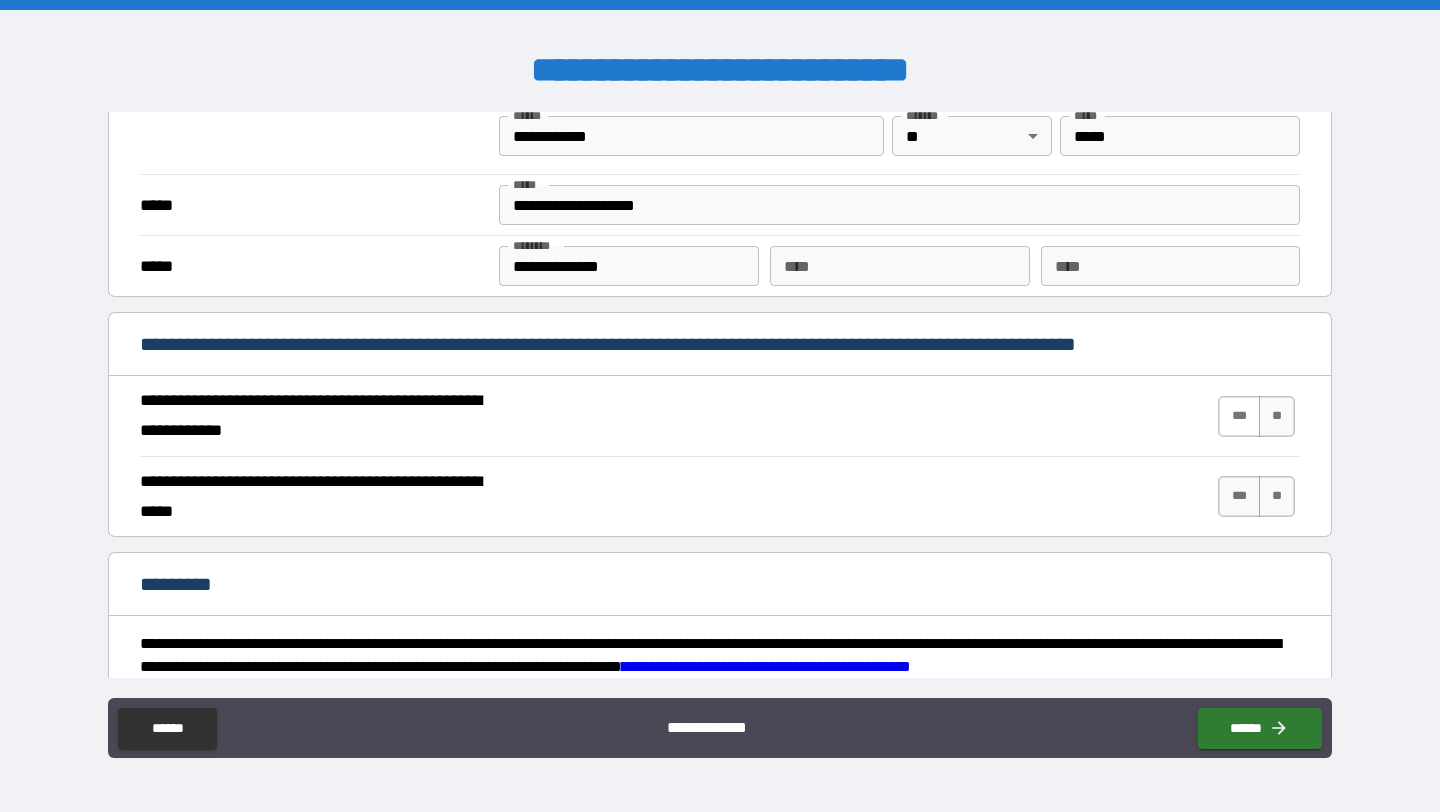 click on "***" at bounding box center (1239, 416) 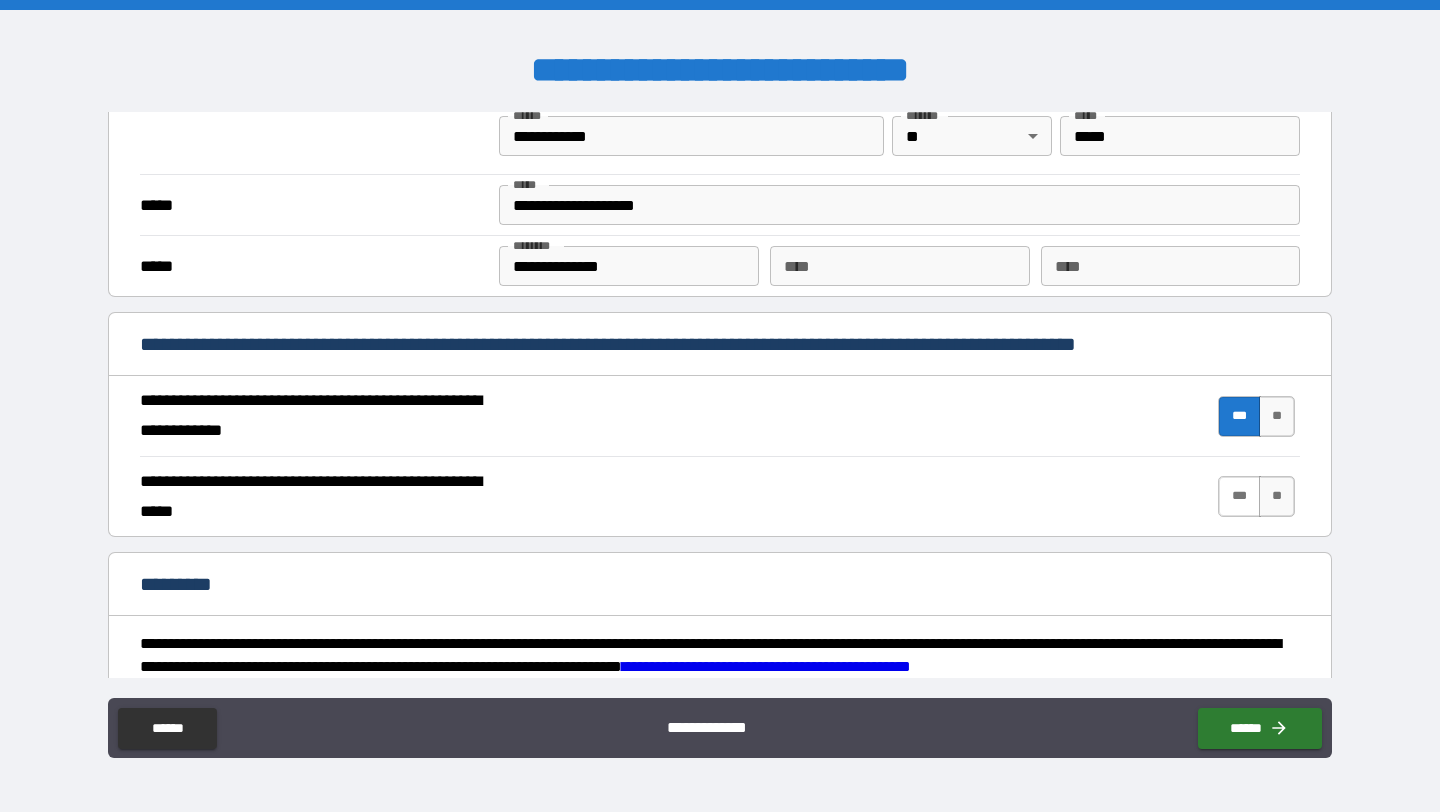 click on "***" at bounding box center [1239, 496] 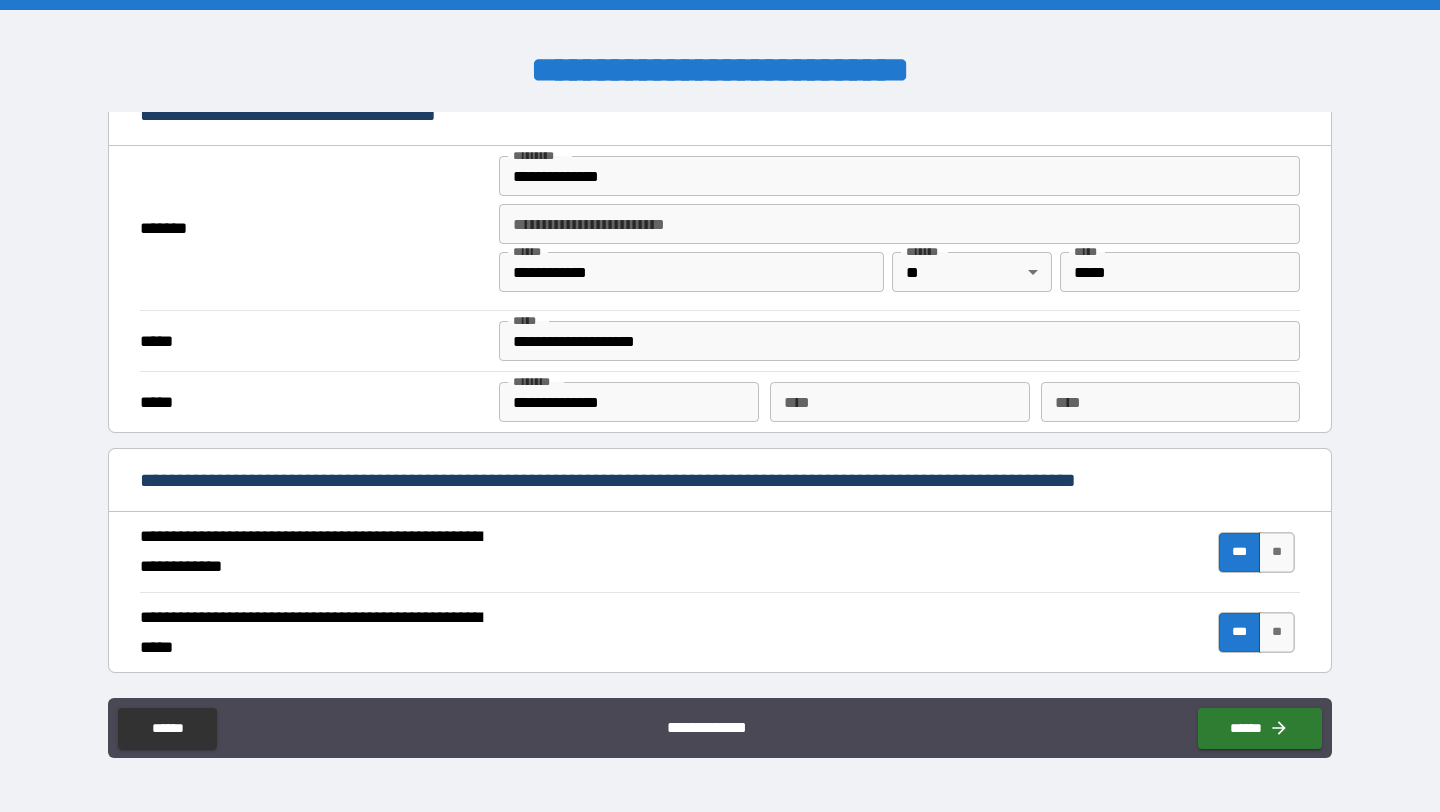 scroll, scrollTop: 1793, scrollLeft: 0, axis: vertical 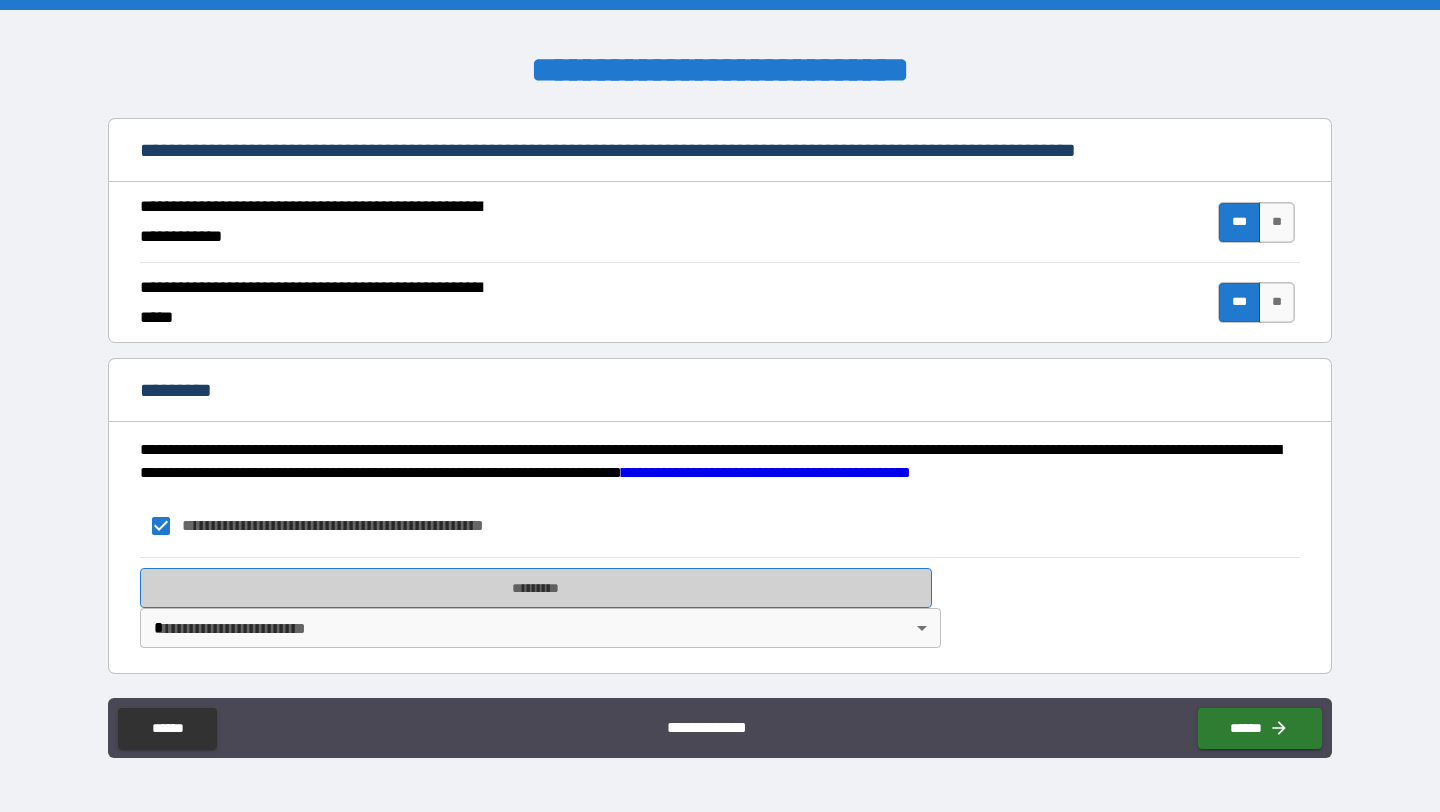 click on "*********" at bounding box center (536, 588) 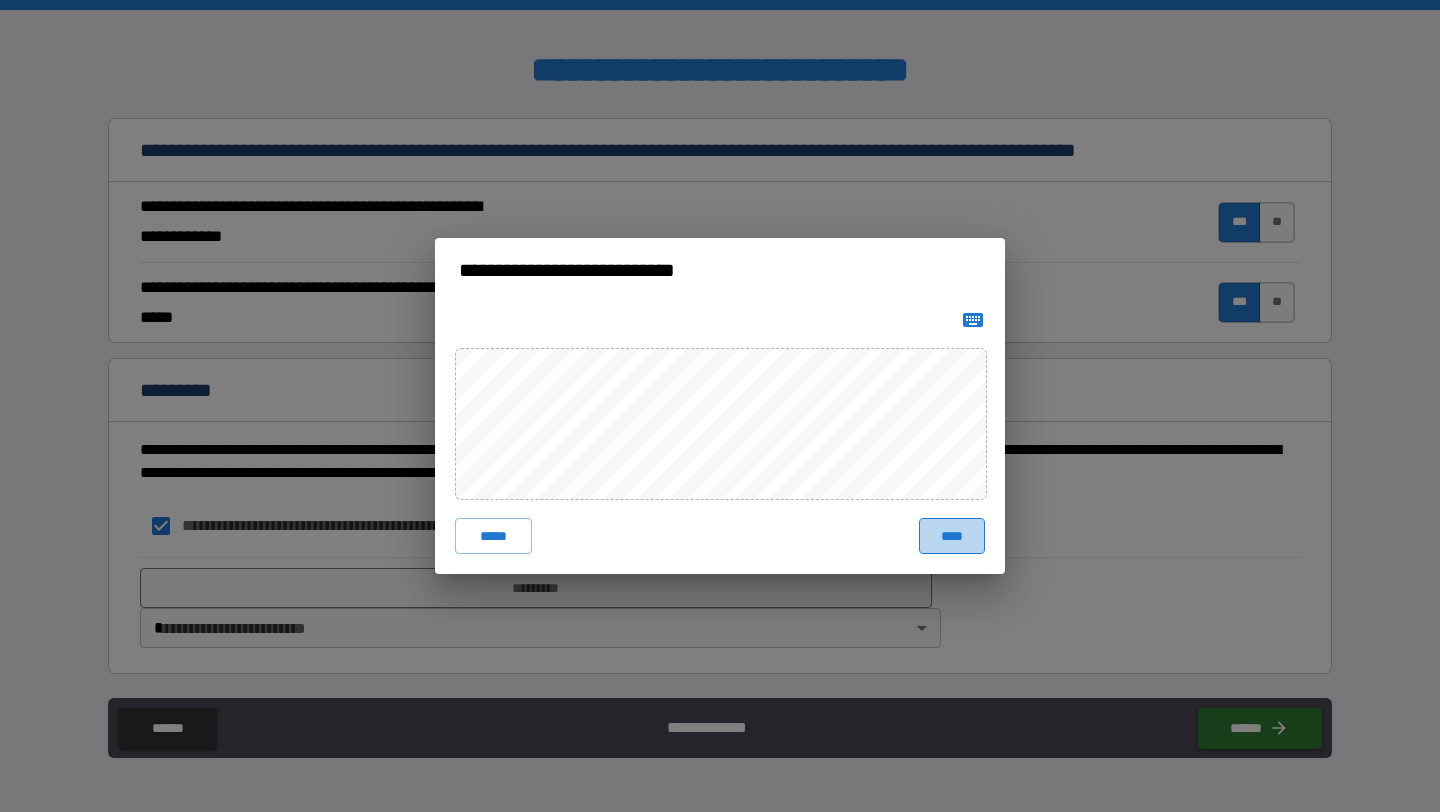 click on "****" at bounding box center [952, 536] 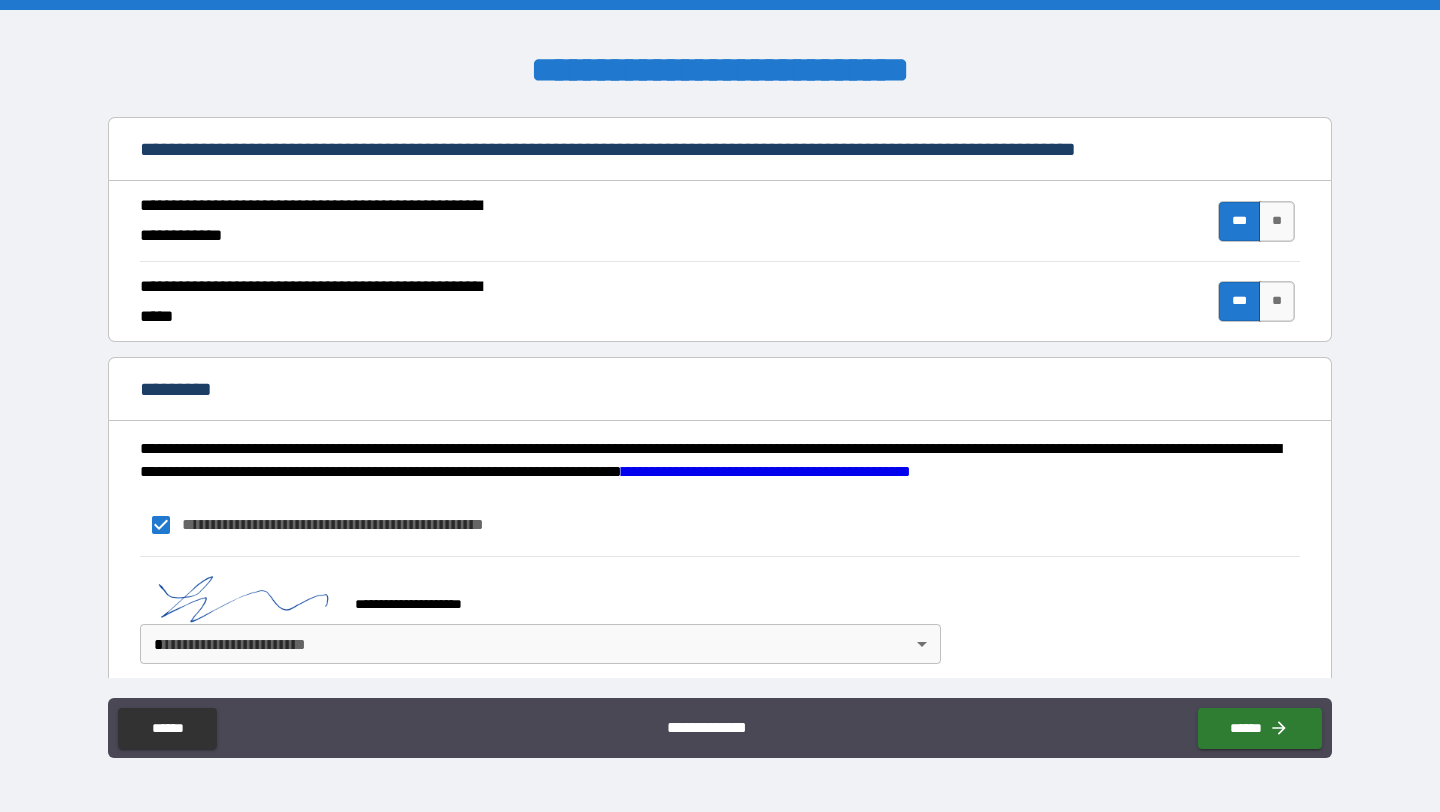click on "**********" at bounding box center [720, 406] 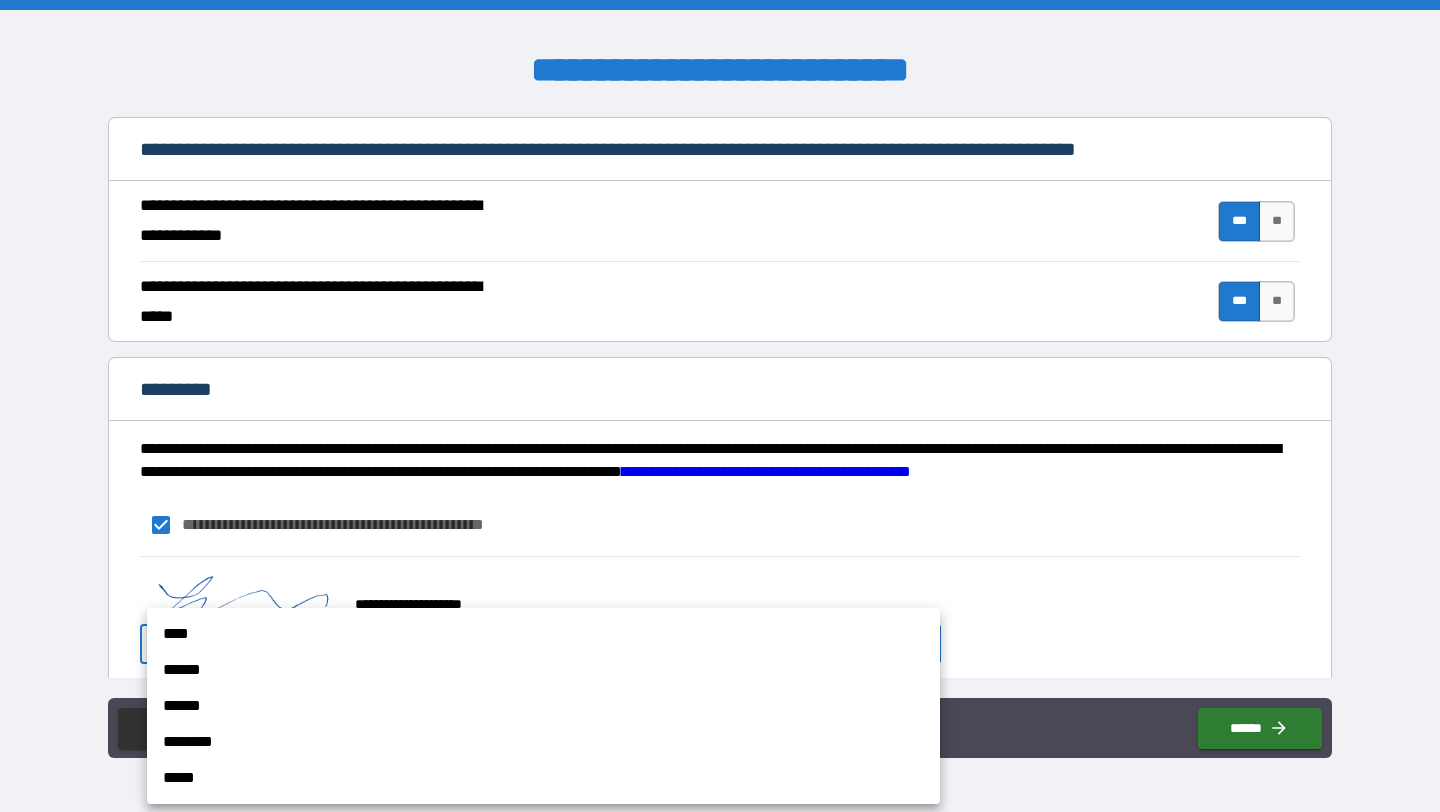 click on "******" at bounding box center [543, 670] 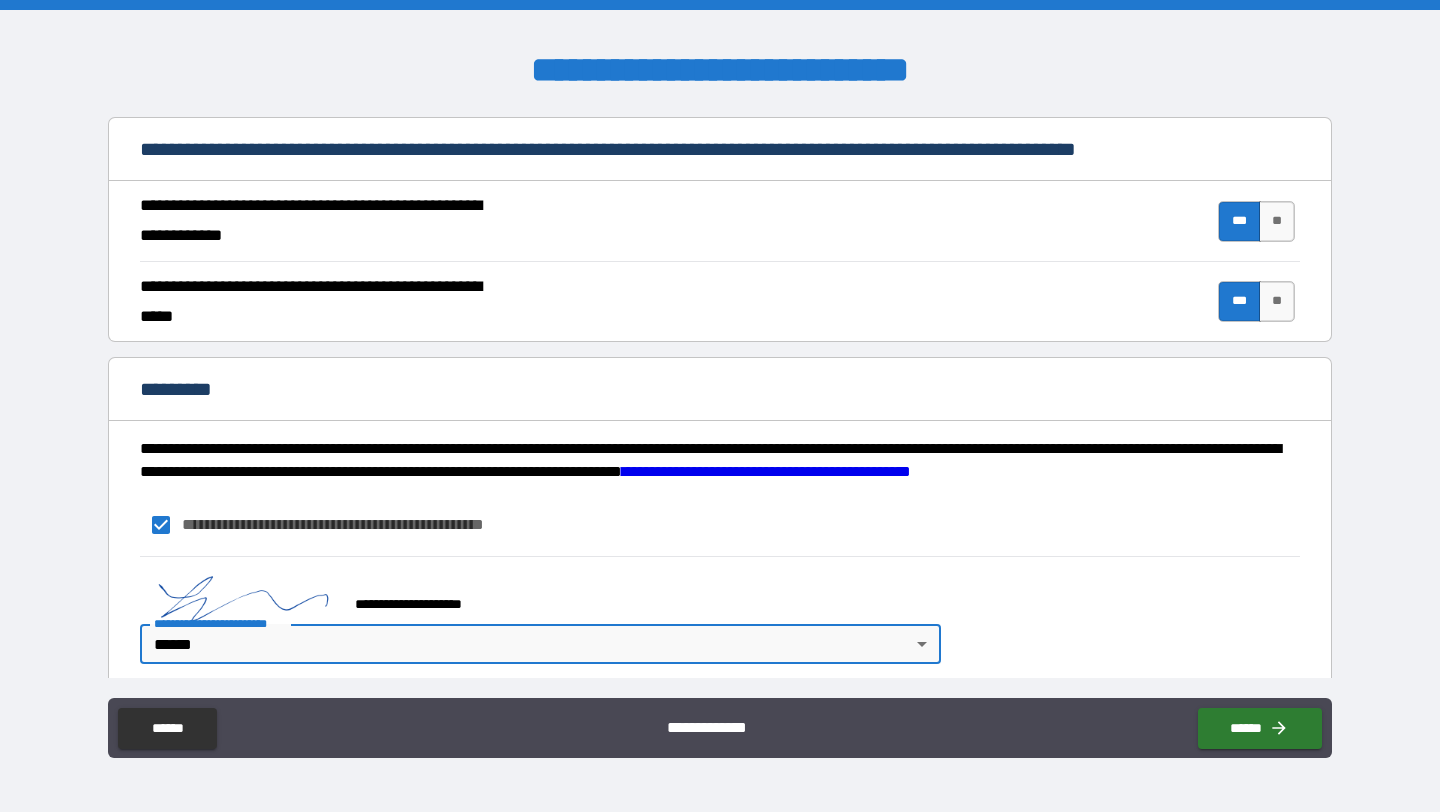 scroll, scrollTop: 1810, scrollLeft: 0, axis: vertical 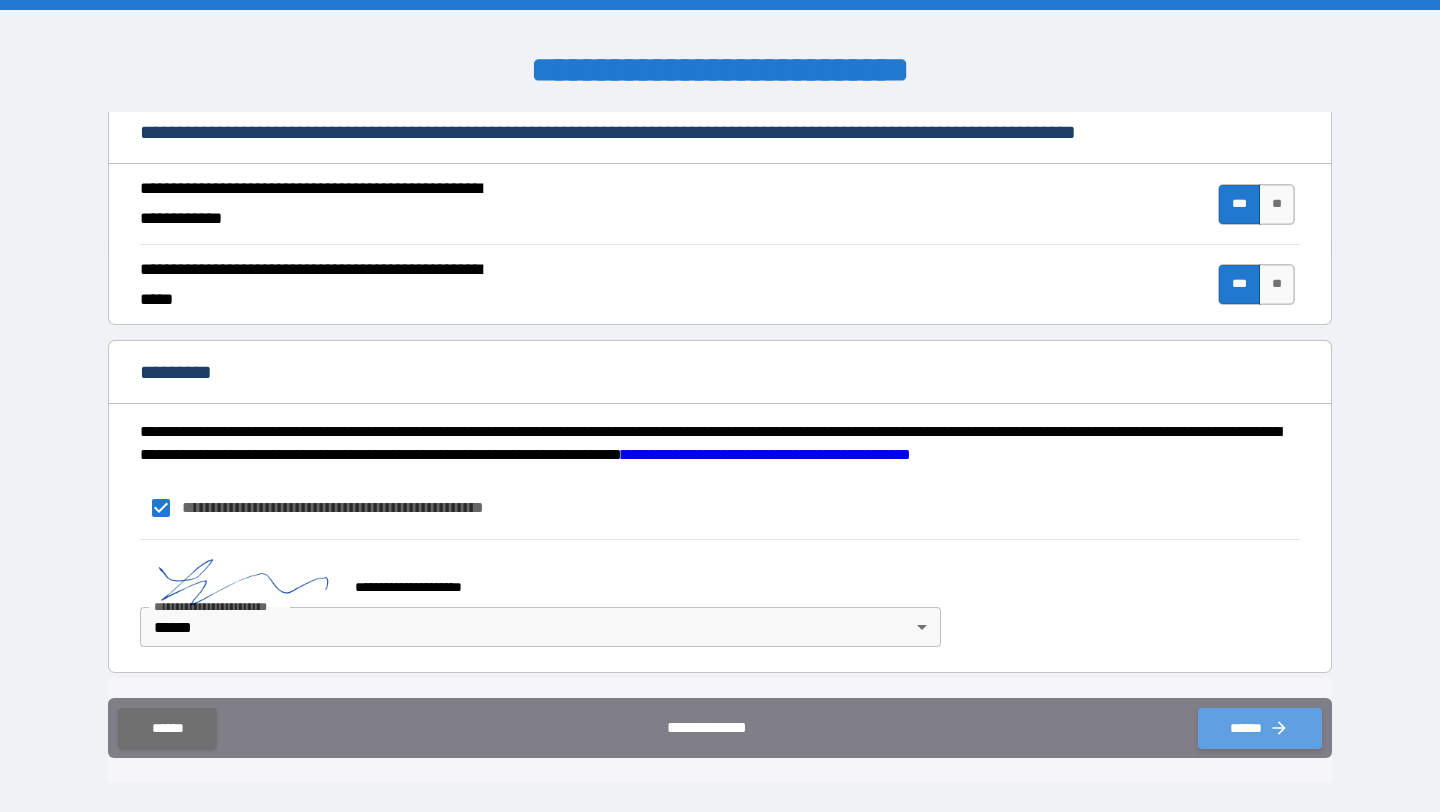 click on "******" at bounding box center (1260, 728) 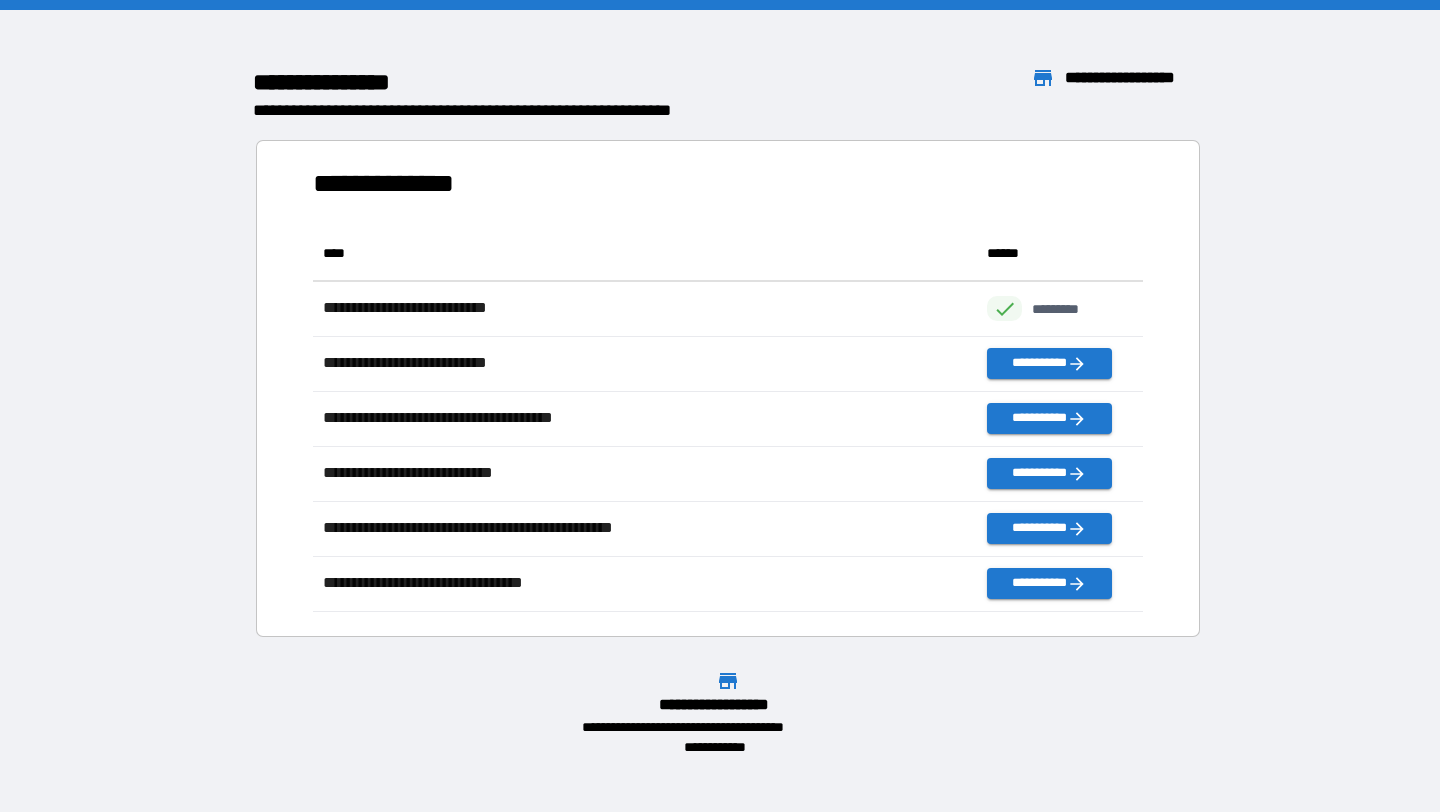 scroll, scrollTop: 16, scrollLeft: 16, axis: both 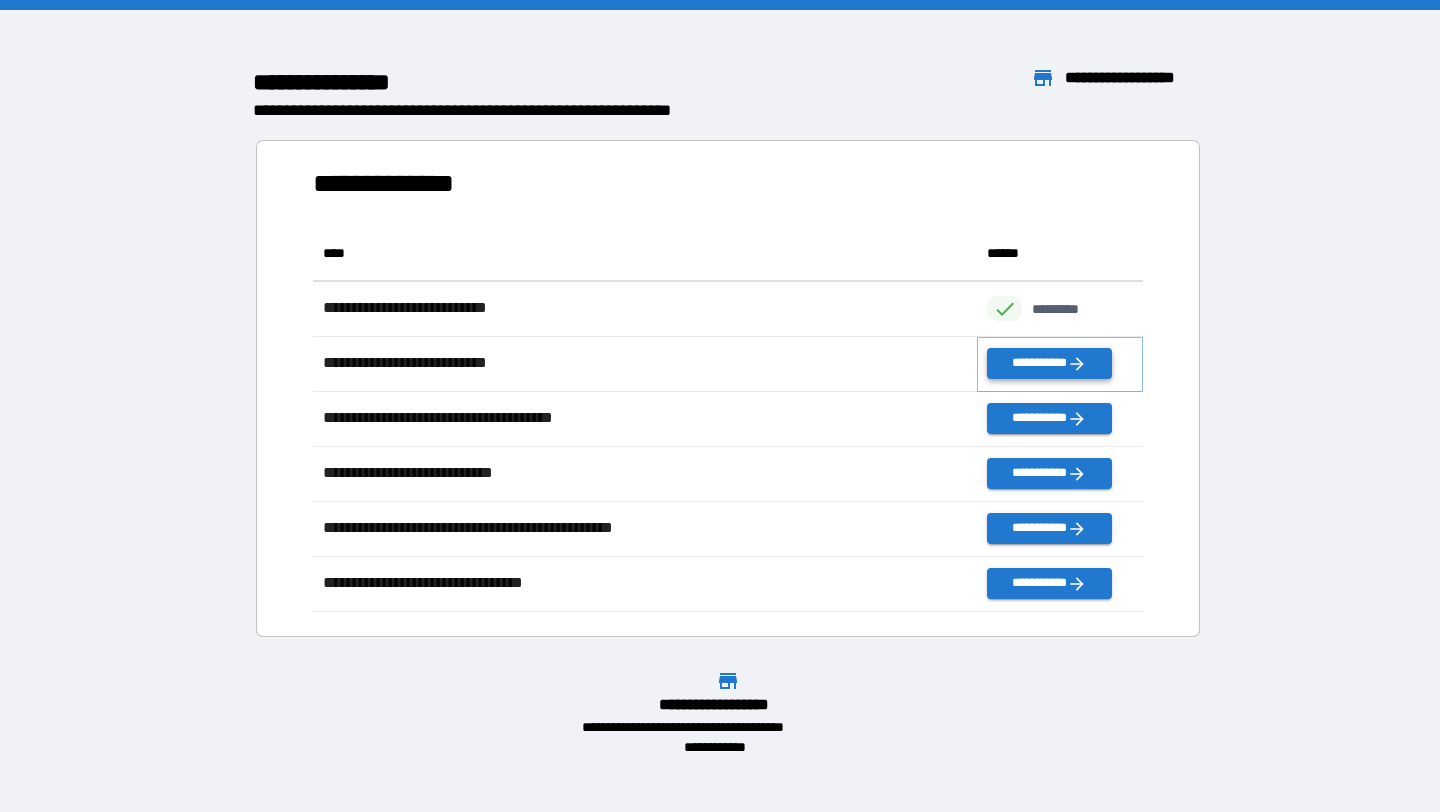 click on "**********" at bounding box center [1049, 363] 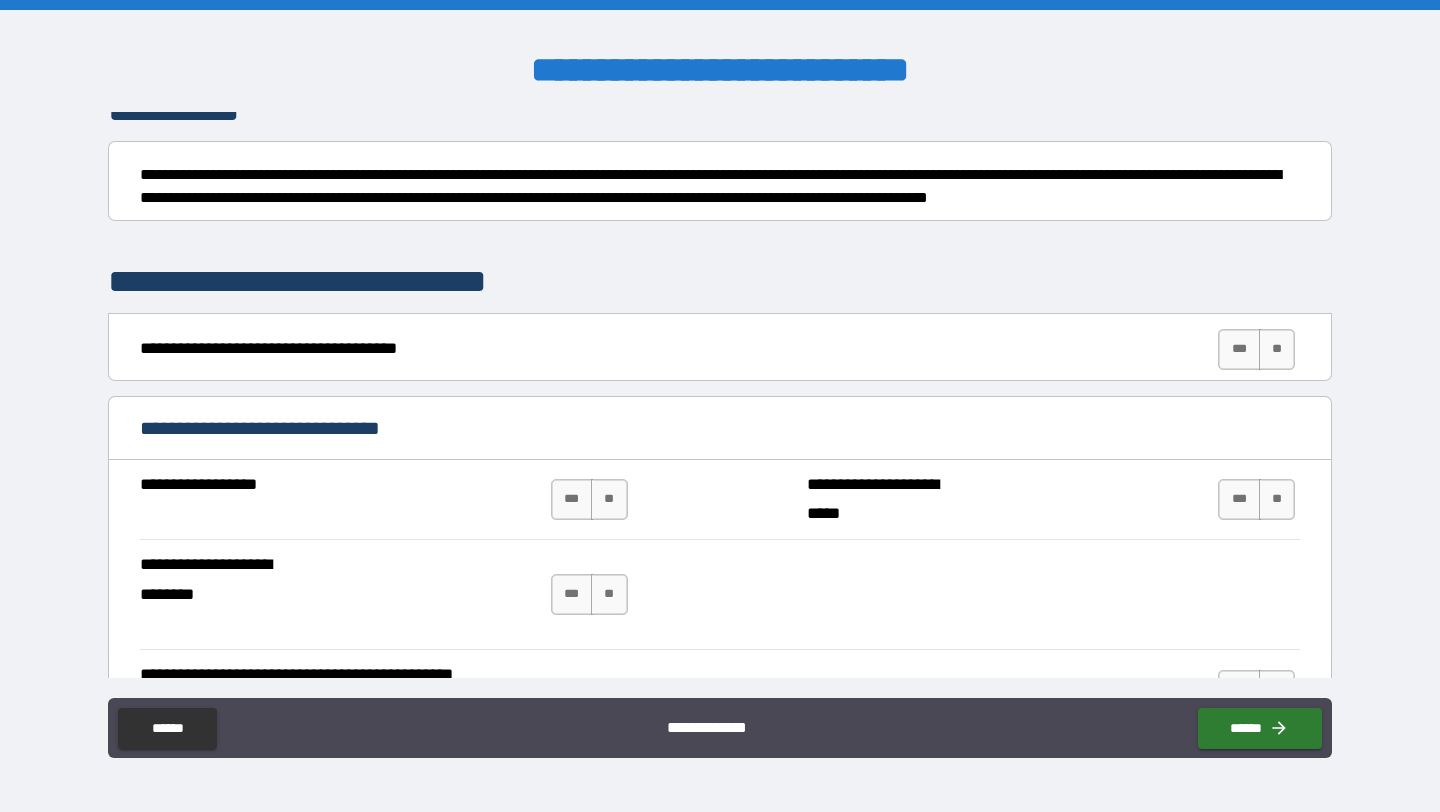 scroll, scrollTop: 188, scrollLeft: 0, axis: vertical 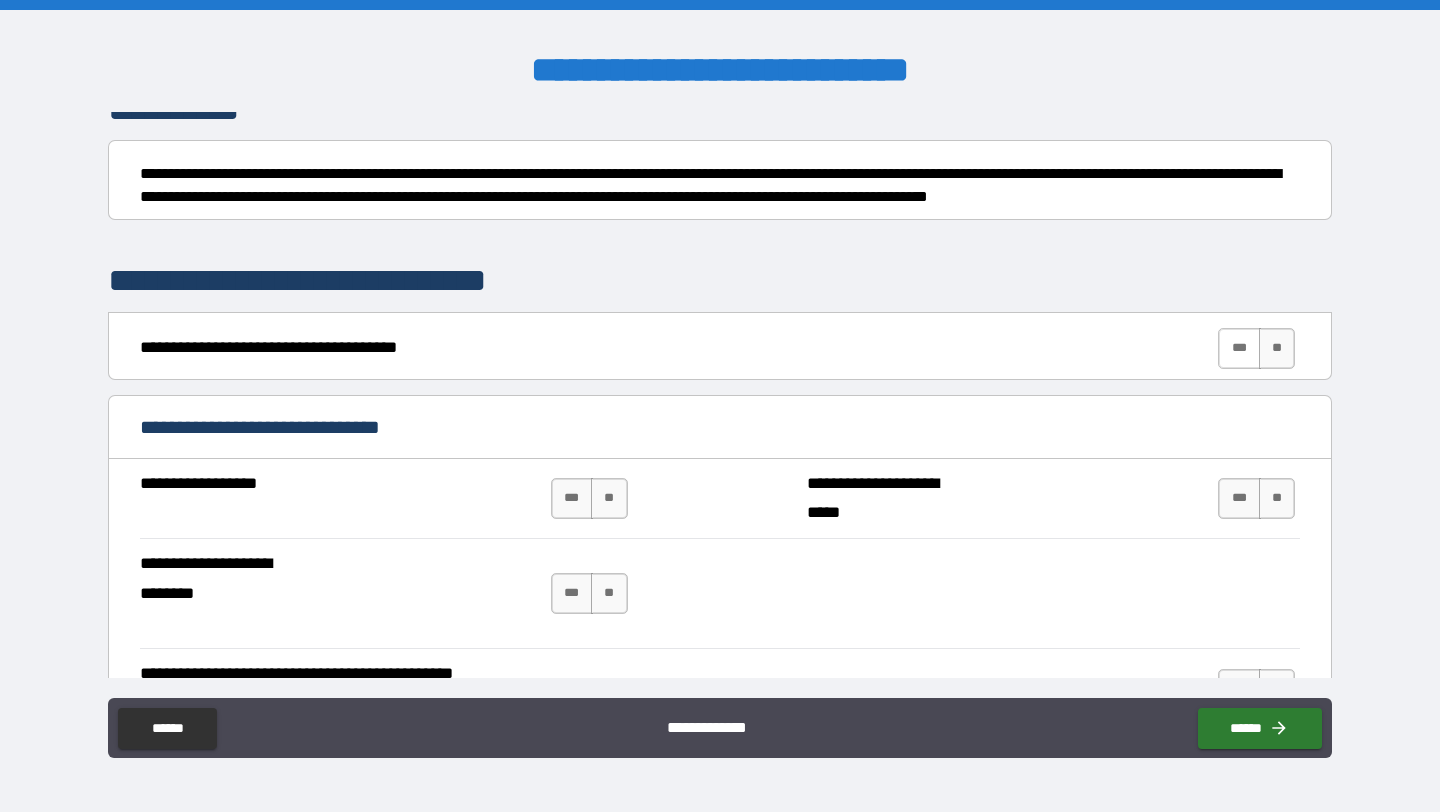 click on "***" at bounding box center (1239, 348) 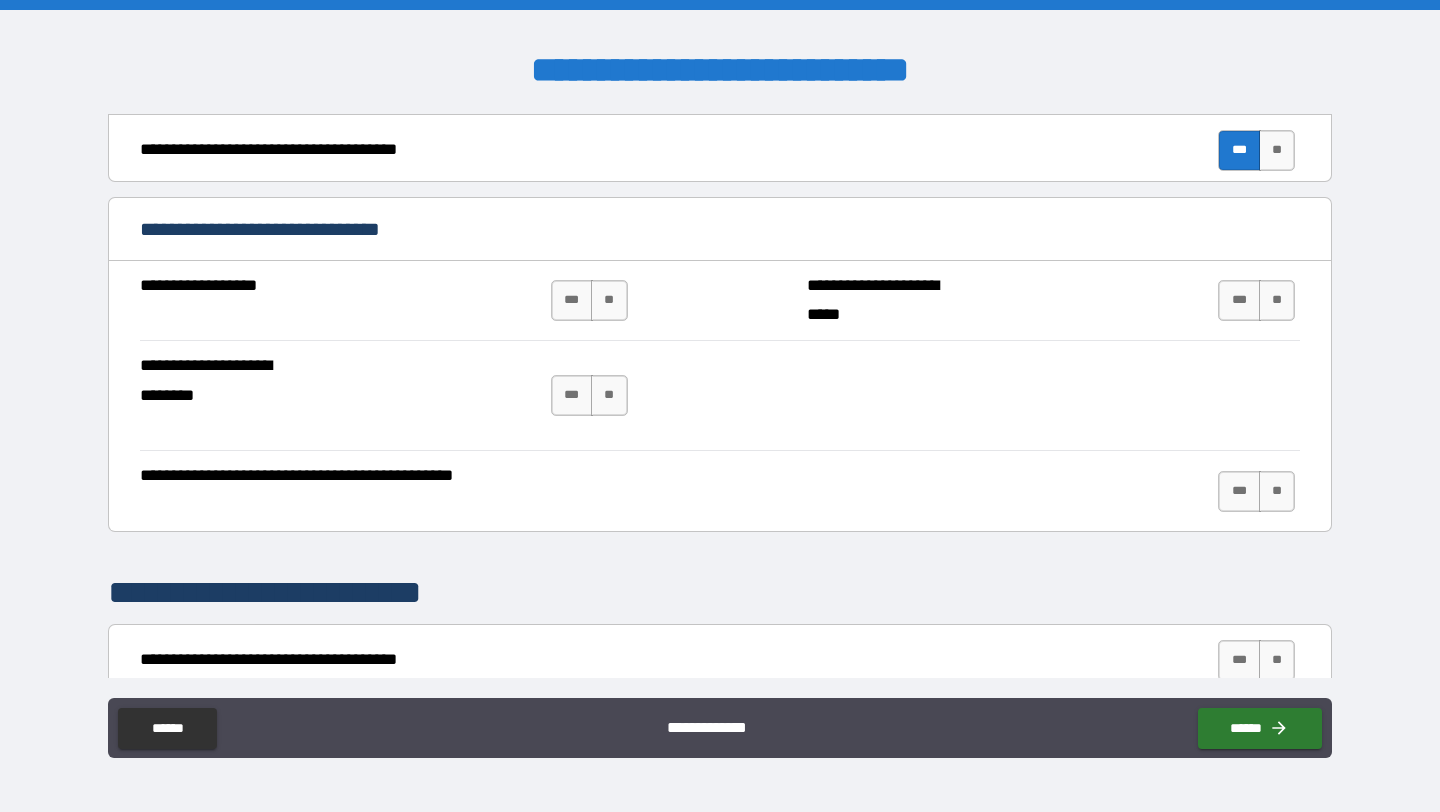 scroll, scrollTop: 387, scrollLeft: 0, axis: vertical 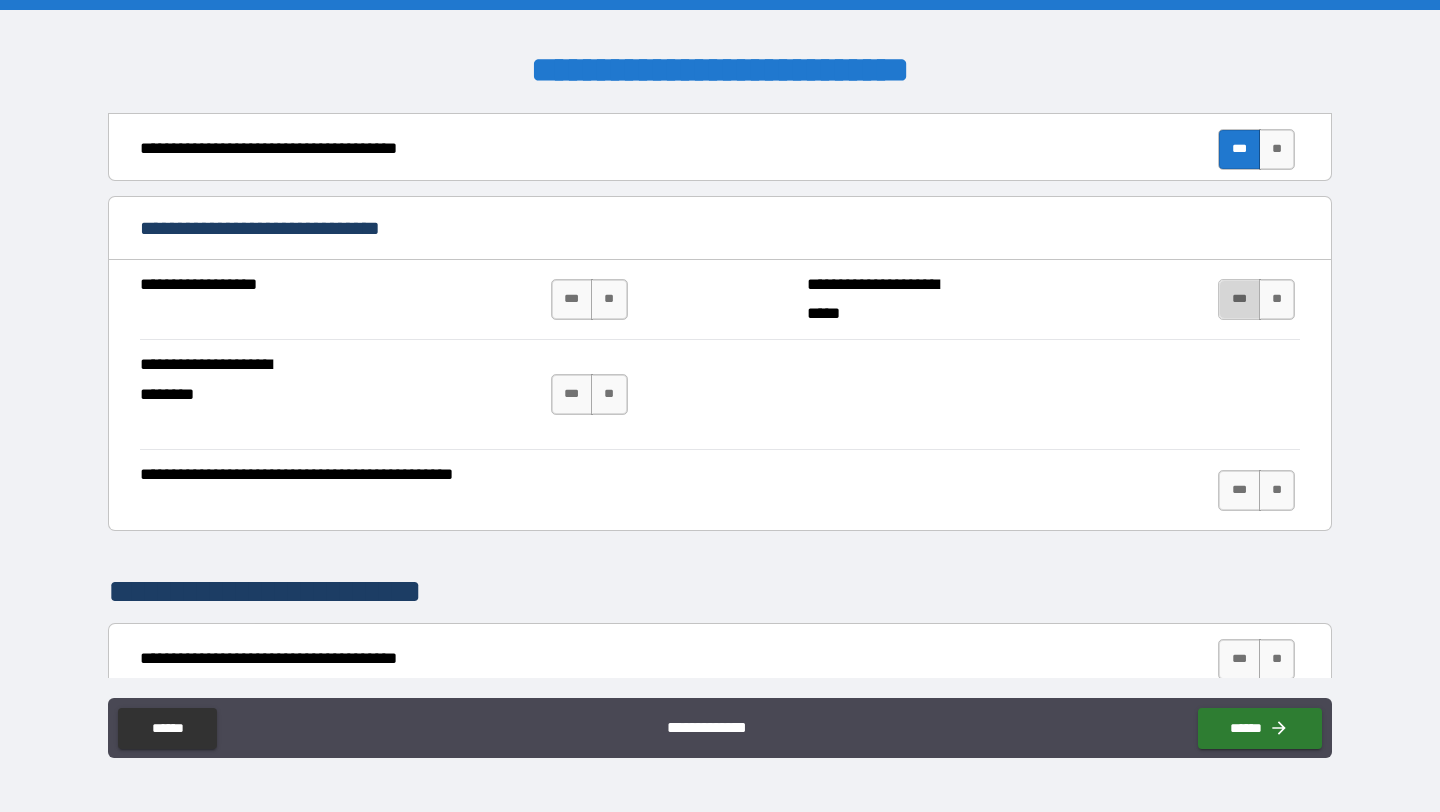 click on "***" at bounding box center [1239, 299] 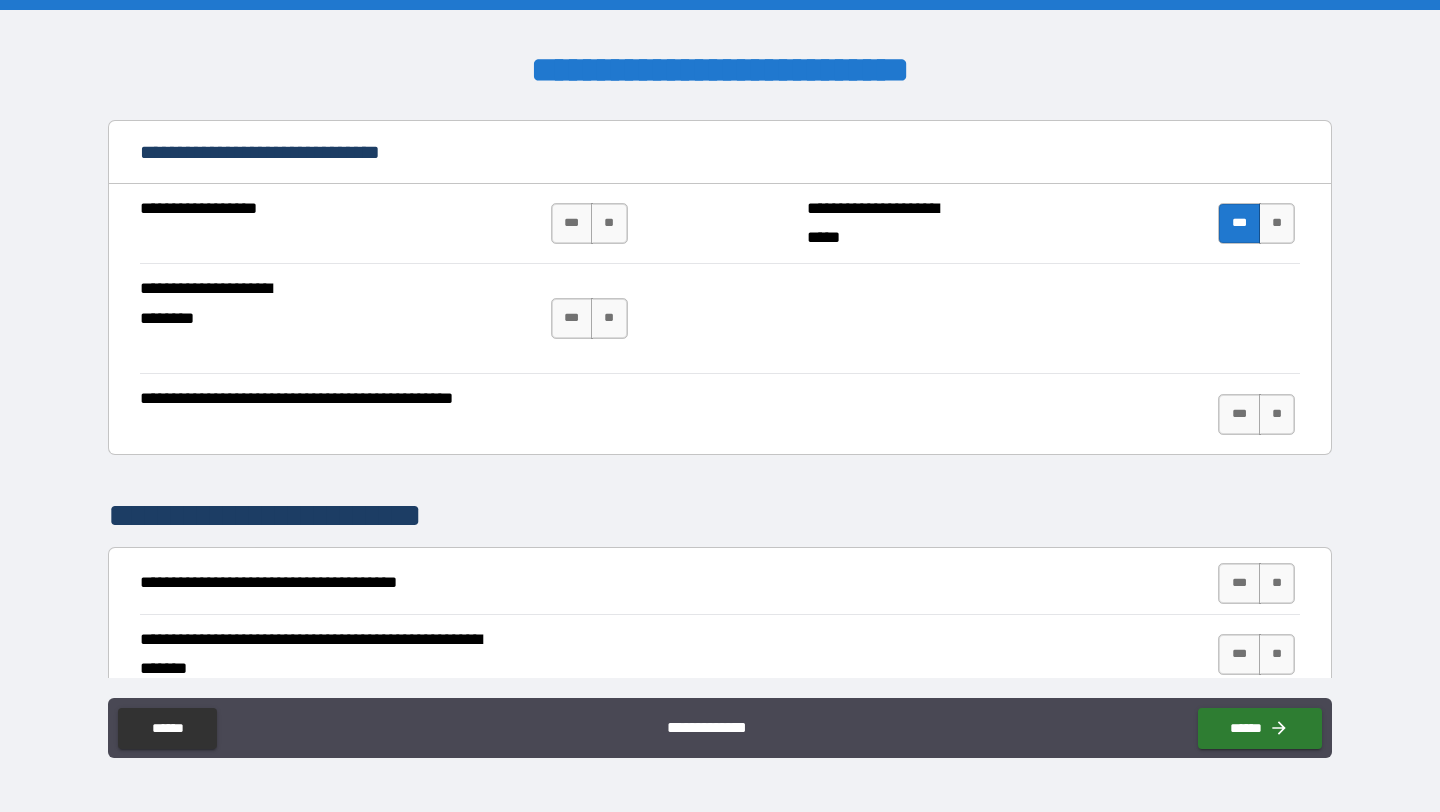 scroll, scrollTop: 462, scrollLeft: 0, axis: vertical 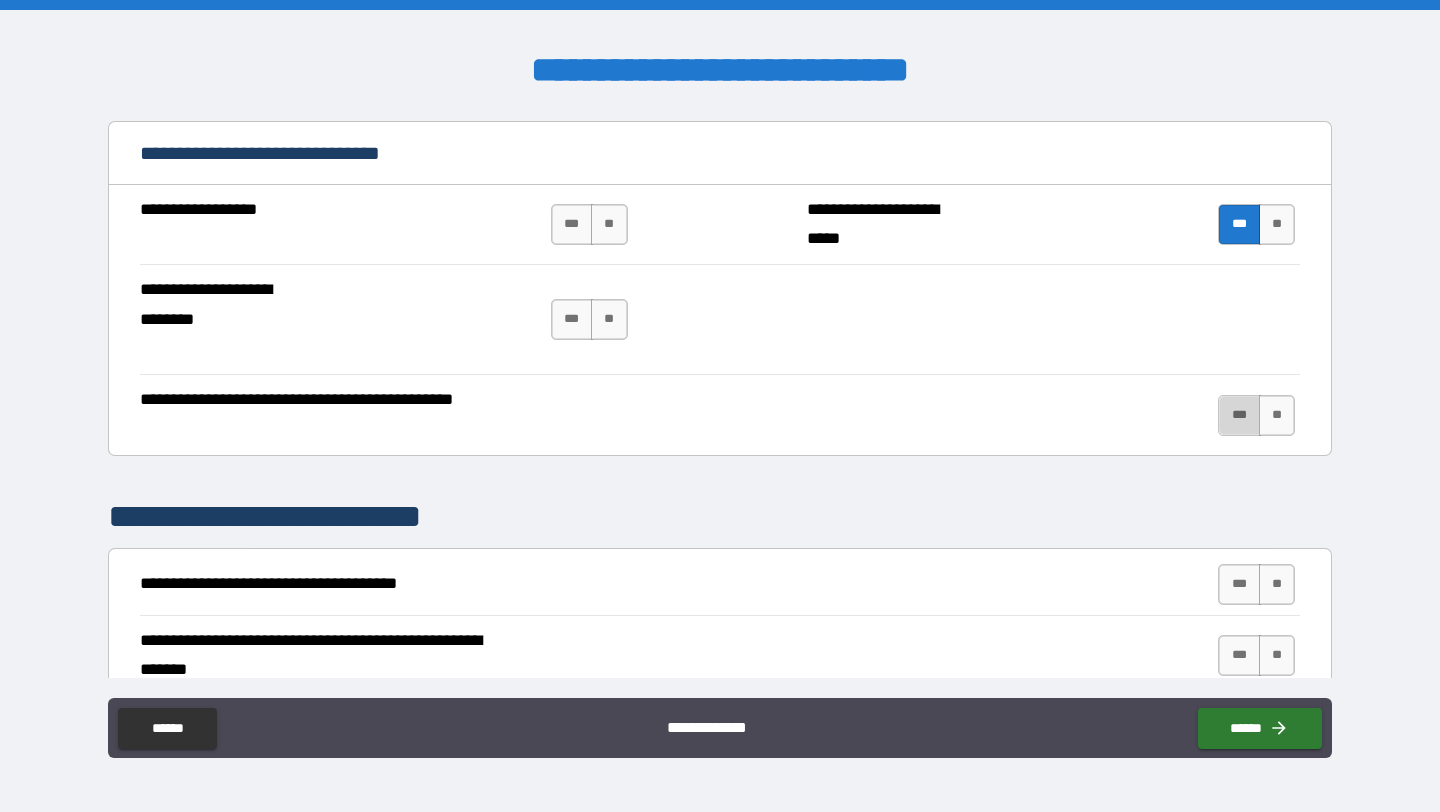click on "***" at bounding box center (1239, 415) 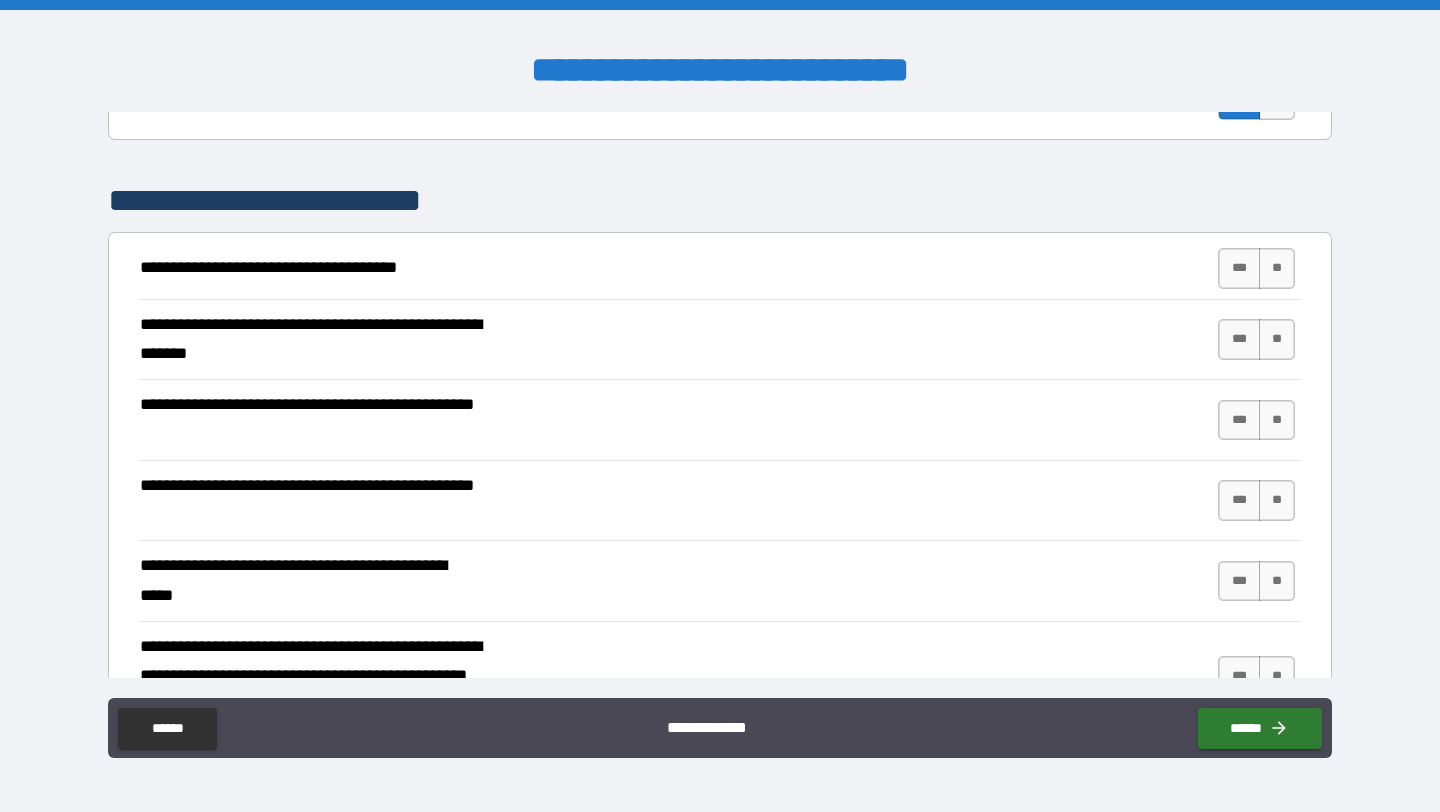 scroll, scrollTop: 781, scrollLeft: 0, axis: vertical 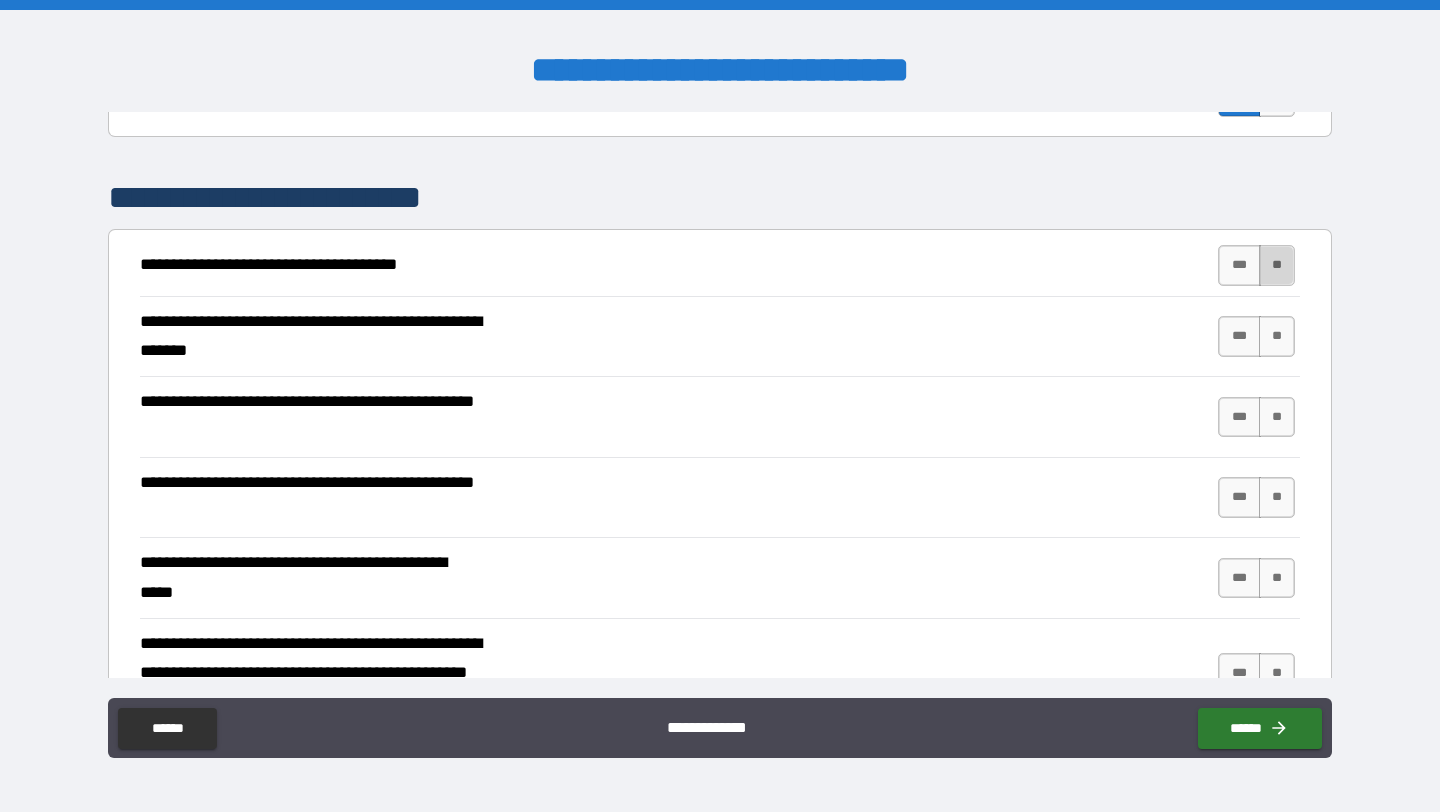 click on "**" at bounding box center (1277, 265) 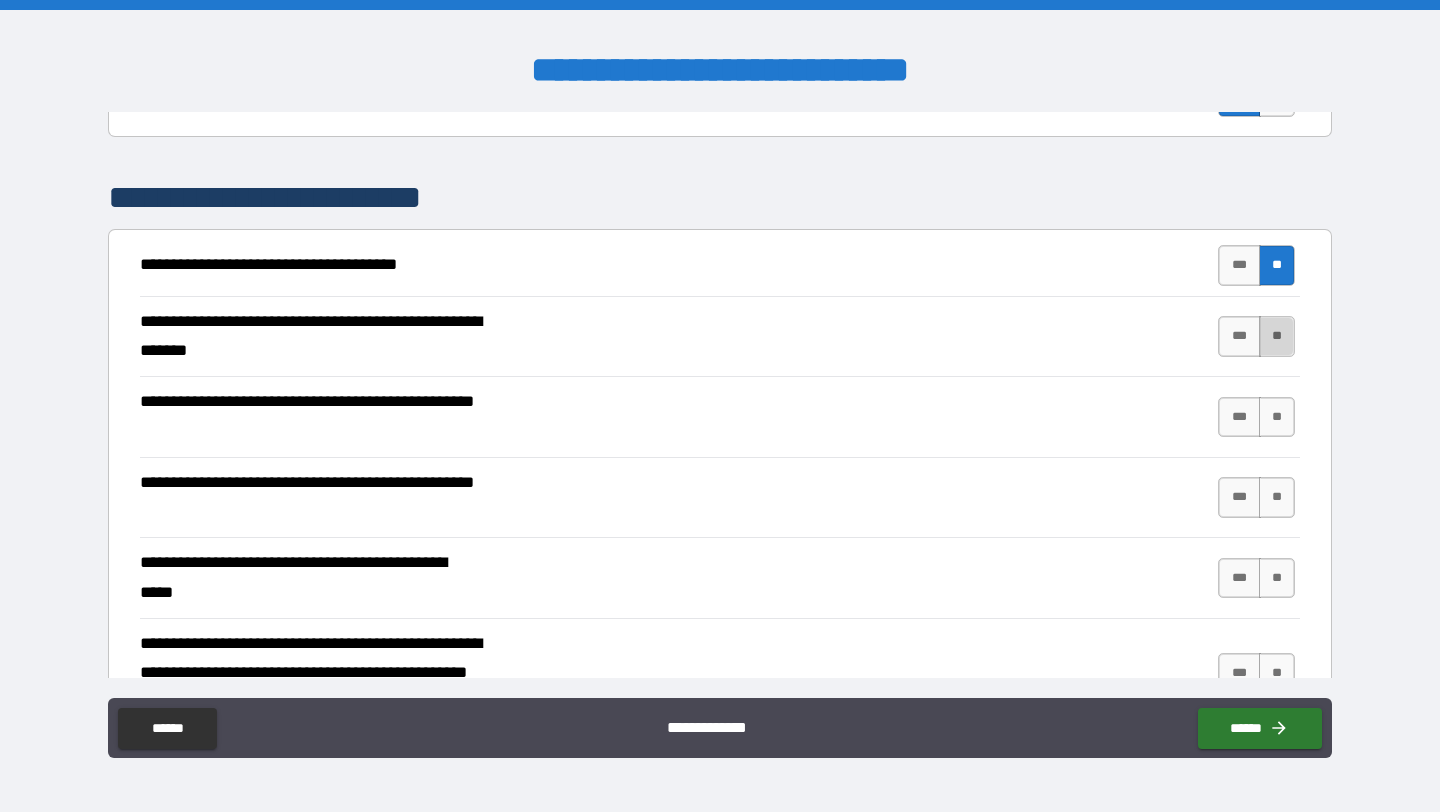 click on "**" at bounding box center [1277, 336] 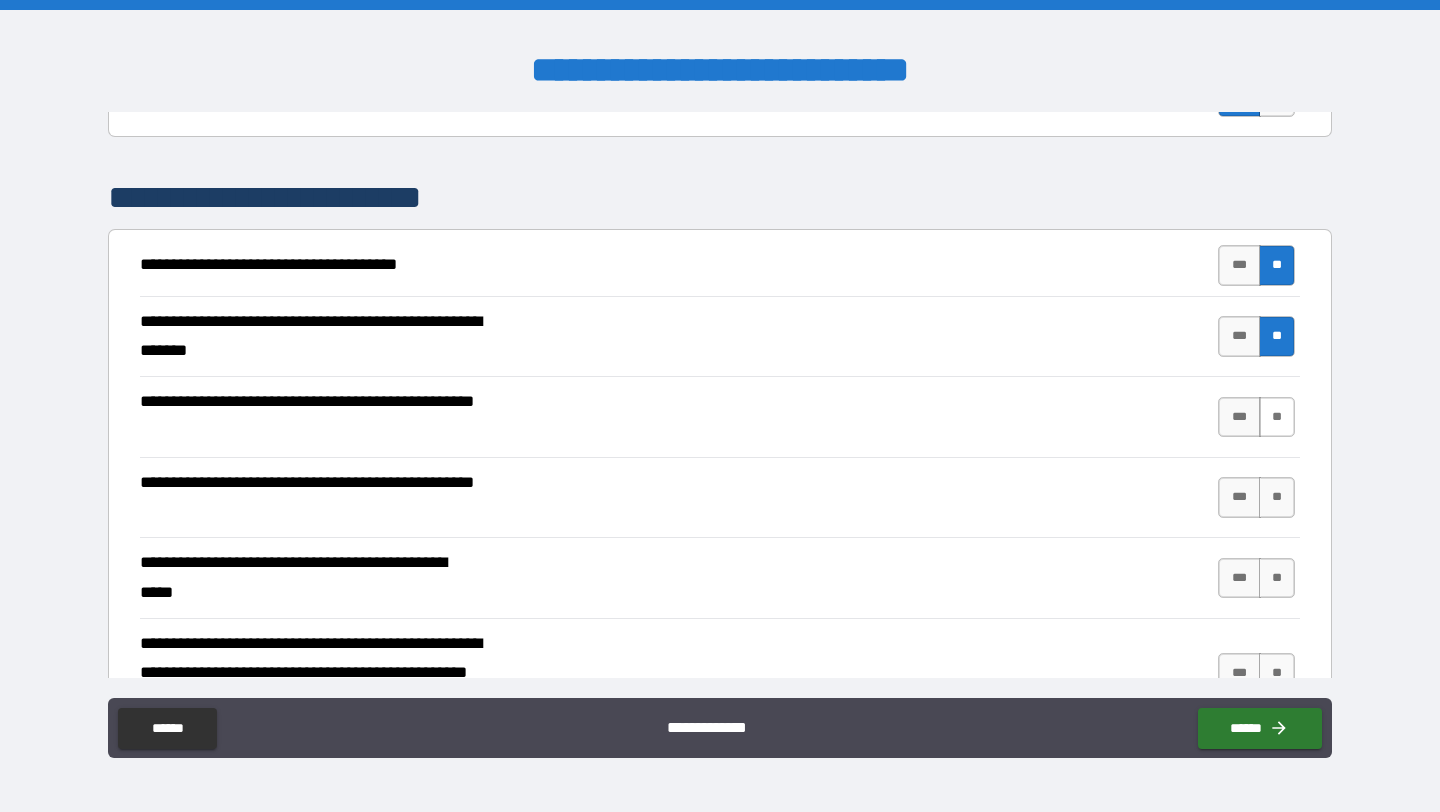click on "**" at bounding box center [1277, 417] 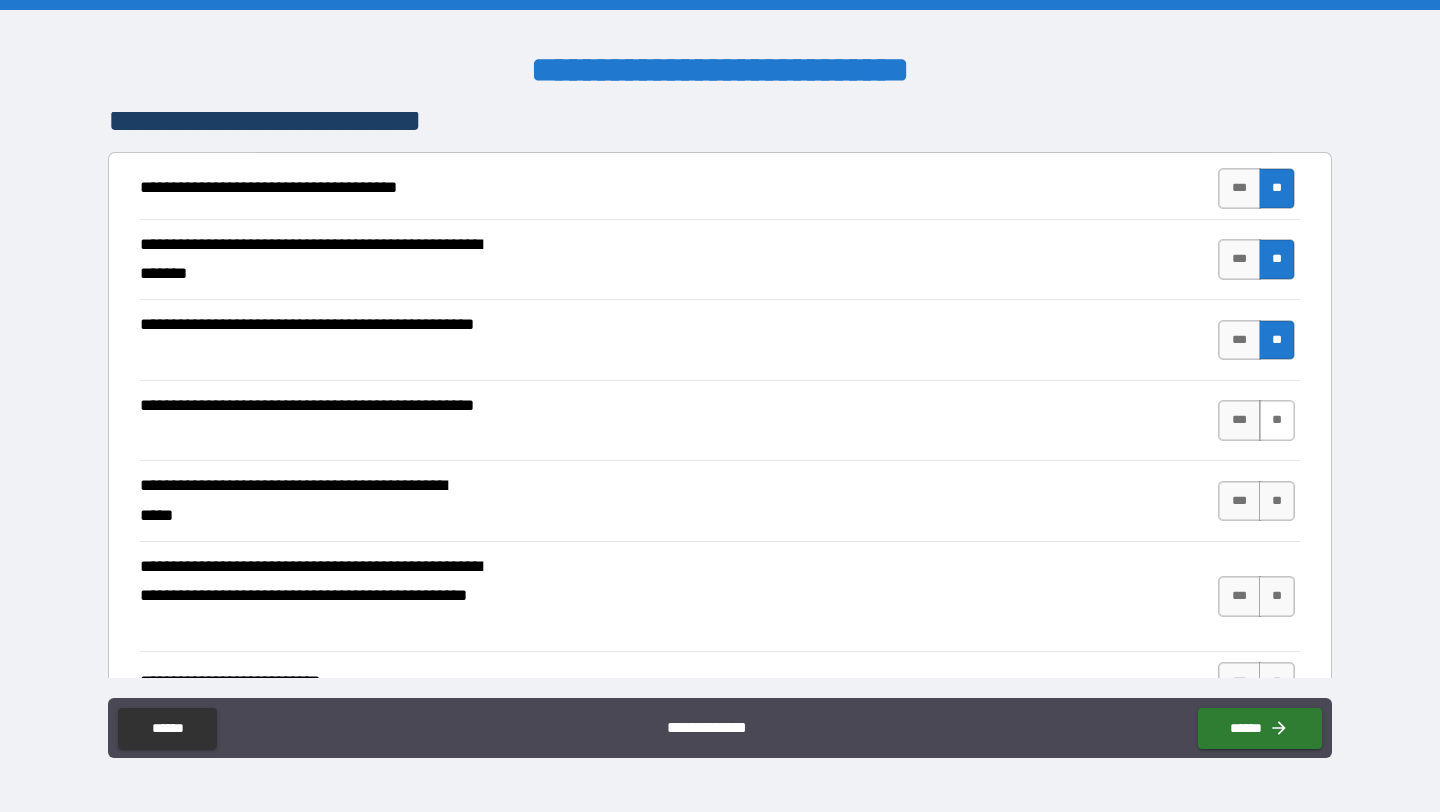 scroll, scrollTop: 862, scrollLeft: 0, axis: vertical 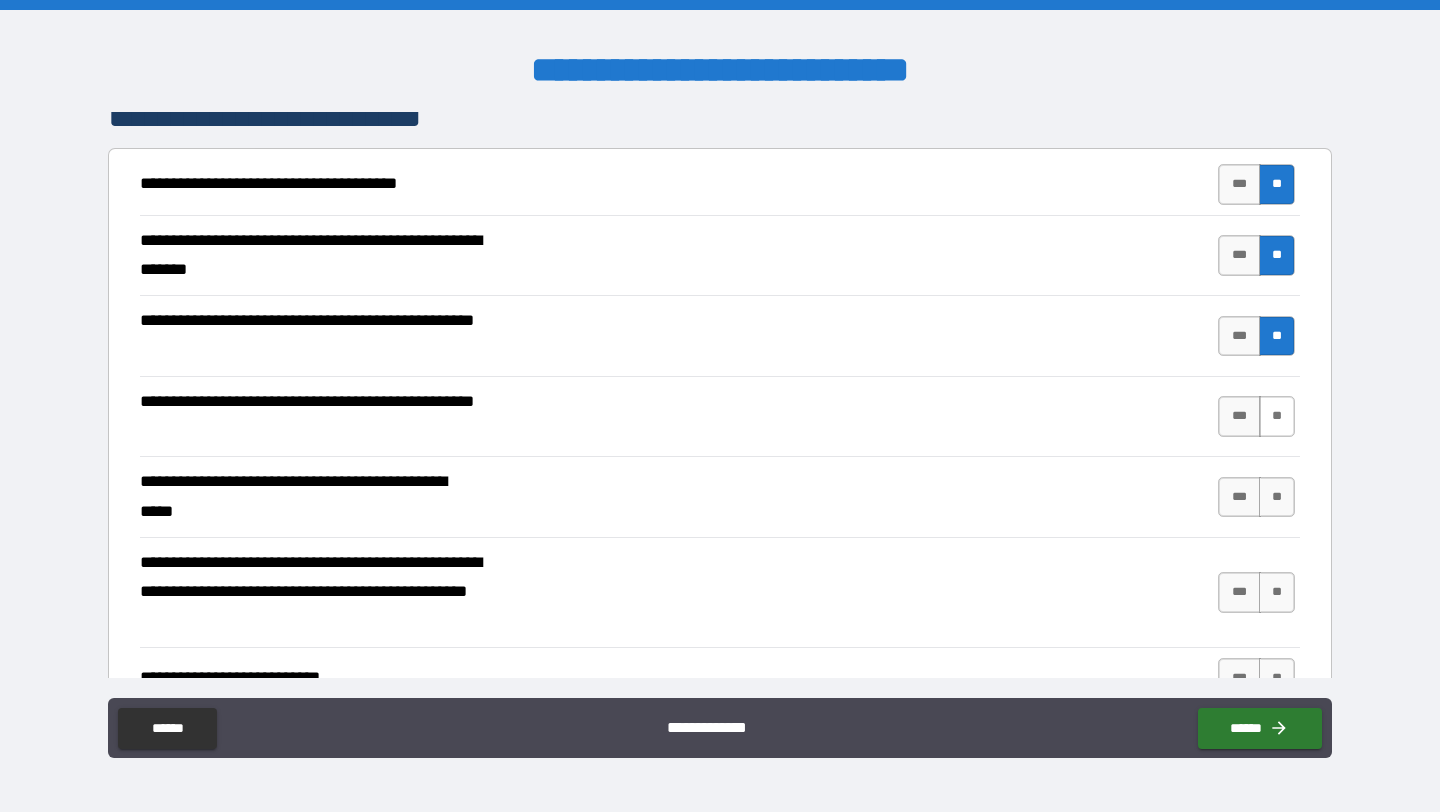 click on "**" at bounding box center (1277, 416) 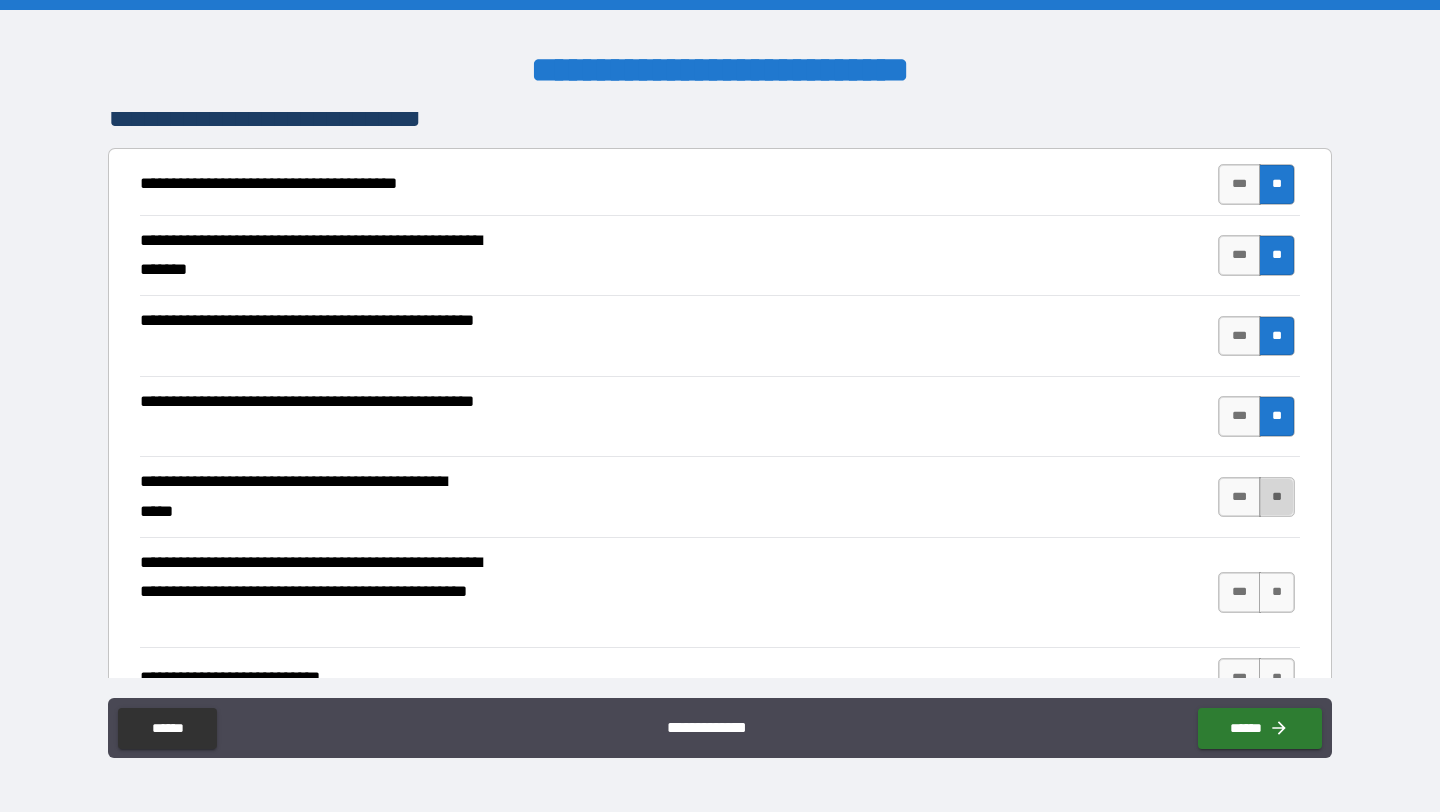 click on "**" at bounding box center (1277, 497) 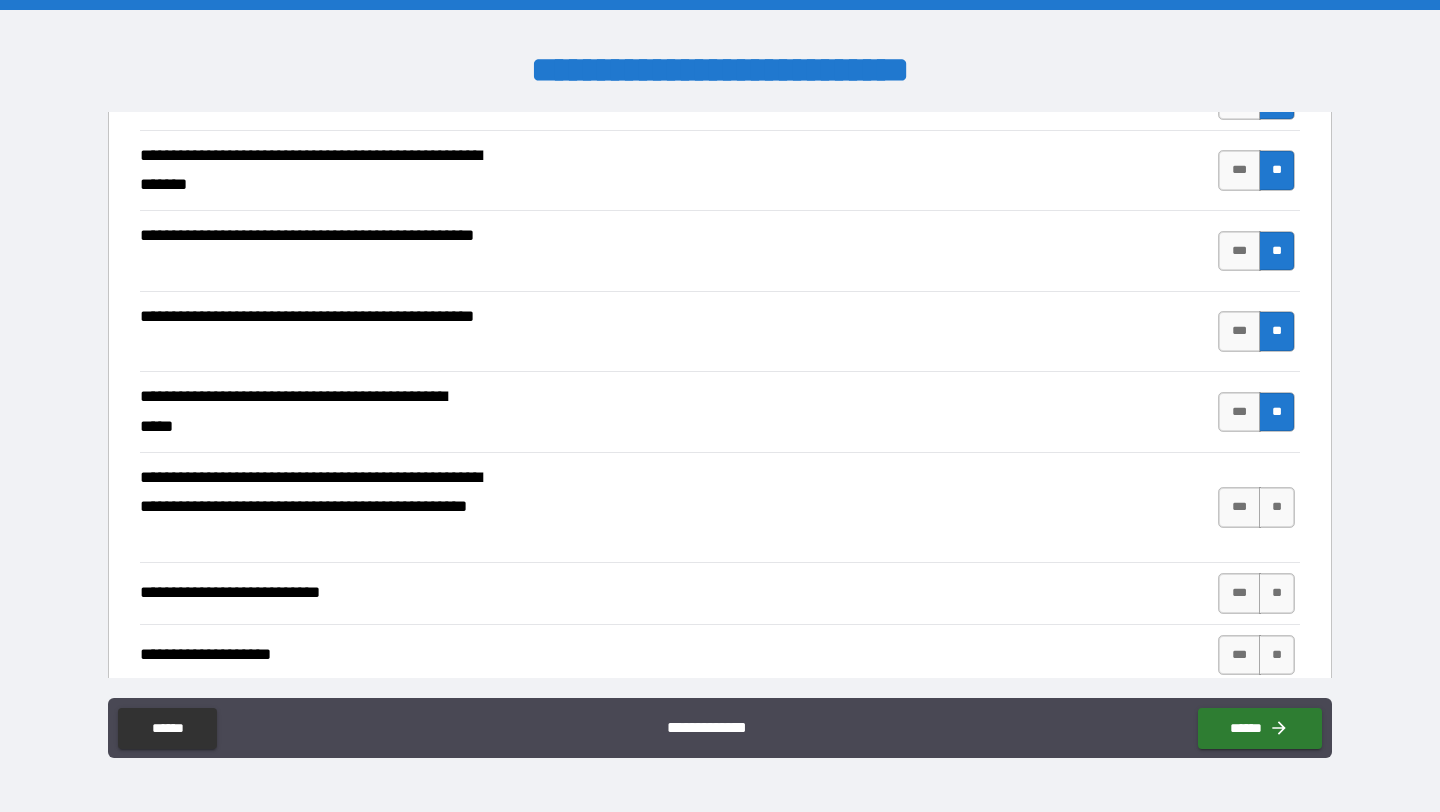 scroll, scrollTop: 948, scrollLeft: 0, axis: vertical 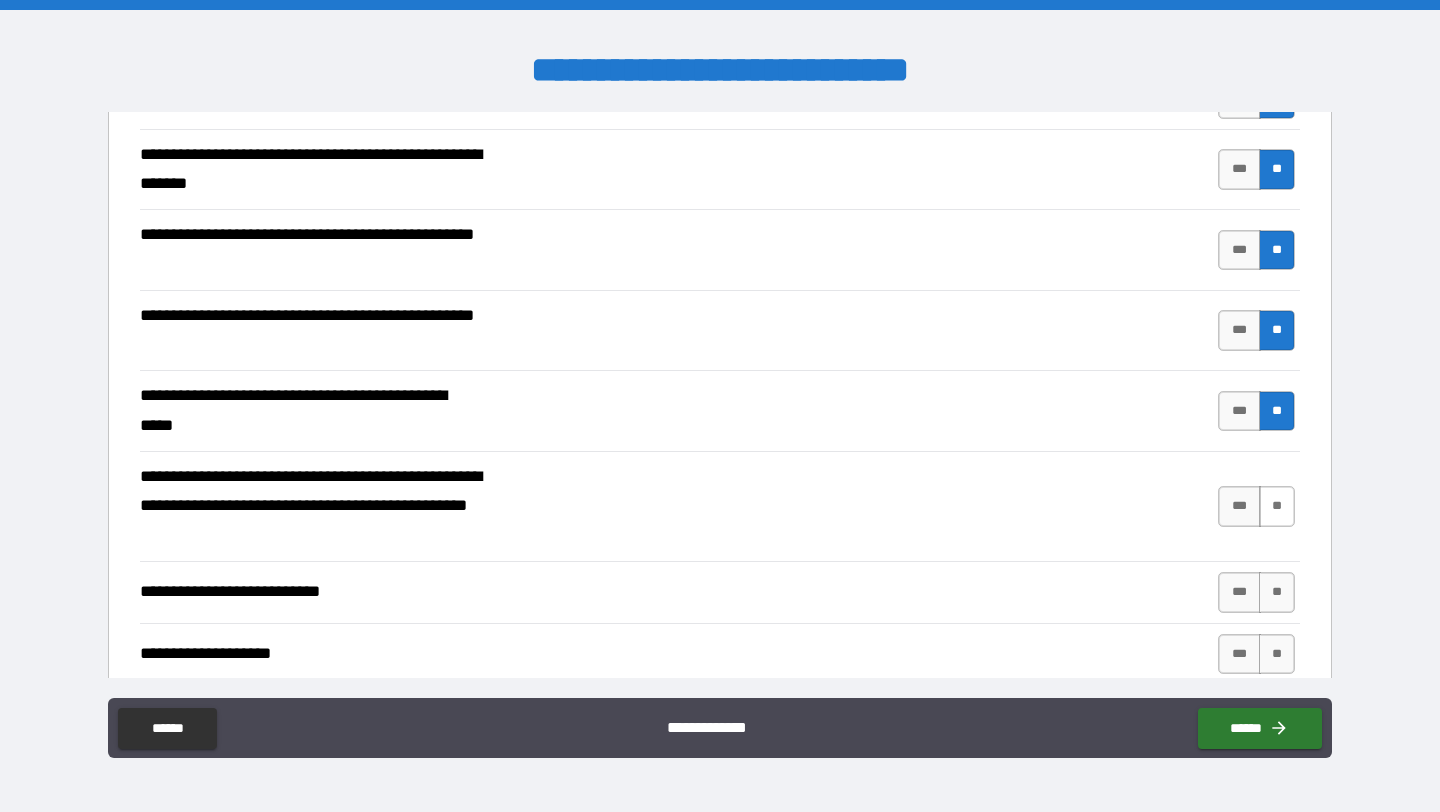 click on "**" at bounding box center [1277, 506] 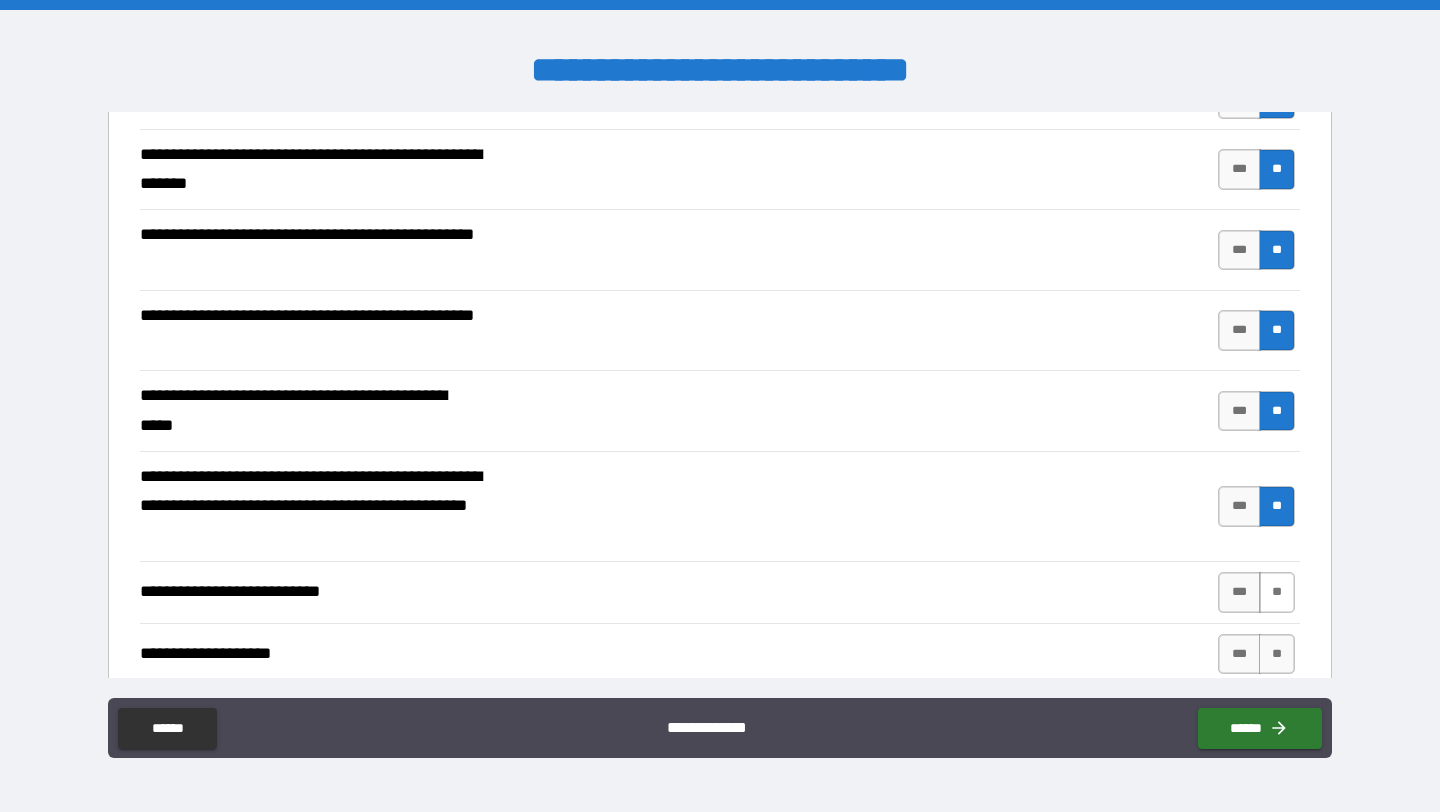 click on "**" at bounding box center (1277, 592) 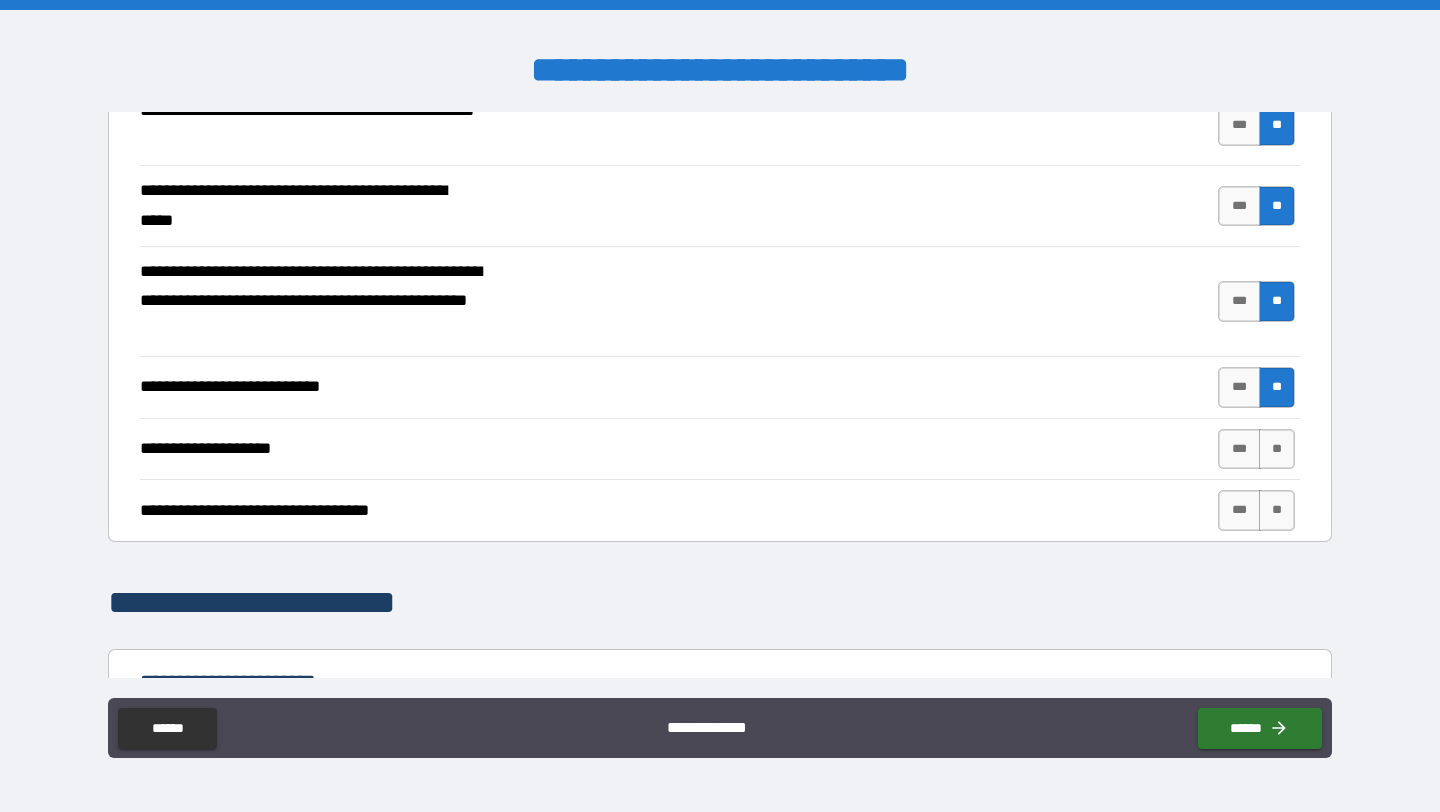 scroll, scrollTop: 1154, scrollLeft: 0, axis: vertical 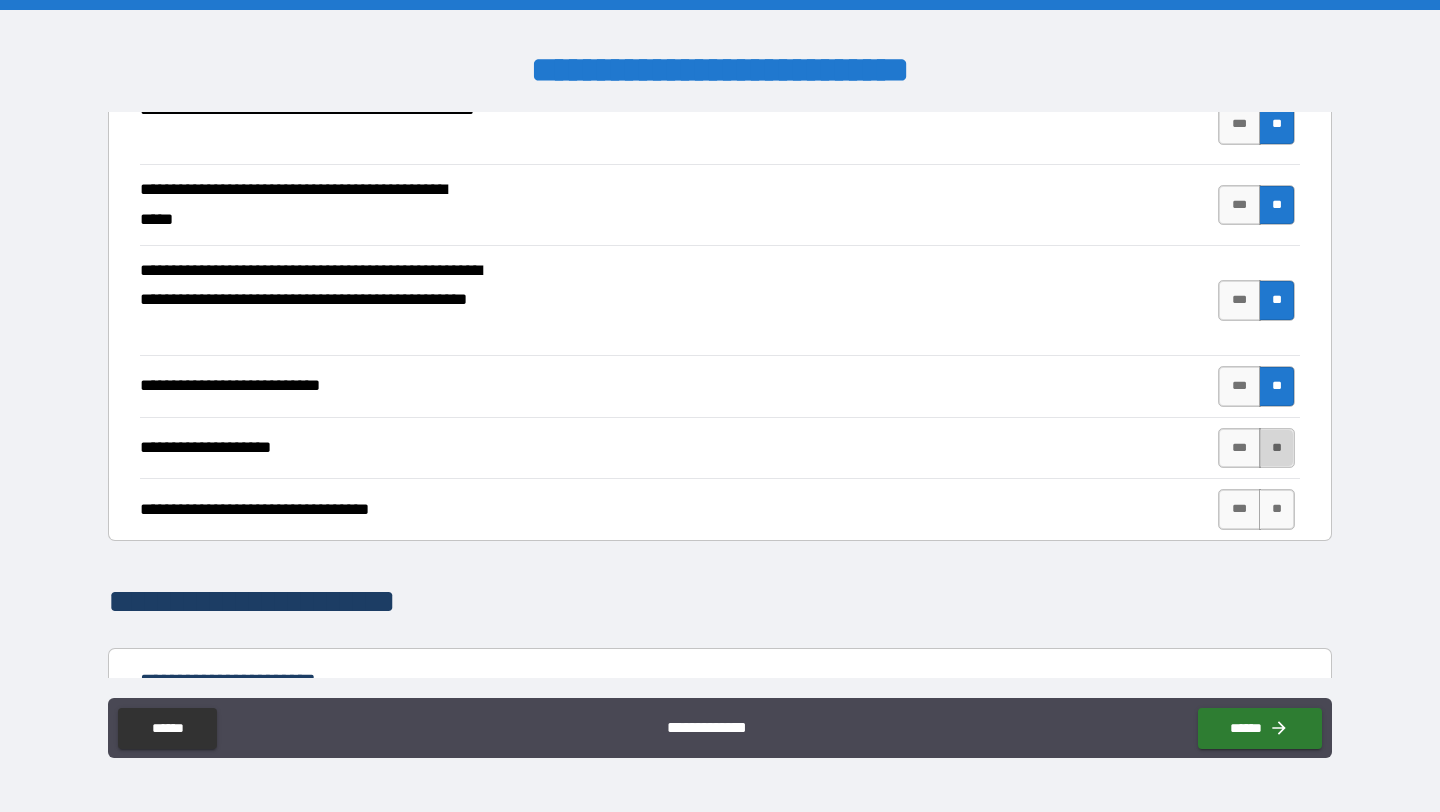 click on "**" at bounding box center [1277, 448] 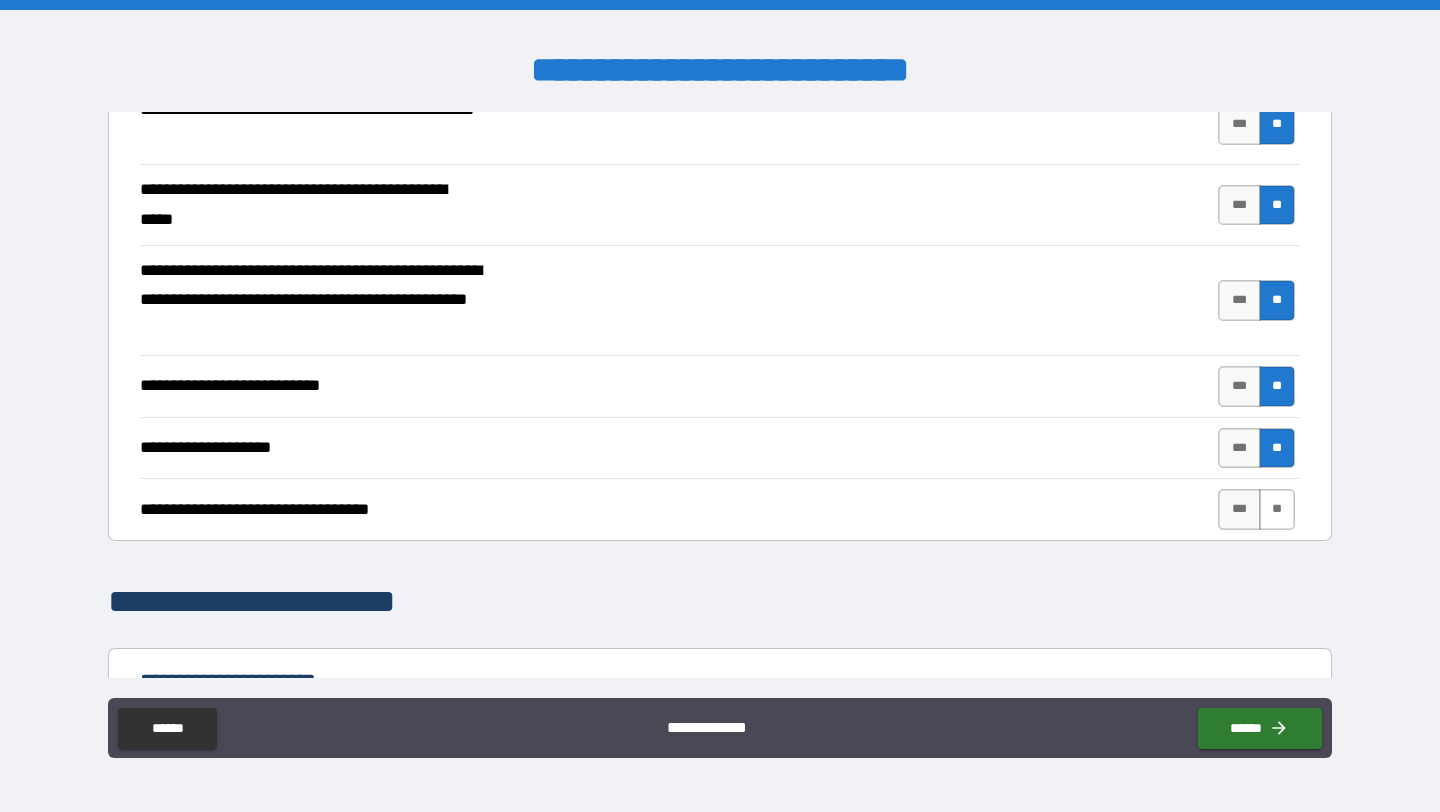 click on "**" at bounding box center [1277, 509] 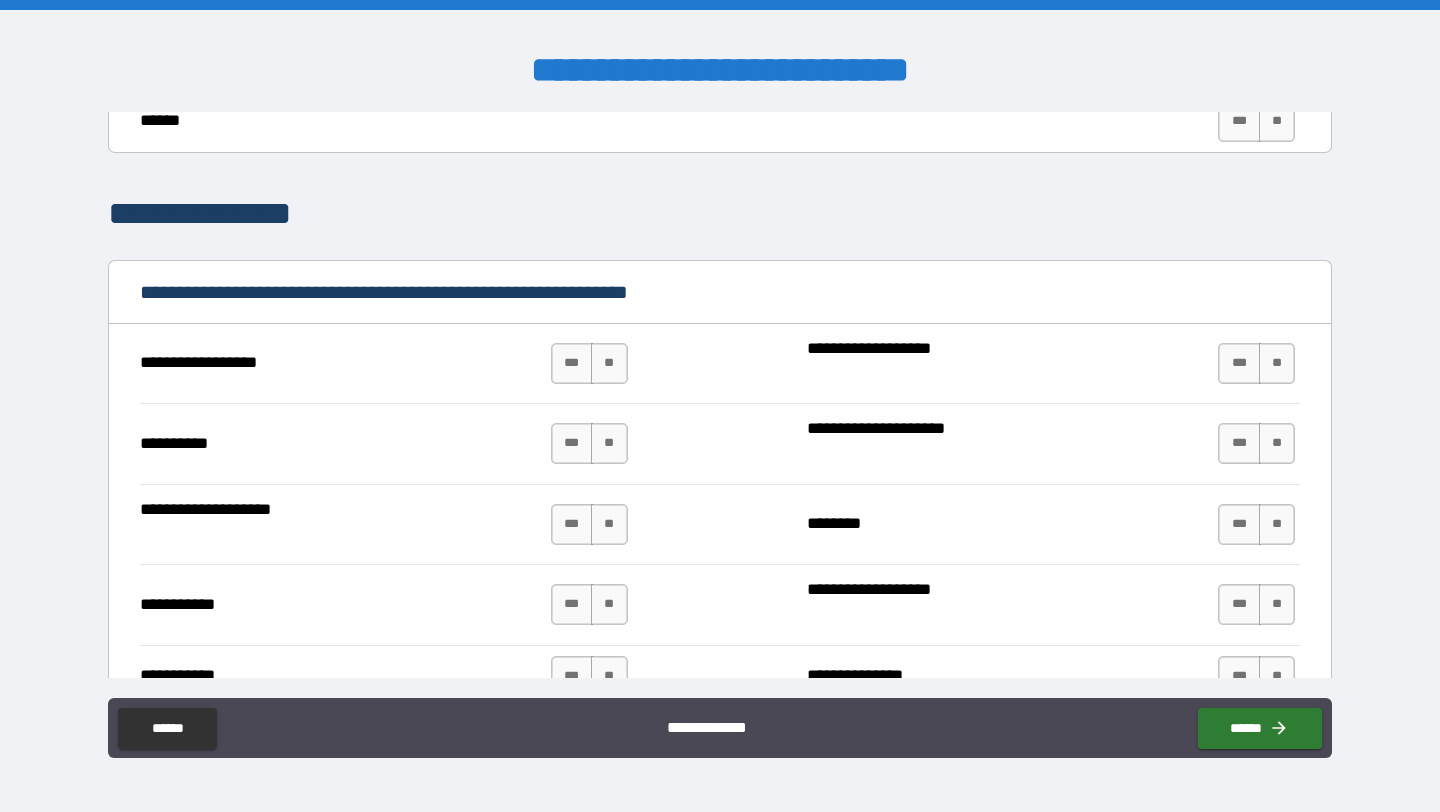scroll, scrollTop: 2325, scrollLeft: 0, axis: vertical 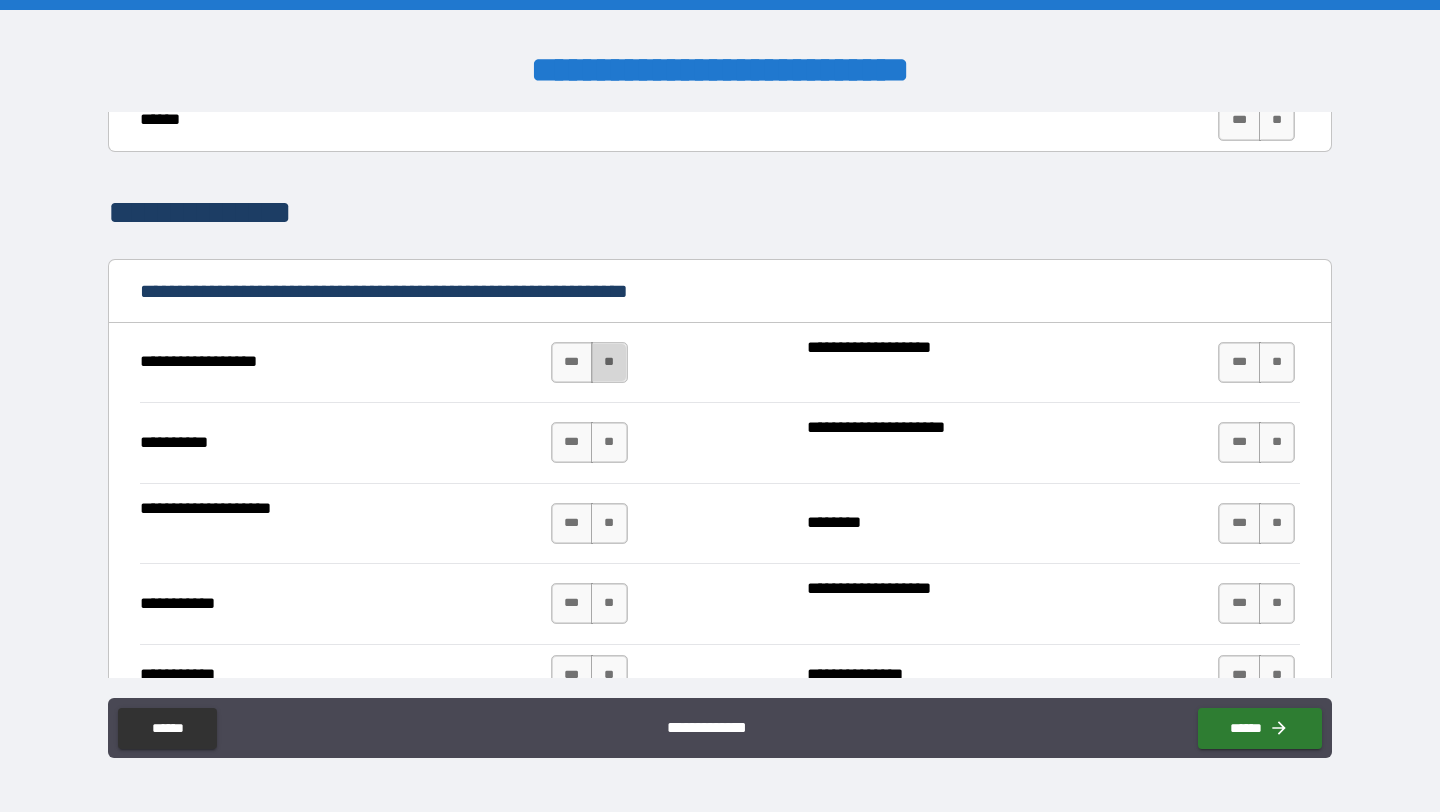 click on "**" at bounding box center (609, 362) 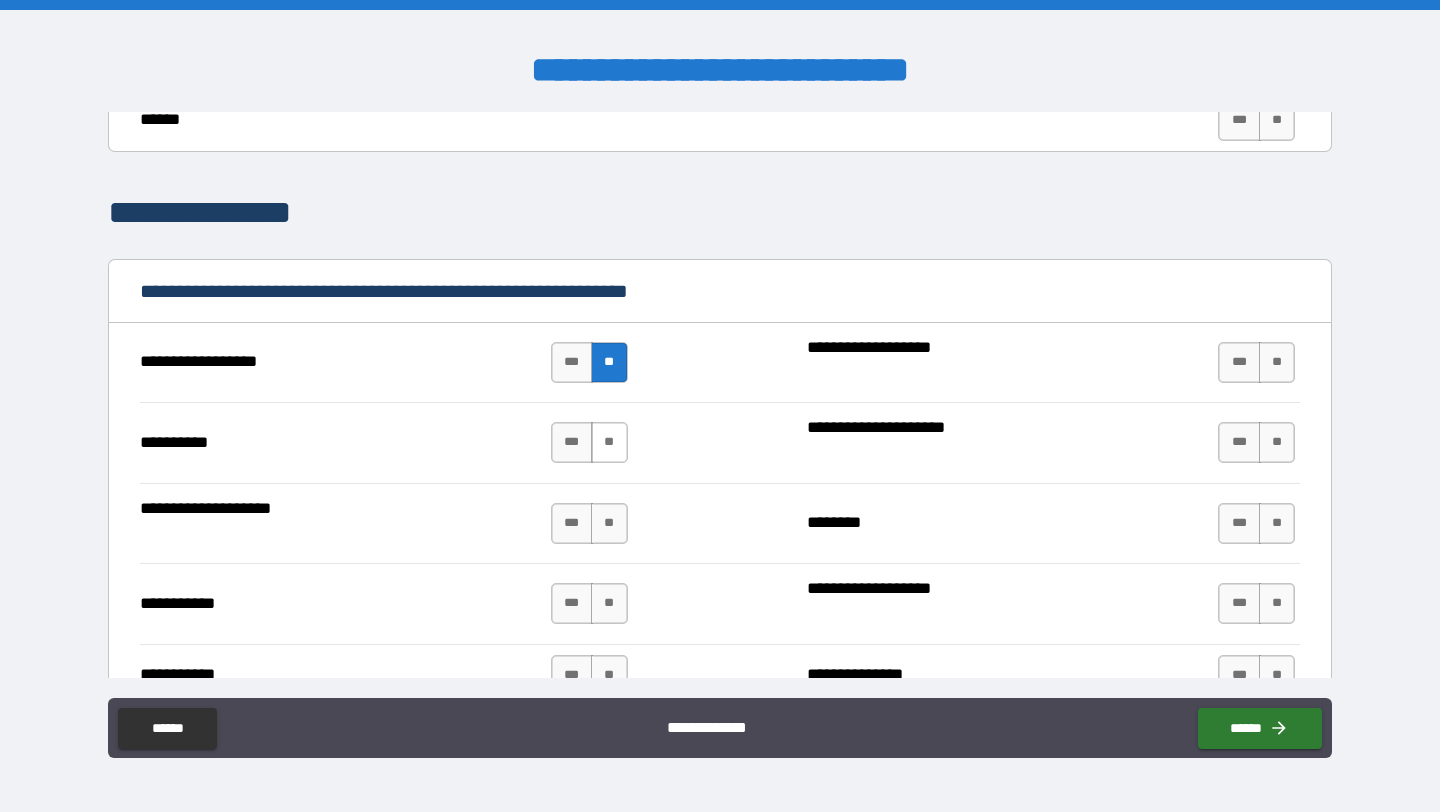 click on "**" at bounding box center (609, 442) 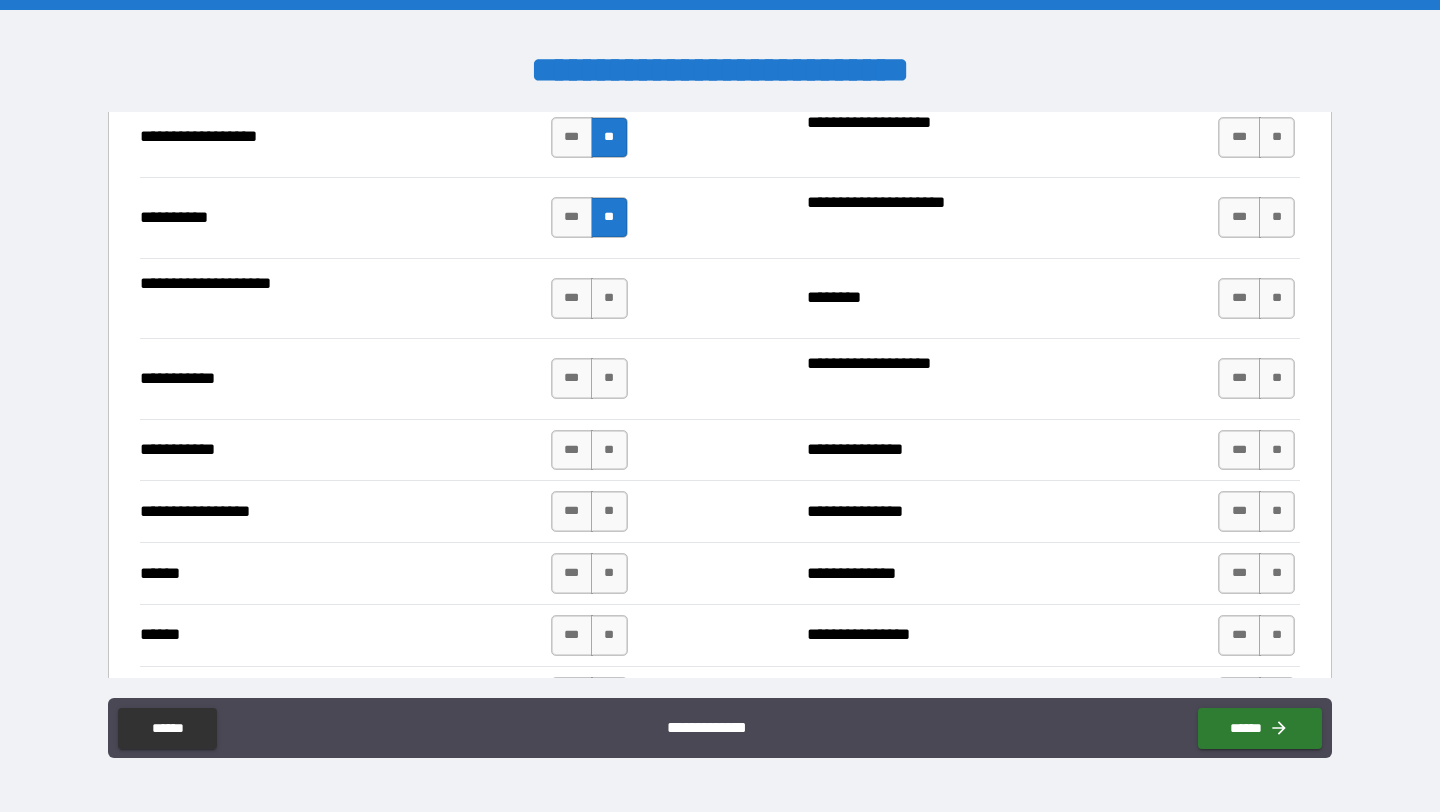 scroll, scrollTop: 2551, scrollLeft: 0, axis: vertical 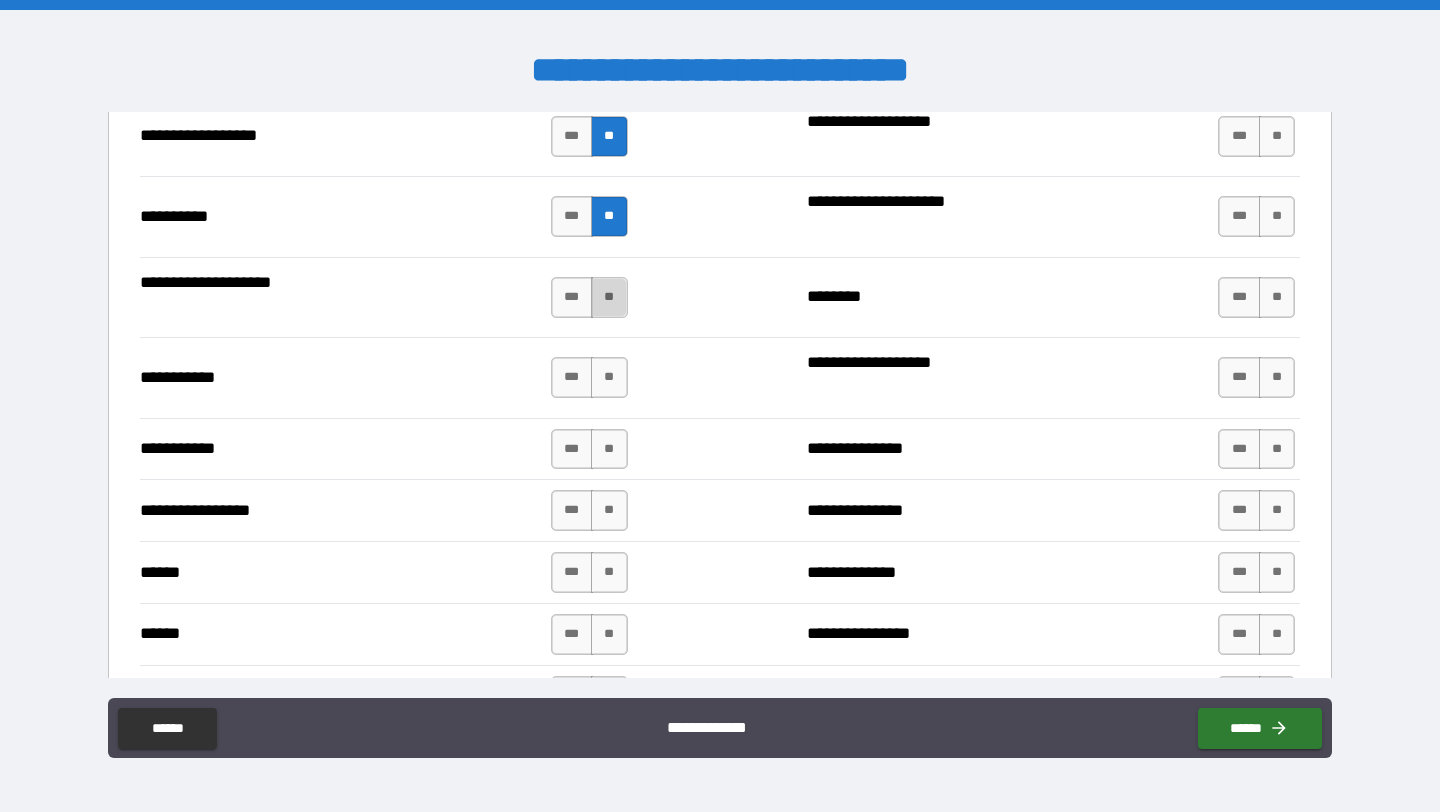 click on "**" at bounding box center (609, 297) 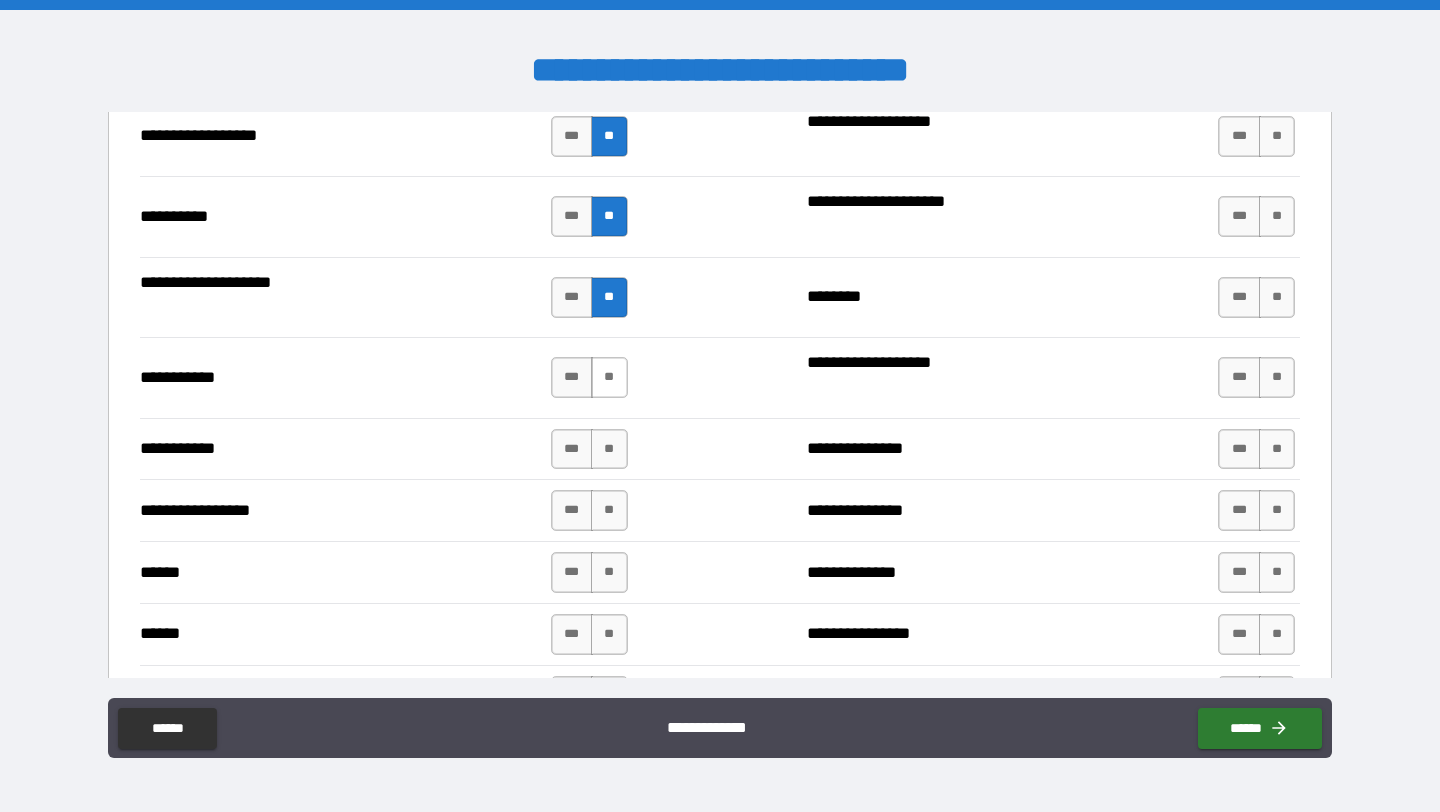 click on "**" at bounding box center (609, 377) 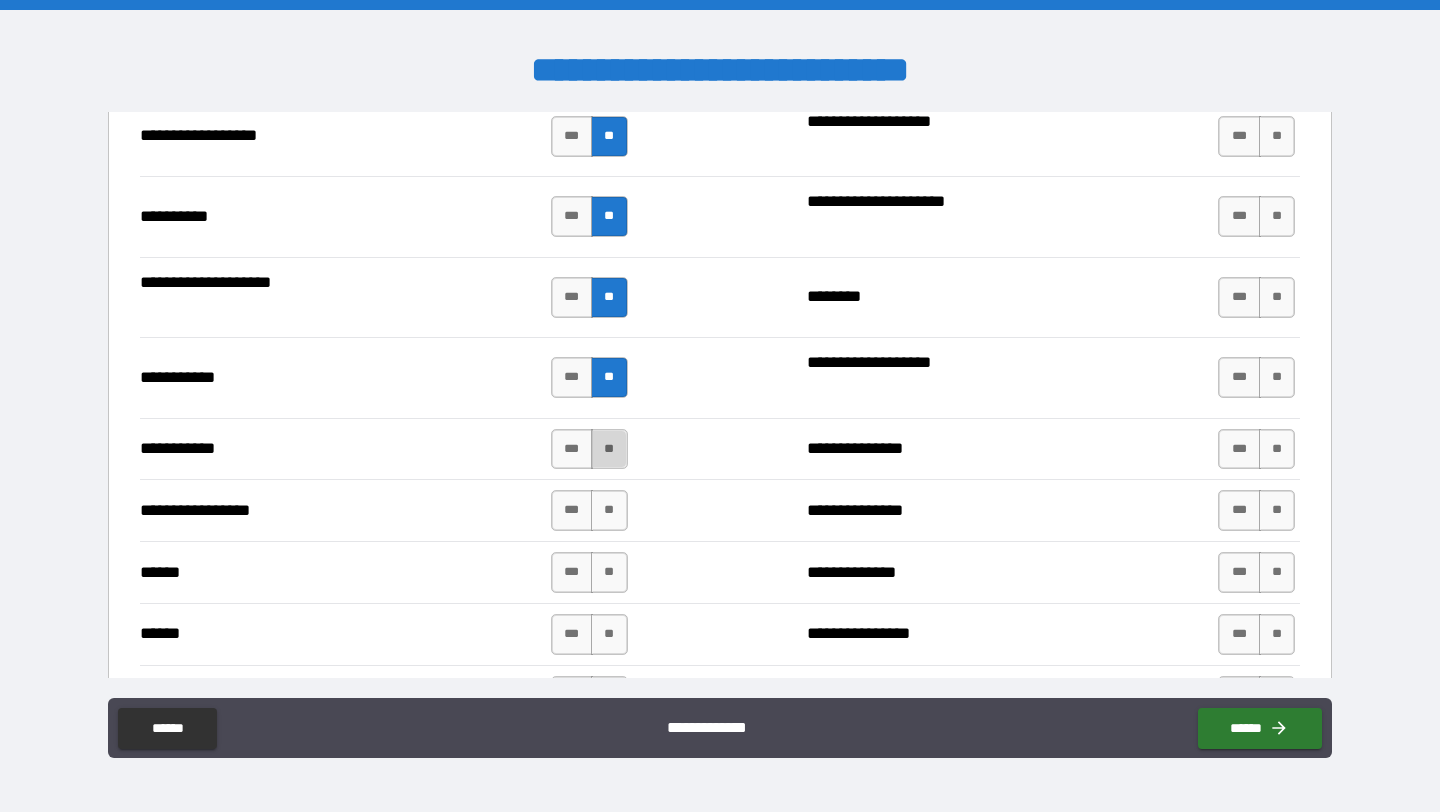click on "**" at bounding box center [609, 449] 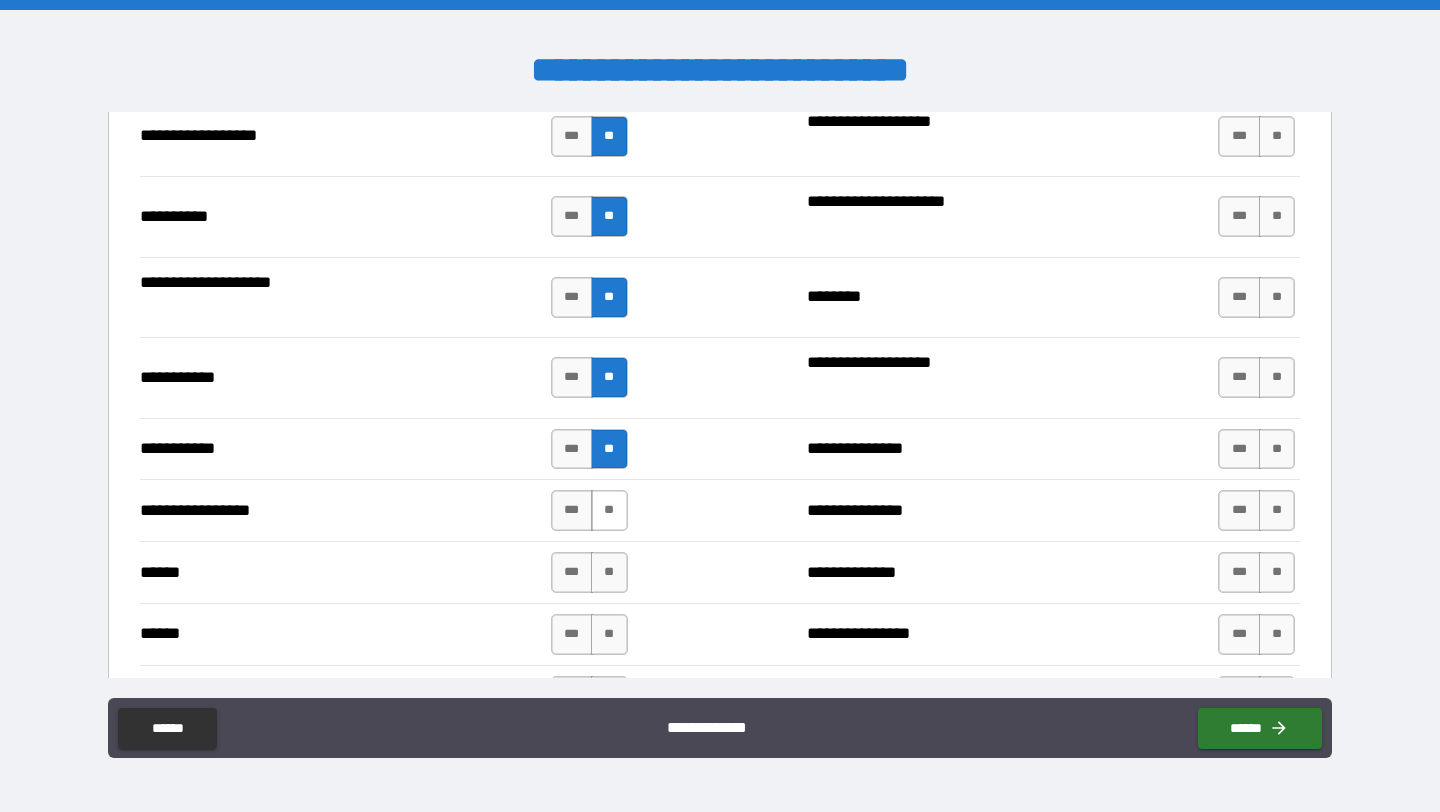 click on "**" at bounding box center [609, 510] 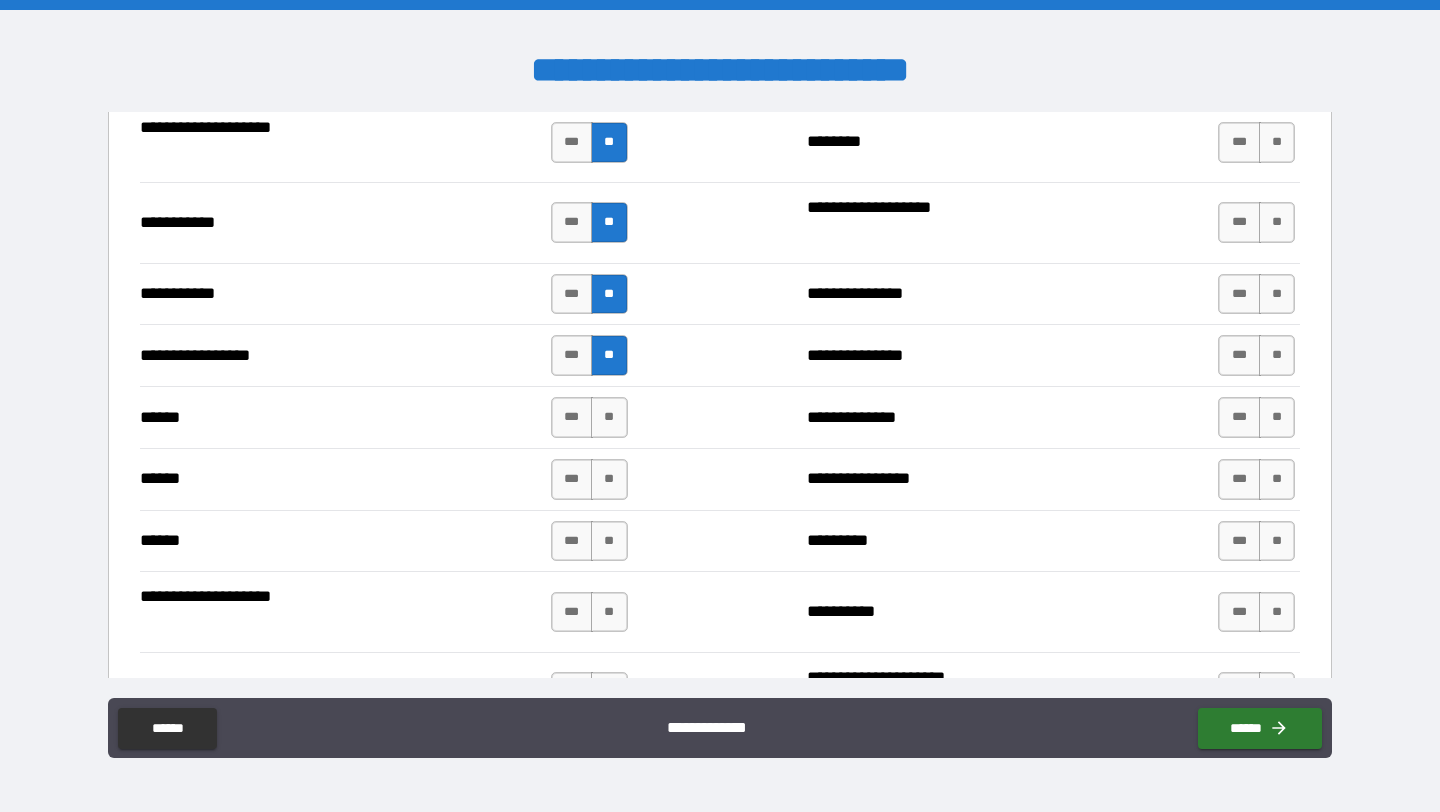 scroll, scrollTop: 2709, scrollLeft: 0, axis: vertical 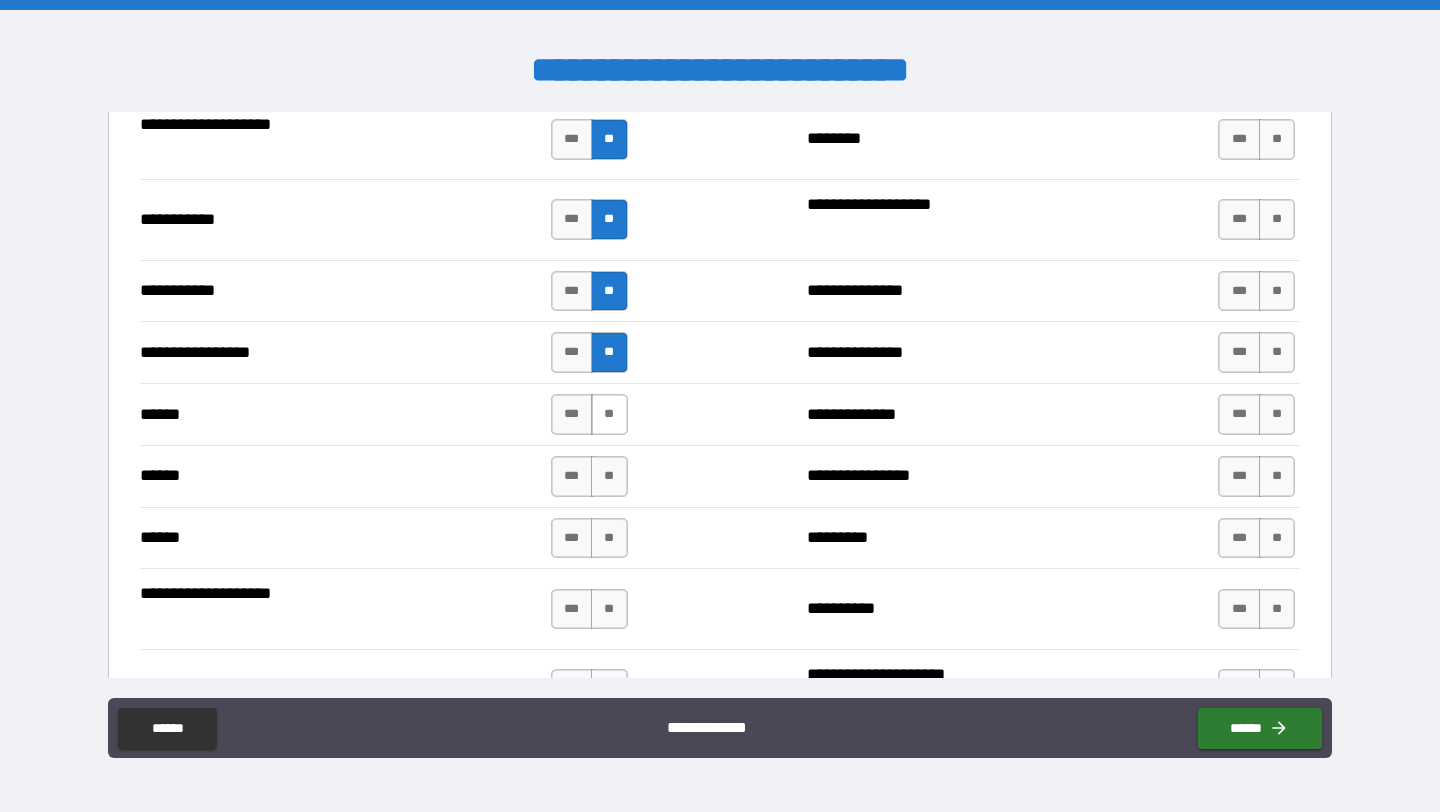 click on "**" at bounding box center (609, 414) 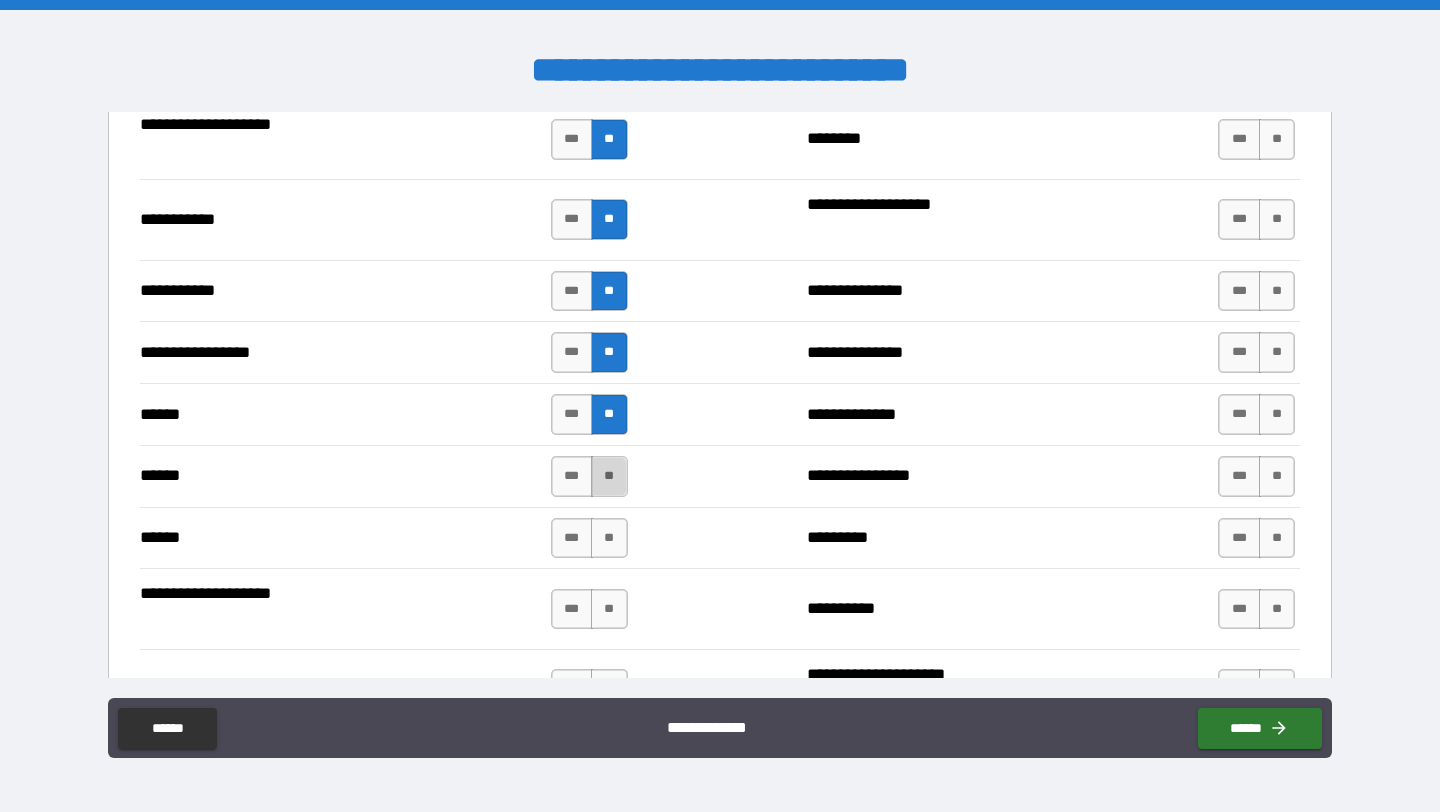 click on "**" at bounding box center [609, 476] 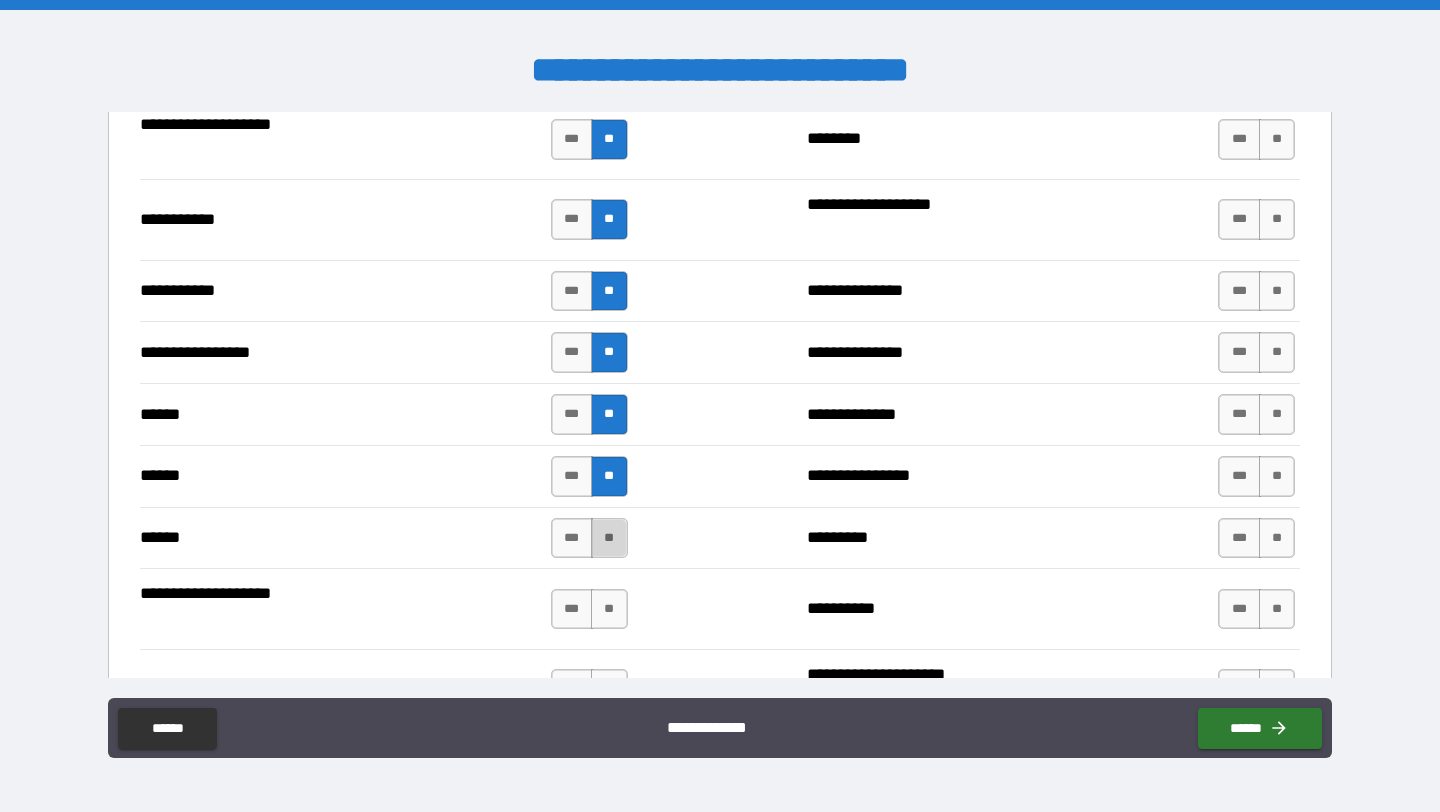 click on "**" at bounding box center (609, 538) 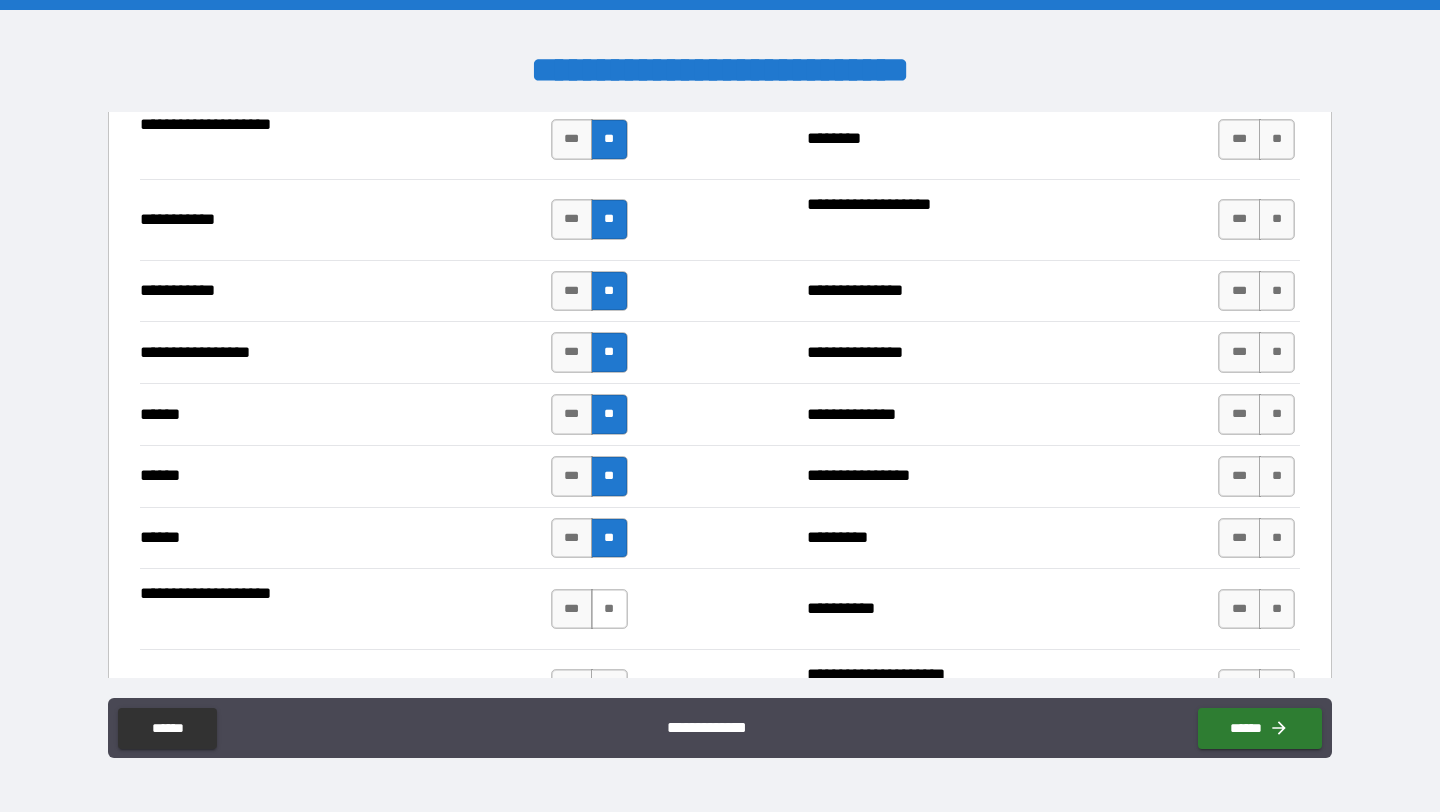 click on "**" at bounding box center [609, 609] 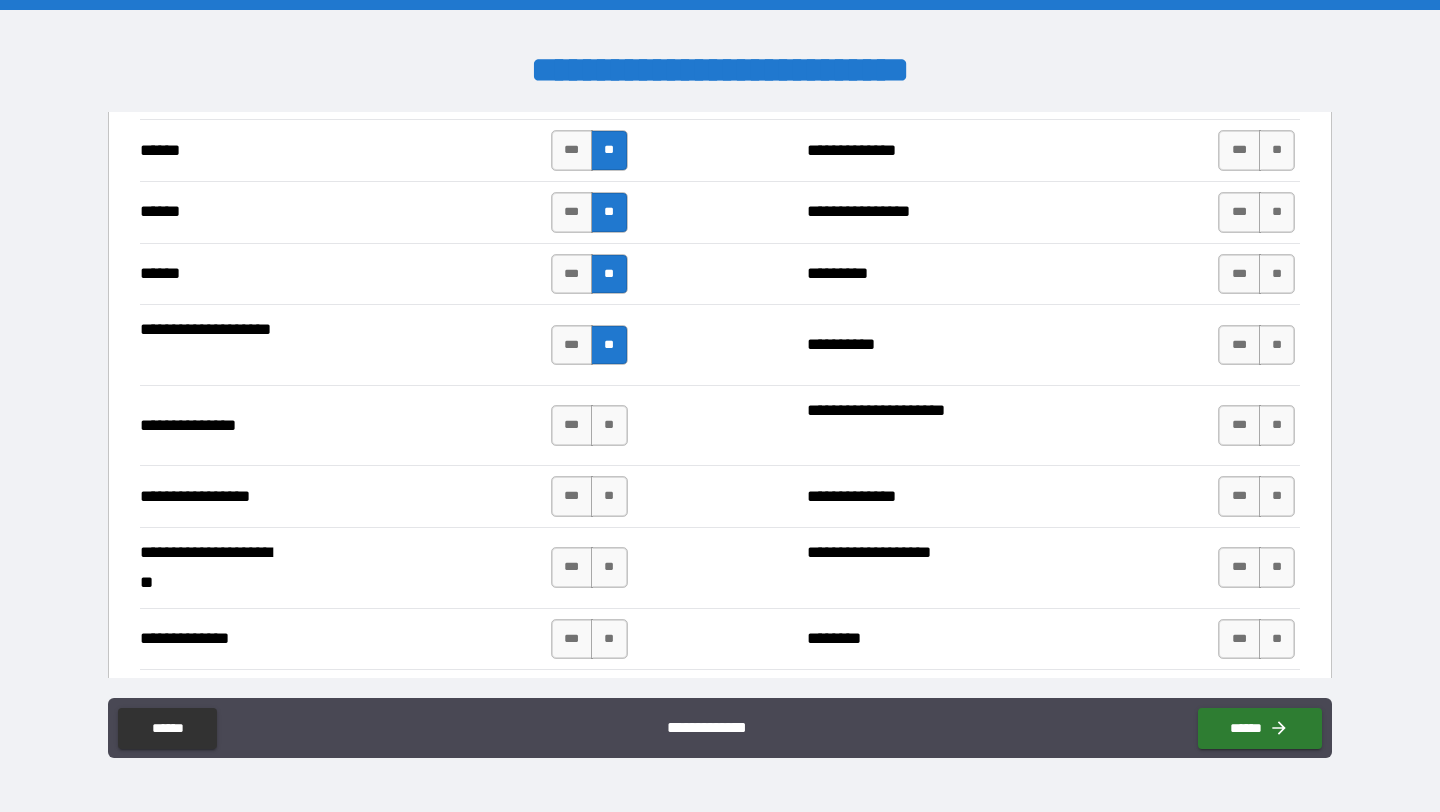 scroll, scrollTop: 2975, scrollLeft: 0, axis: vertical 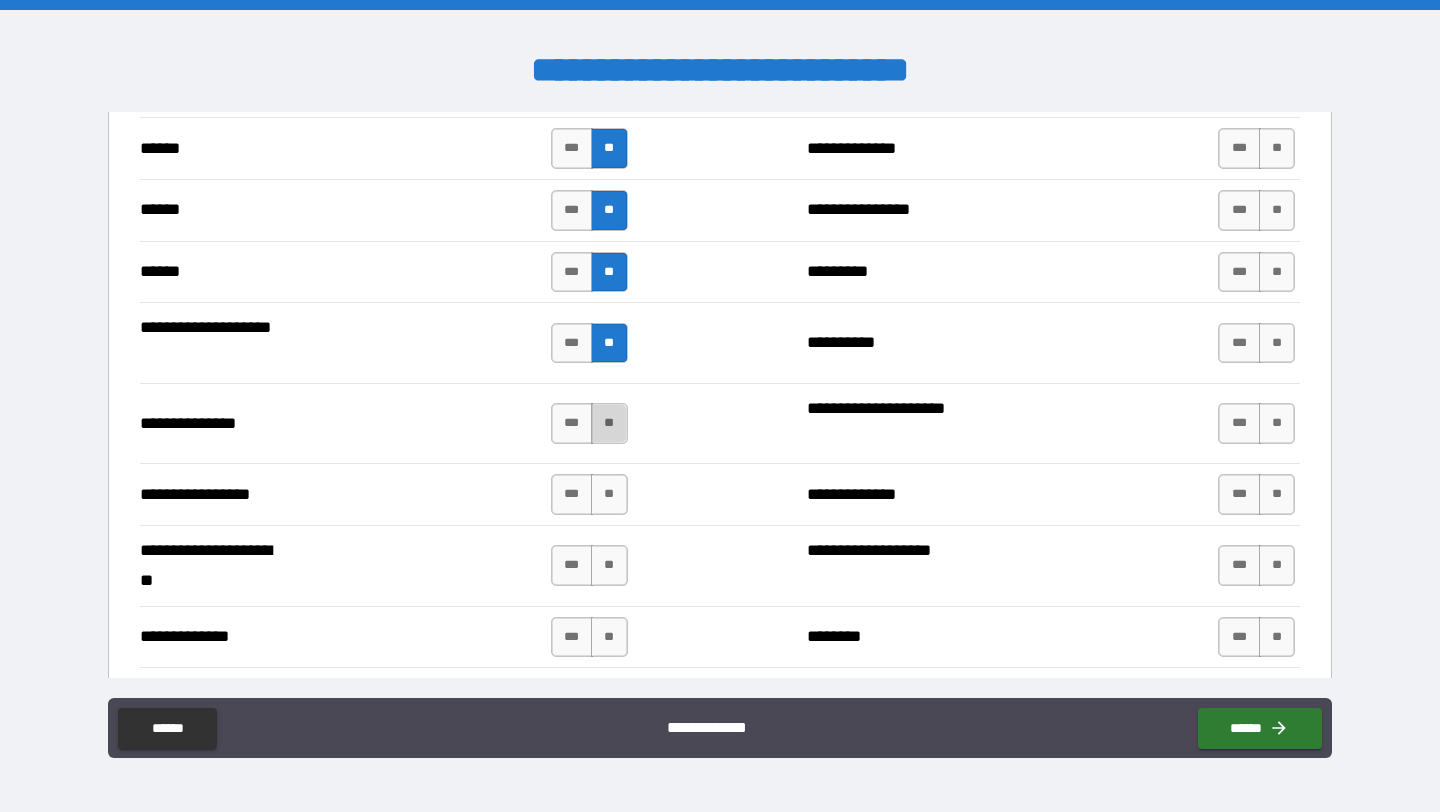 click on "**" at bounding box center [609, 423] 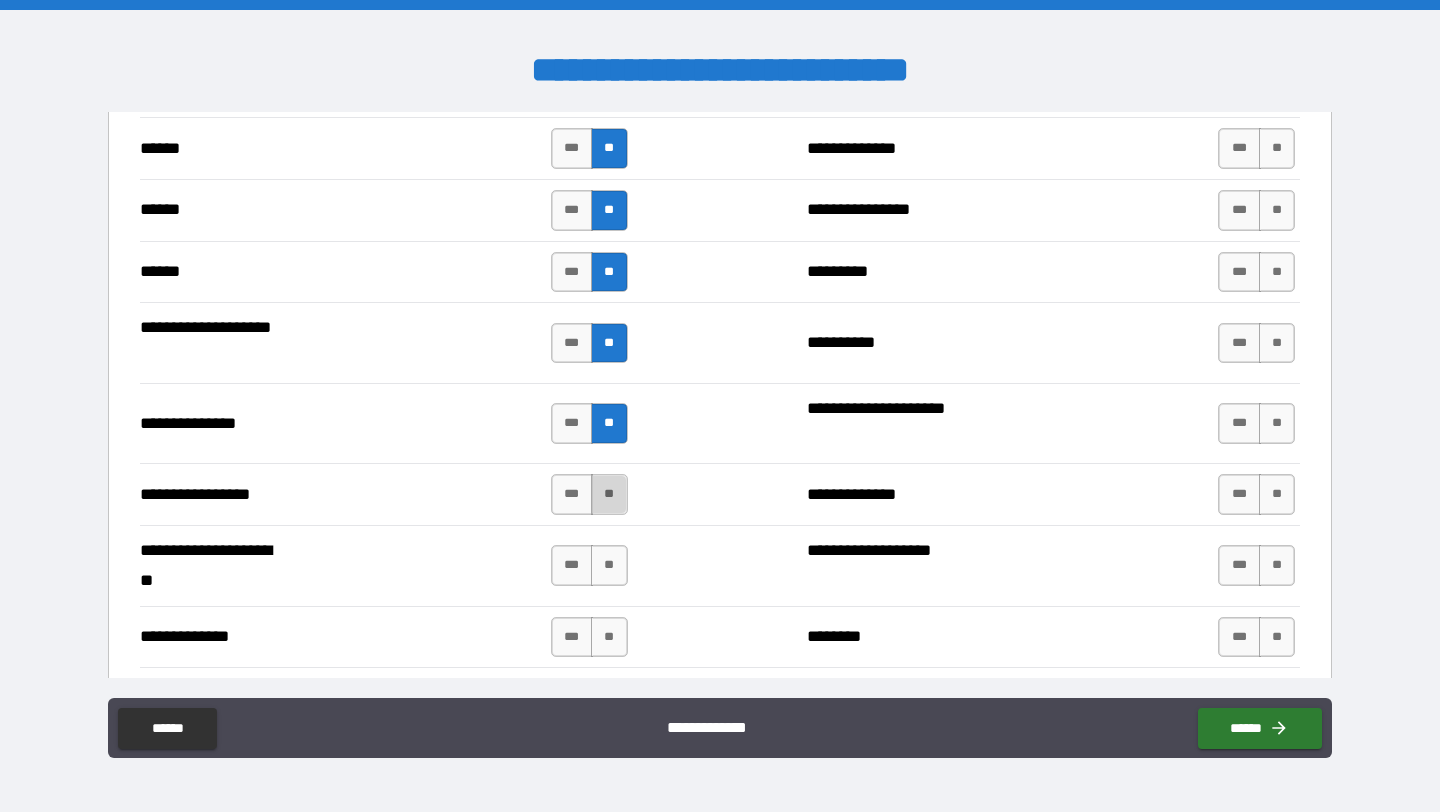 click on "**" at bounding box center [609, 494] 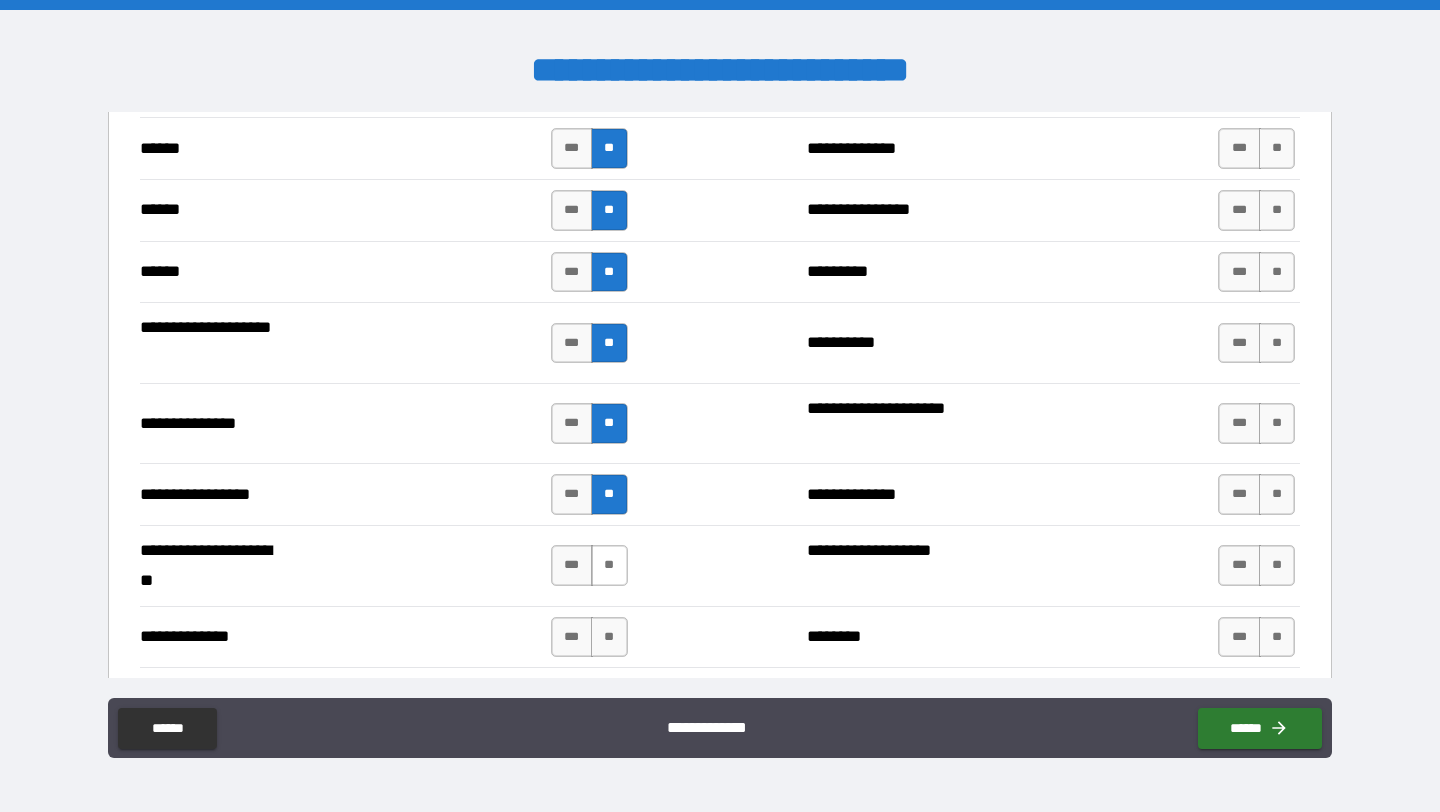 click on "**" at bounding box center (609, 565) 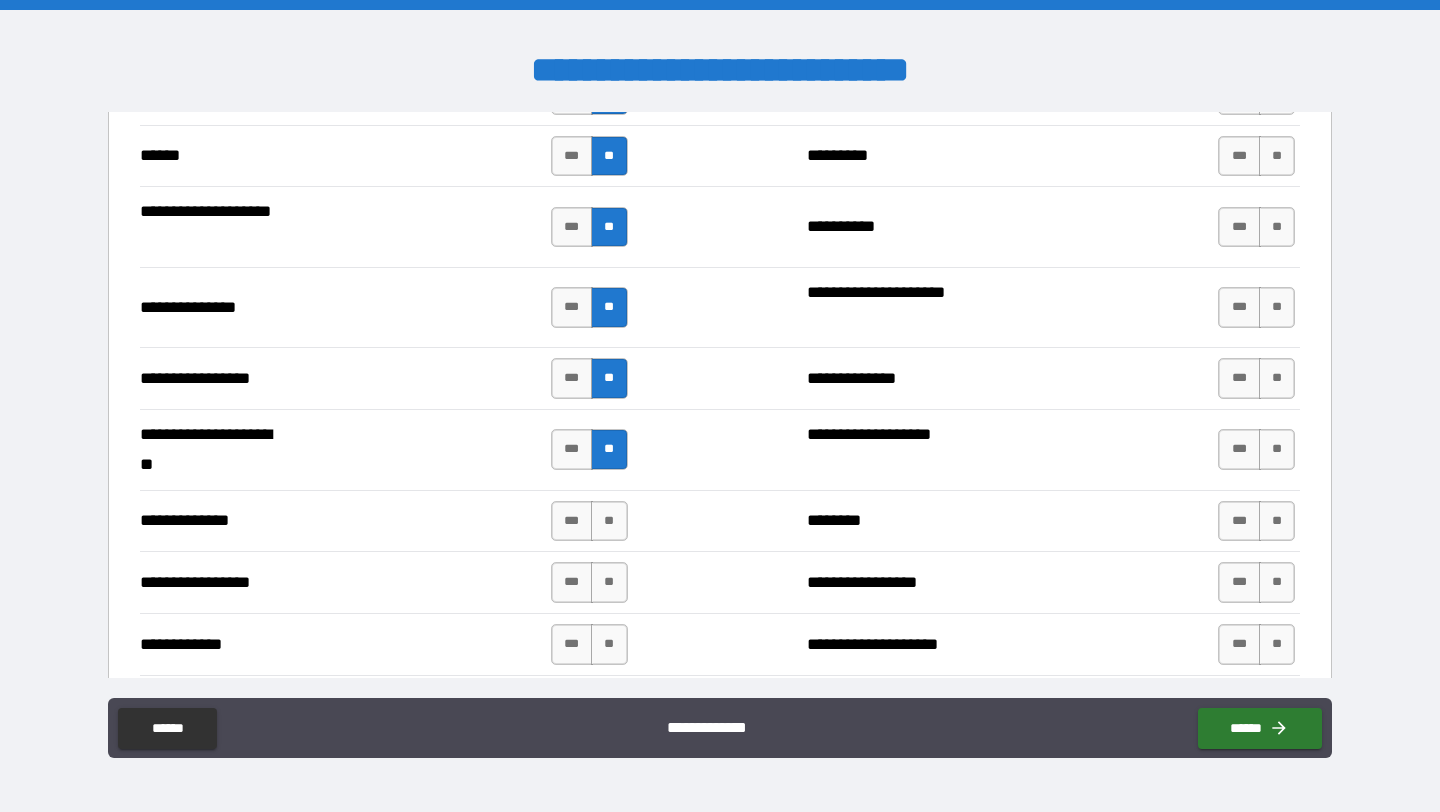 scroll, scrollTop: 3093, scrollLeft: 0, axis: vertical 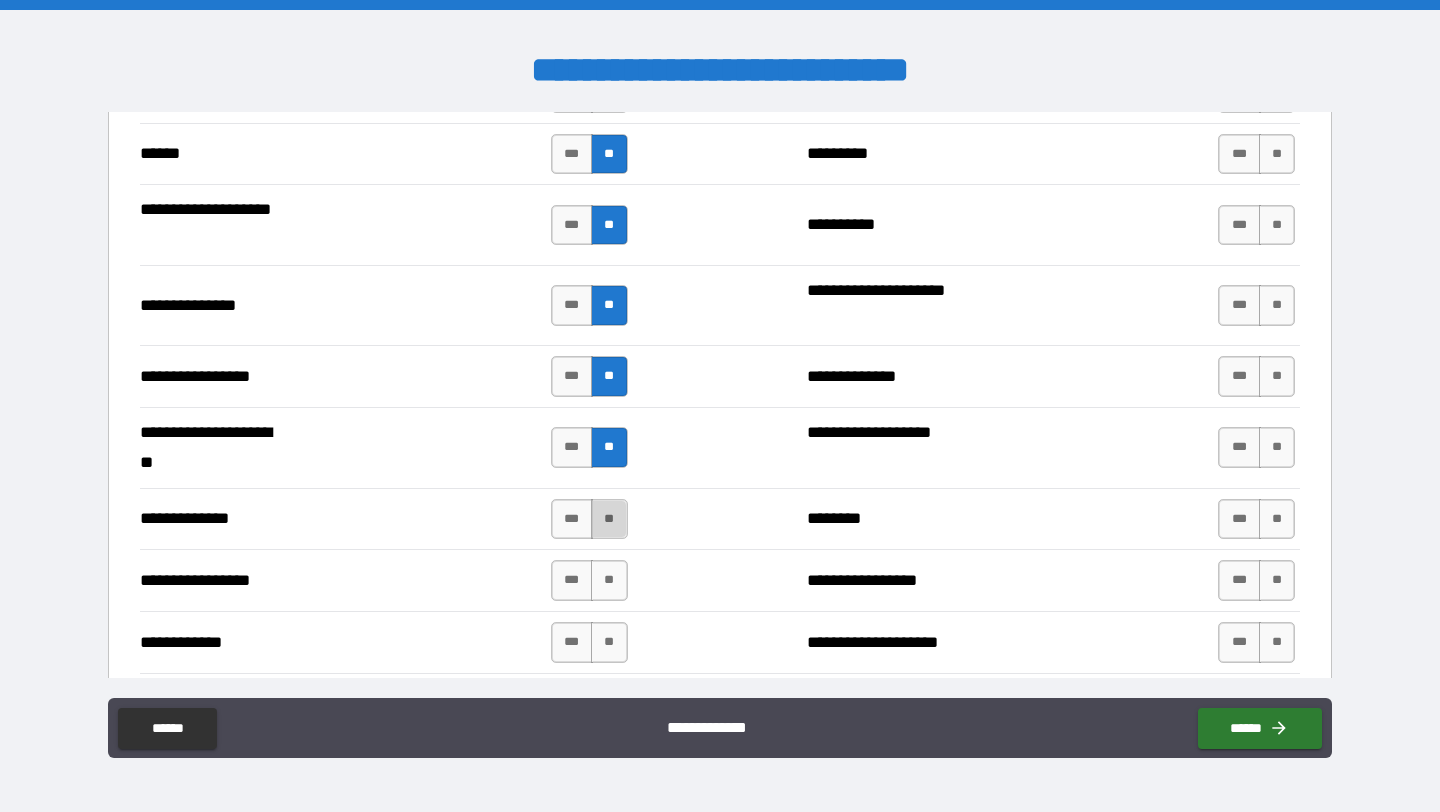 click on "**" at bounding box center [609, 519] 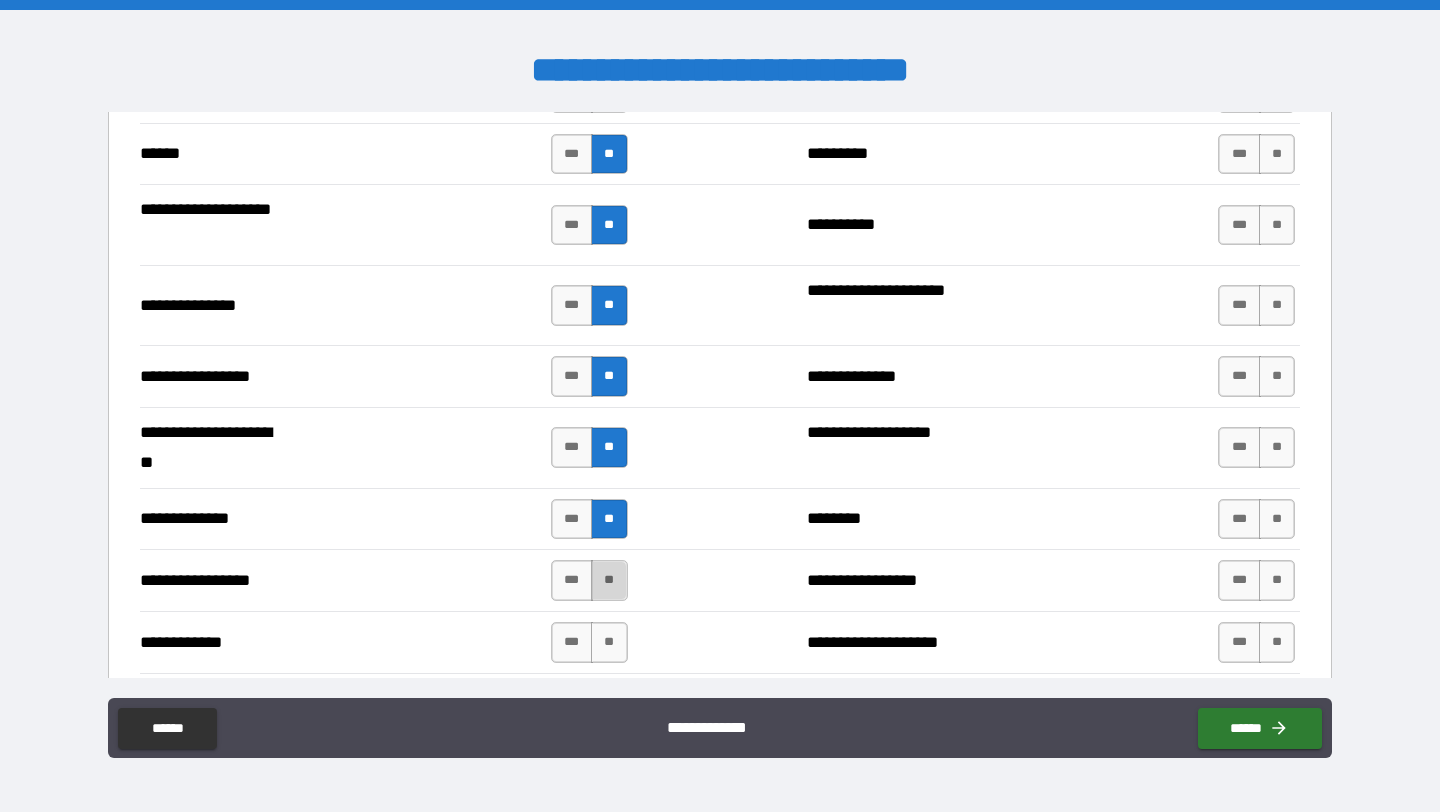 click on "**" at bounding box center [609, 580] 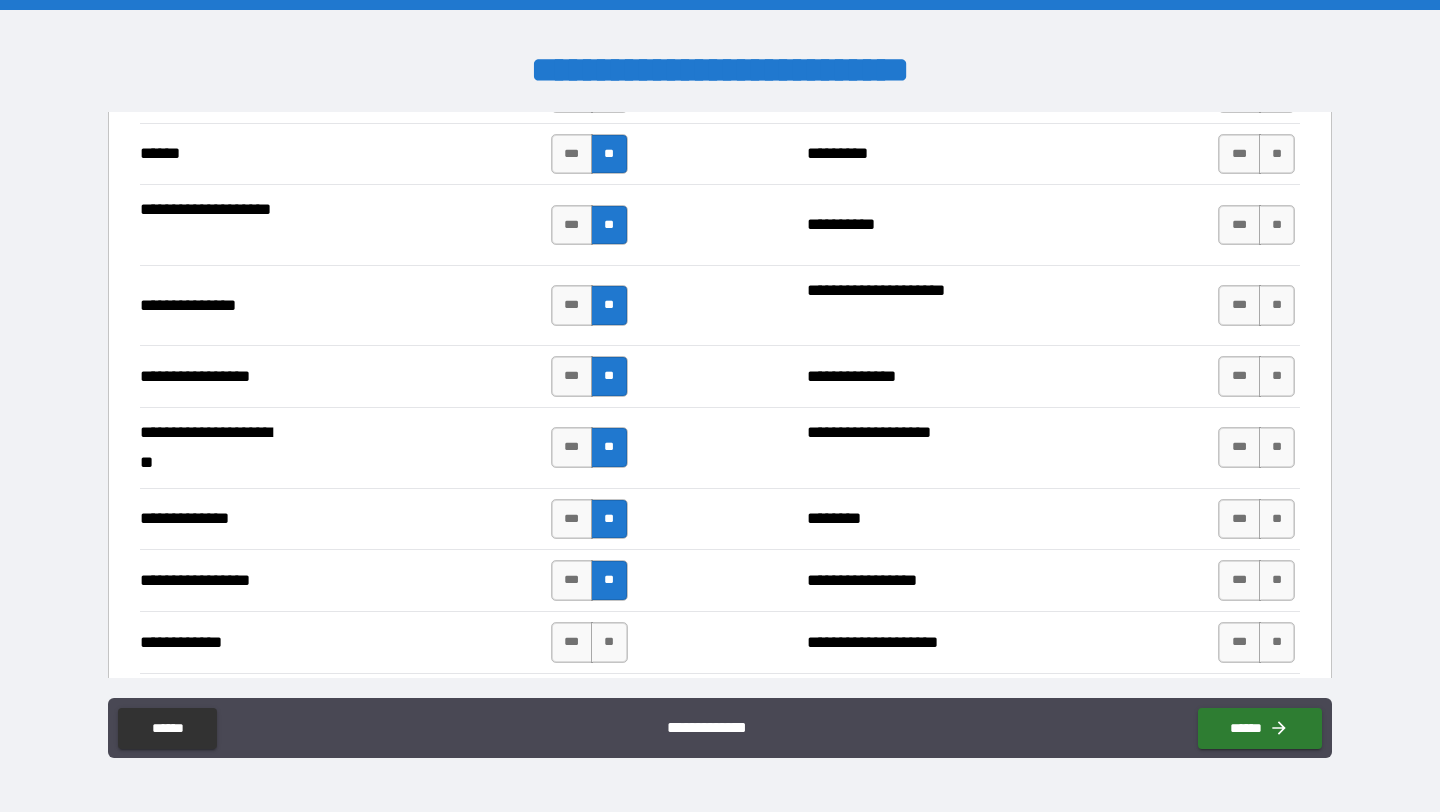 scroll, scrollTop: 3270, scrollLeft: 0, axis: vertical 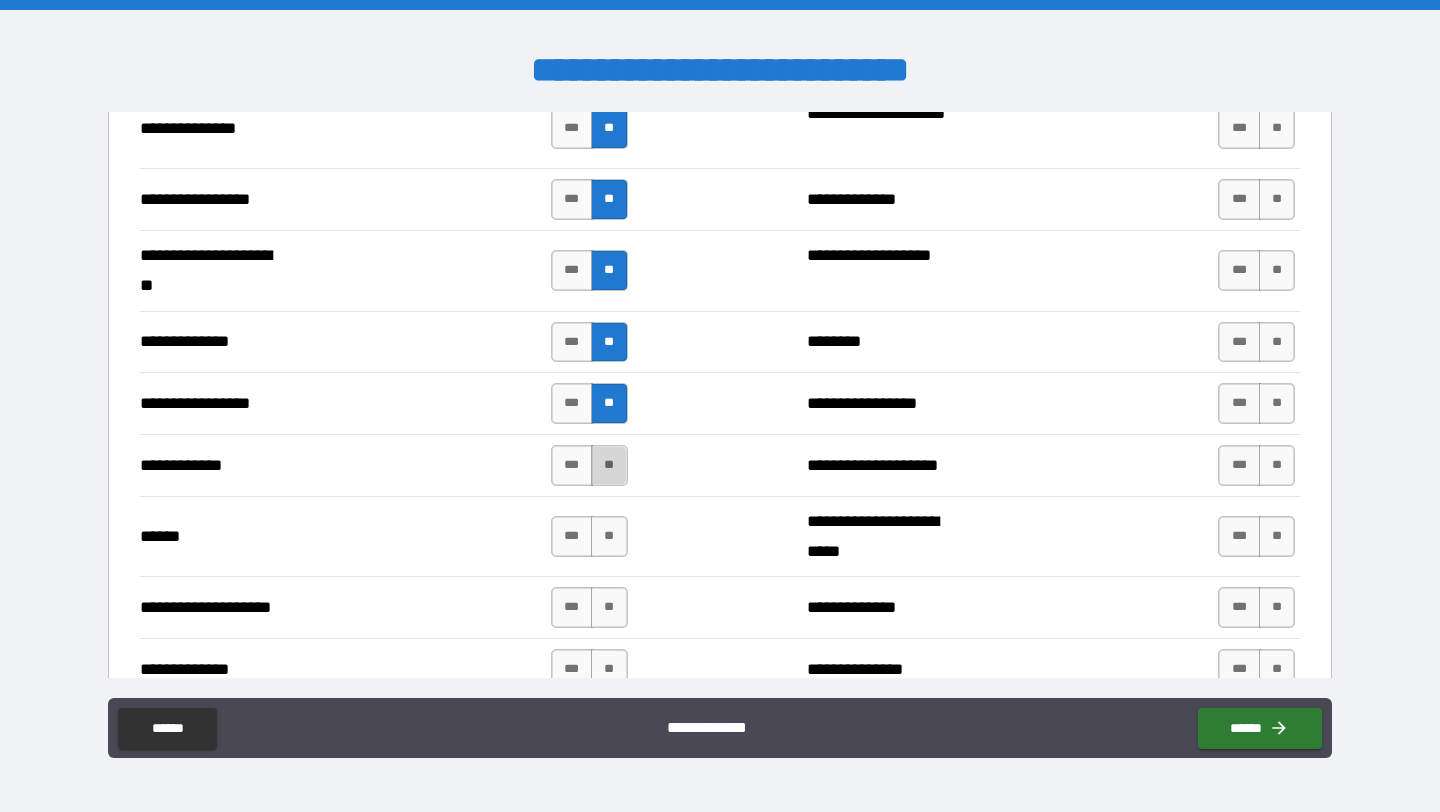 click on "**" at bounding box center [609, 465] 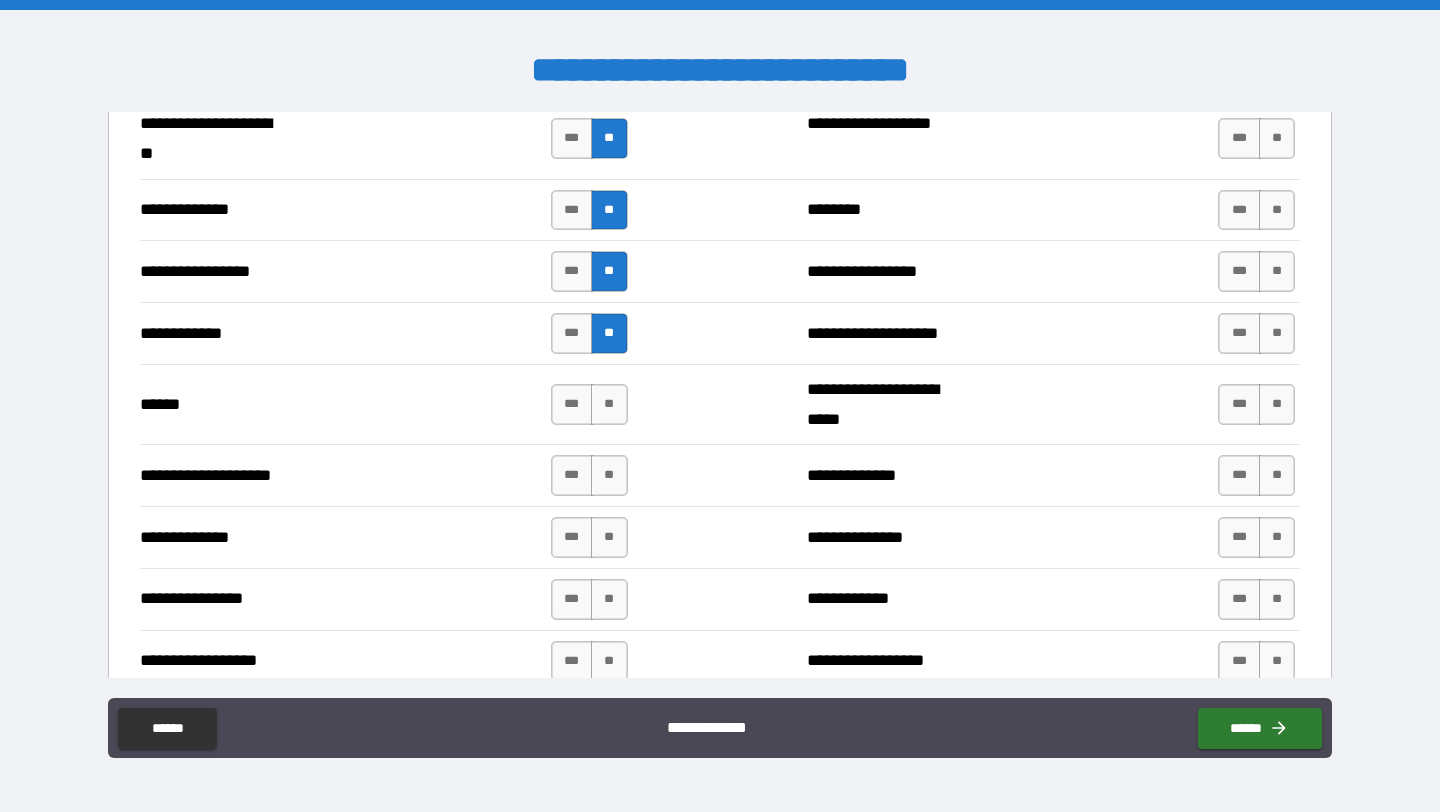 scroll, scrollTop: 3404, scrollLeft: 0, axis: vertical 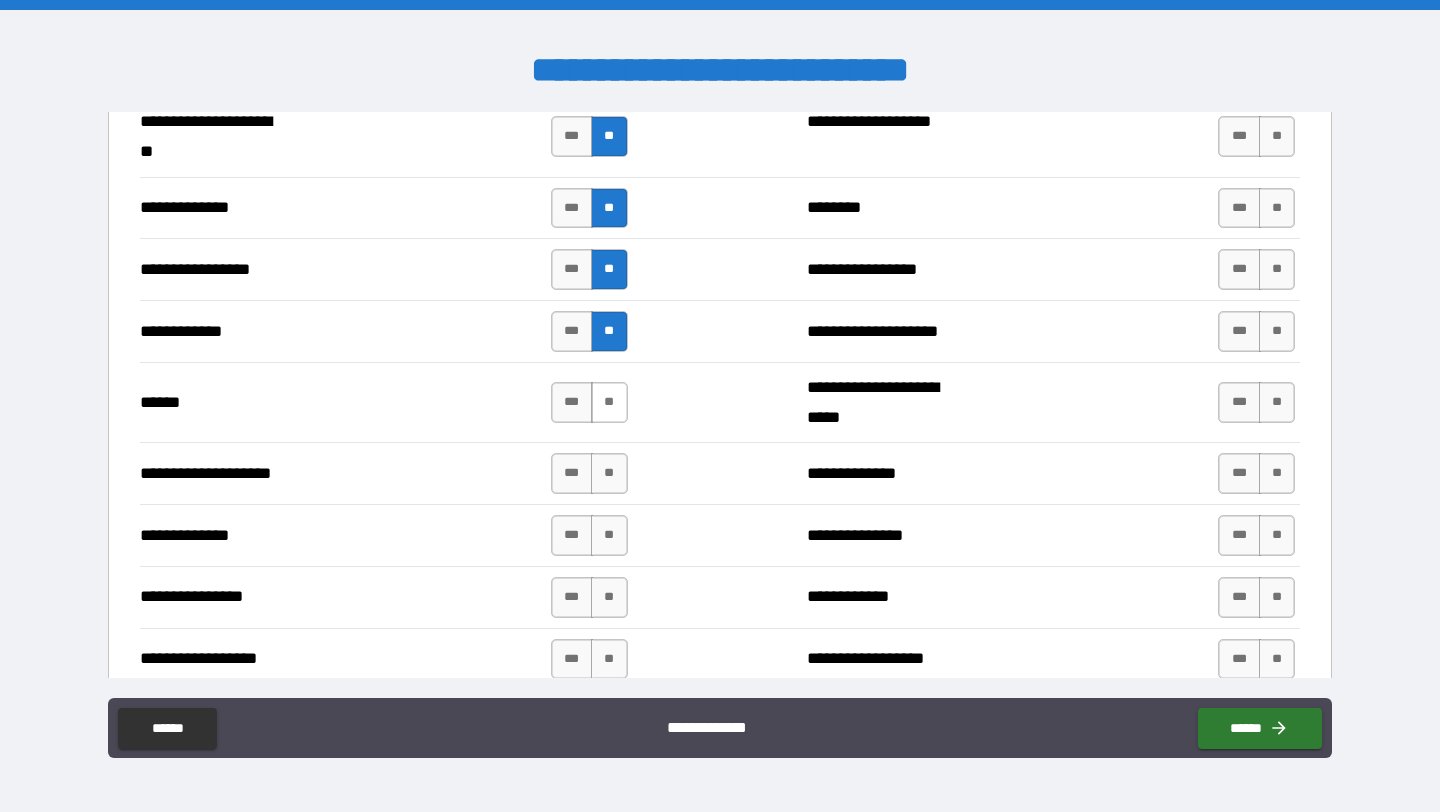 click on "**" at bounding box center (609, 402) 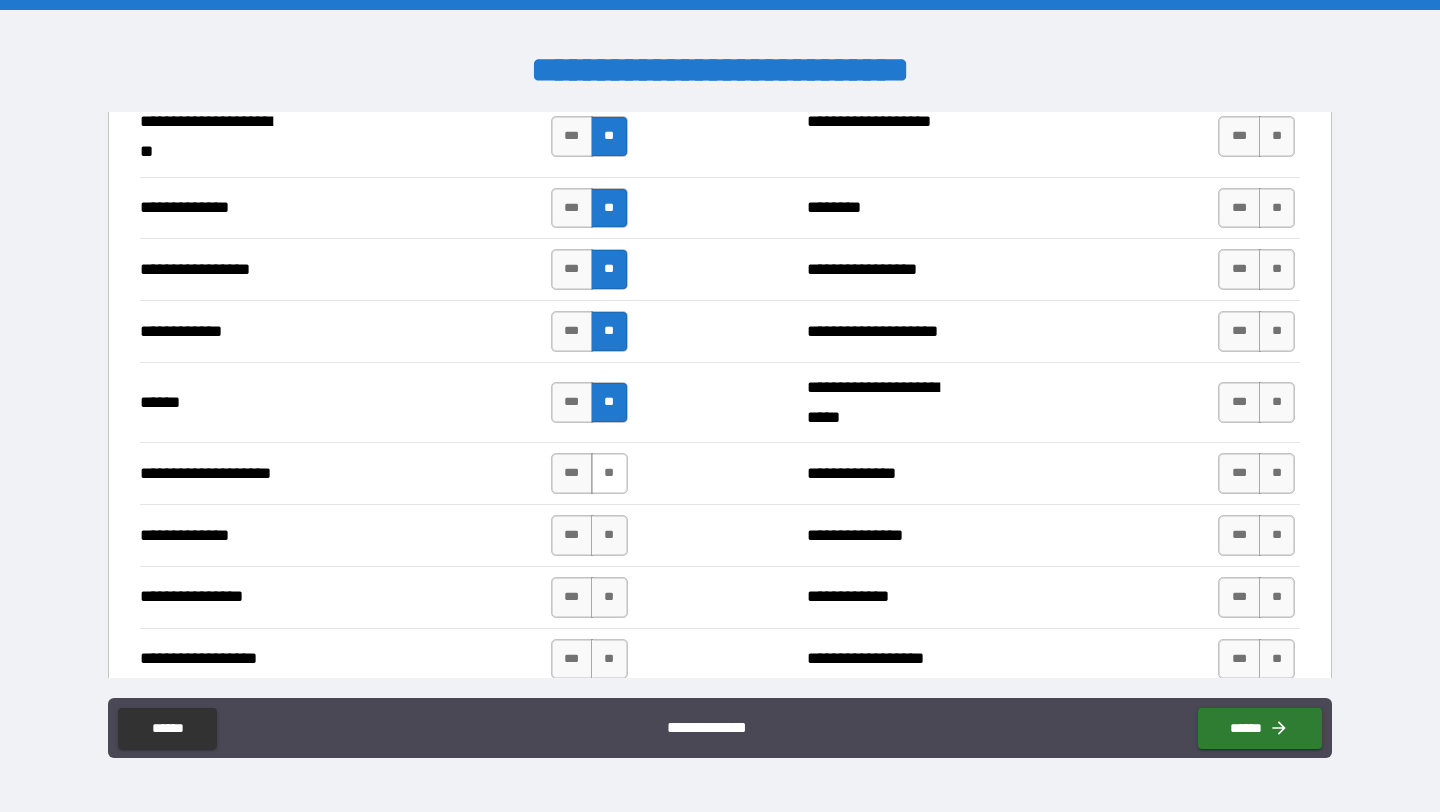 click on "**" at bounding box center (609, 473) 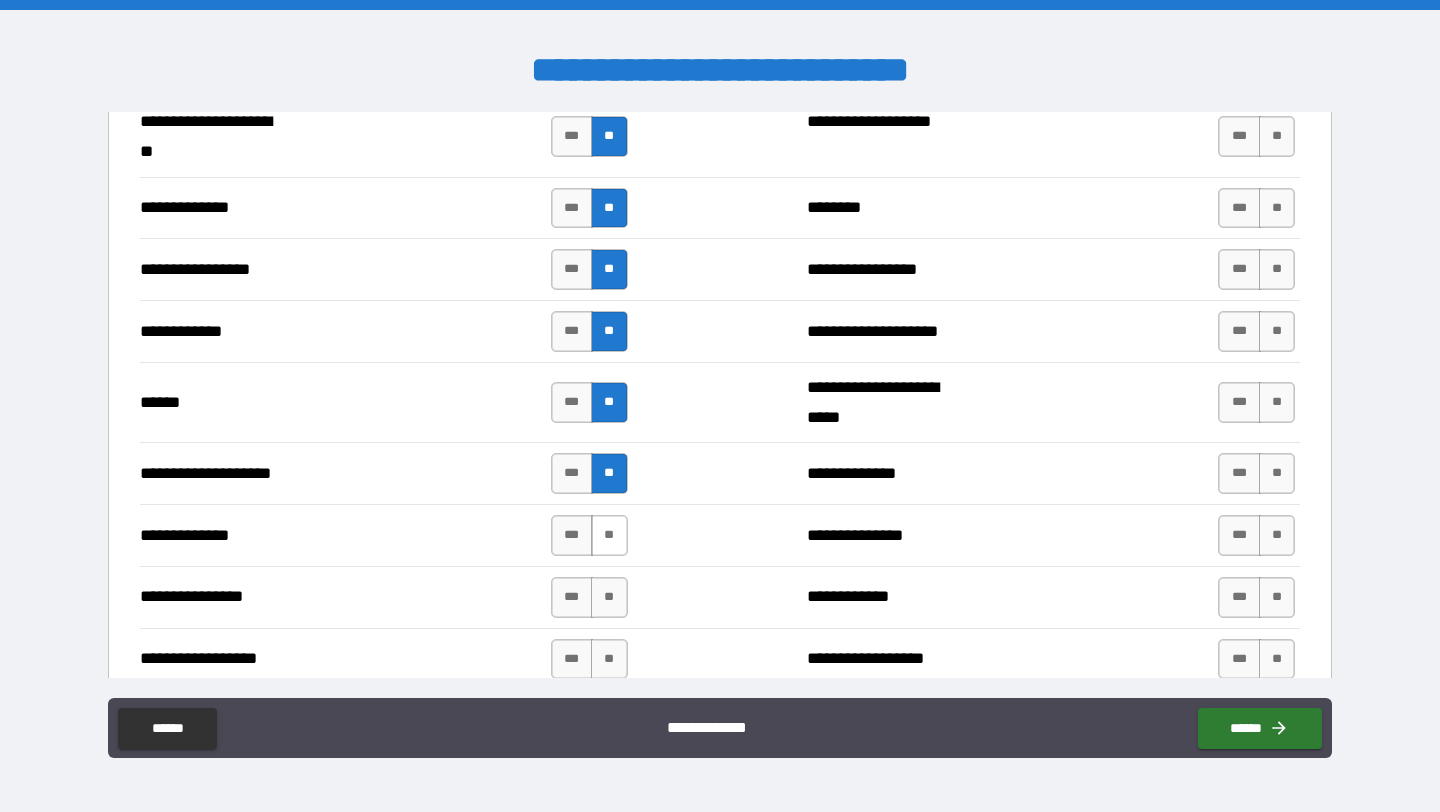 click on "**" at bounding box center [609, 535] 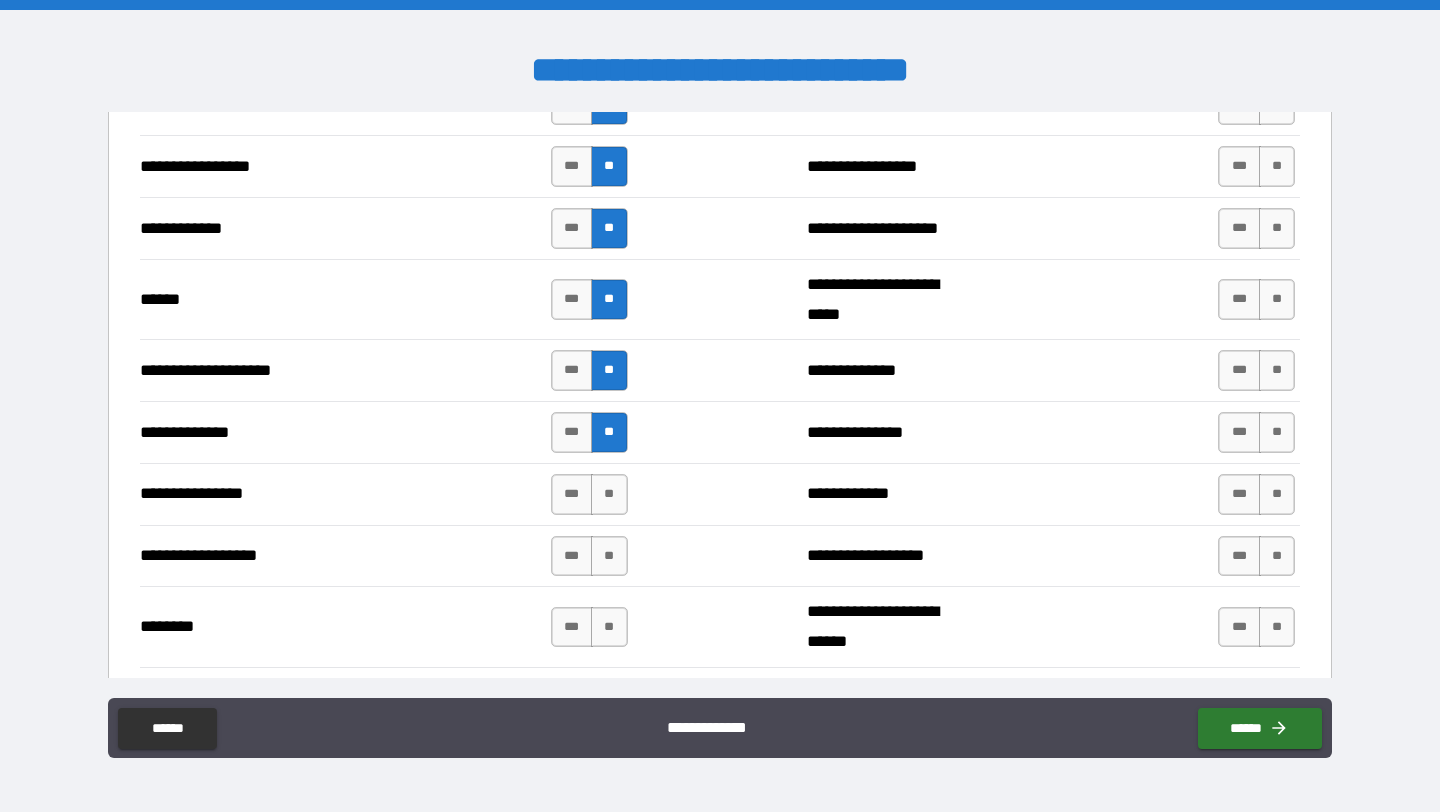 scroll, scrollTop: 3542, scrollLeft: 0, axis: vertical 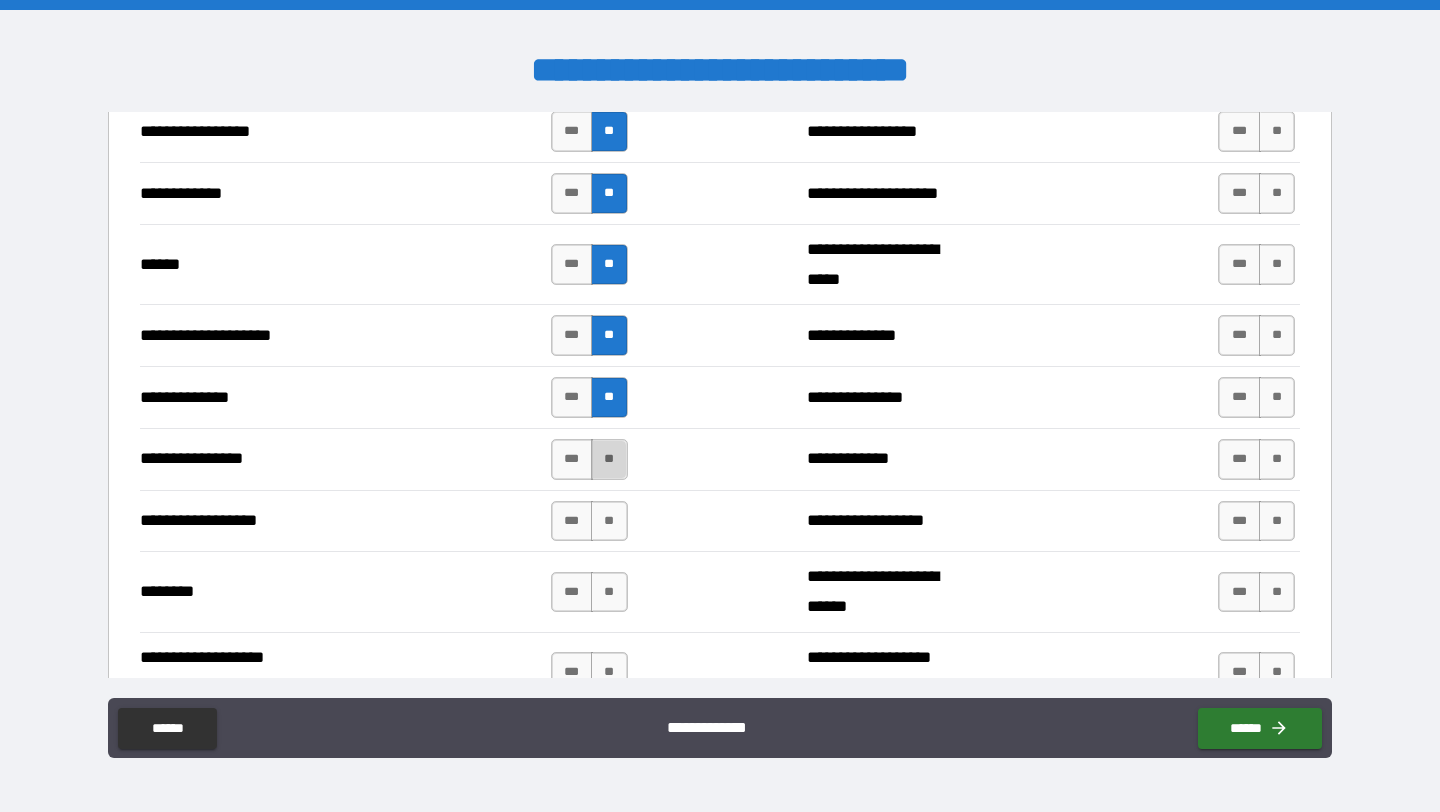 click on "**" at bounding box center (609, 459) 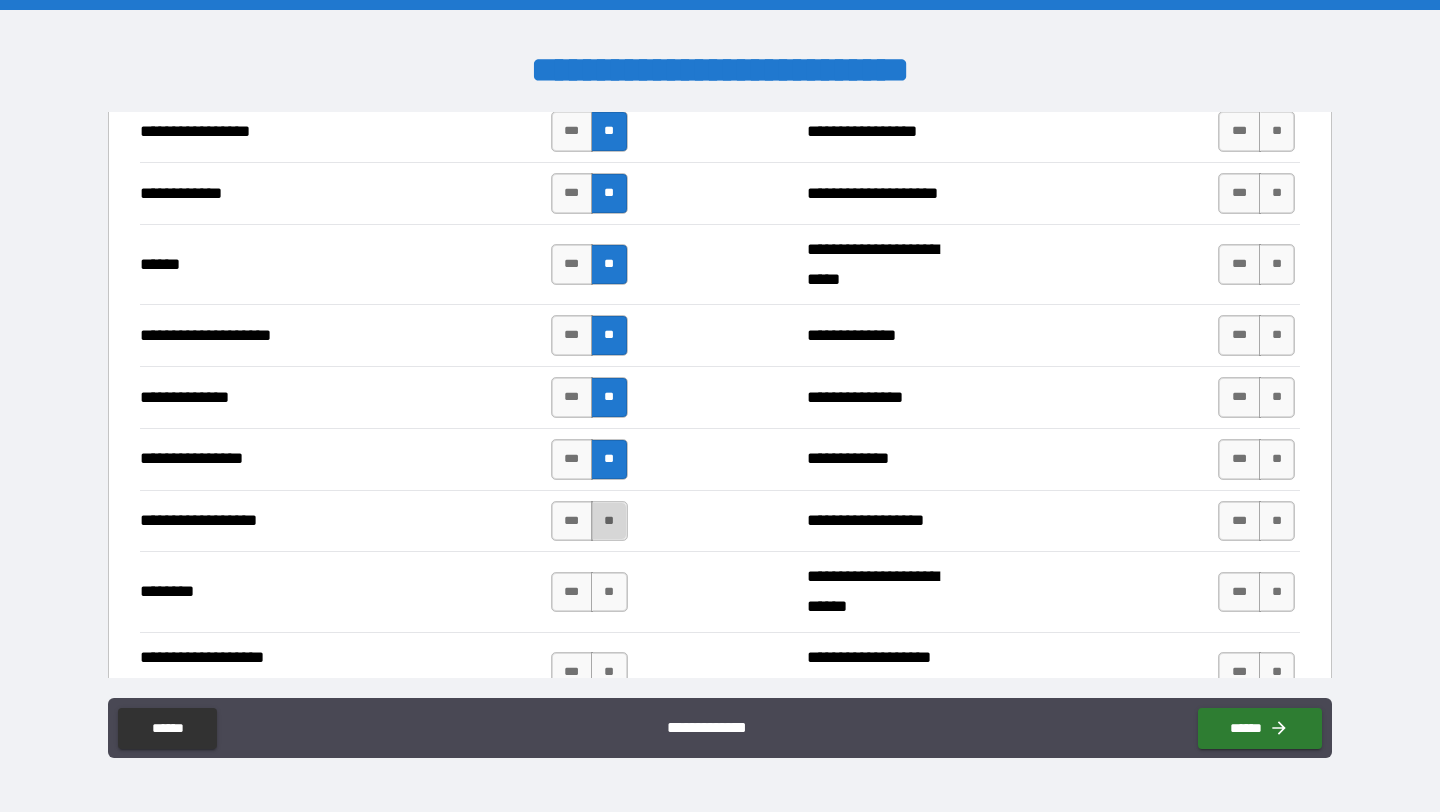 click on "**" at bounding box center (609, 521) 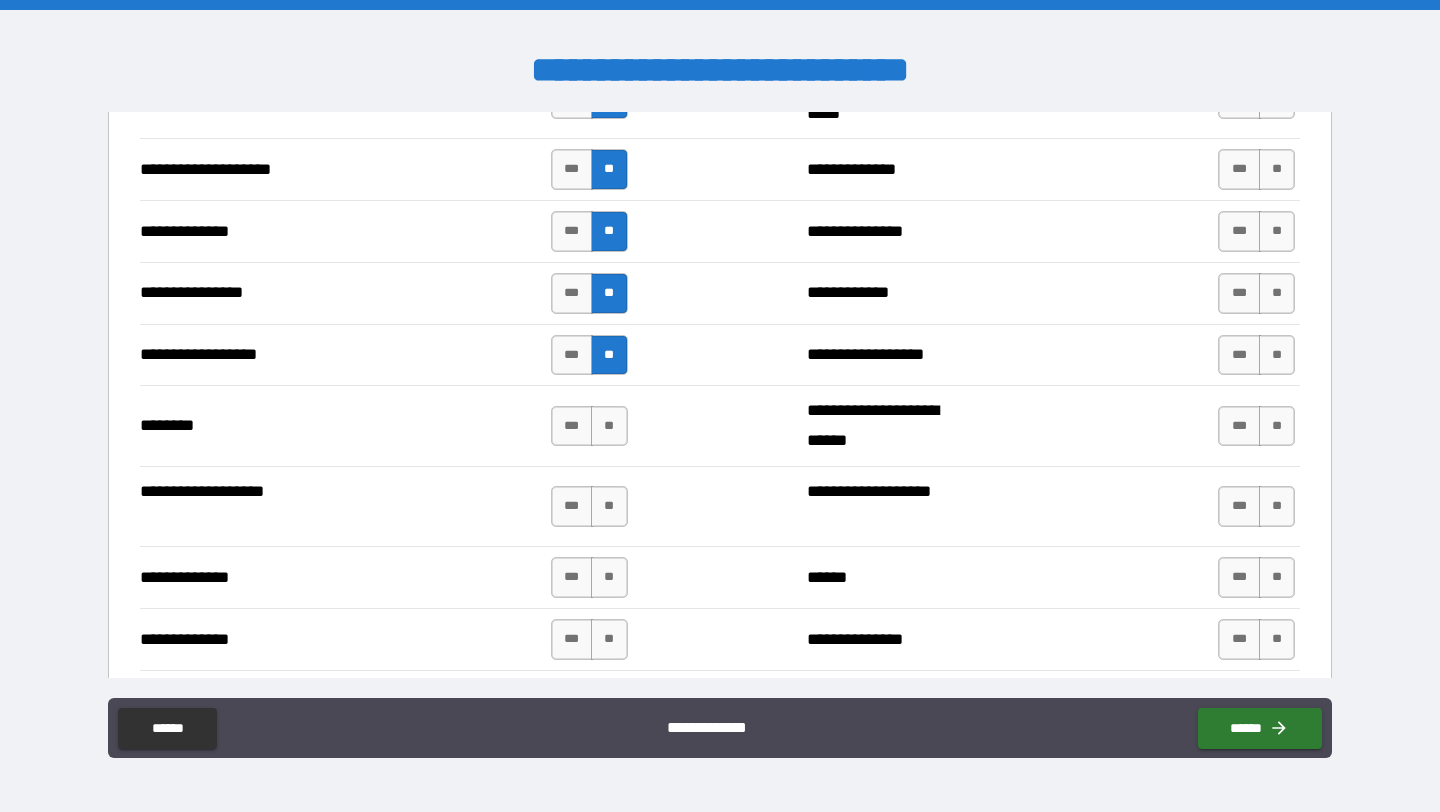 scroll, scrollTop: 3714, scrollLeft: 0, axis: vertical 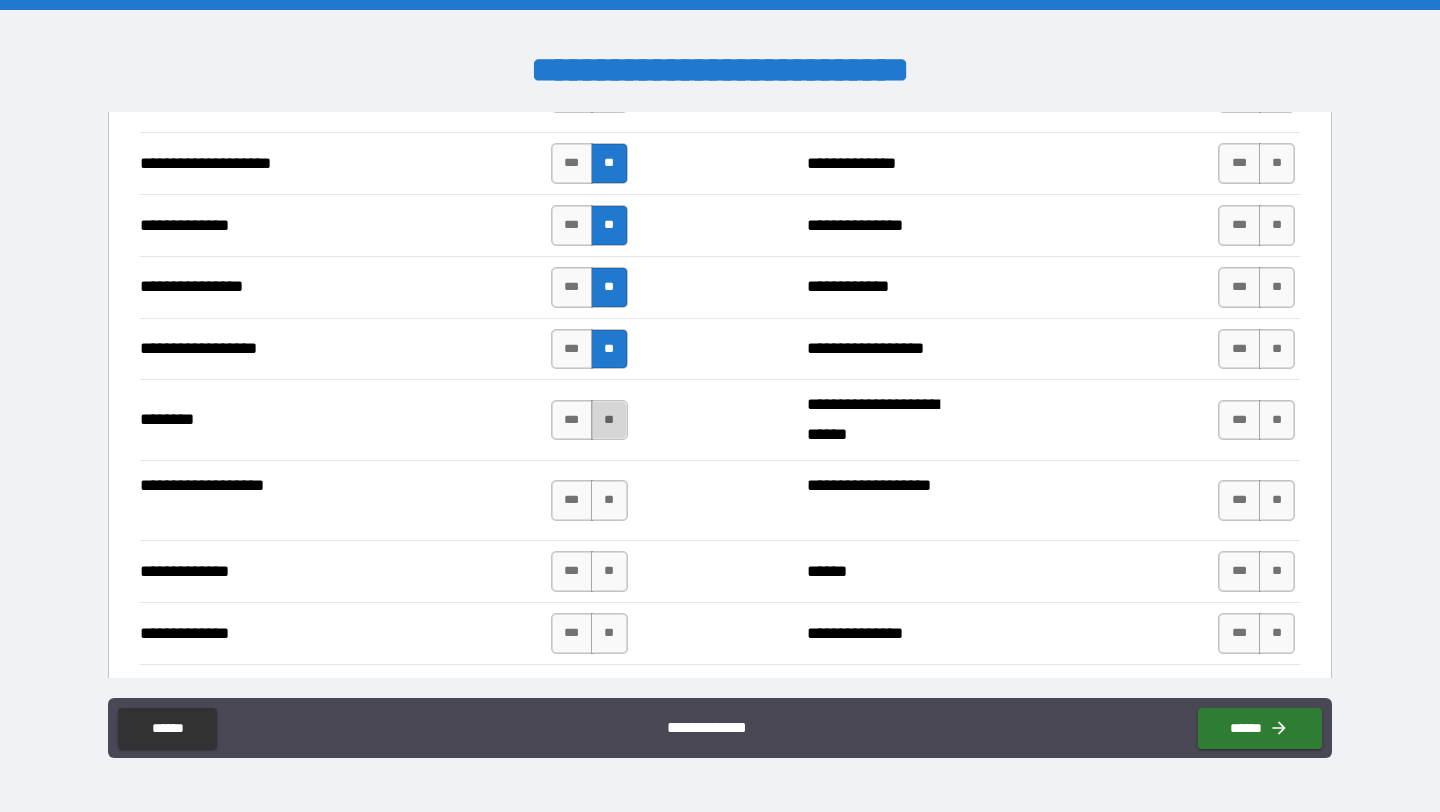 click on "**" at bounding box center [609, 420] 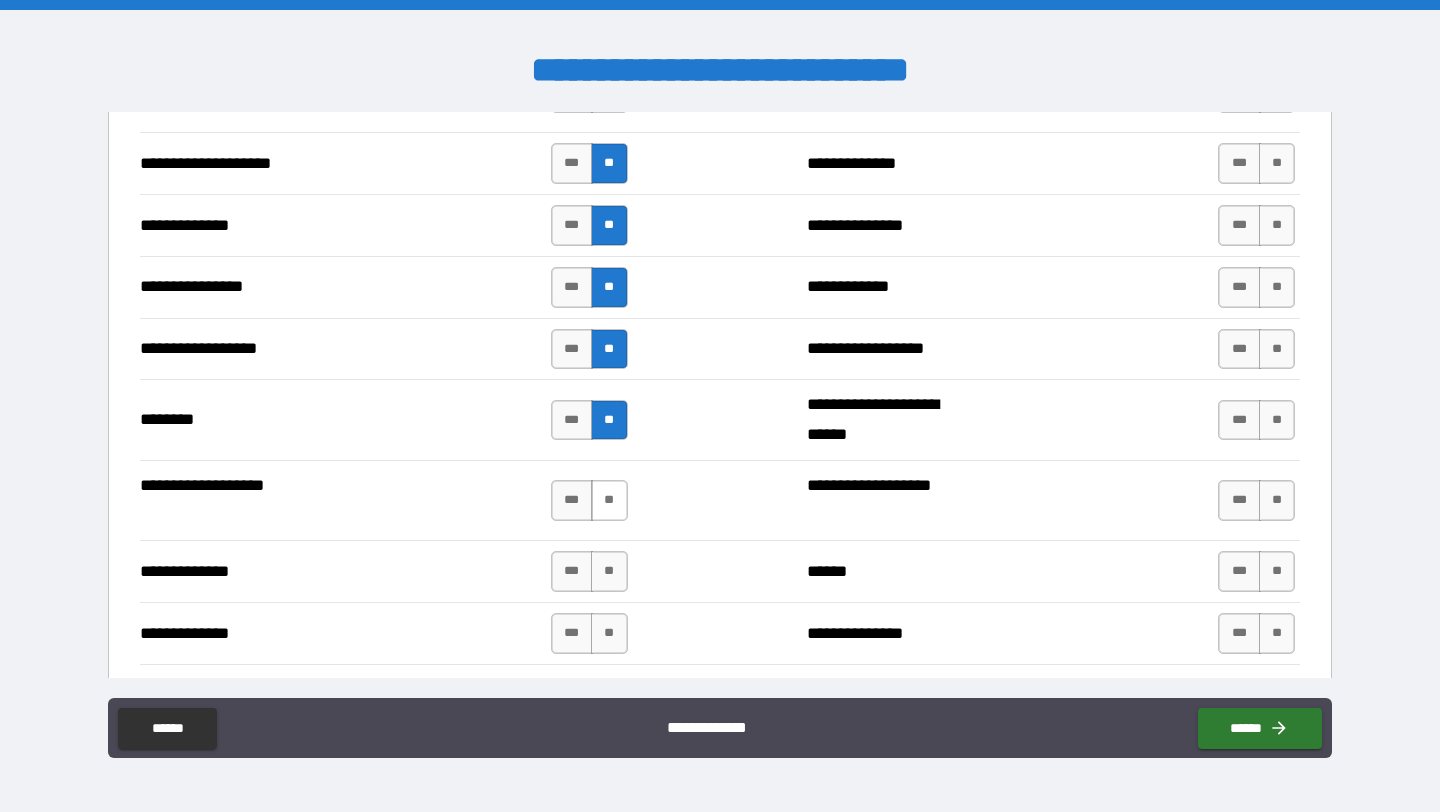 click on "**" at bounding box center (609, 500) 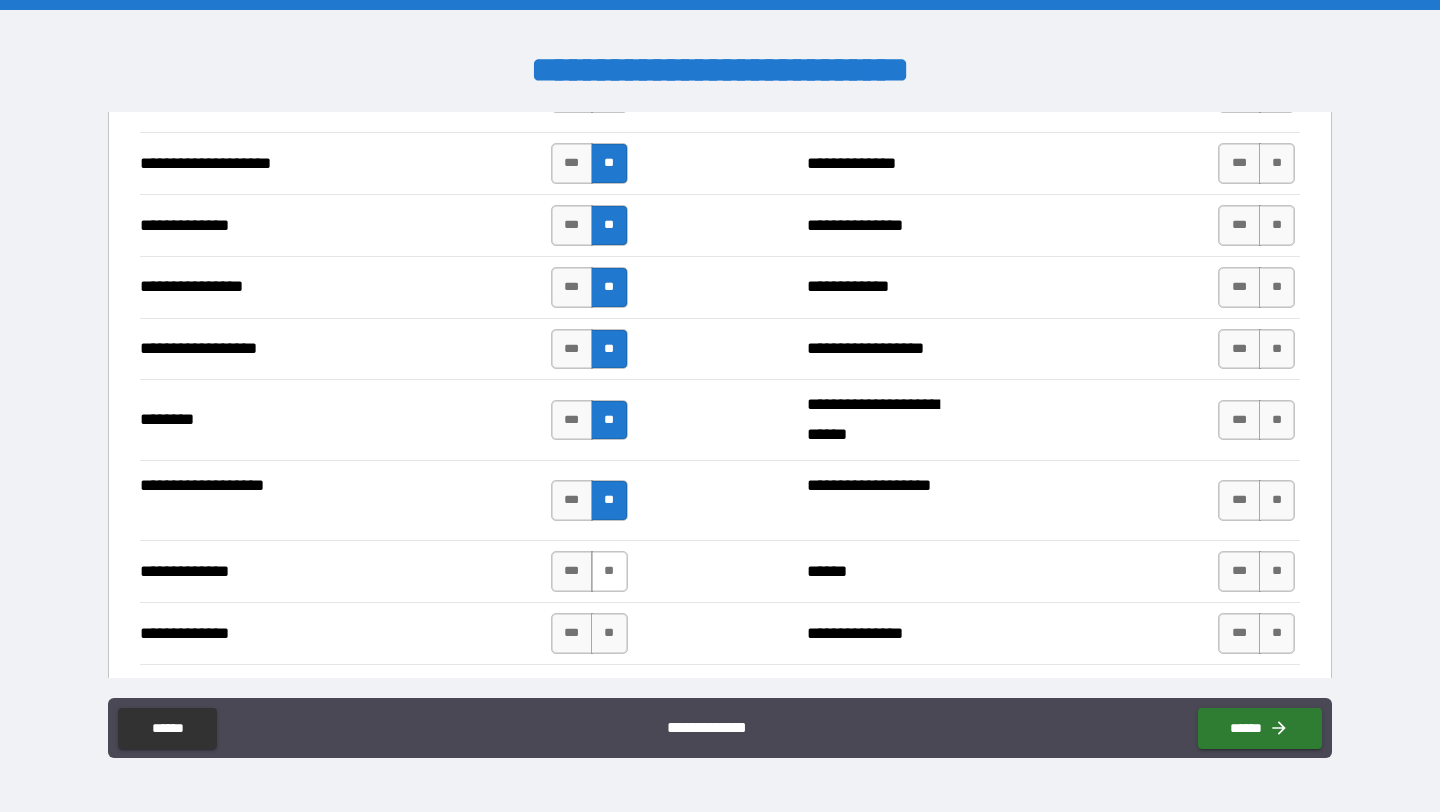 click on "**" at bounding box center (609, 571) 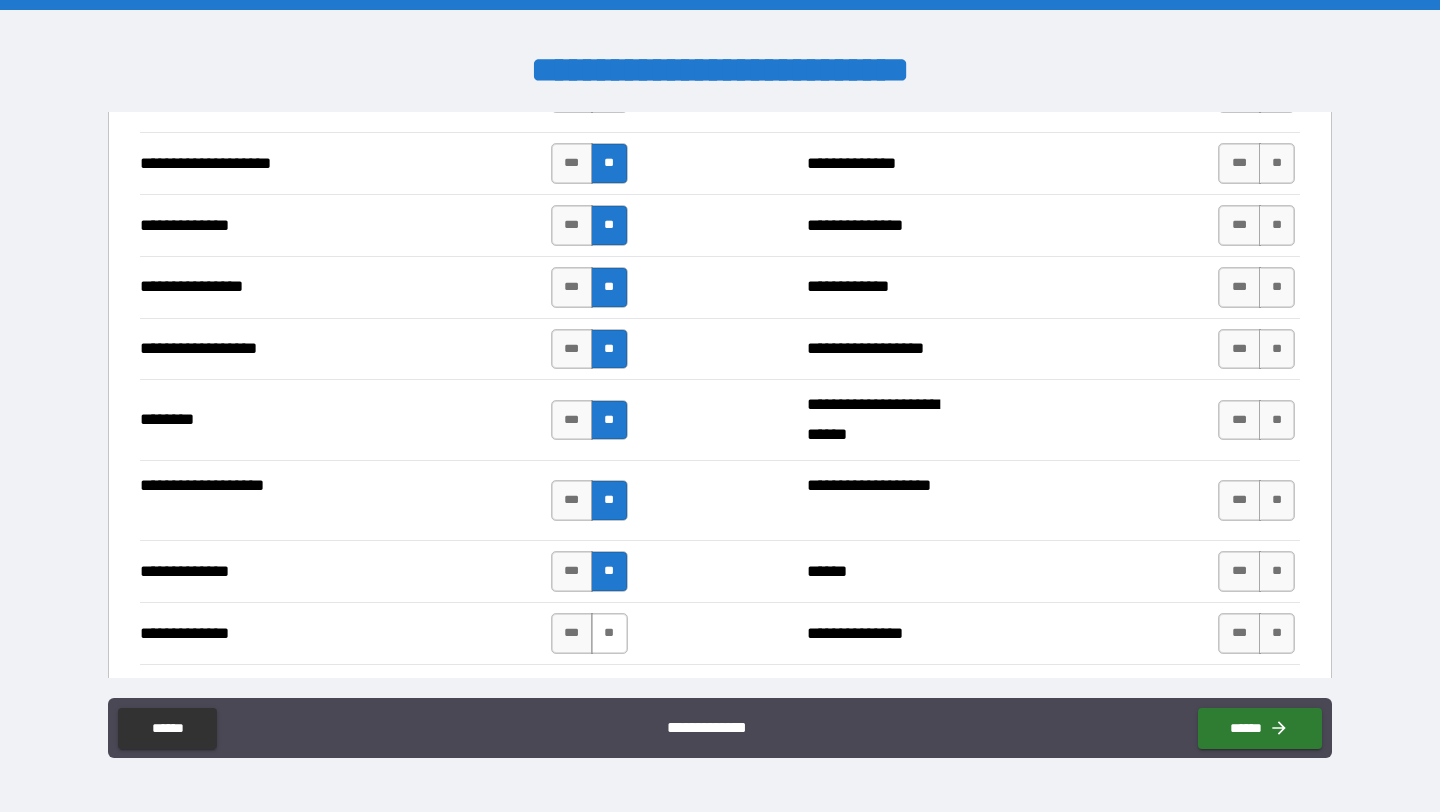click on "**" at bounding box center (609, 633) 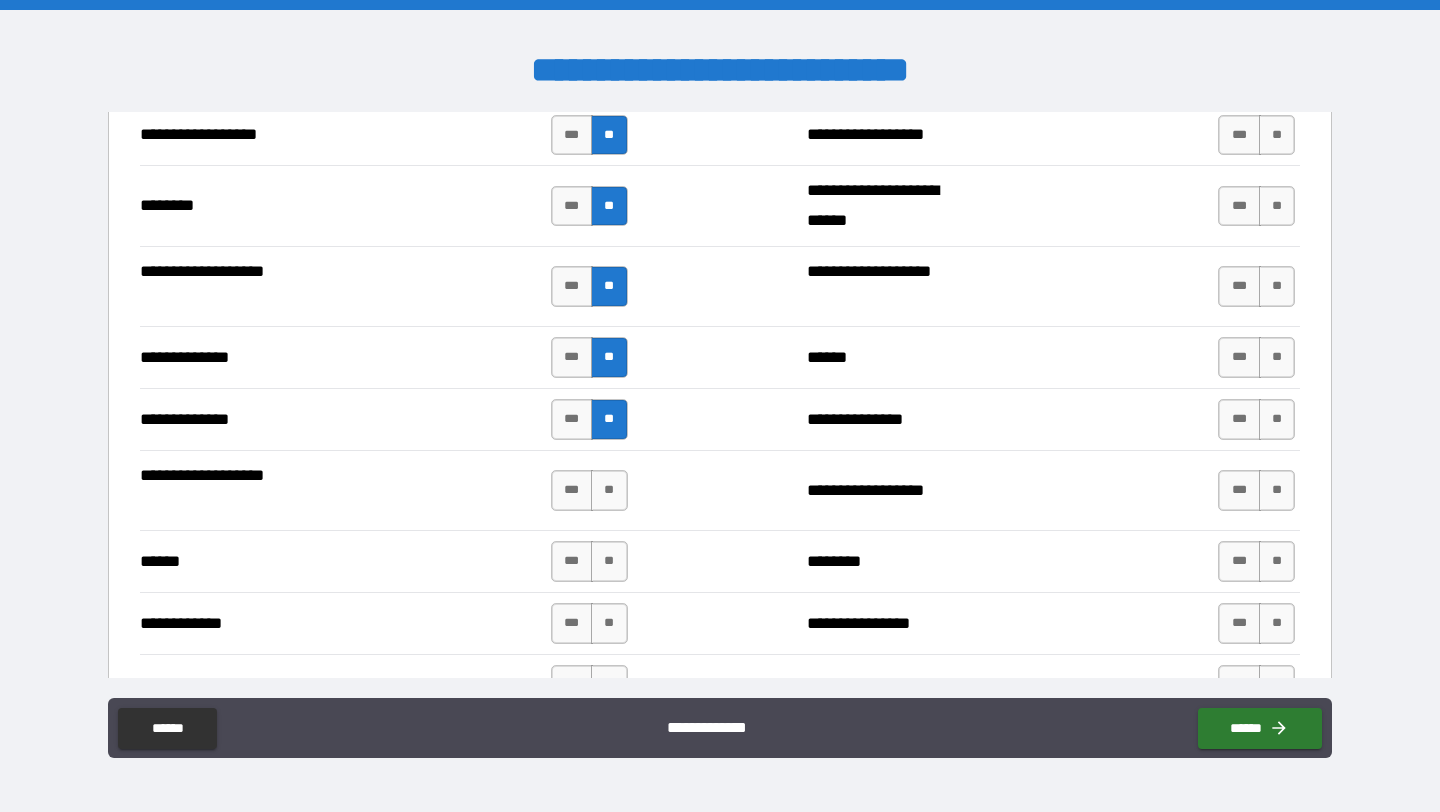 scroll, scrollTop: 3932, scrollLeft: 0, axis: vertical 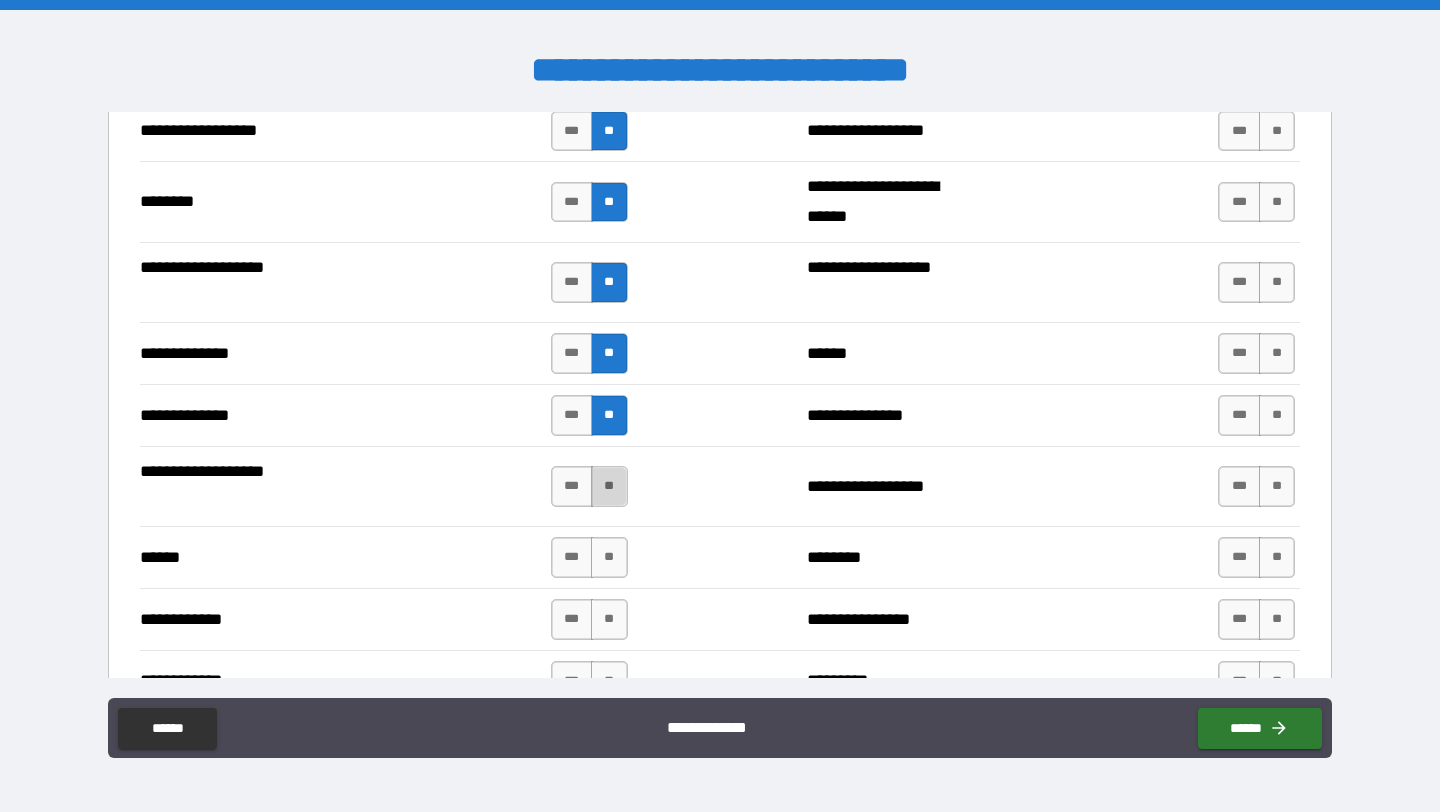 click on "**" at bounding box center (609, 486) 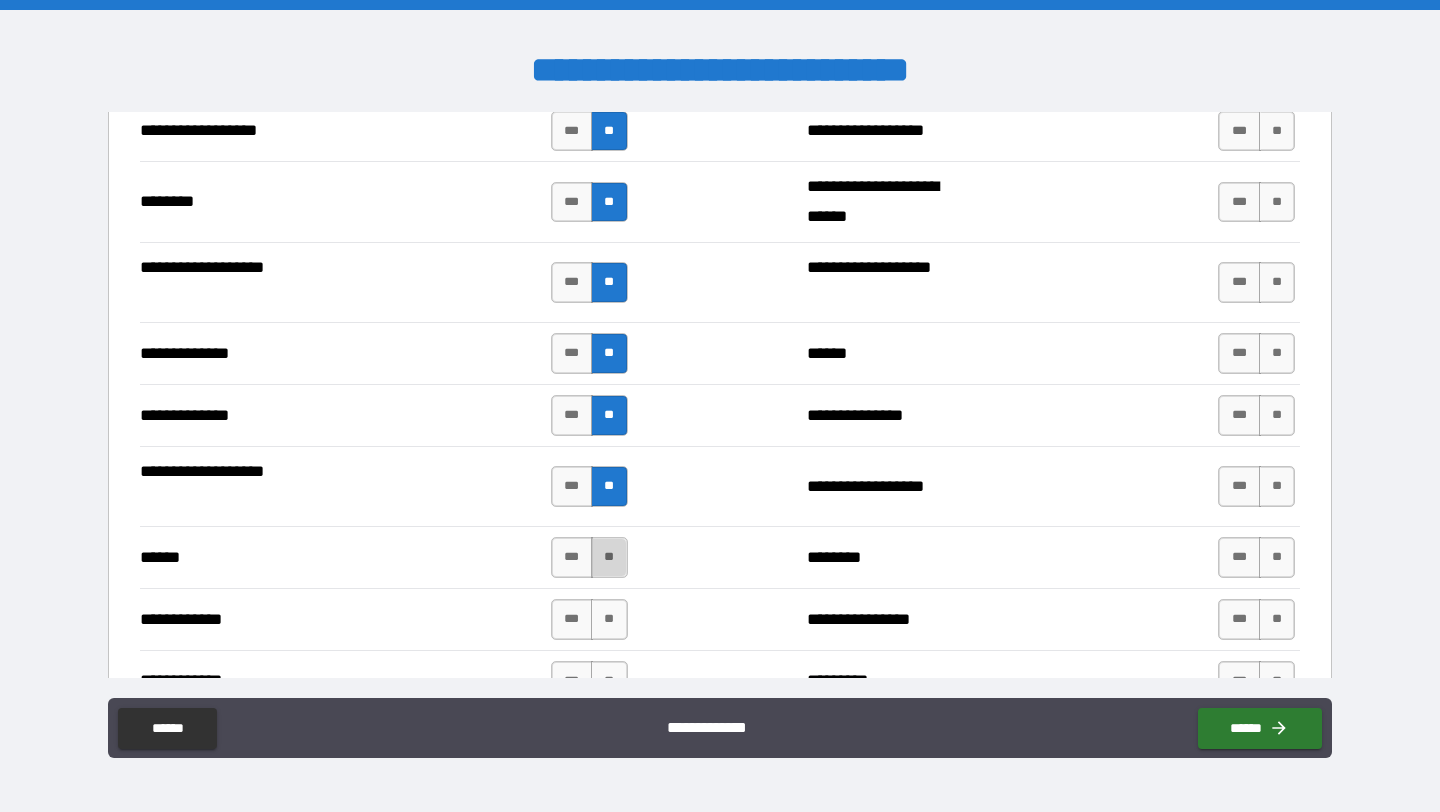 click on "**" at bounding box center [609, 557] 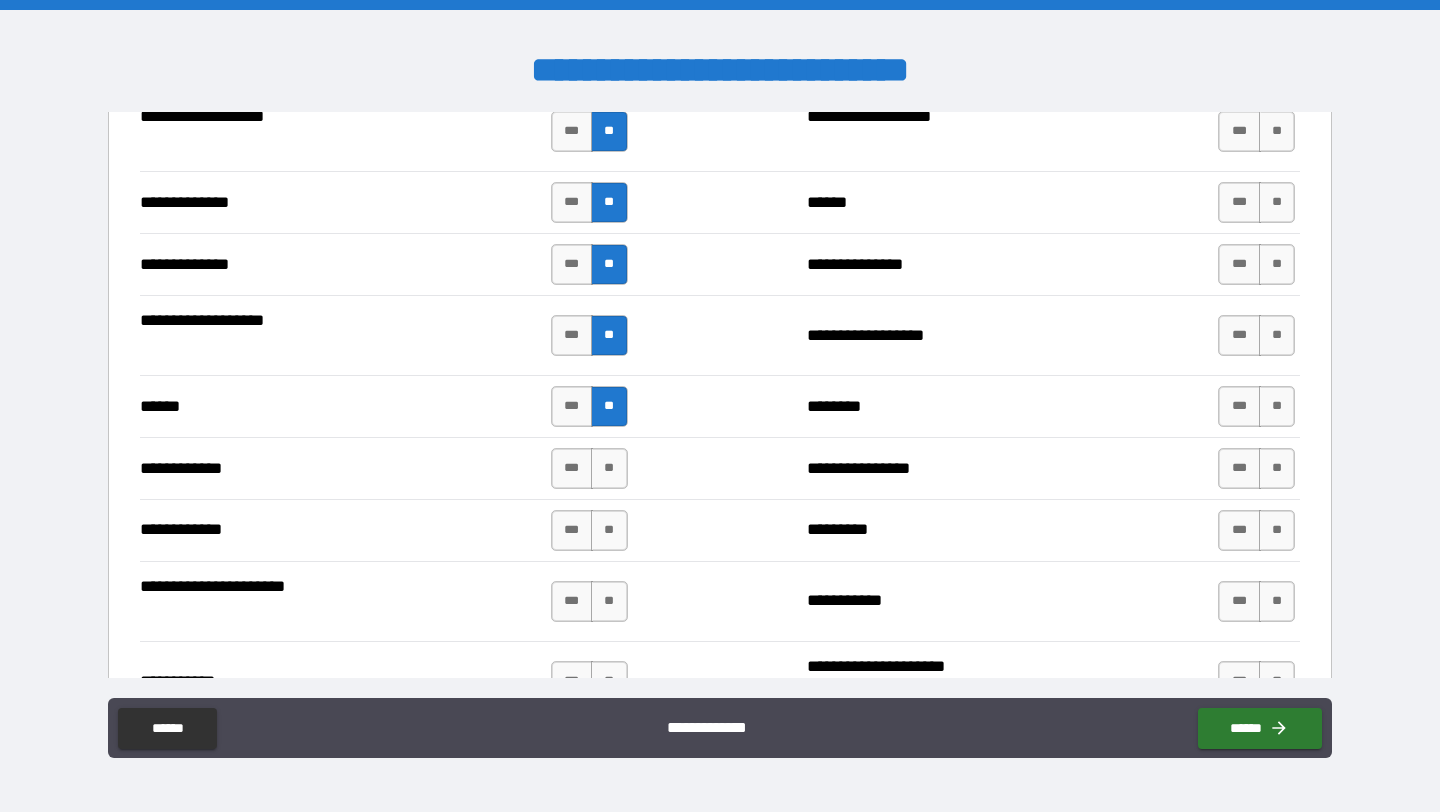 scroll, scrollTop: 4085, scrollLeft: 0, axis: vertical 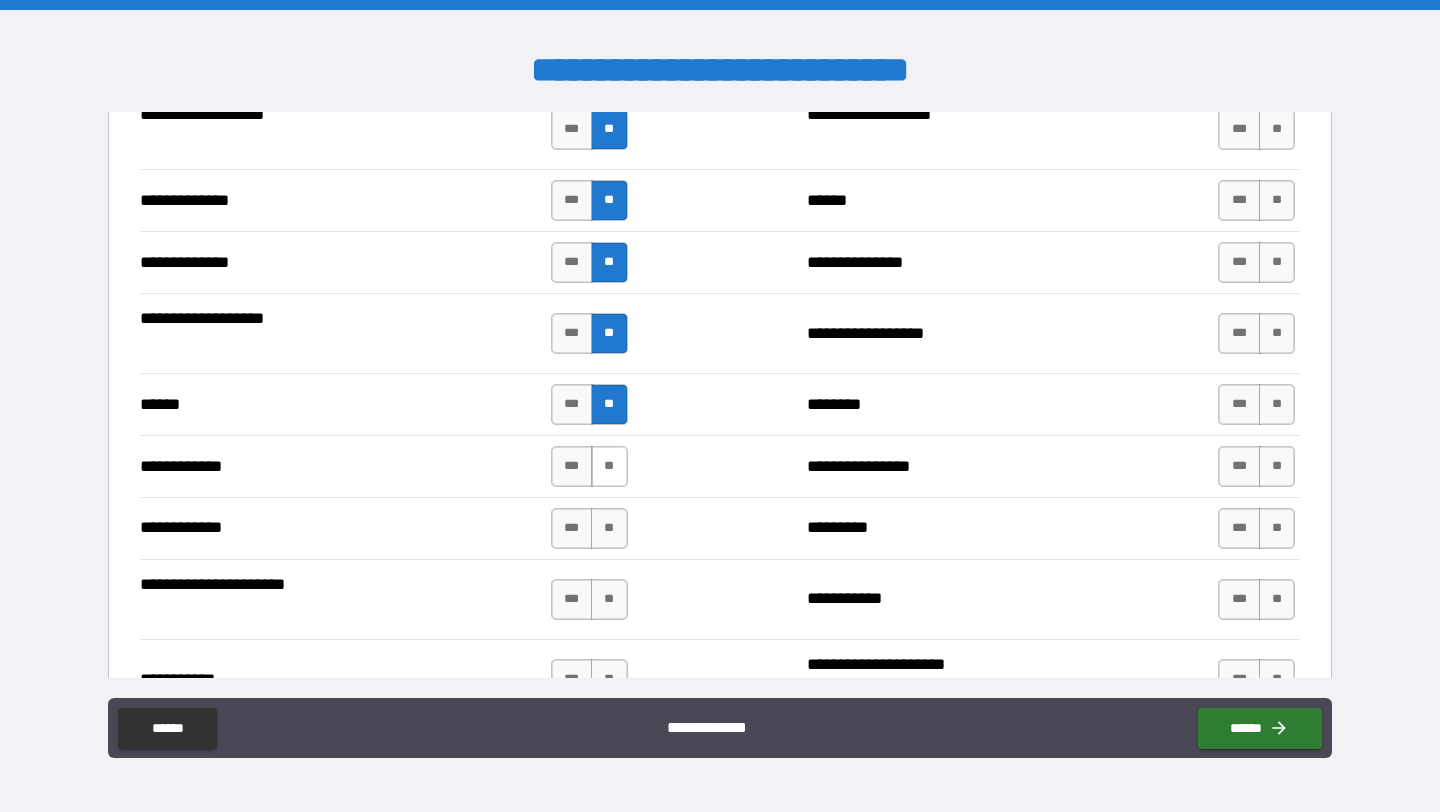 click on "**" at bounding box center (609, 466) 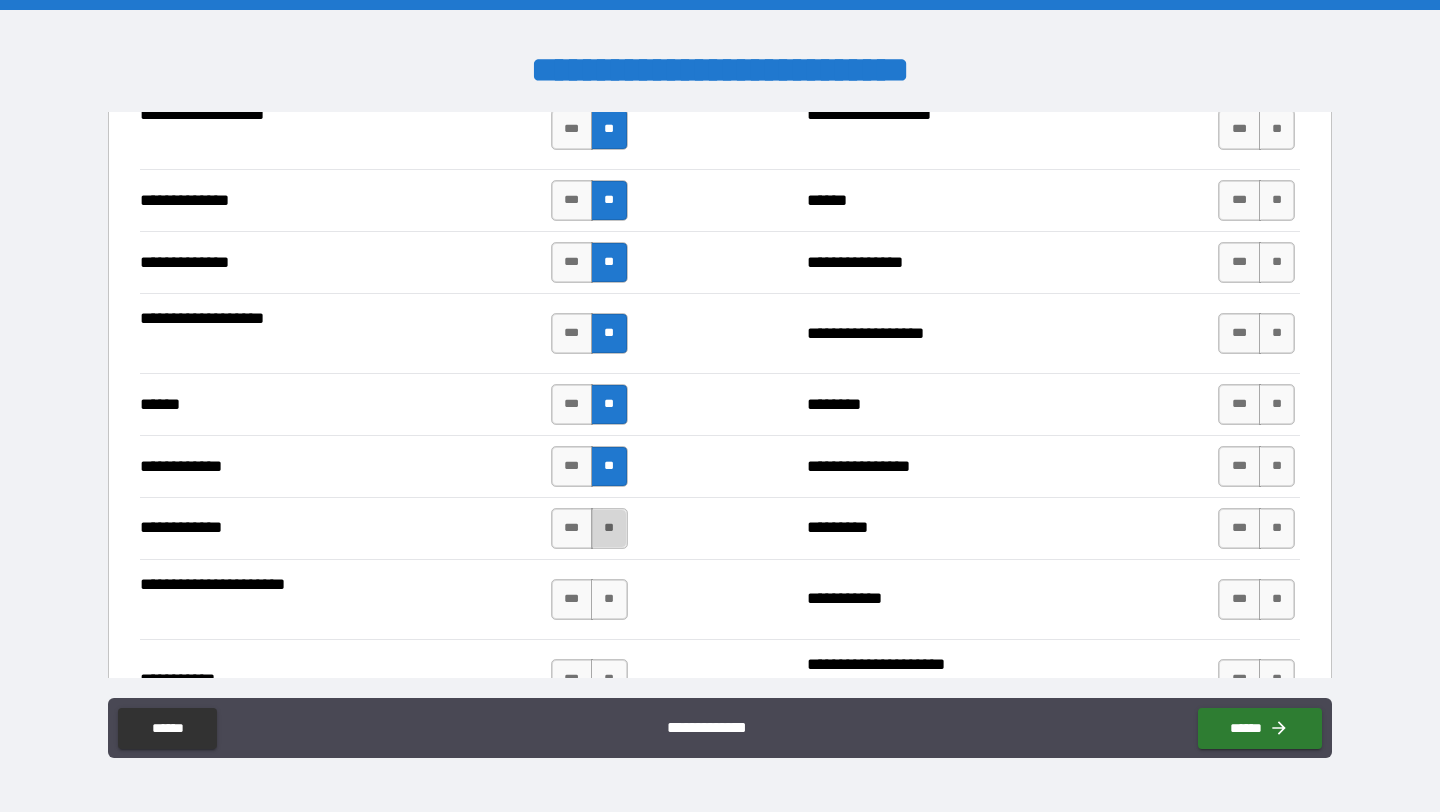 click on "**" at bounding box center [609, 528] 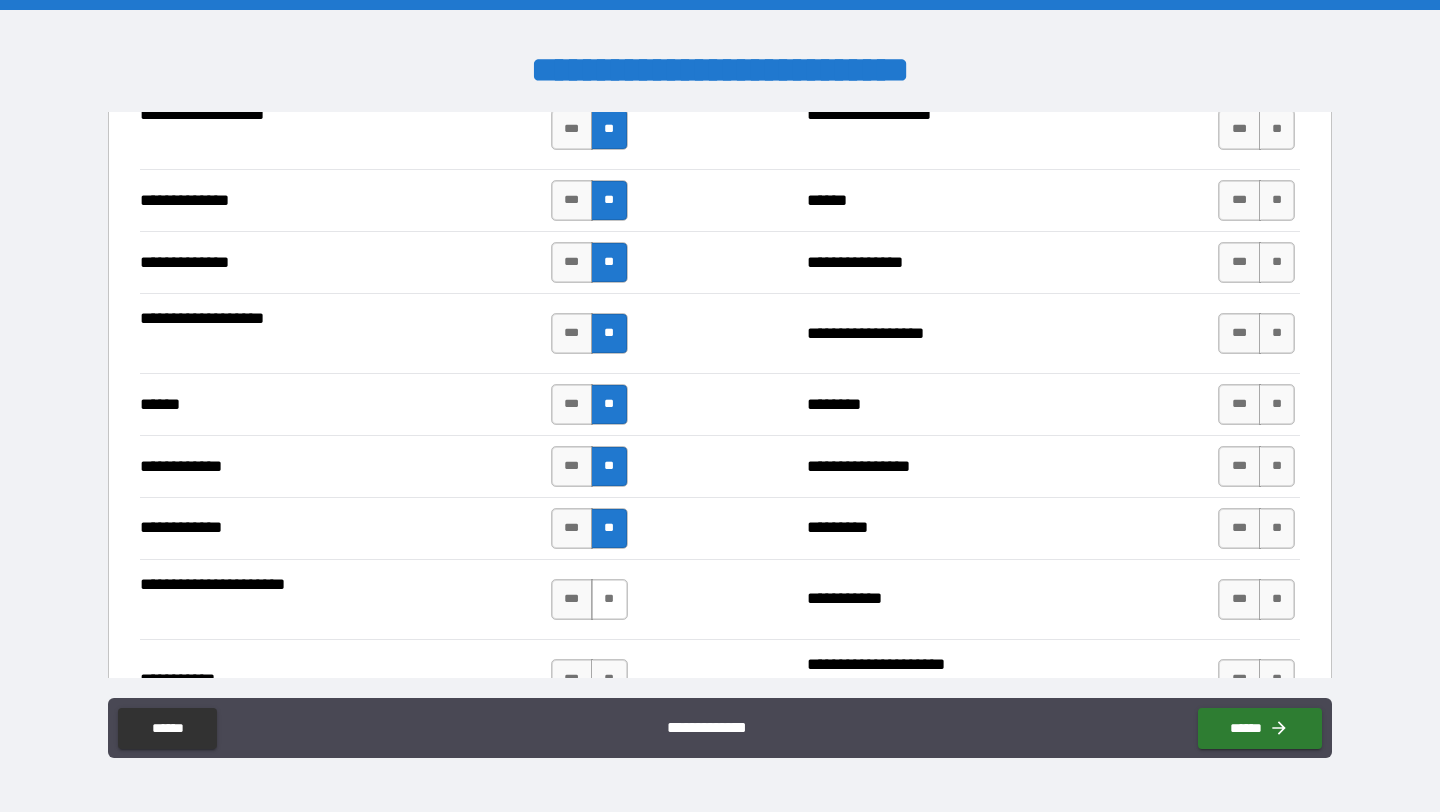 click on "**" at bounding box center [609, 599] 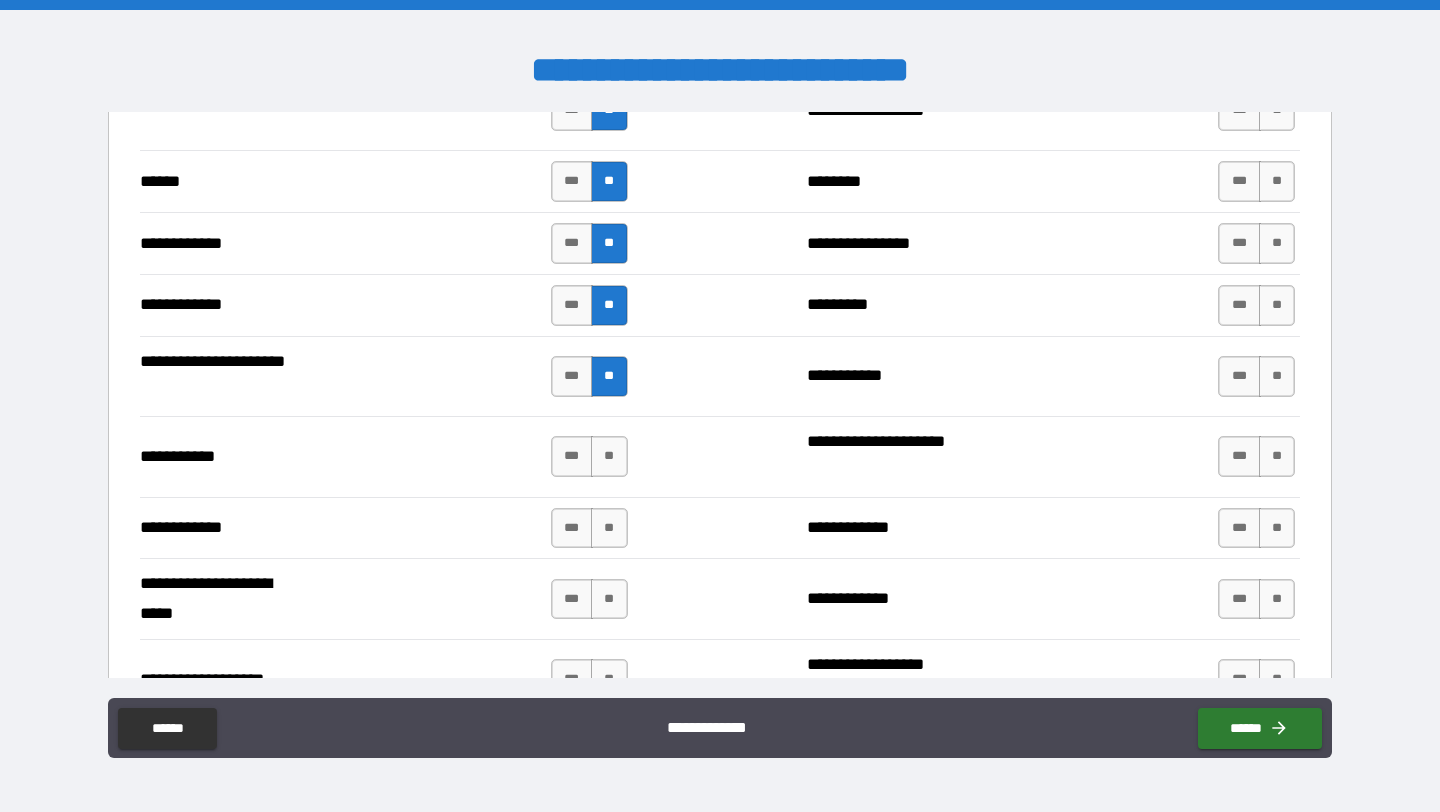 scroll, scrollTop: 4309, scrollLeft: 0, axis: vertical 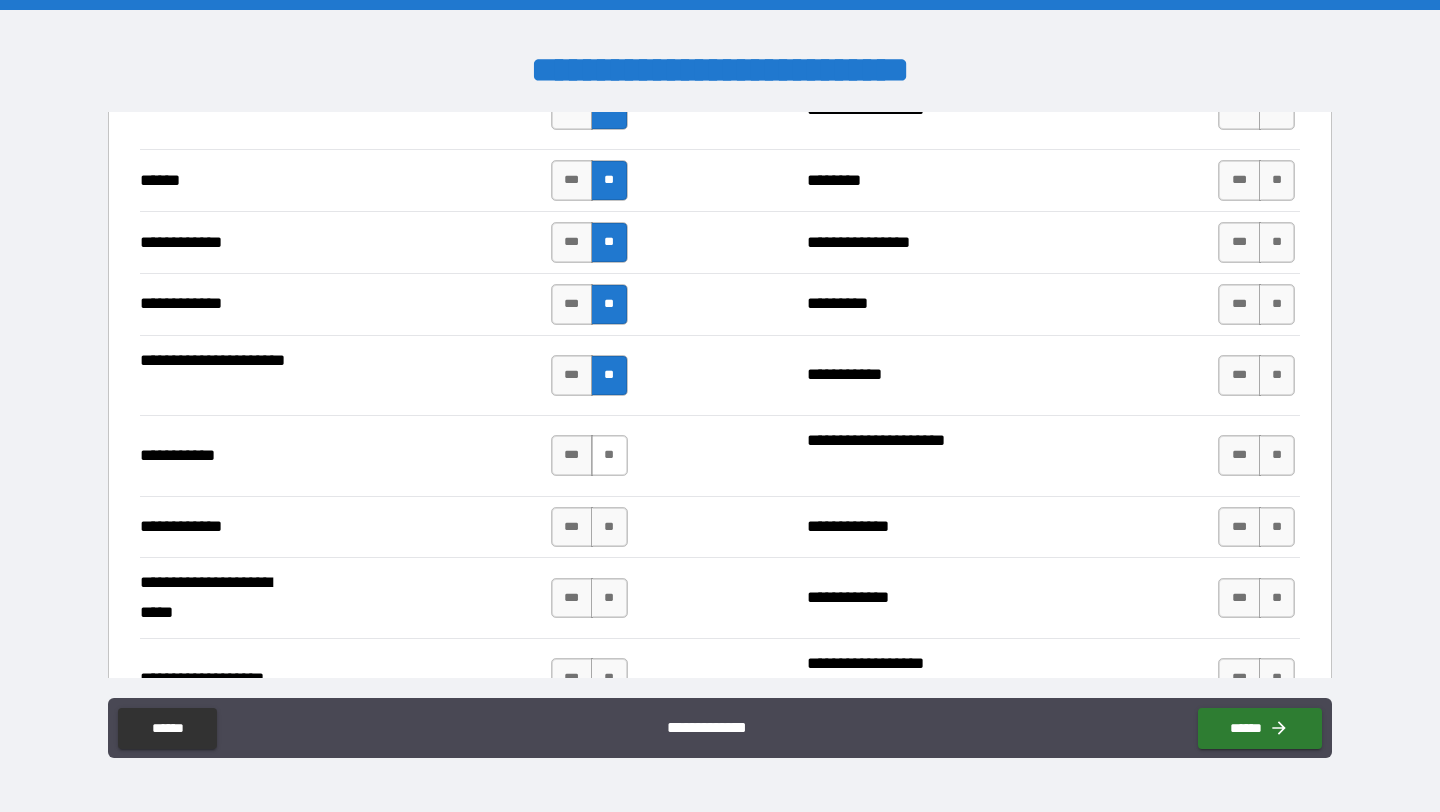click on "**" at bounding box center [609, 455] 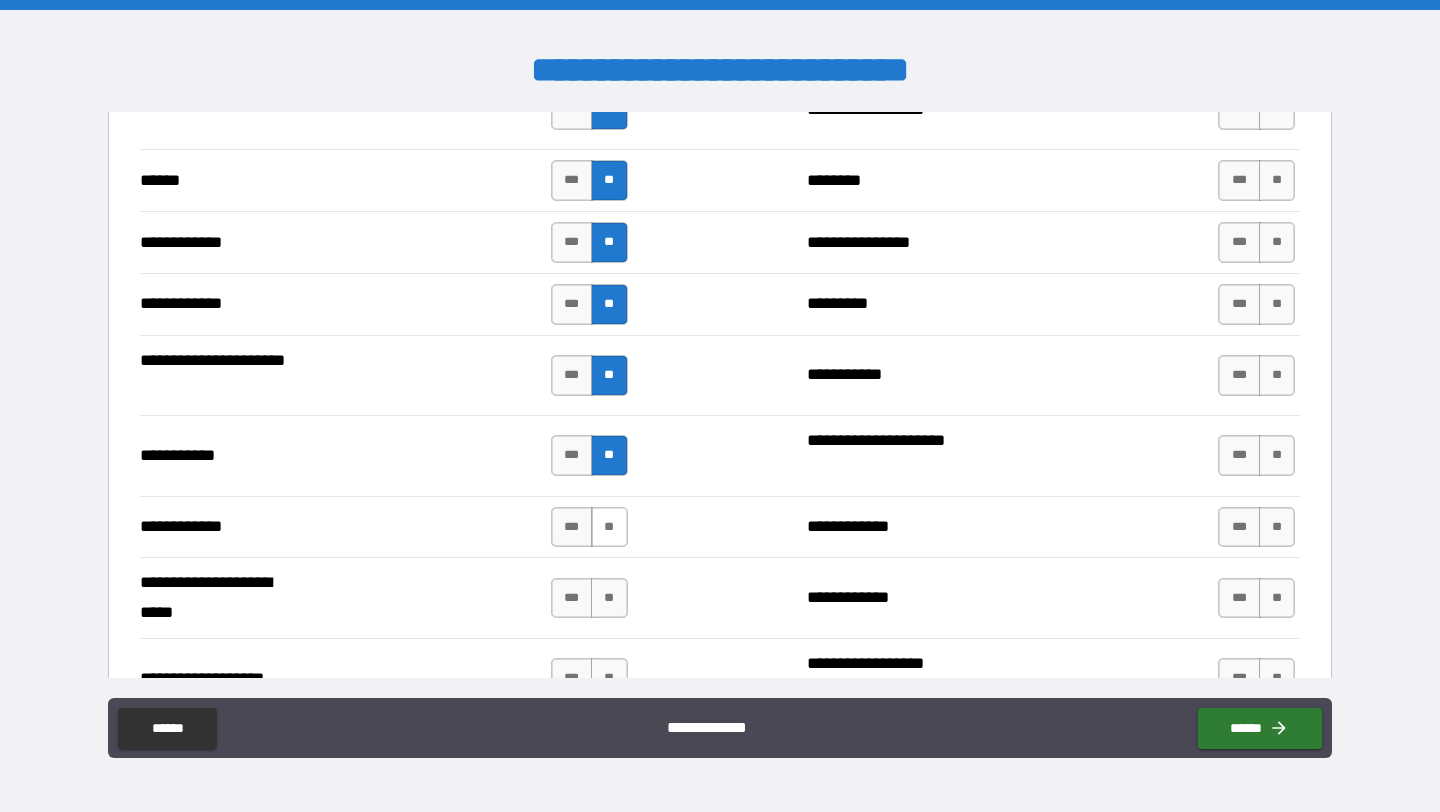 click on "**" at bounding box center (609, 527) 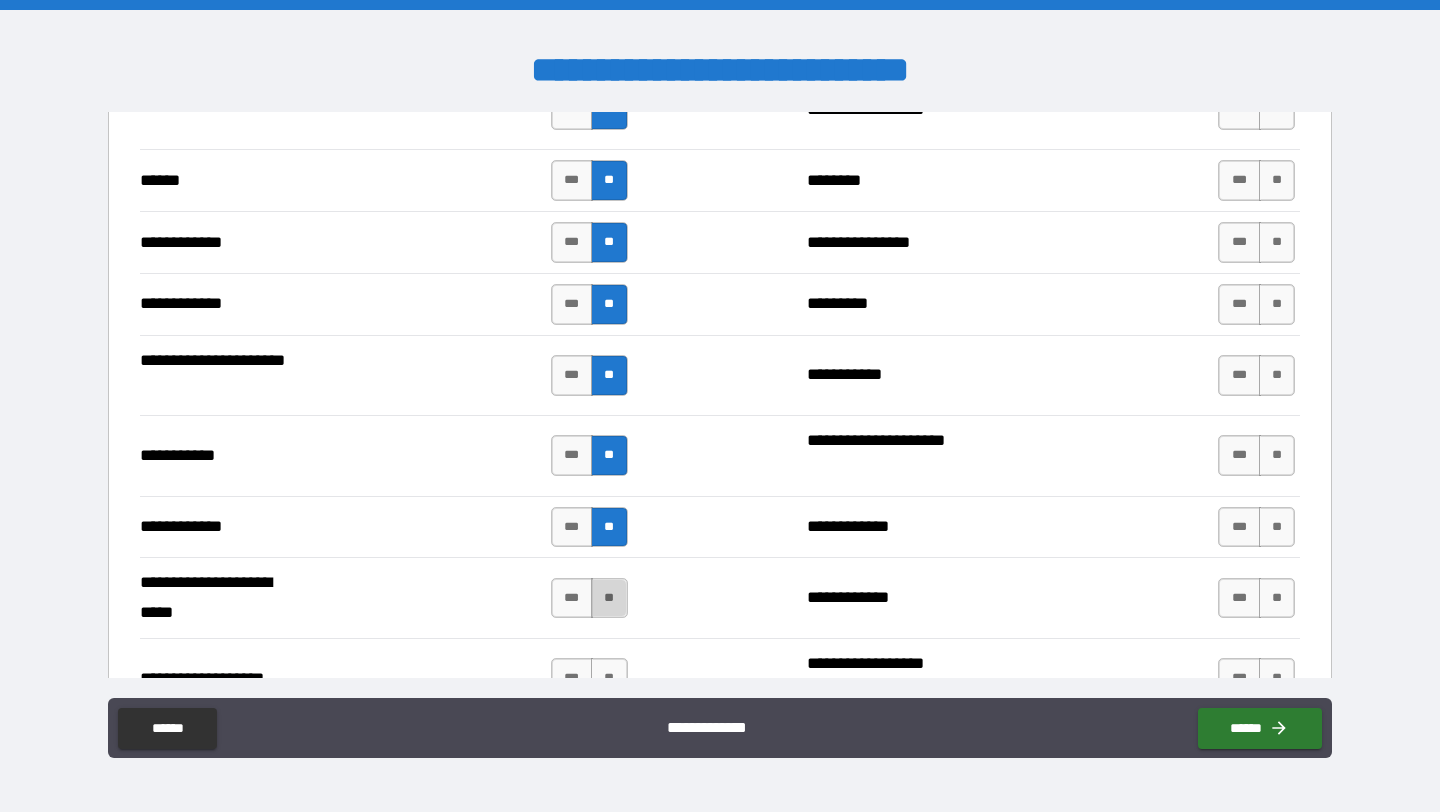 click on "**" at bounding box center [609, 598] 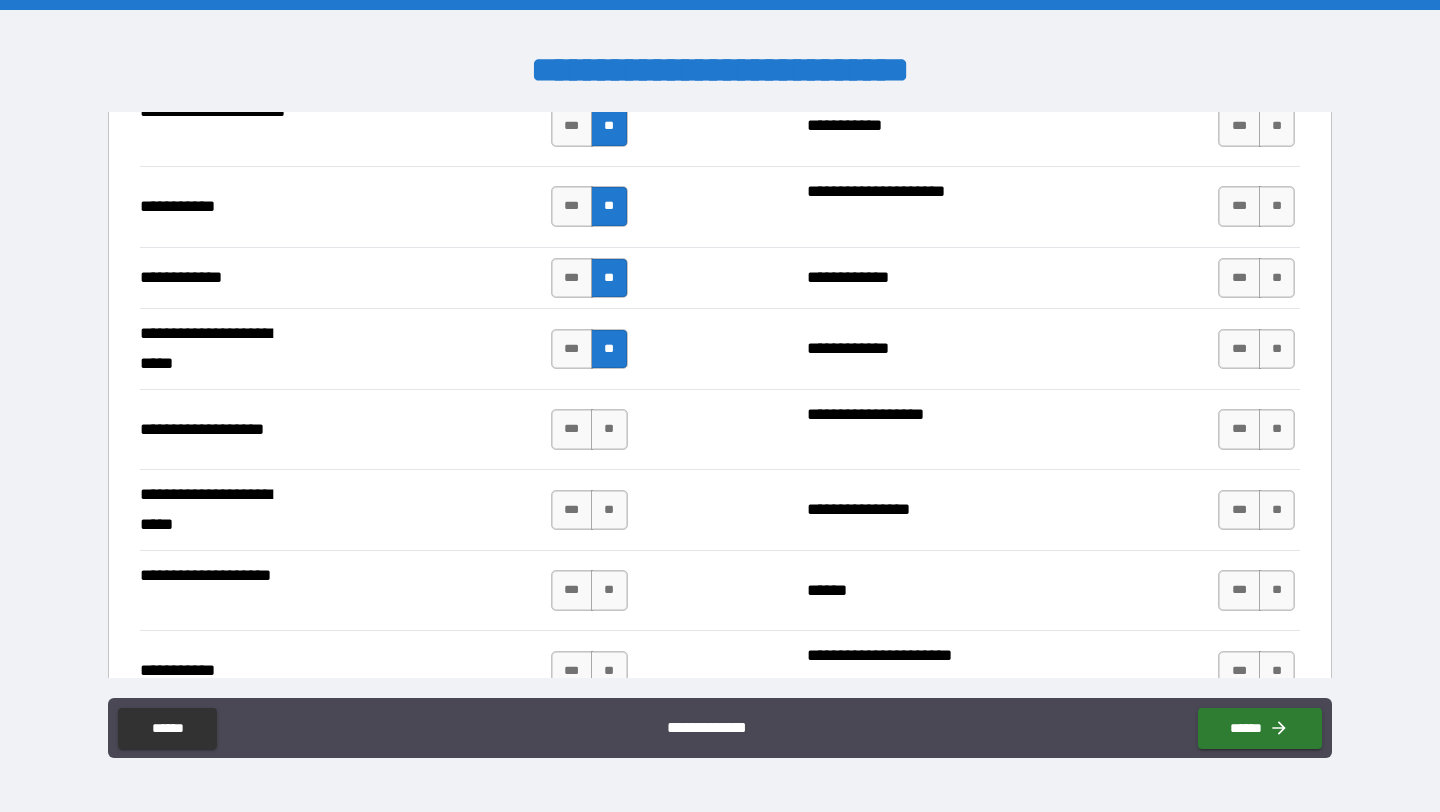 scroll, scrollTop: 4563, scrollLeft: 0, axis: vertical 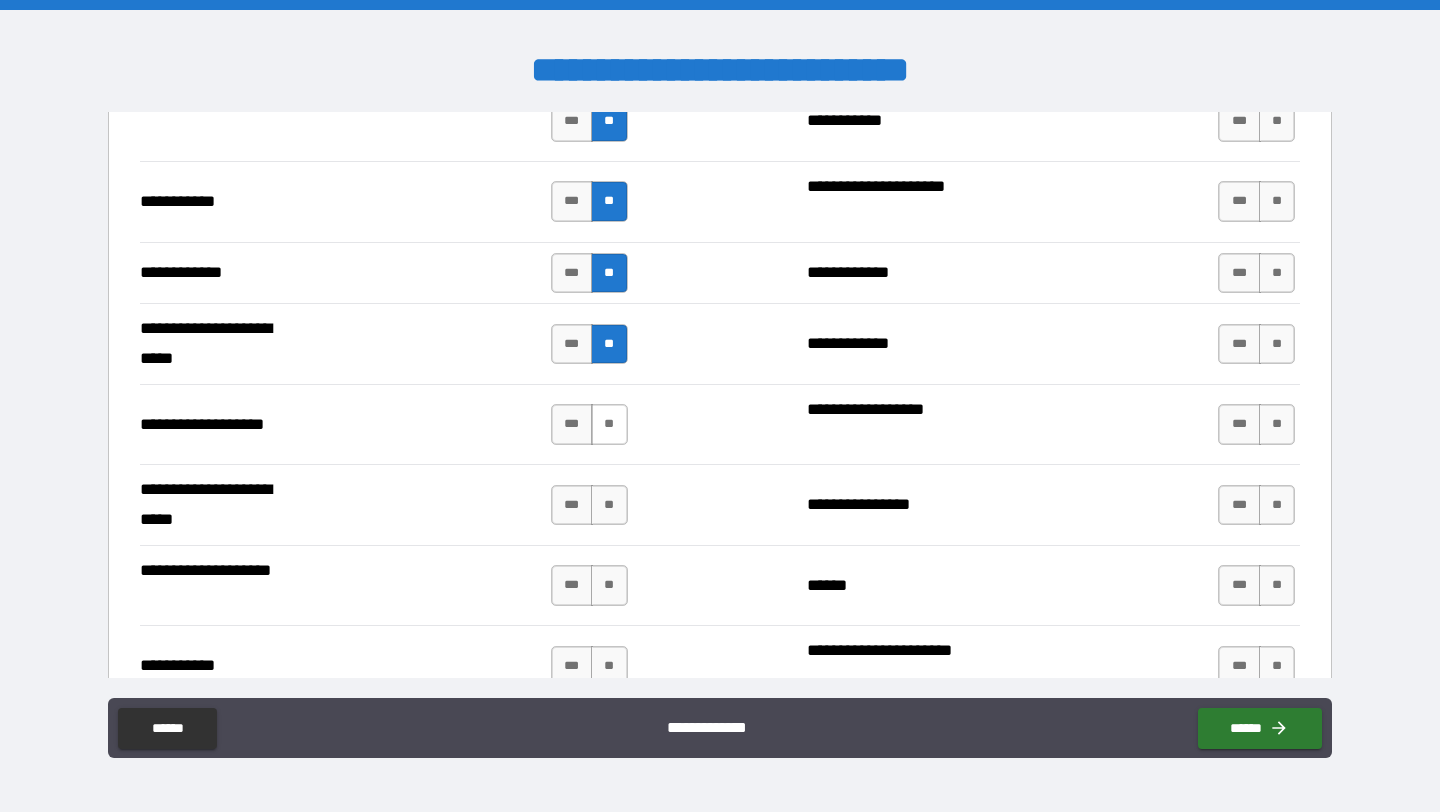 click on "**" at bounding box center (609, 424) 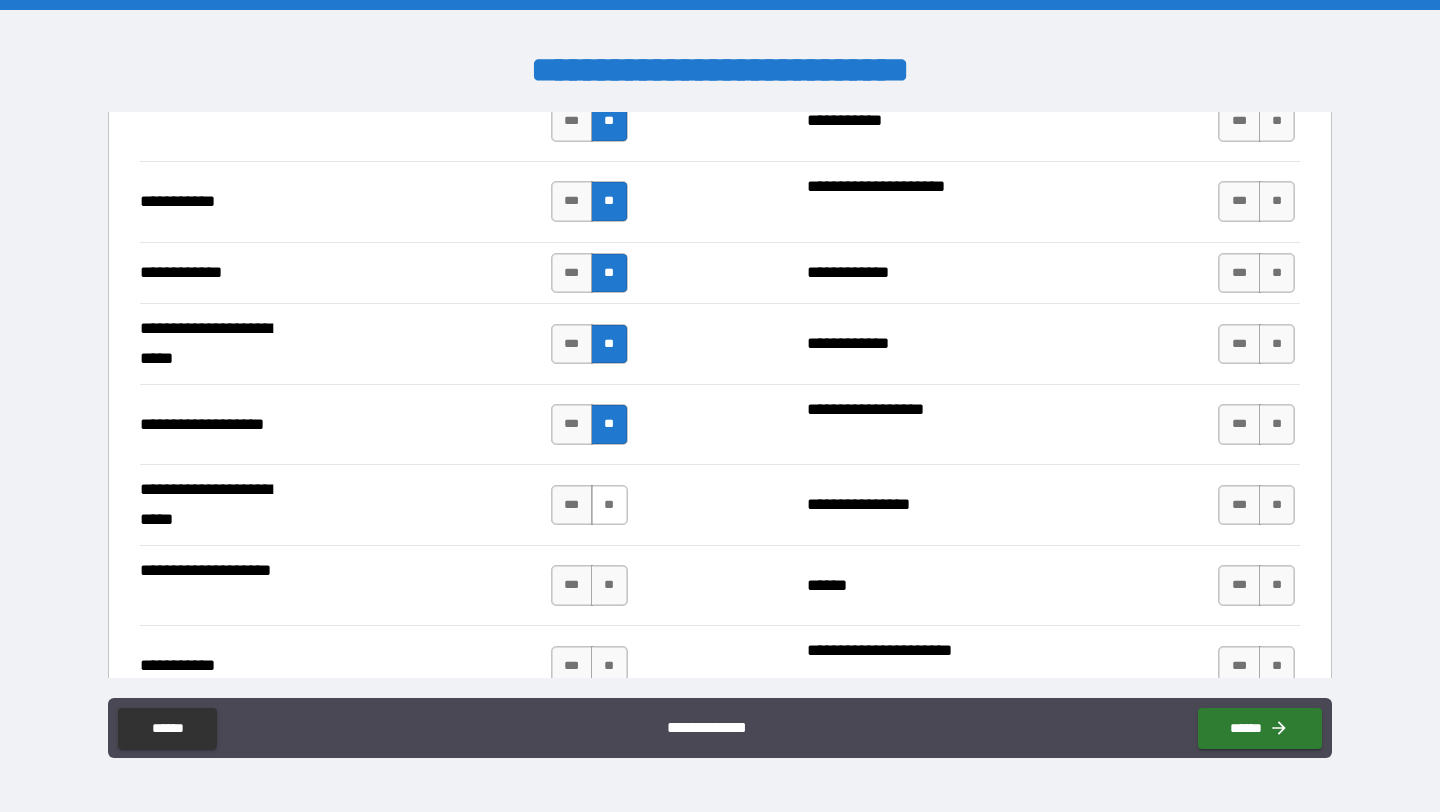 click on "**" at bounding box center [609, 505] 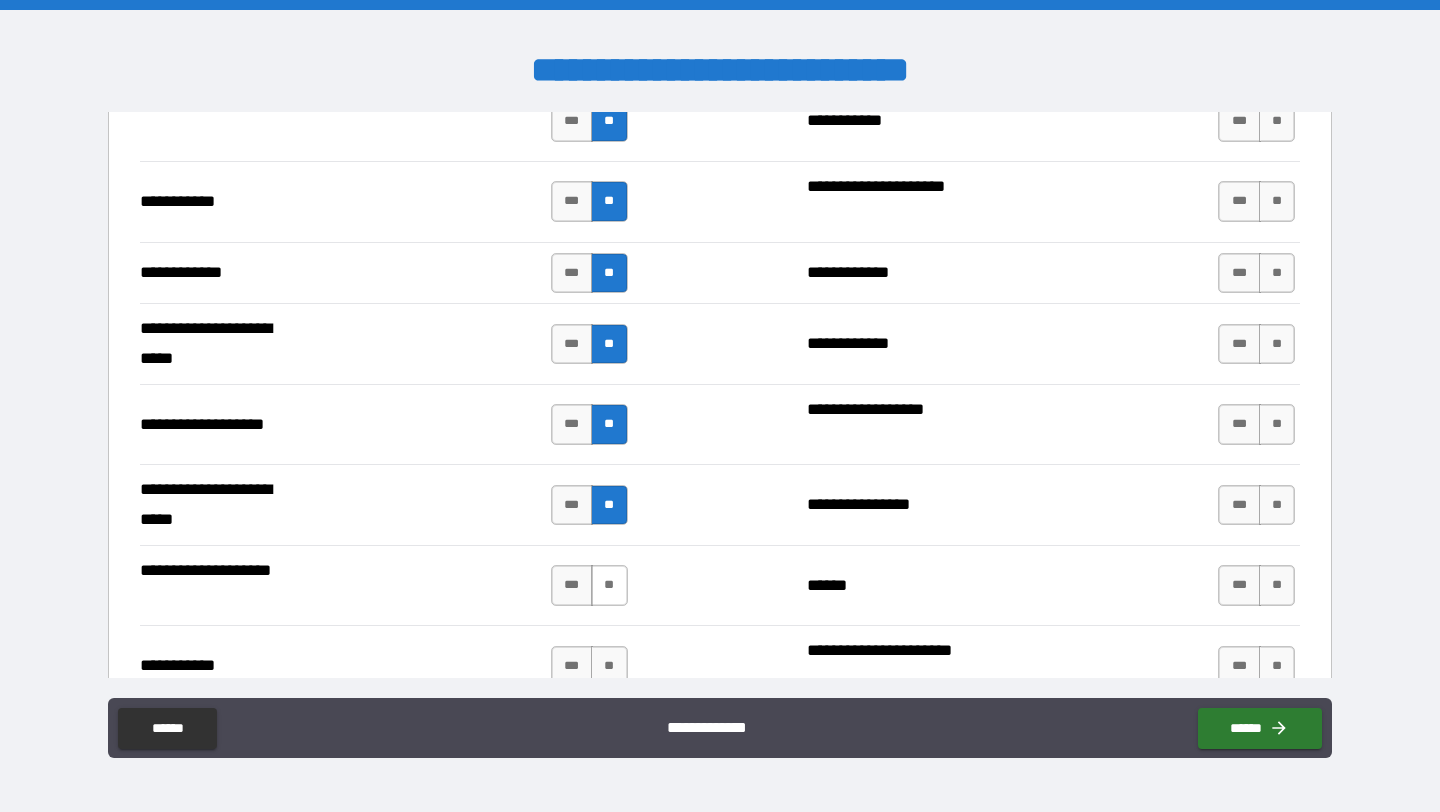 click on "**" at bounding box center [609, 585] 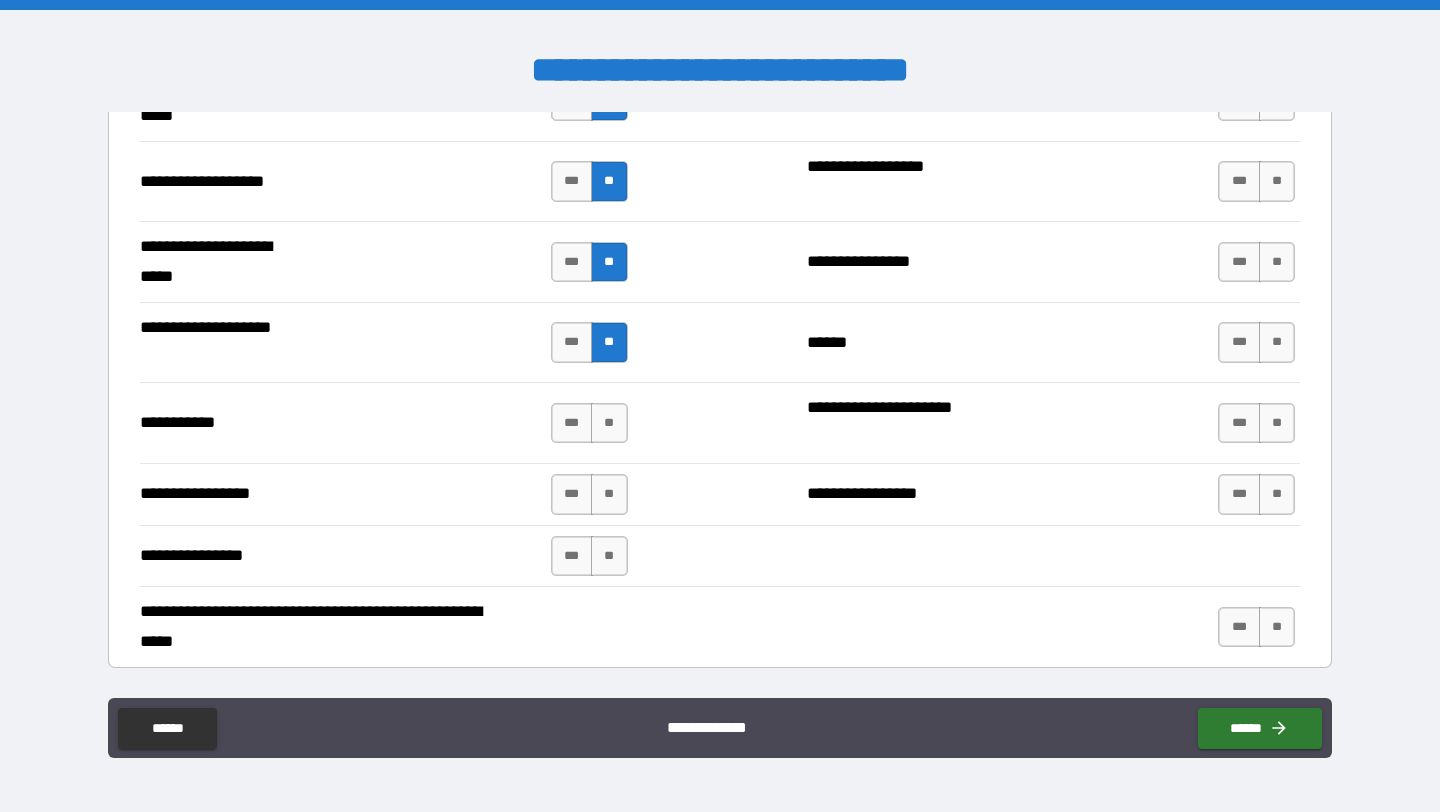 scroll, scrollTop: 4807, scrollLeft: 0, axis: vertical 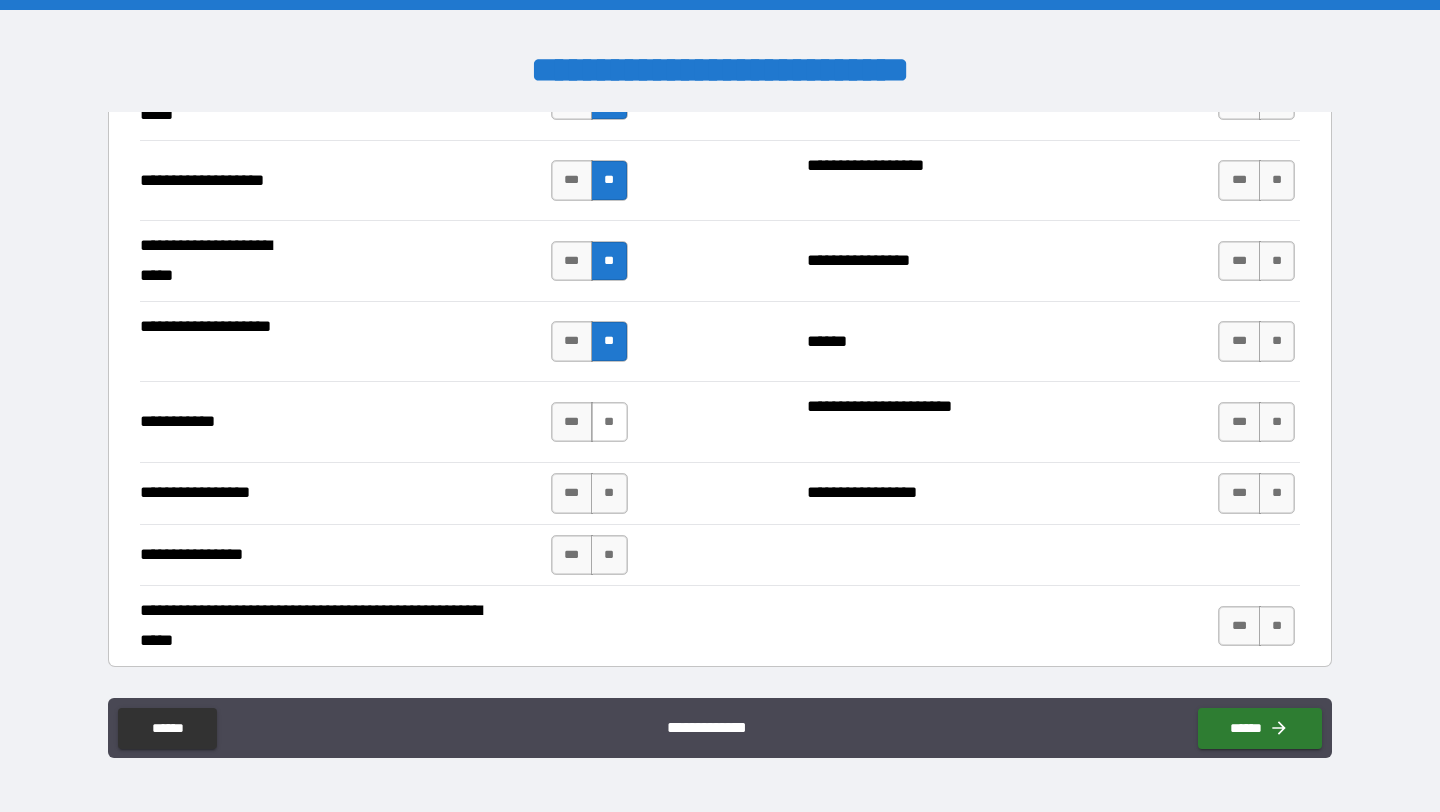 click on "**" at bounding box center [609, 422] 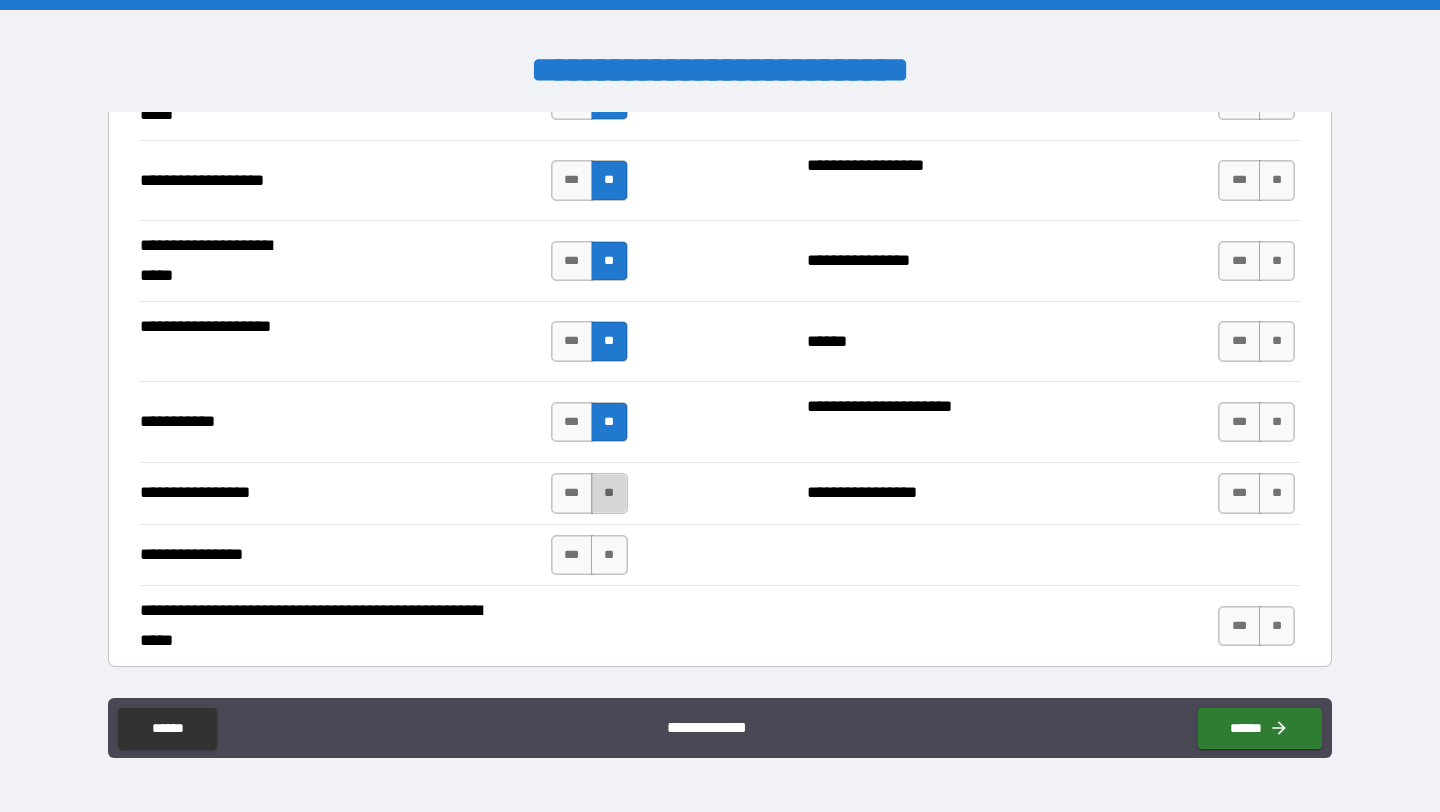 click on "**" at bounding box center [609, 493] 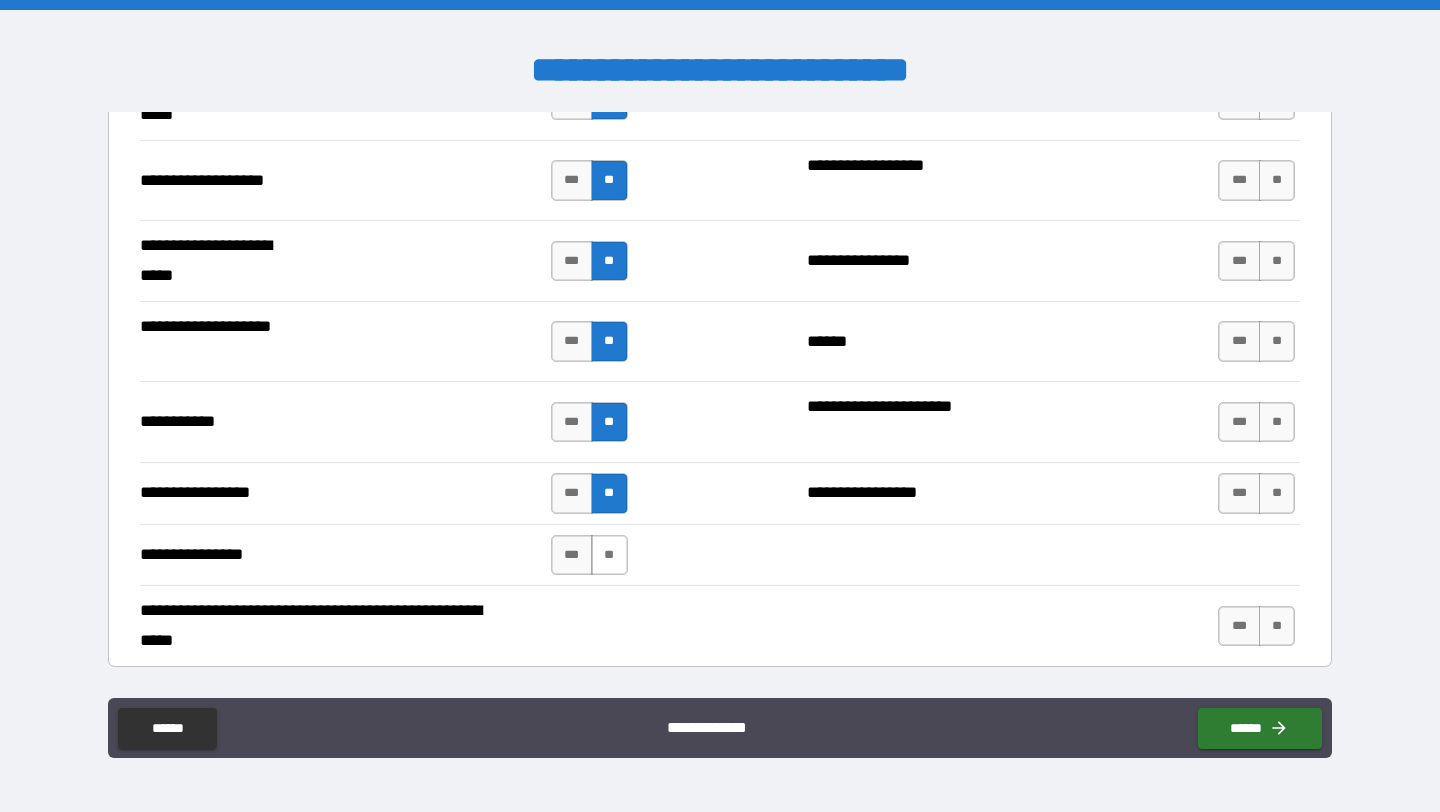 click on "**" at bounding box center [609, 555] 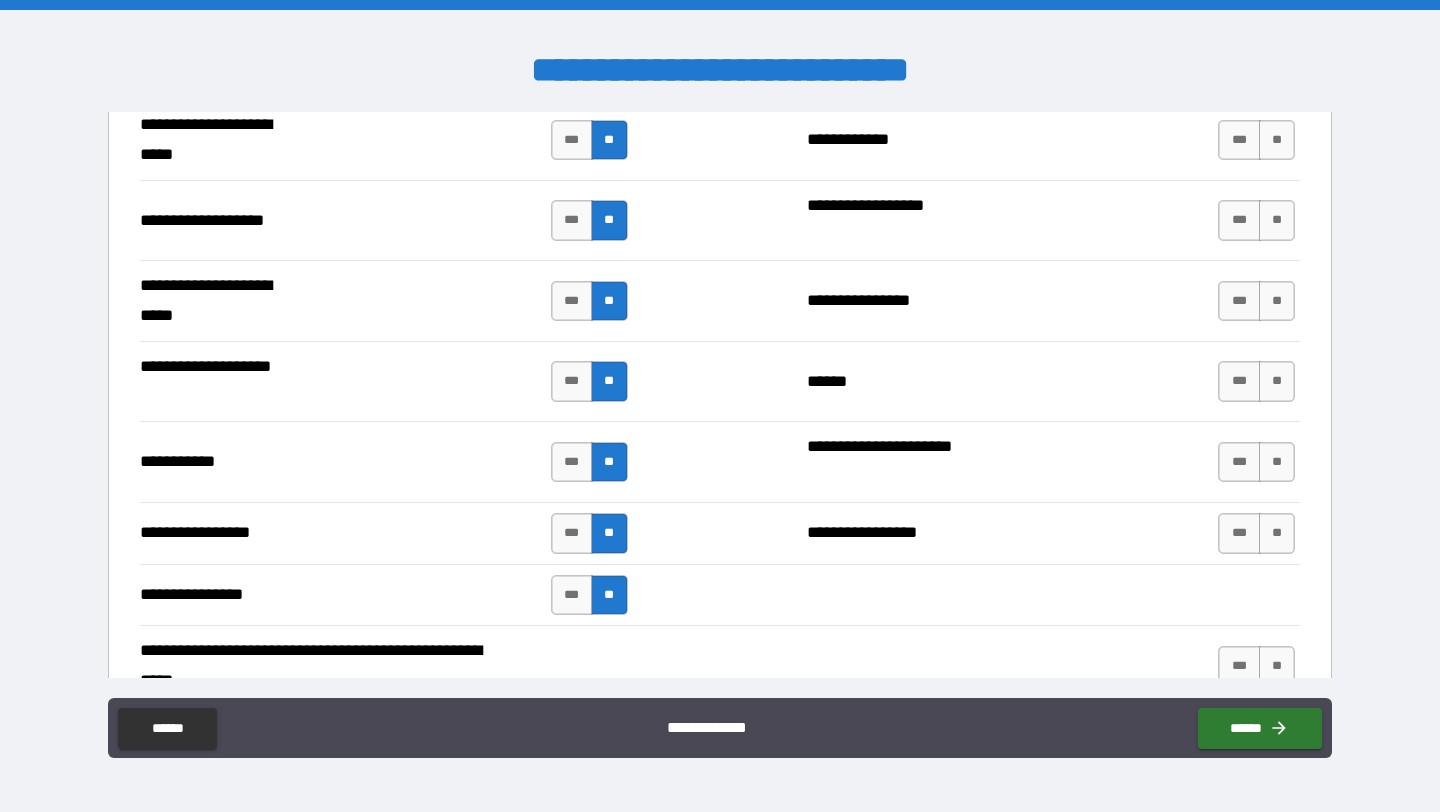 scroll, scrollTop: 4758, scrollLeft: 0, axis: vertical 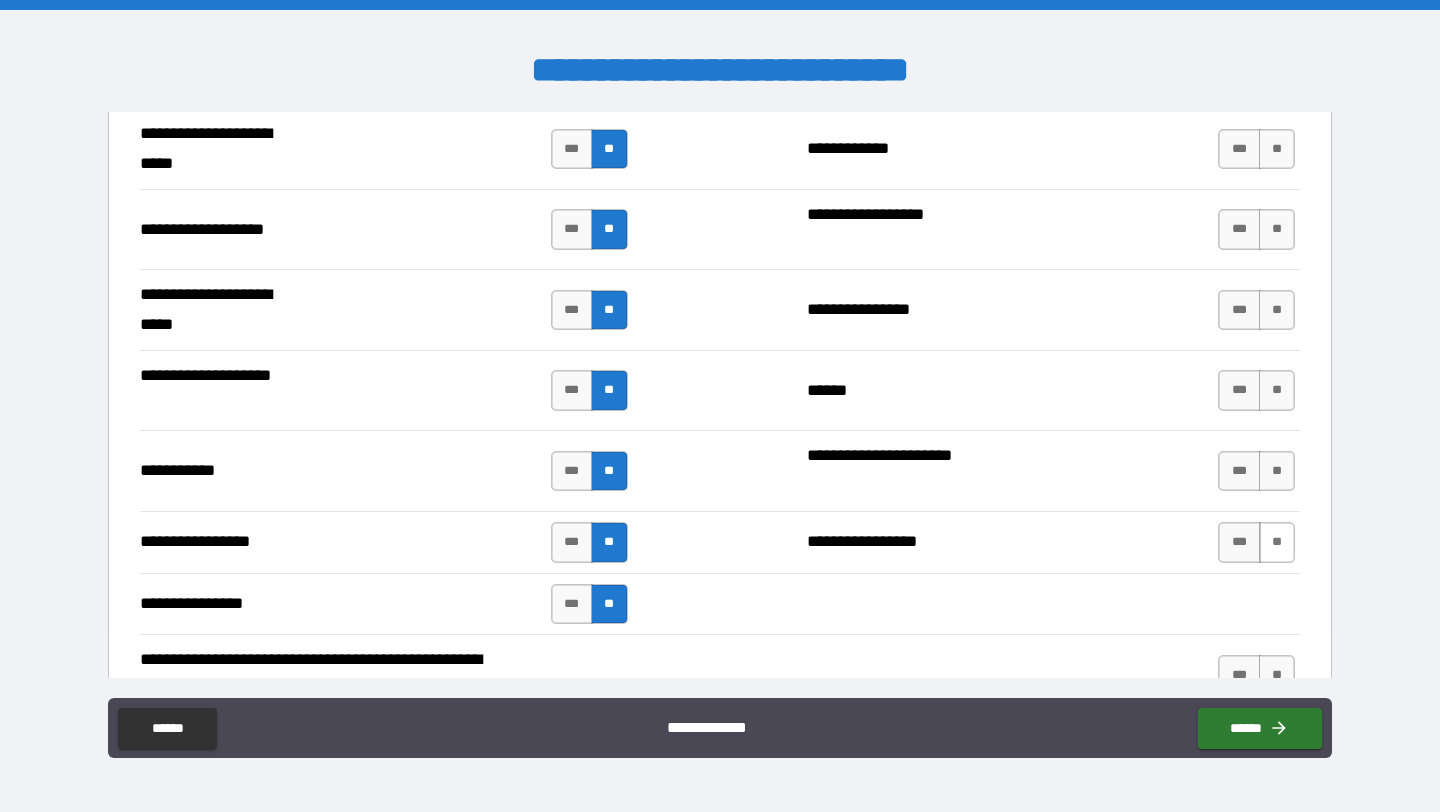 click on "**" at bounding box center [1277, 542] 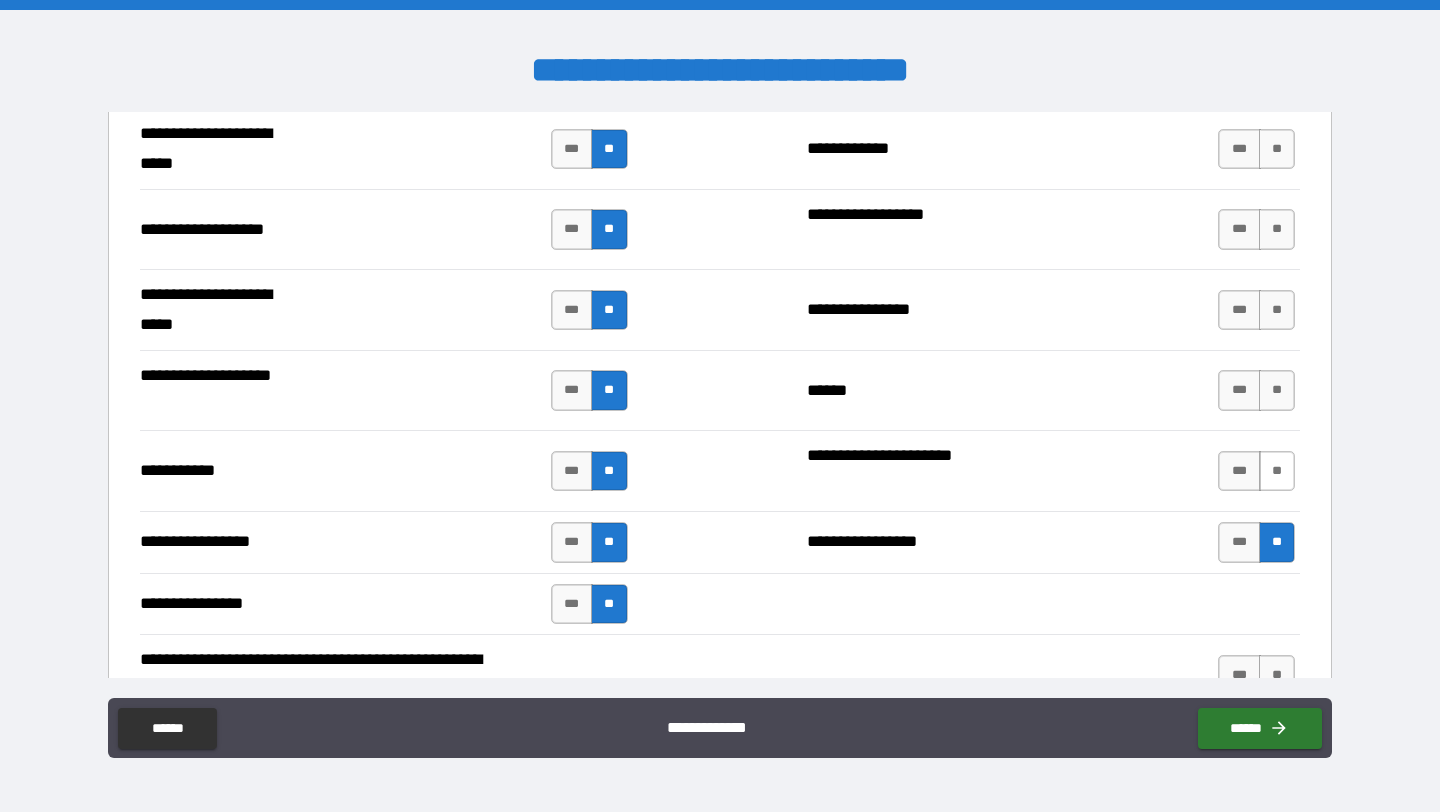 click on "**" at bounding box center [1277, 471] 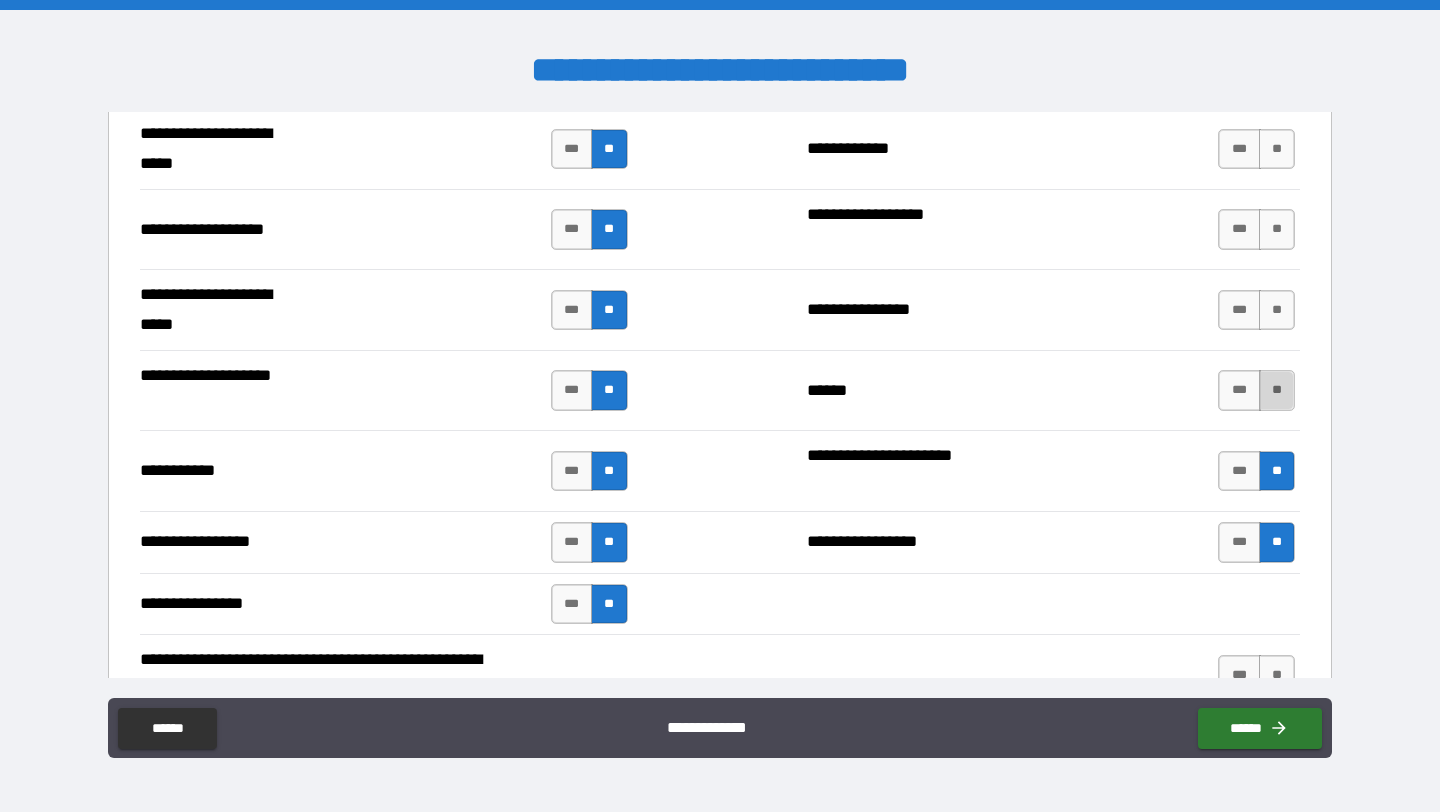 click on "**" at bounding box center (1277, 390) 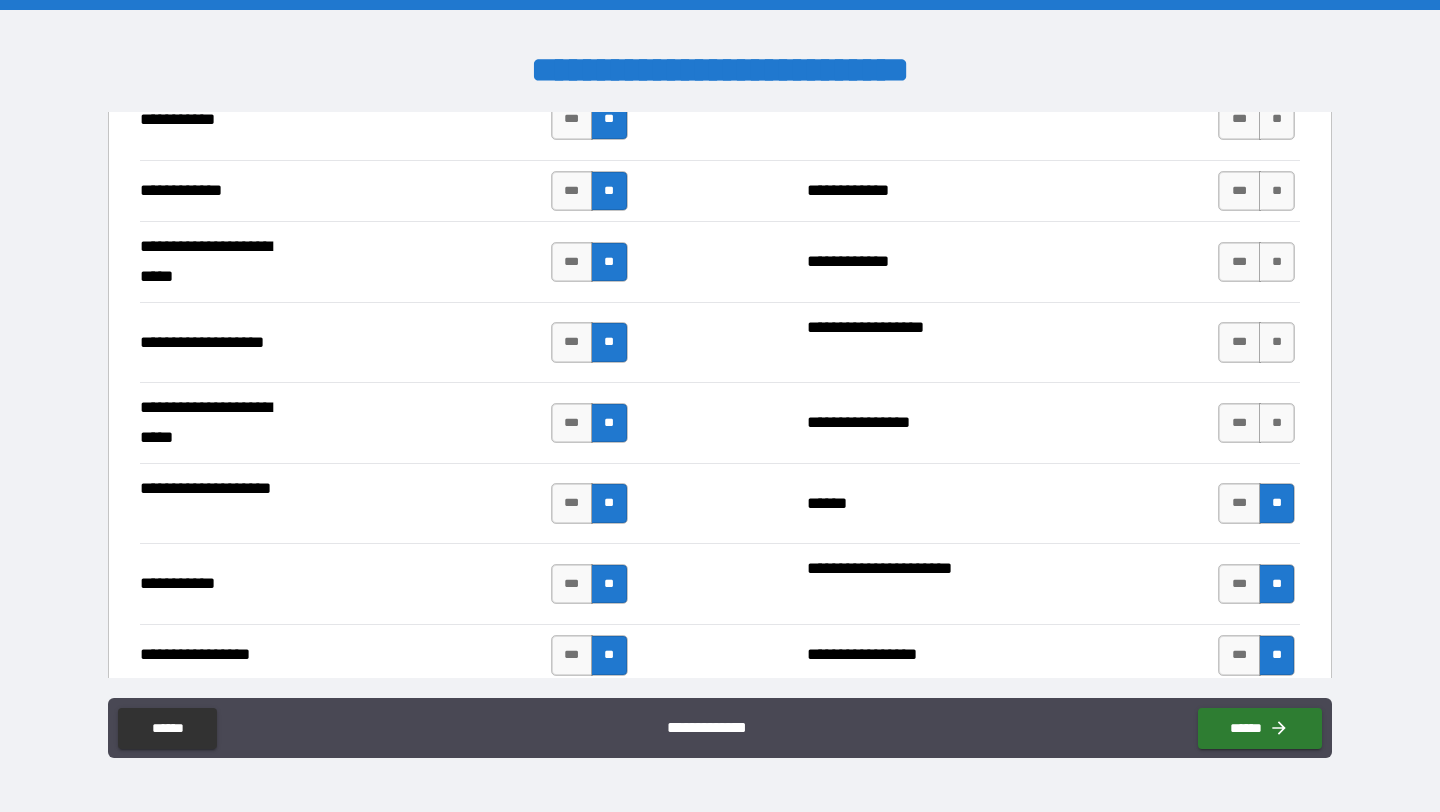 scroll, scrollTop: 4646, scrollLeft: 0, axis: vertical 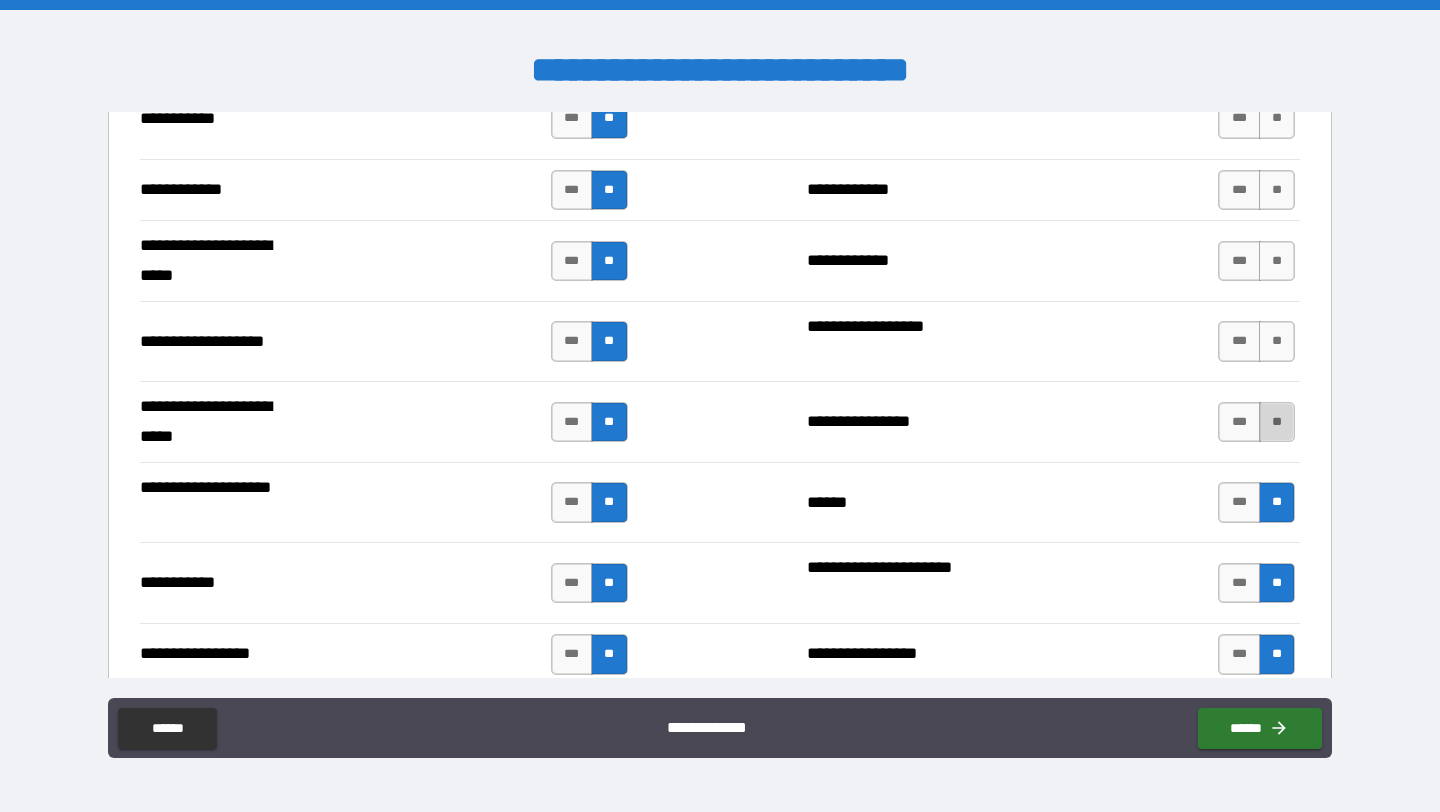 click on "**" at bounding box center [1277, 422] 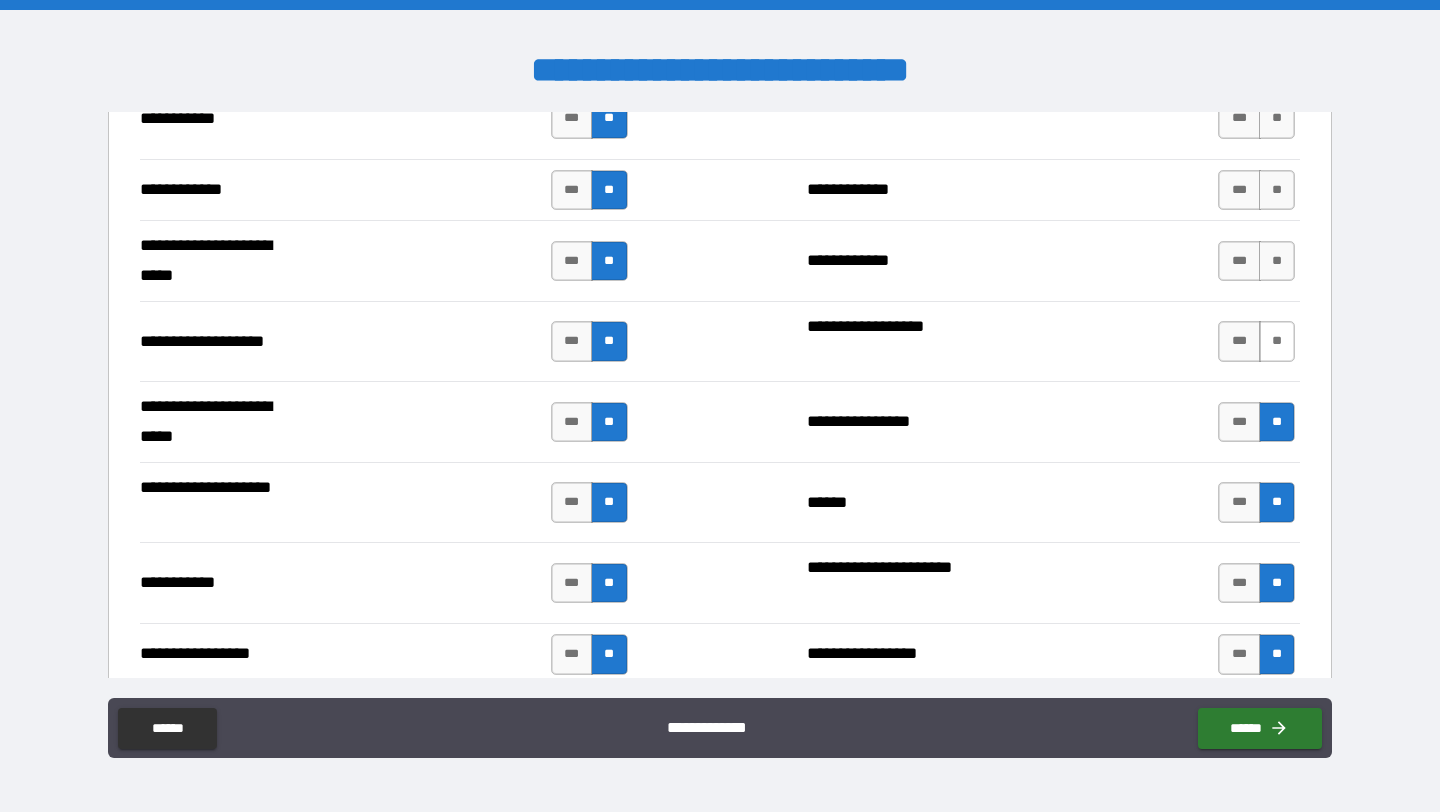 click on "**" at bounding box center (1277, 341) 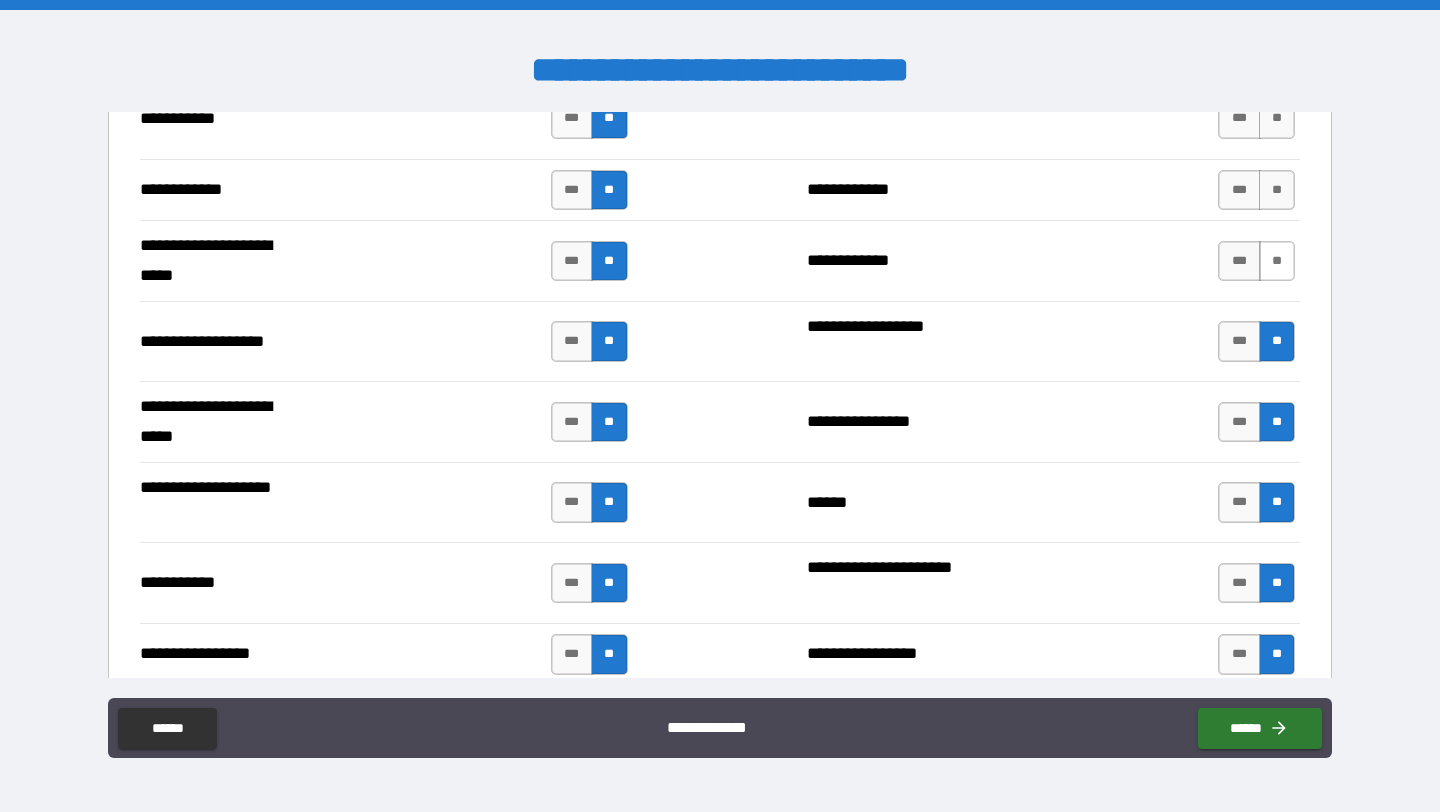 click on "**" at bounding box center (1277, 261) 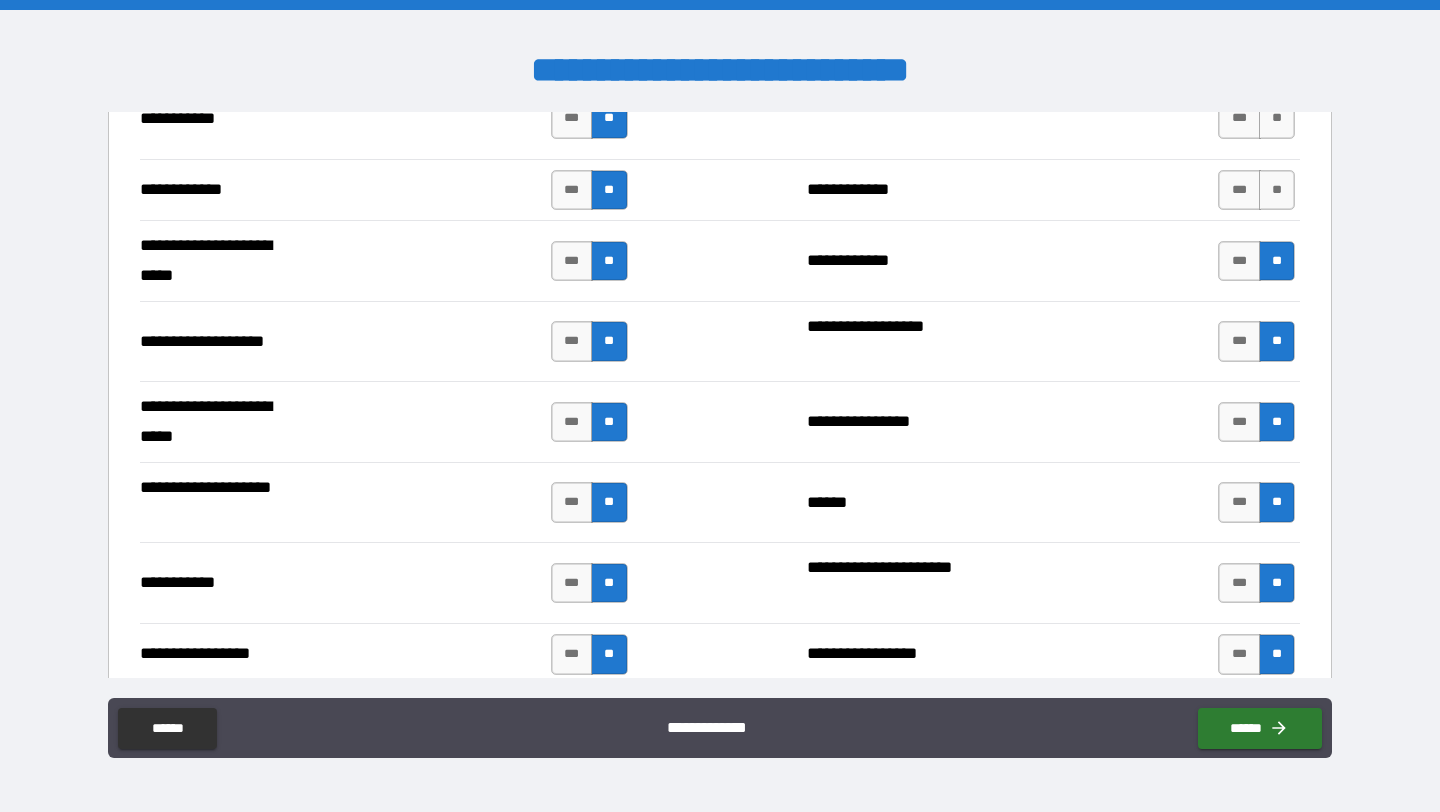 scroll, scrollTop: 4524, scrollLeft: 0, axis: vertical 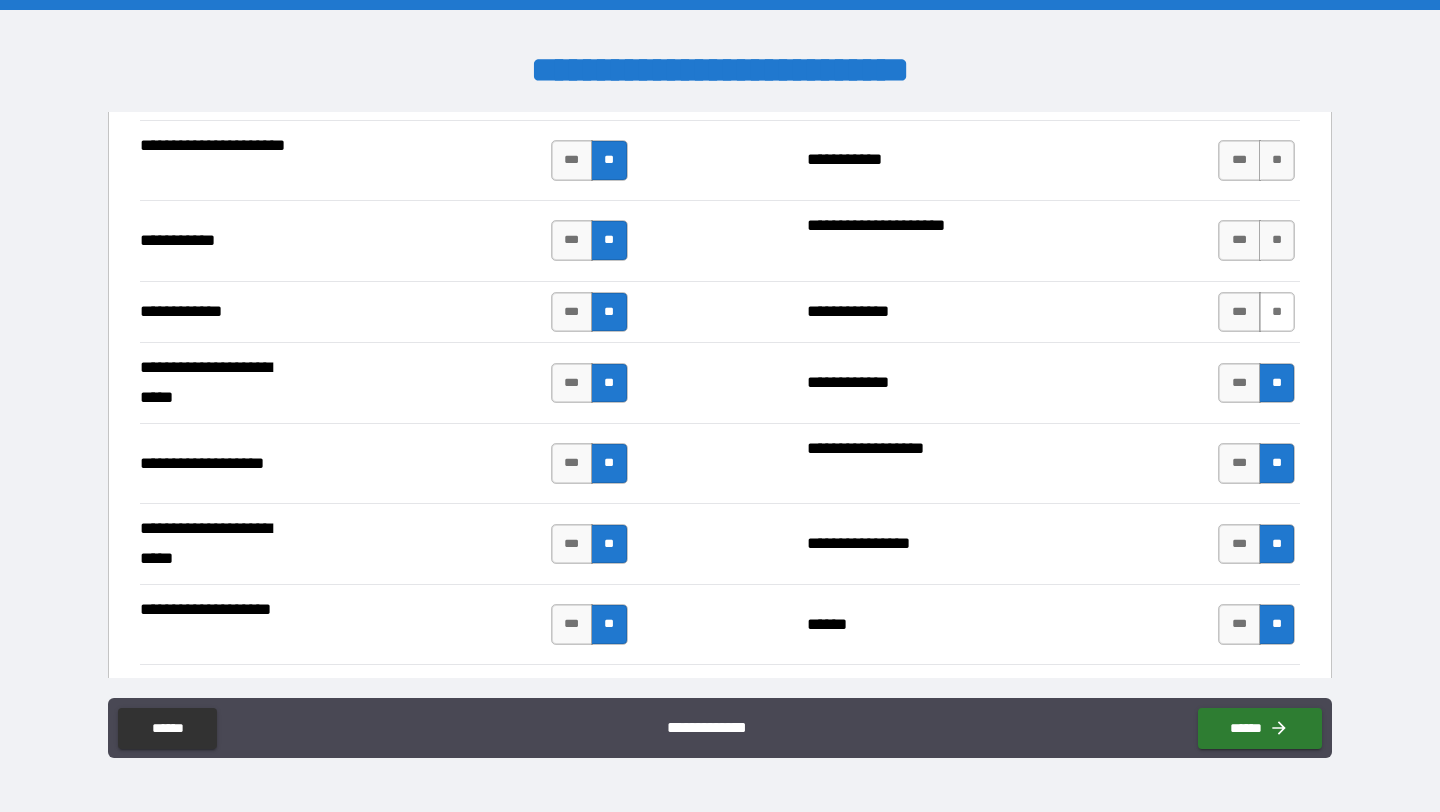 click on "**" at bounding box center [1277, 312] 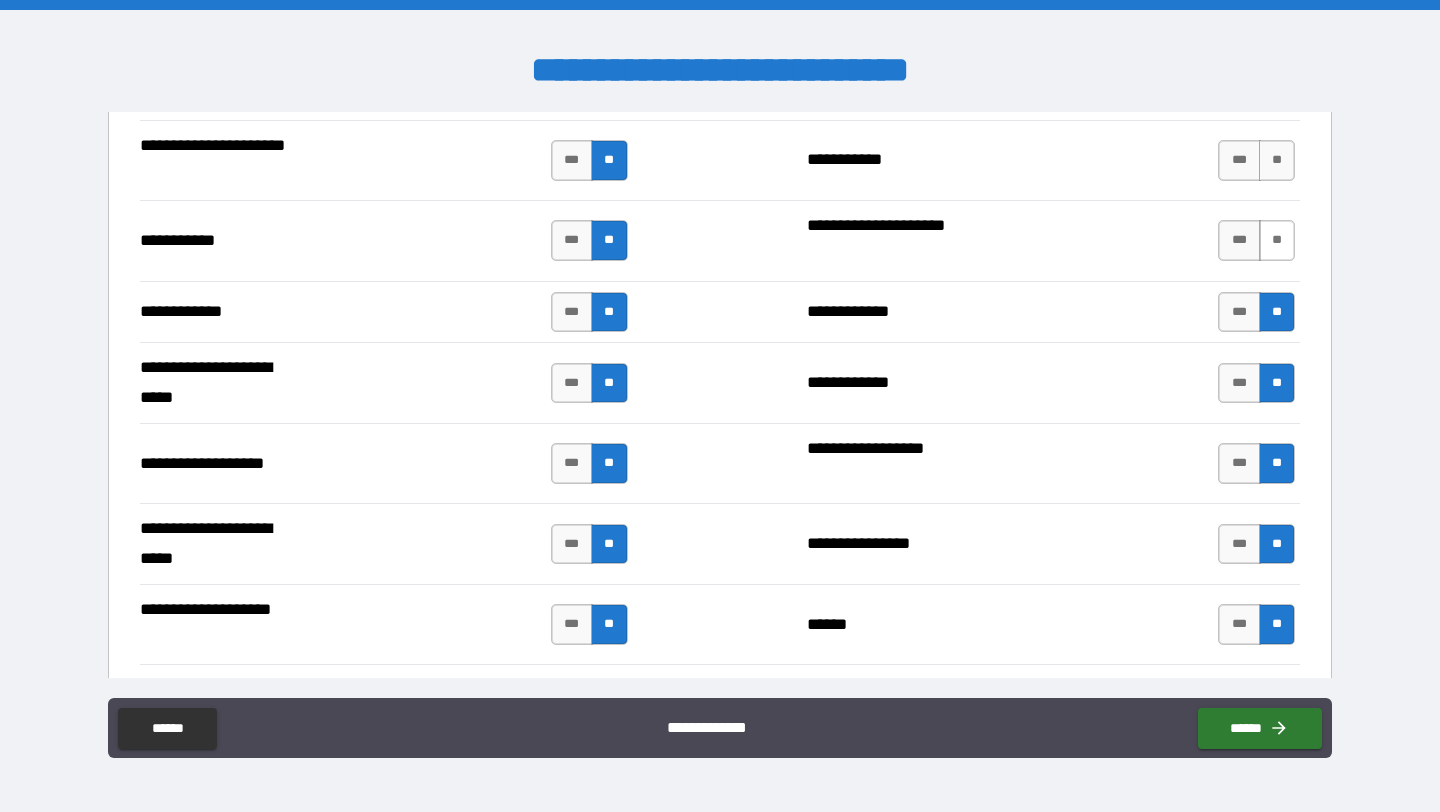 click on "**" at bounding box center (1277, 240) 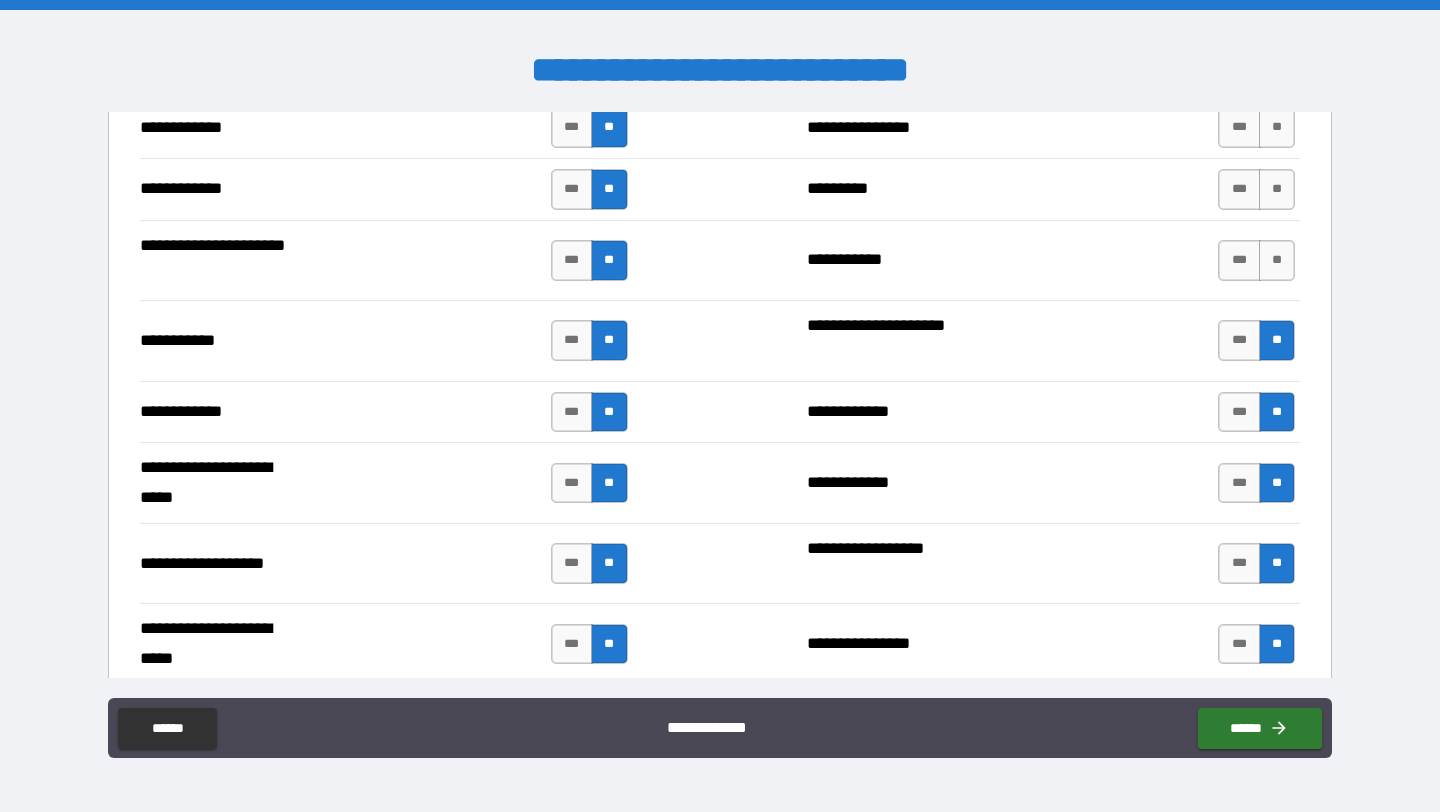 scroll, scrollTop: 4409, scrollLeft: 0, axis: vertical 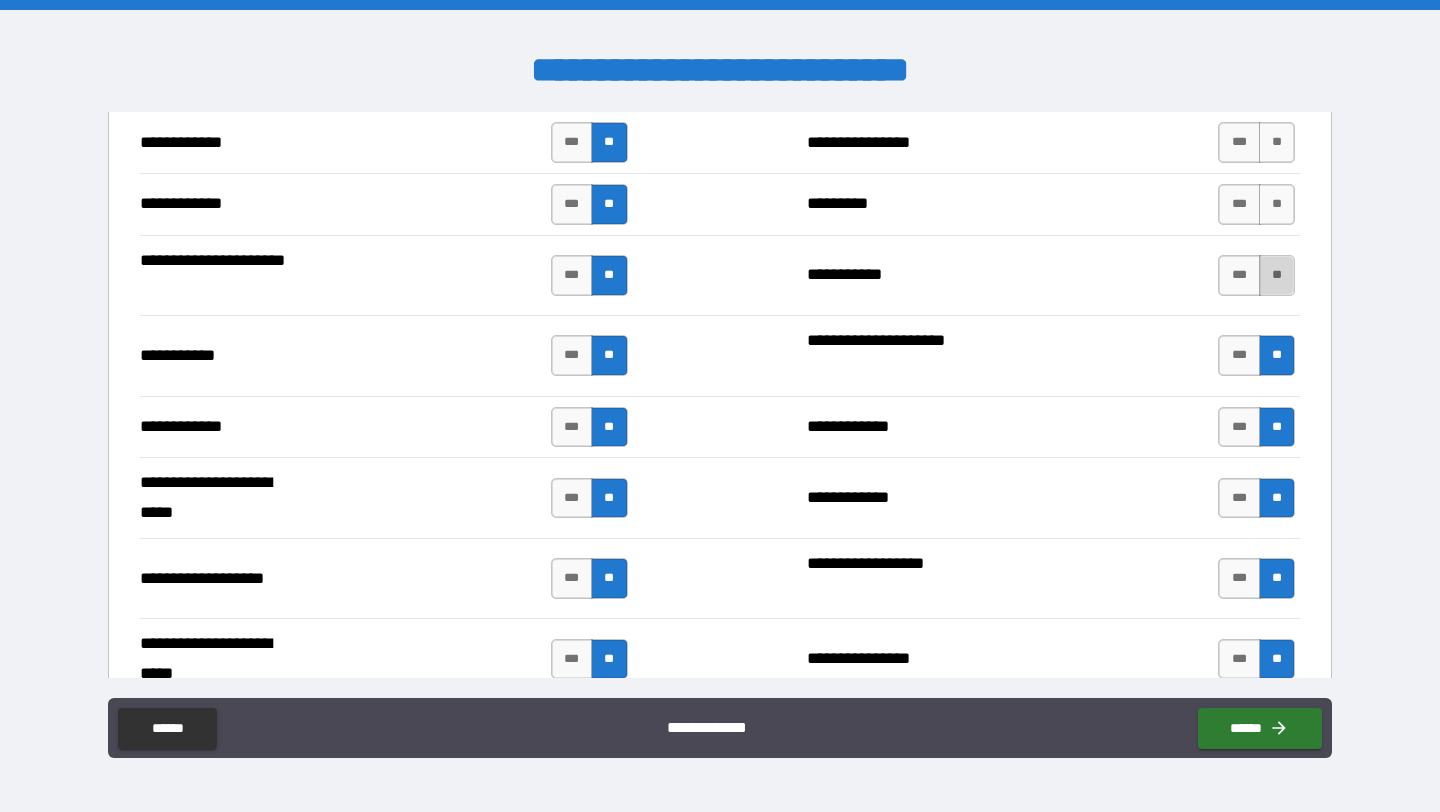 click on "**" at bounding box center [1277, 275] 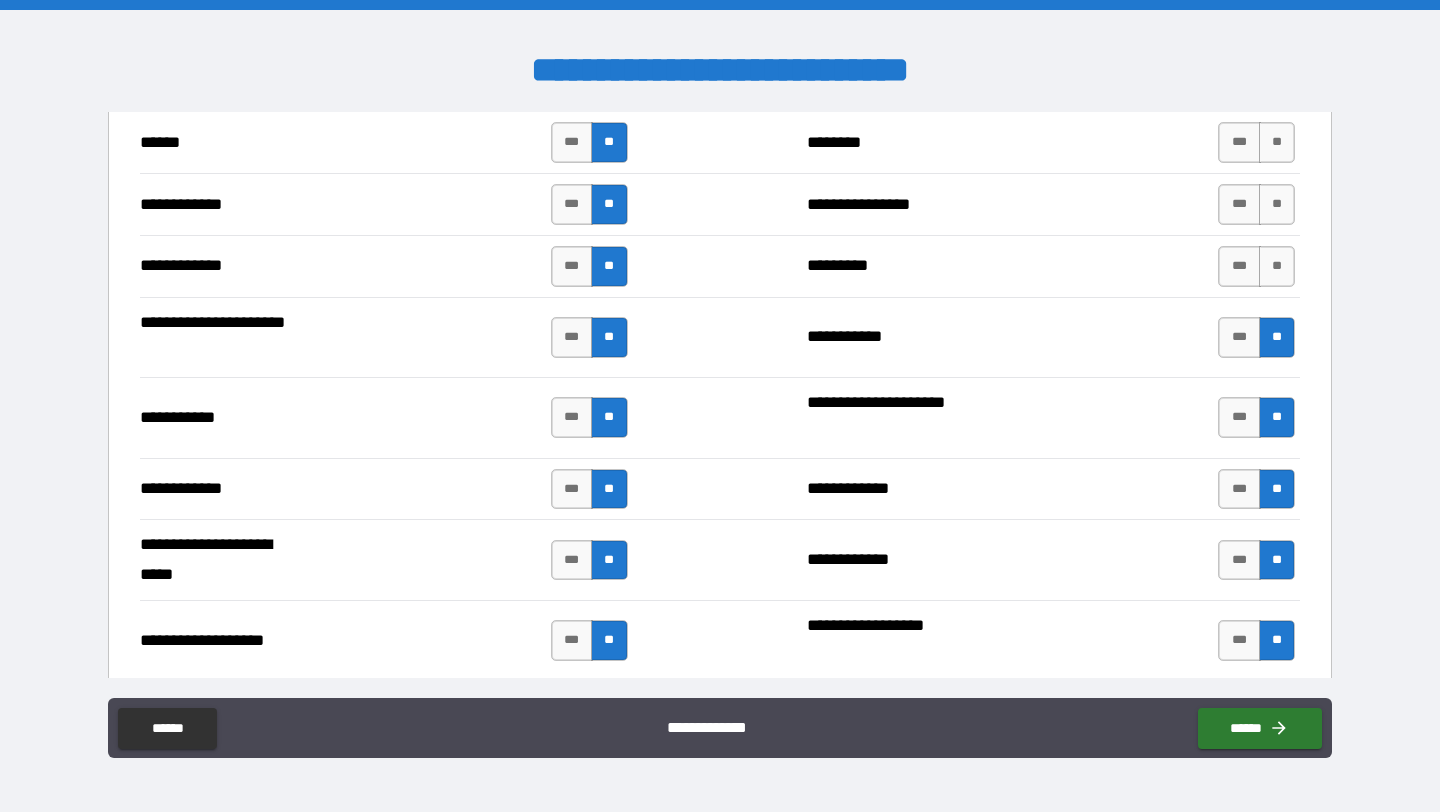 scroll, scrollTop: 4335, scrollLeft: 0, axis: vertical 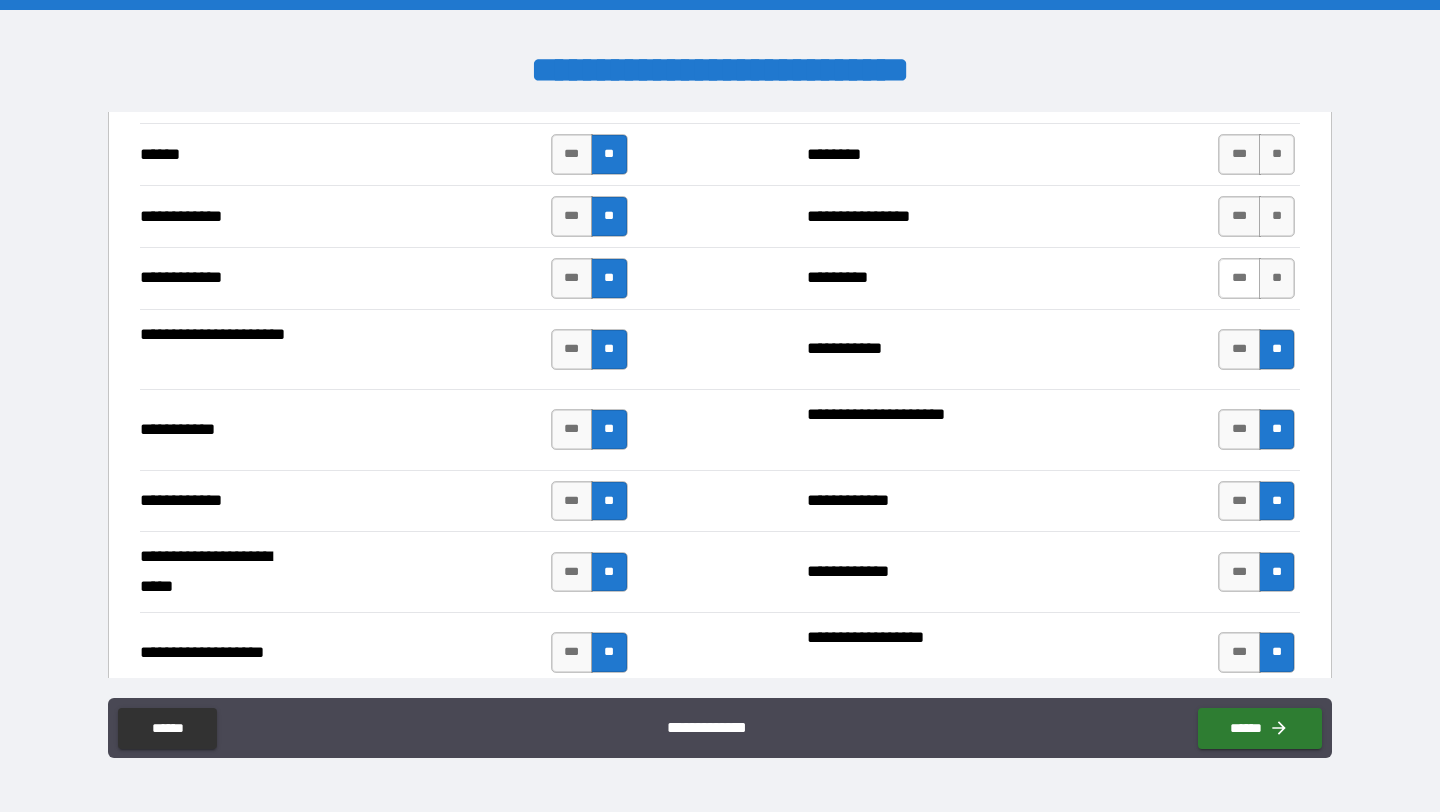 click on "***" at bounding box center [1239, 278] 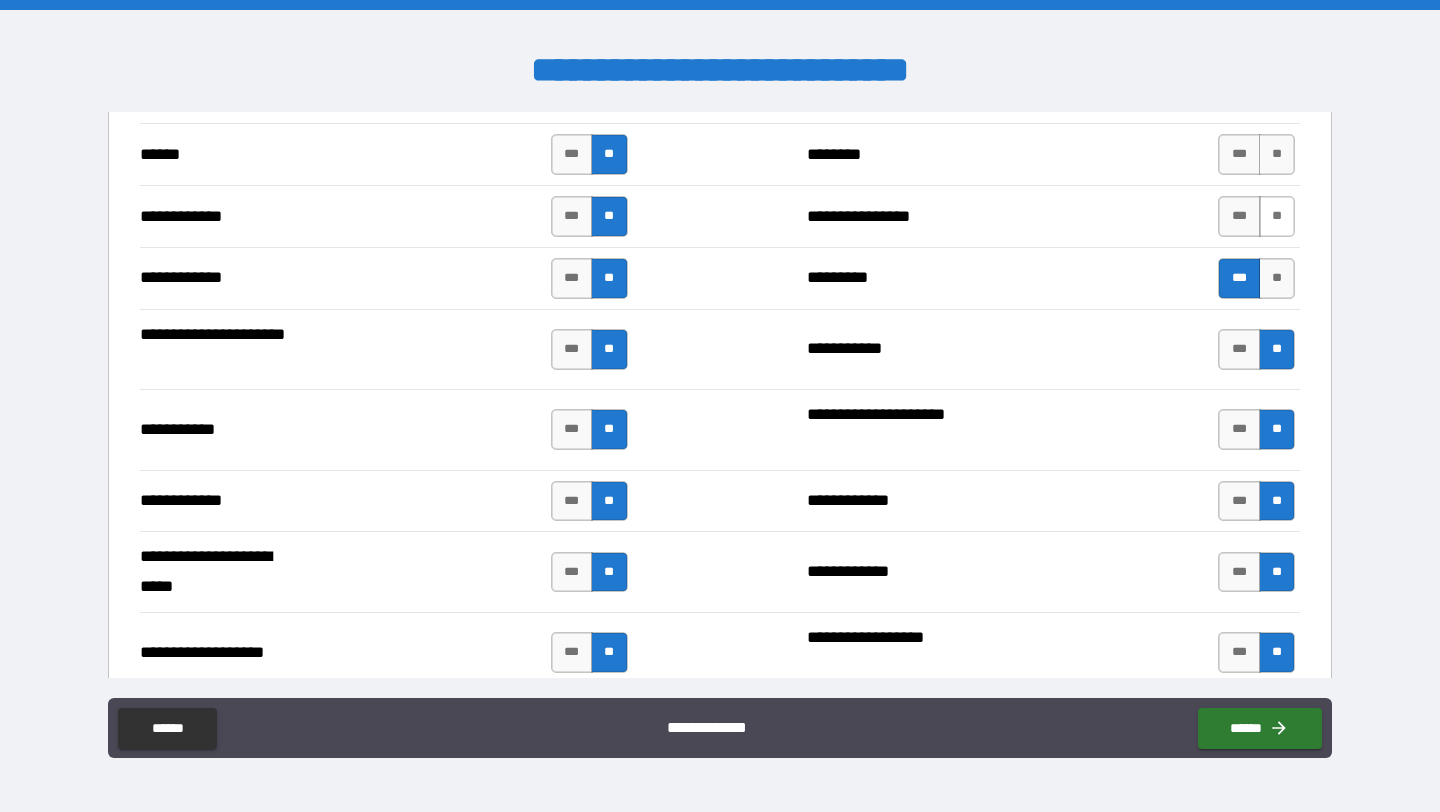 click on "**" at bounding box center [1277, 216] 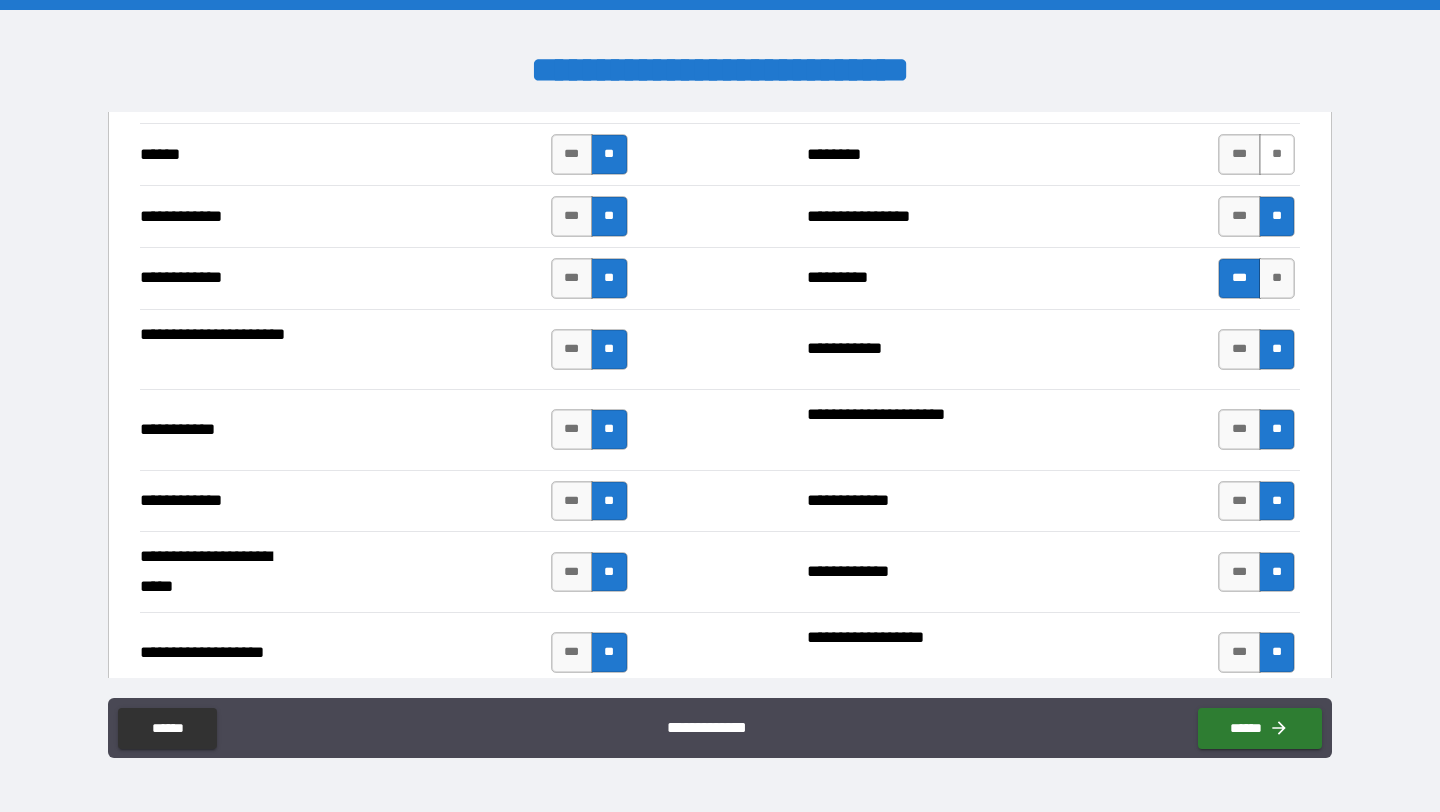 click on "**" at bounding box center [1277, 154] 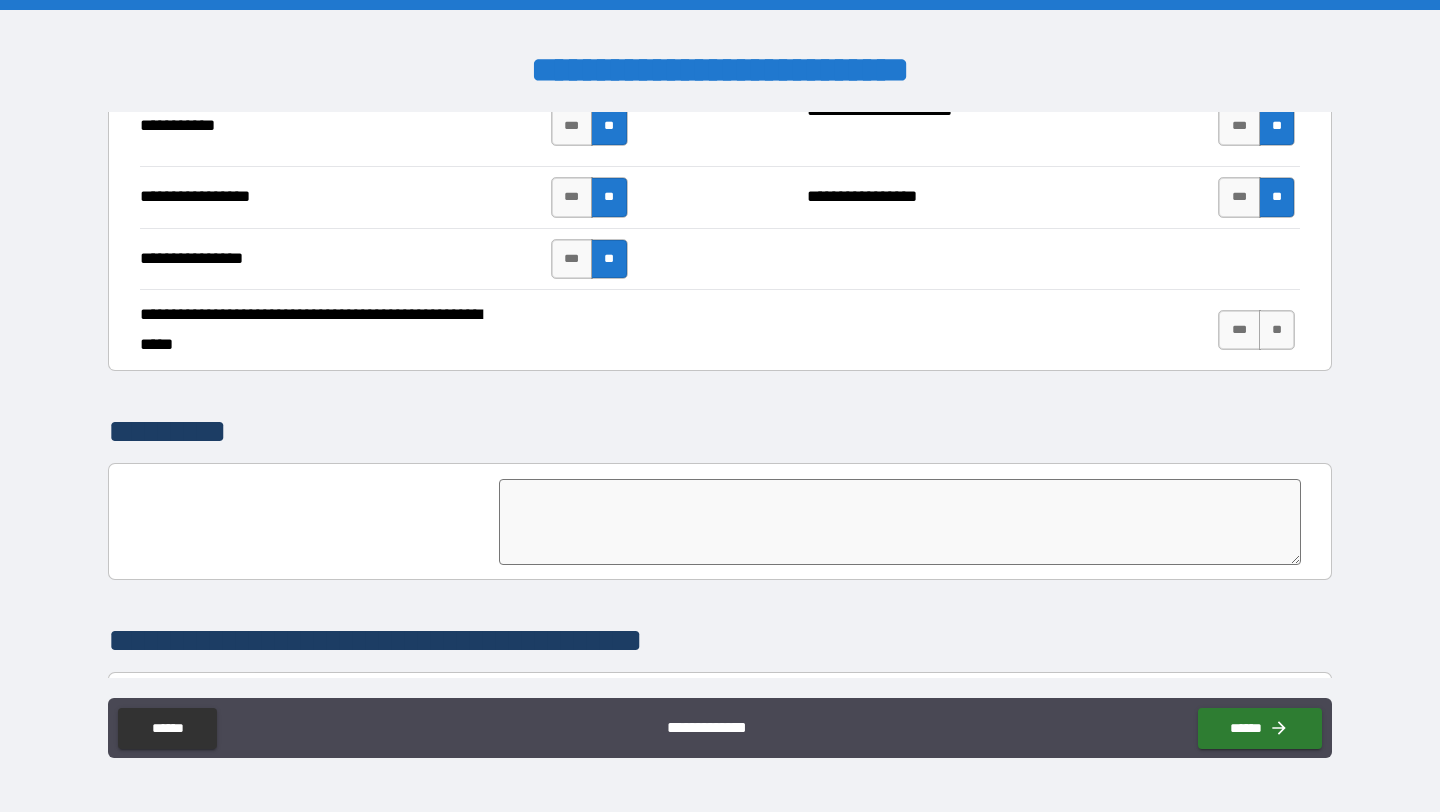 scroll, scrollTop: 5104, scrollLeft: 0, axis: vertical 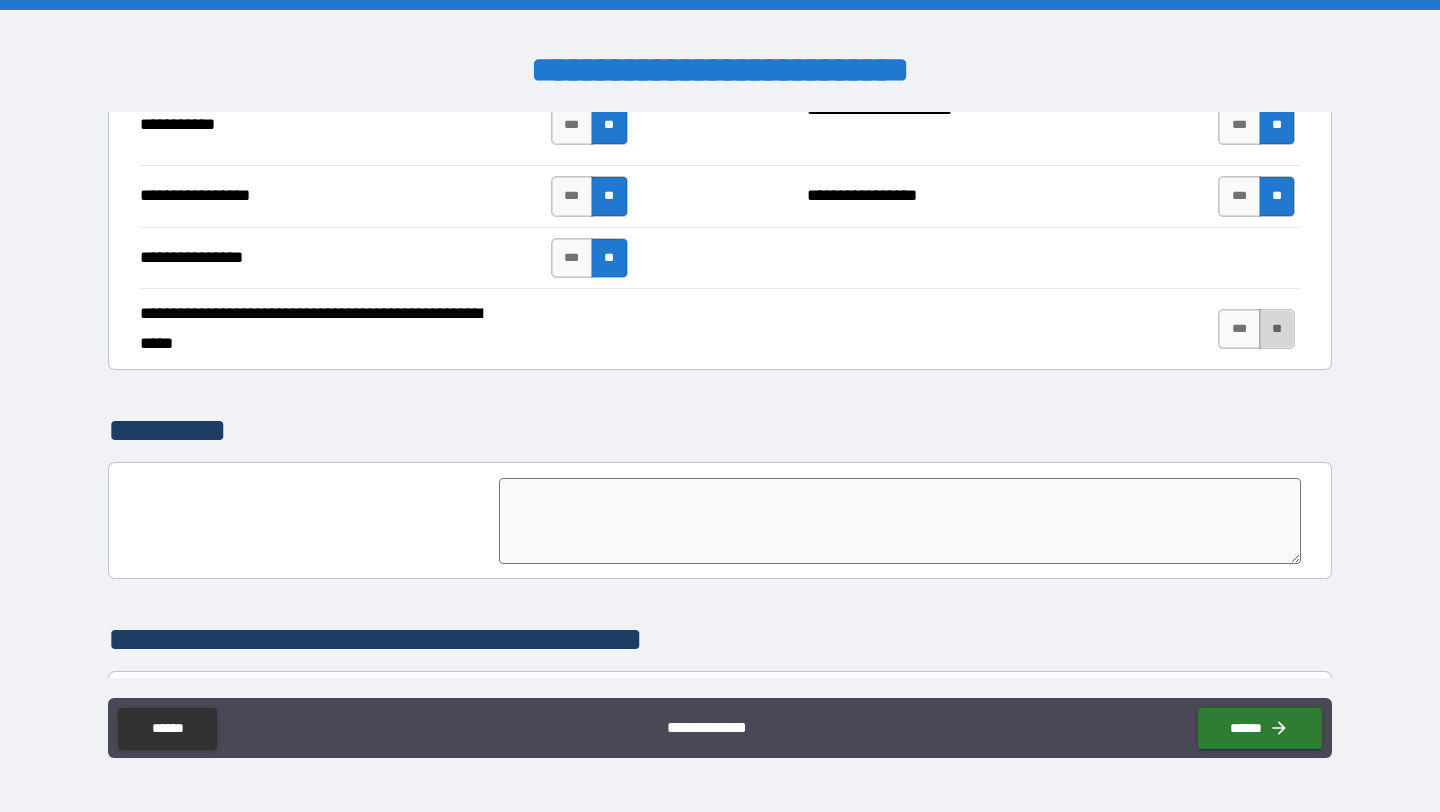 click on "**" at bounding box center [1277, 329] 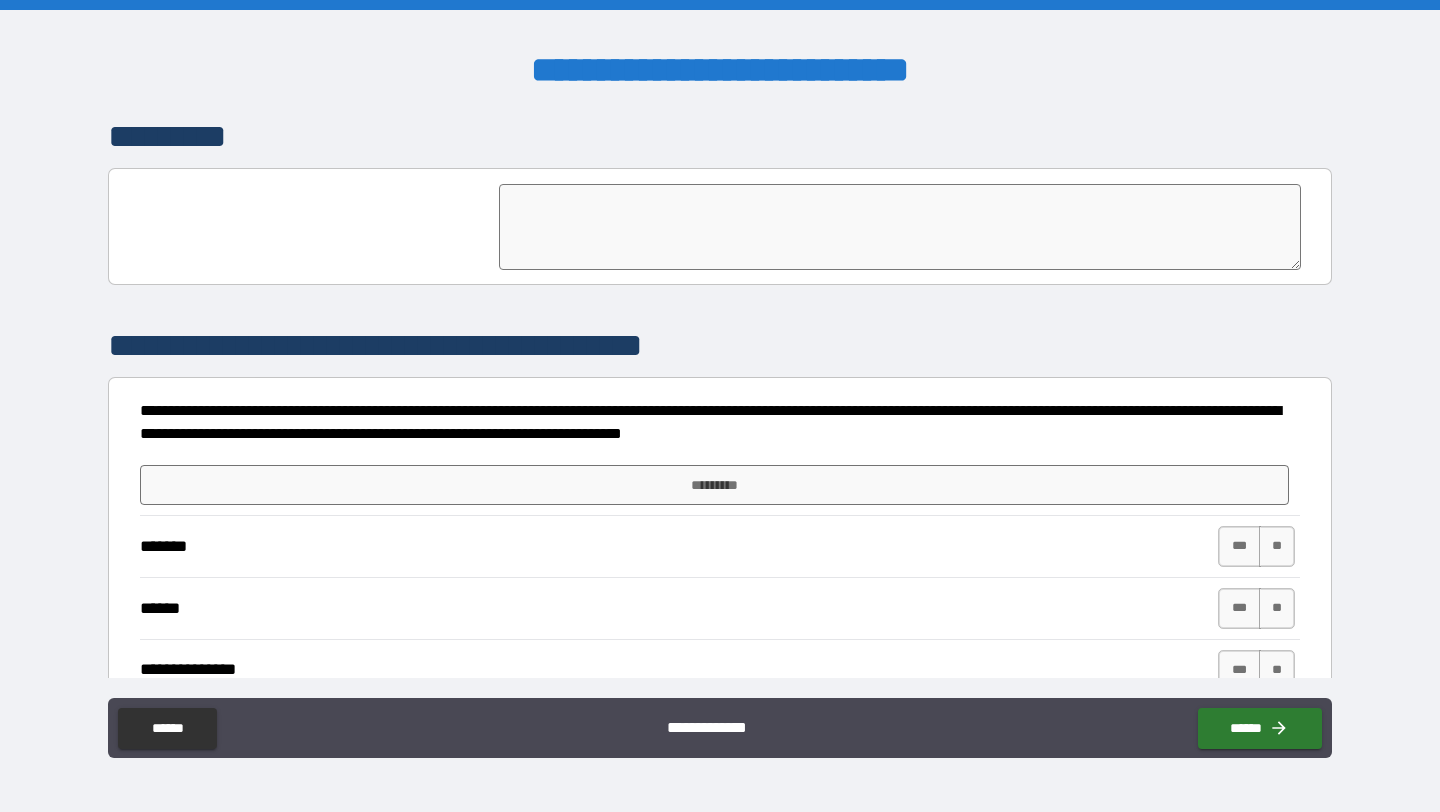 scroll, scrollTop: 5503, scrollLeft: 0, axis: vertical 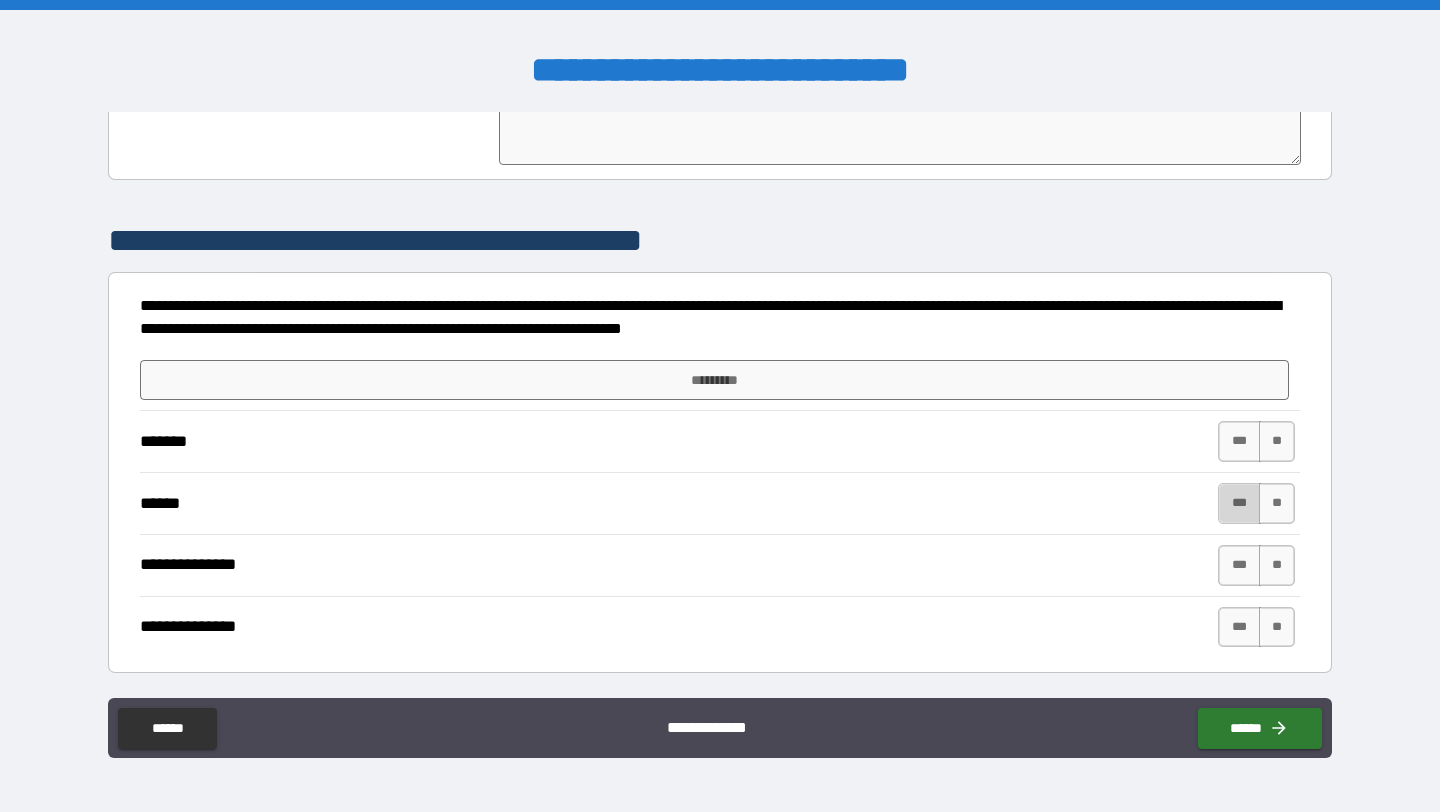click on "***" at bounding box center [1239, 503] 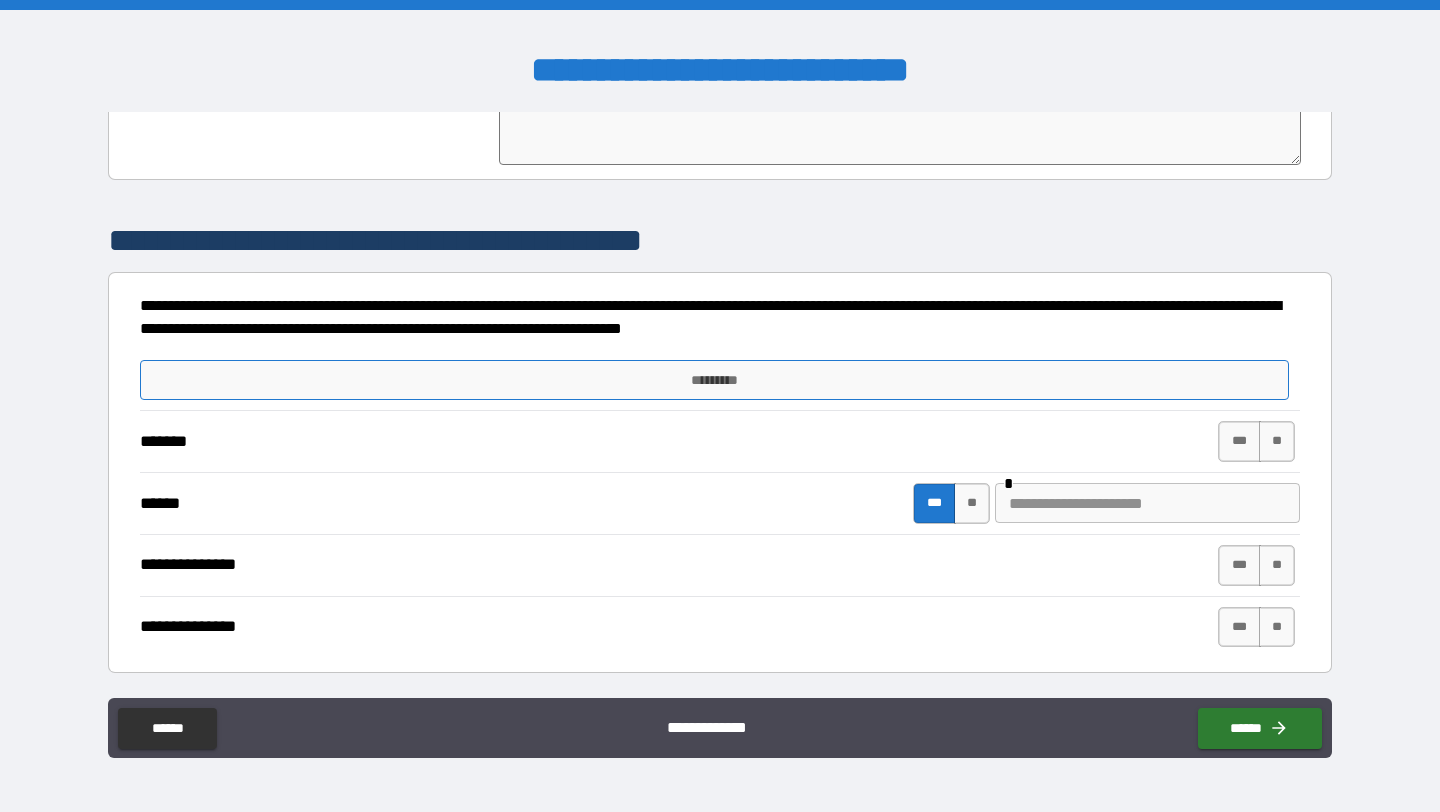 click on "*********" at bounding box center [714, 380] 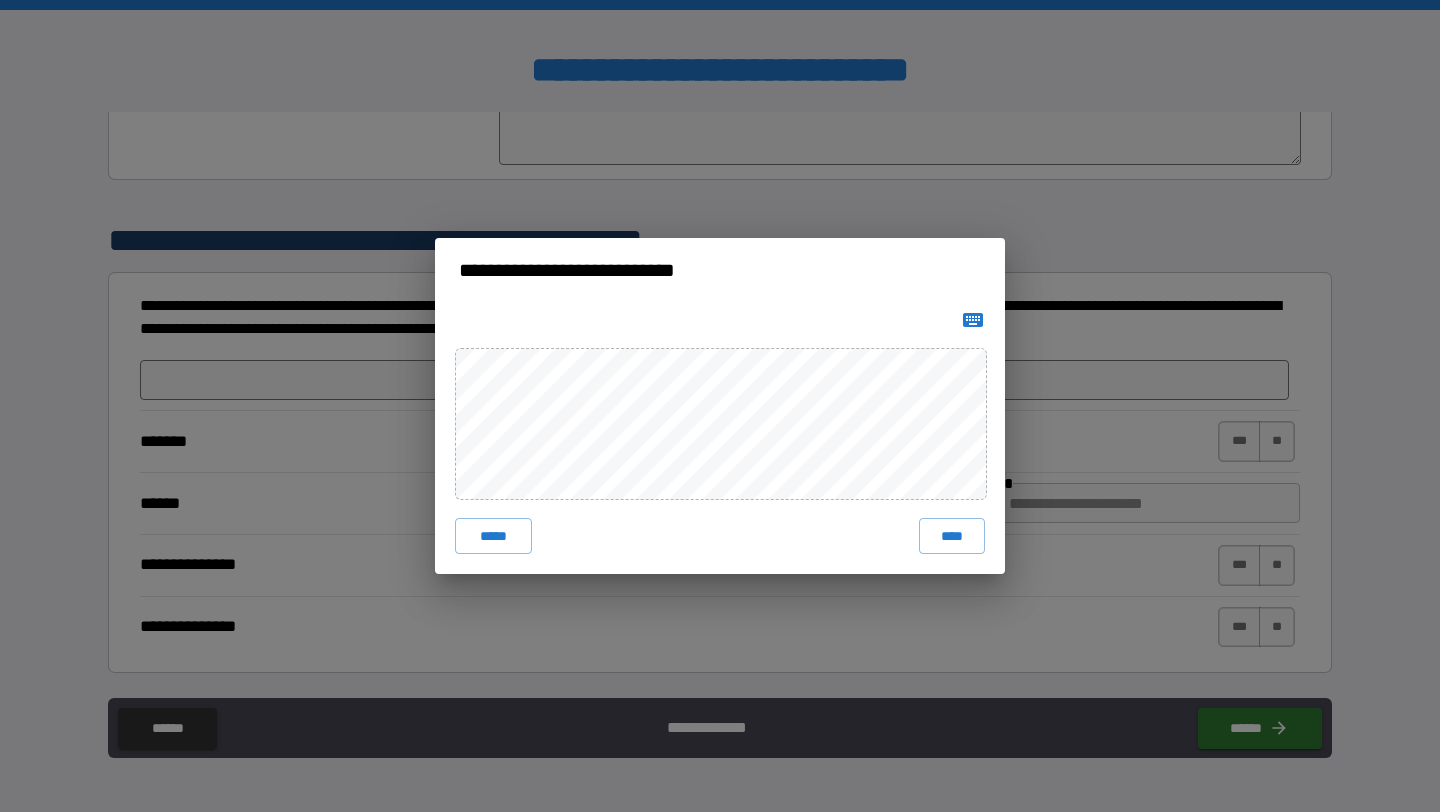 click on "****" at bounding box center [952, 536] 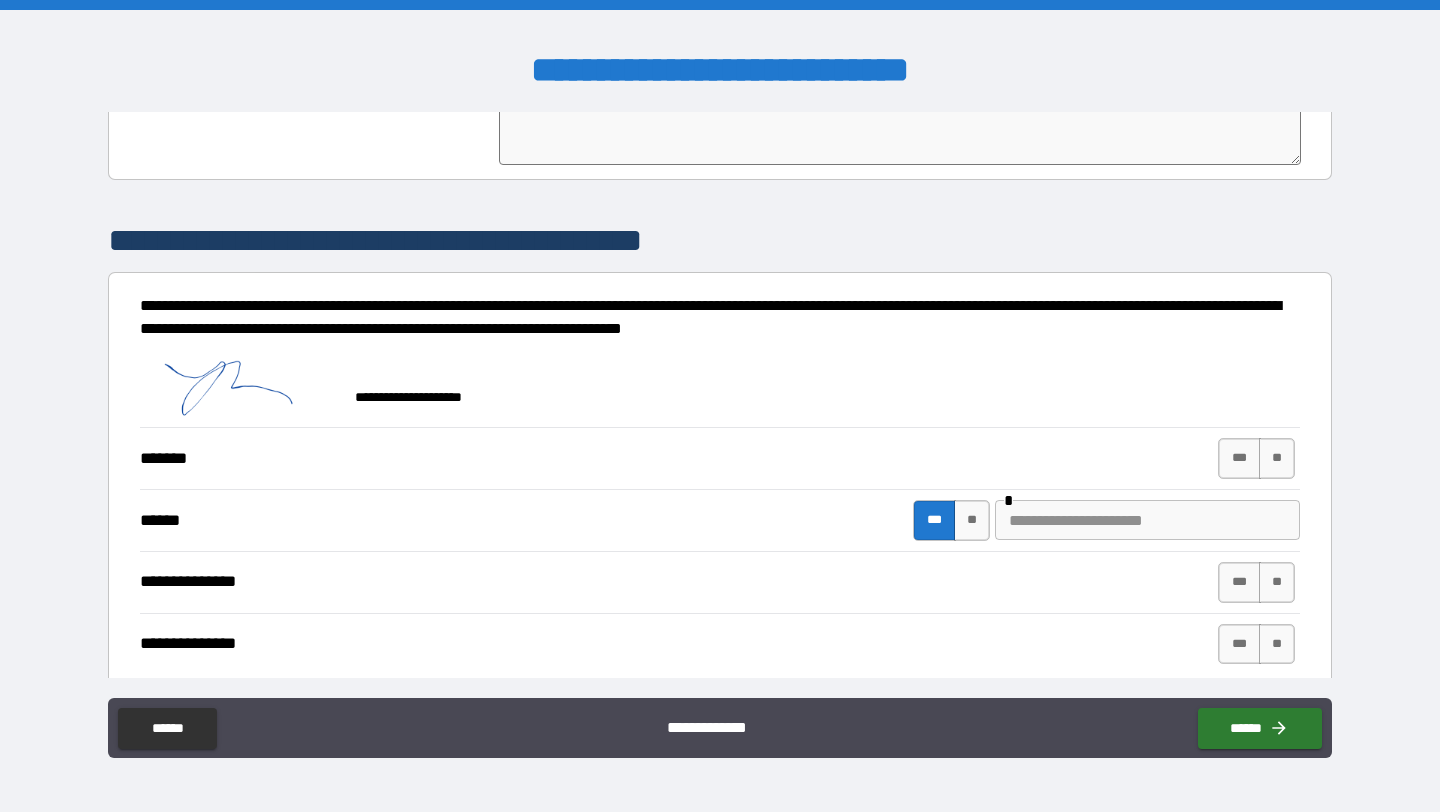 scroll, scrollTop: 5520, scrollLeft: 0, axis: vertical 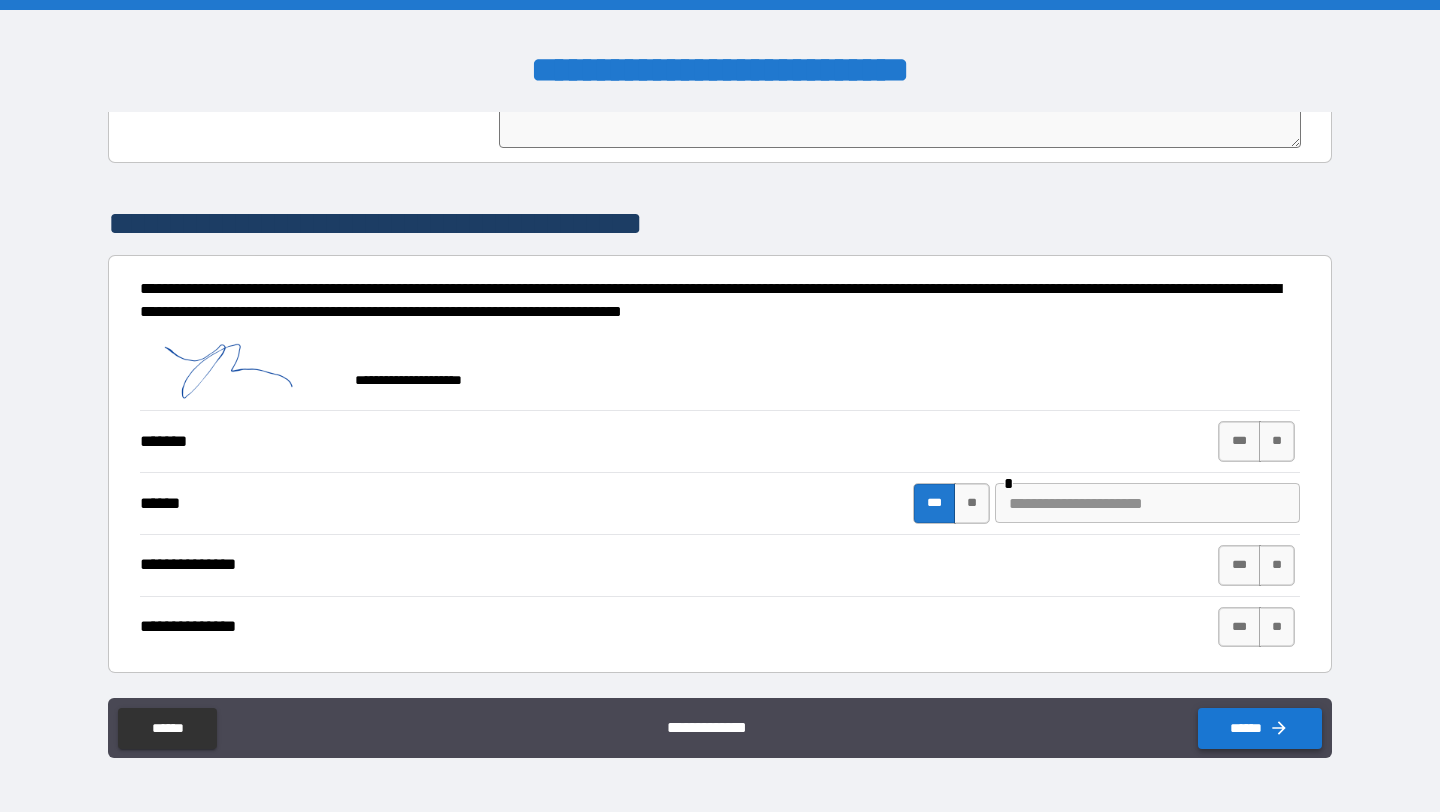 click 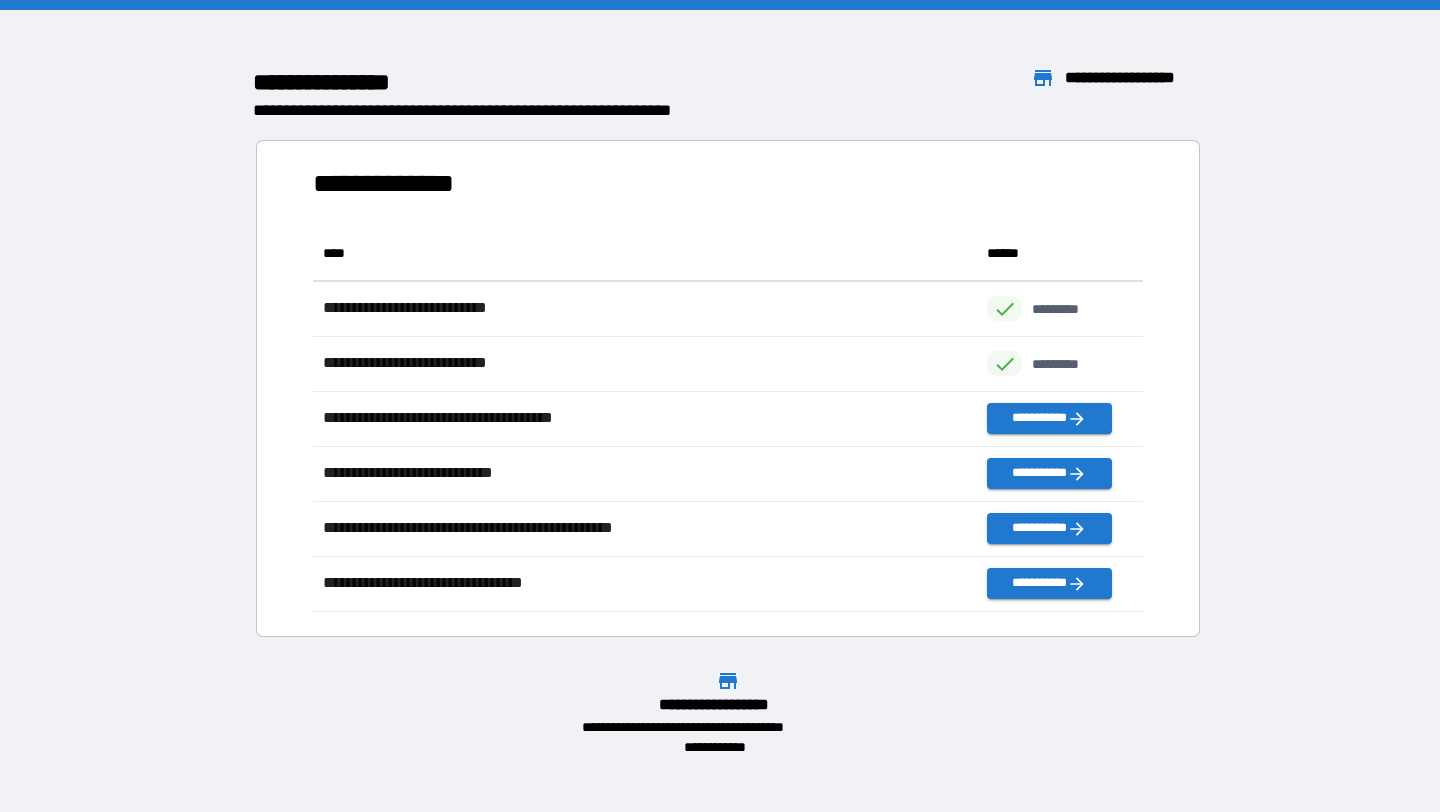 scroll, scrollTop: 16, scrollLeft: 16, axis: both 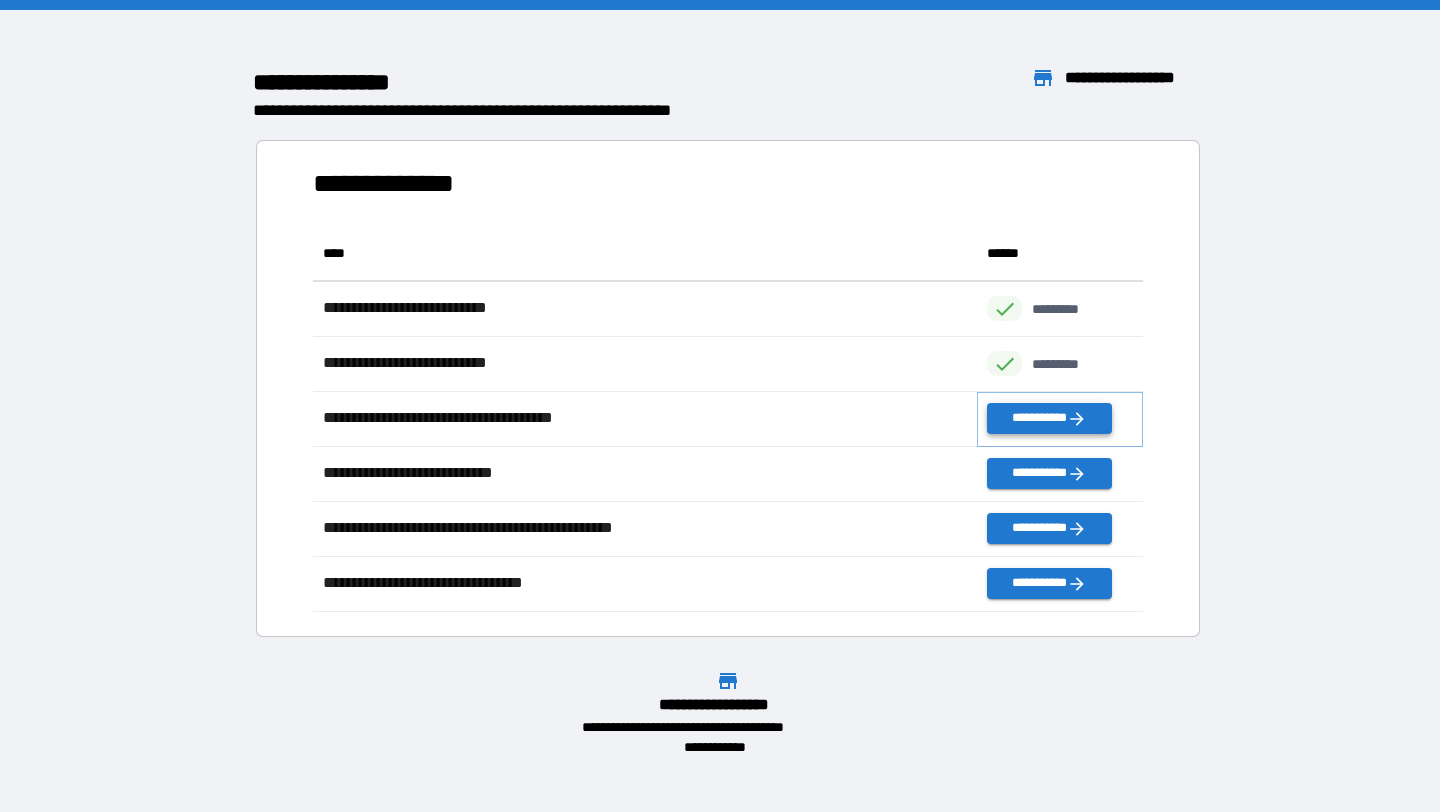 click on "**********" at bounding box center (1049, 418) 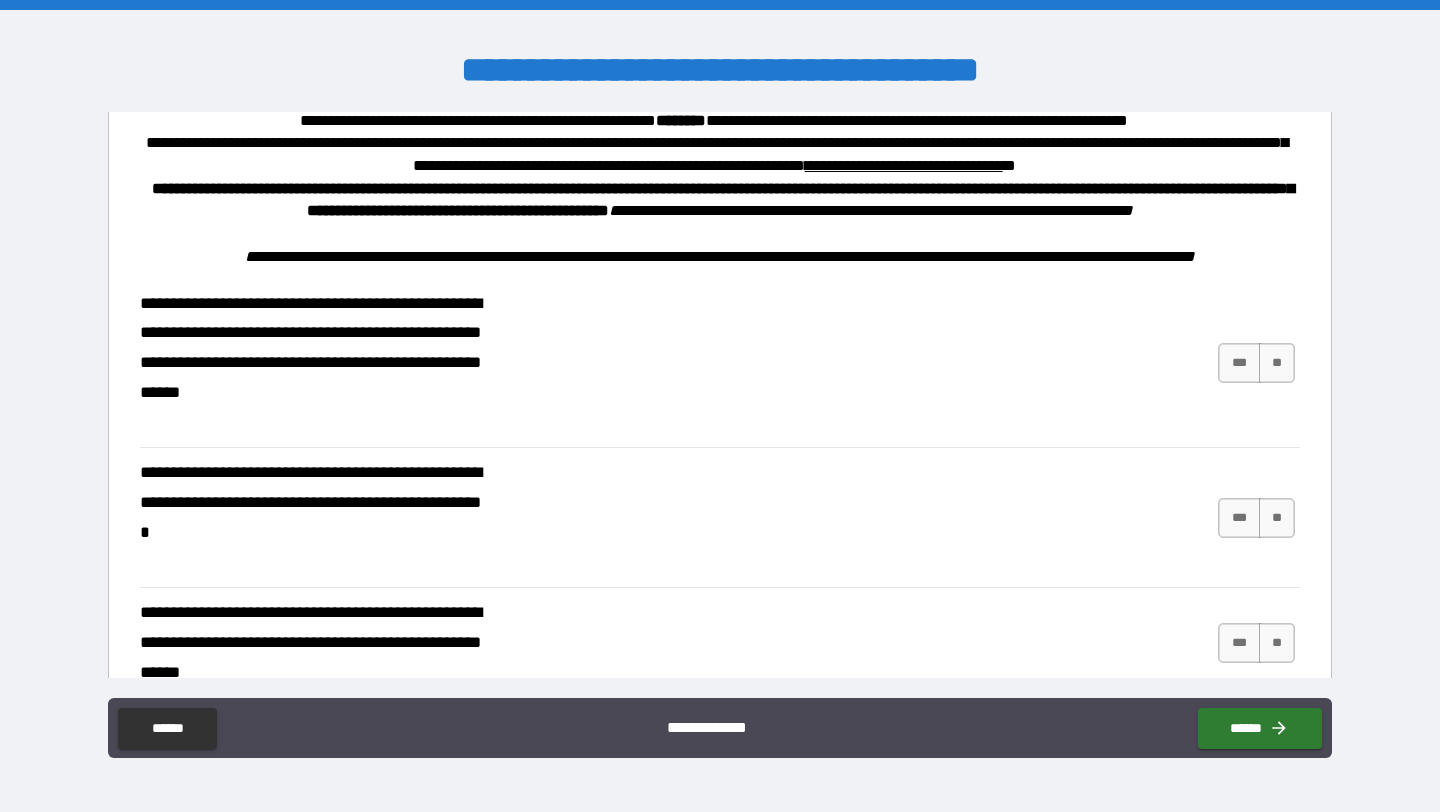 scroll, scrollTop: 647, scrollLeft: 0, axis: vertical 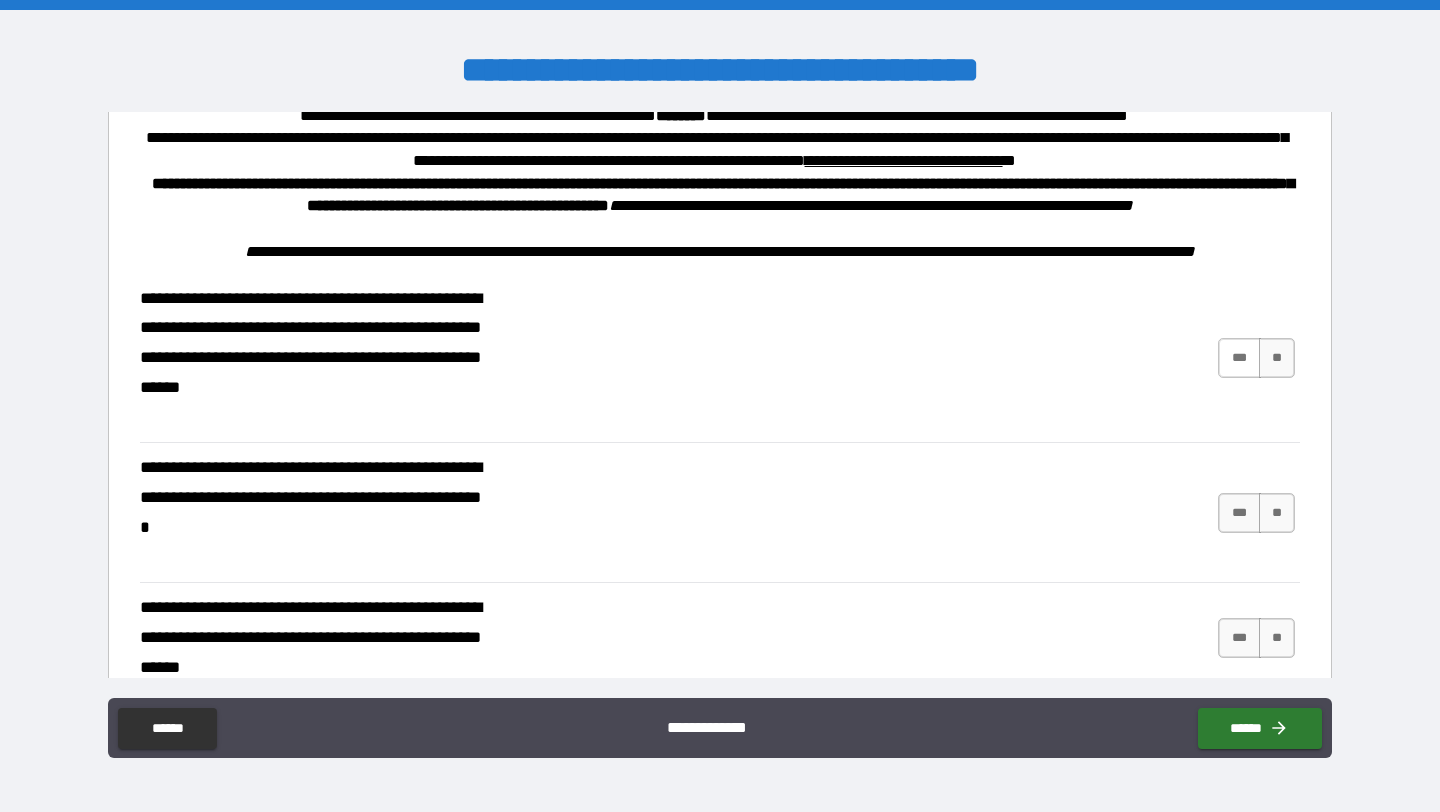 click on "***" at bounding box center [1239, 358] 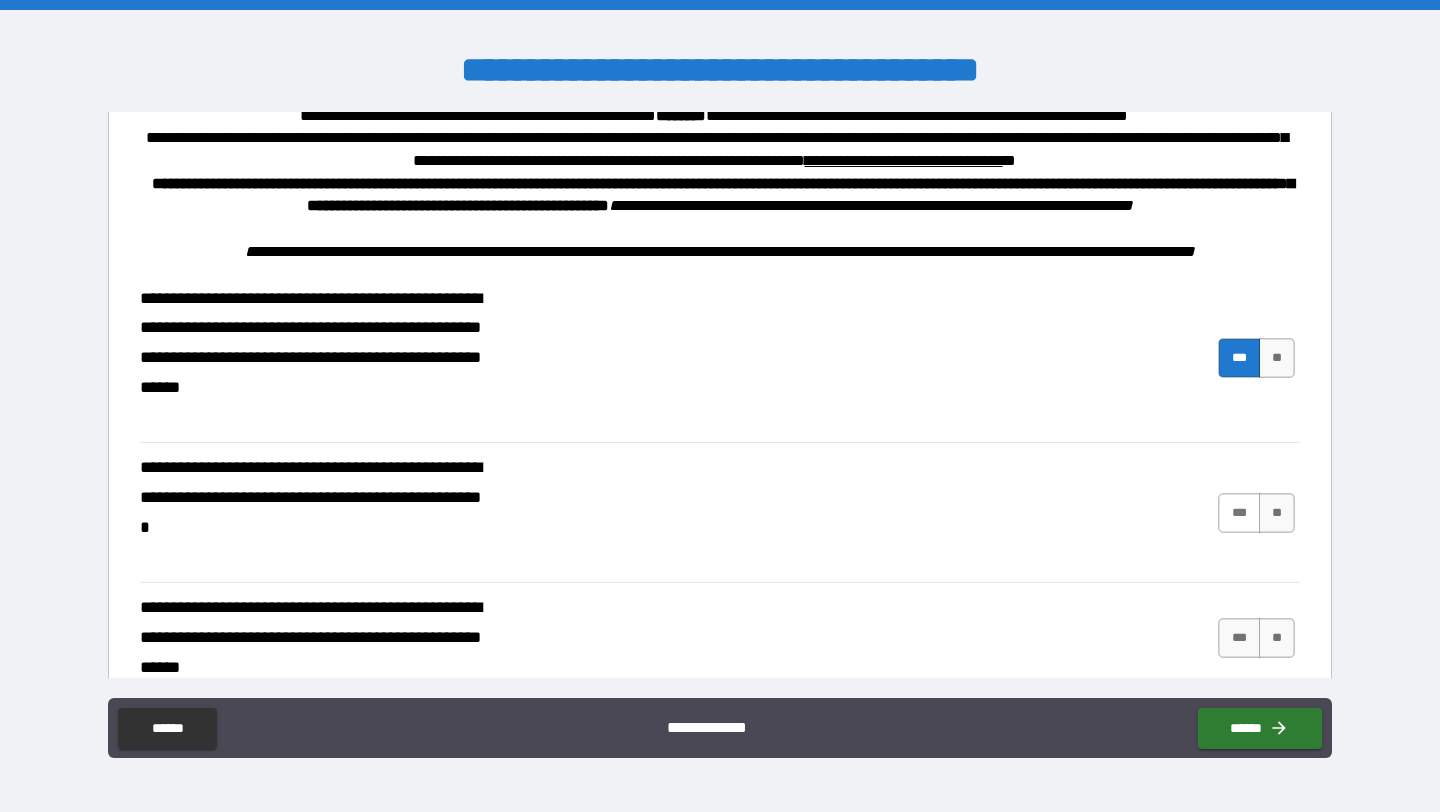 click on "***" at bounding box center (1239, 513) 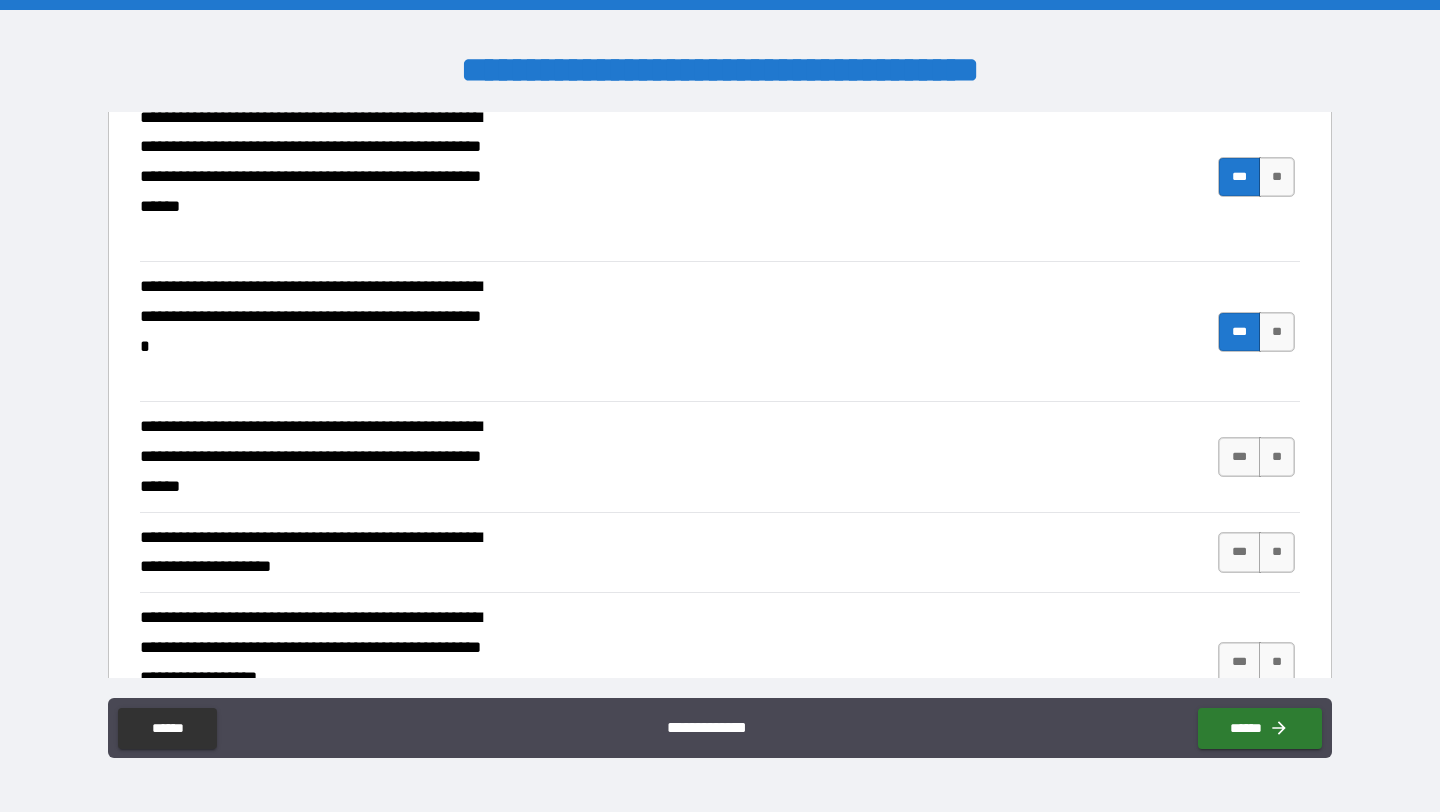 scroll, scrollTop: 885, scrollLeft: 0, axis: vertical 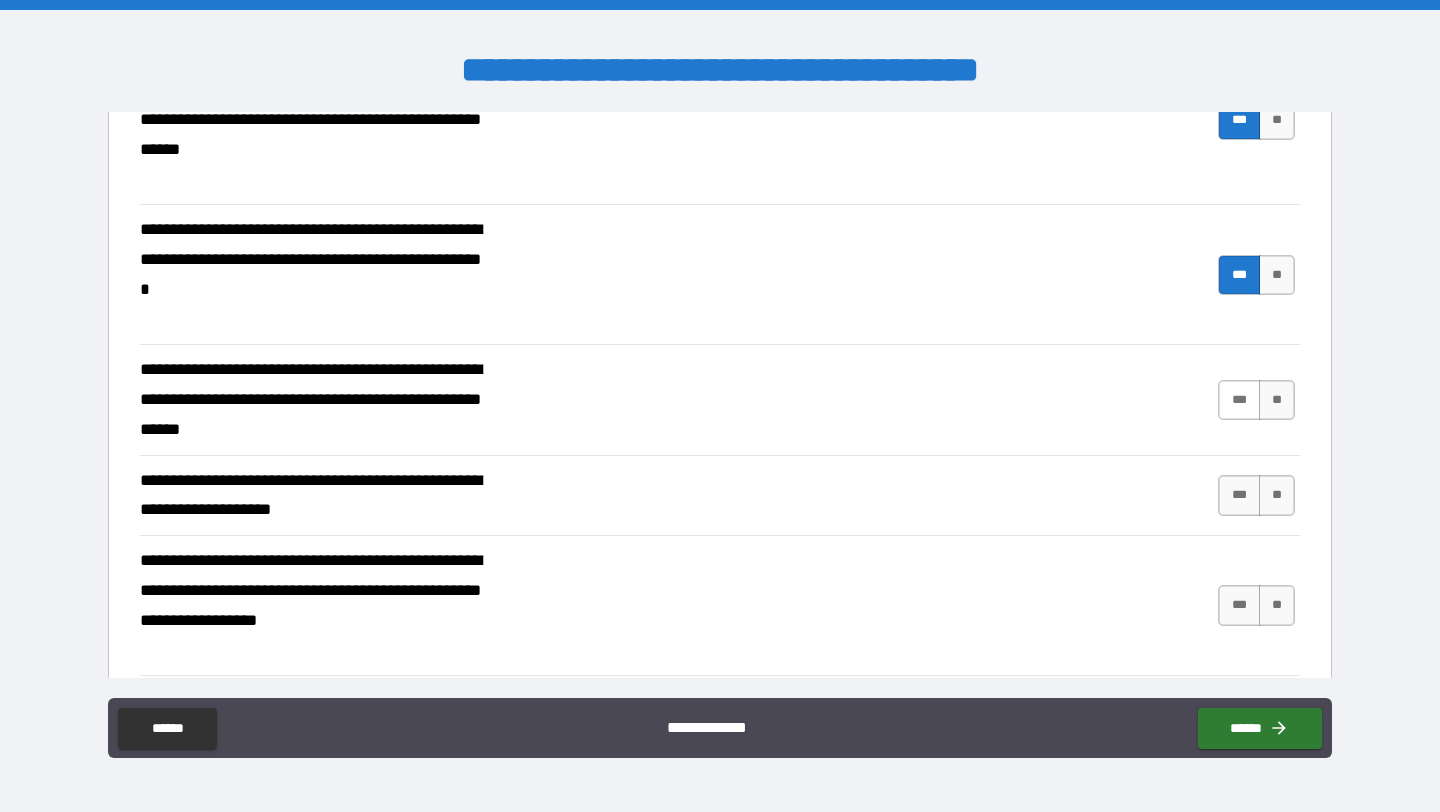 click on "***" at bounding box center (1239, 400) 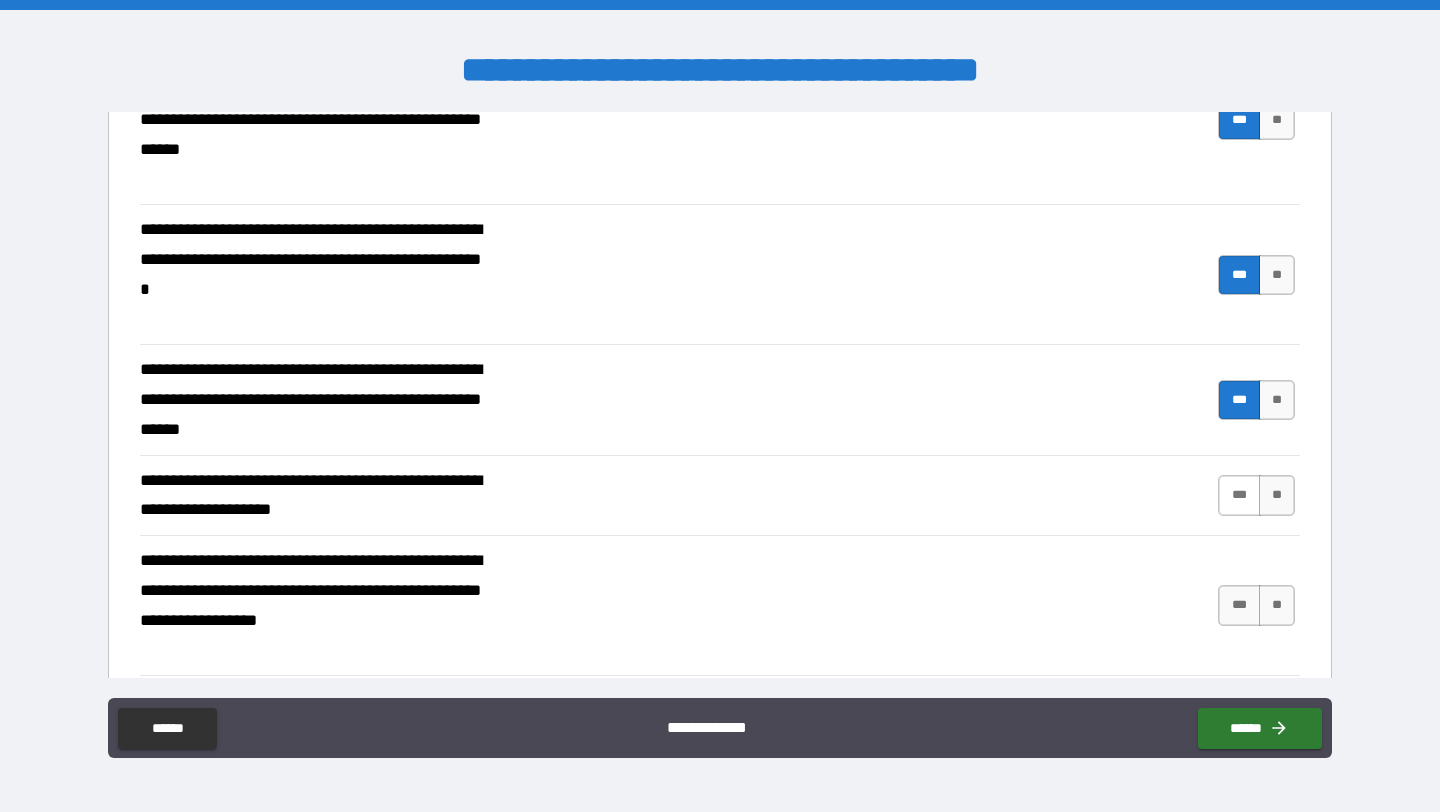 click on "***" at bounding box center (1239, 495) 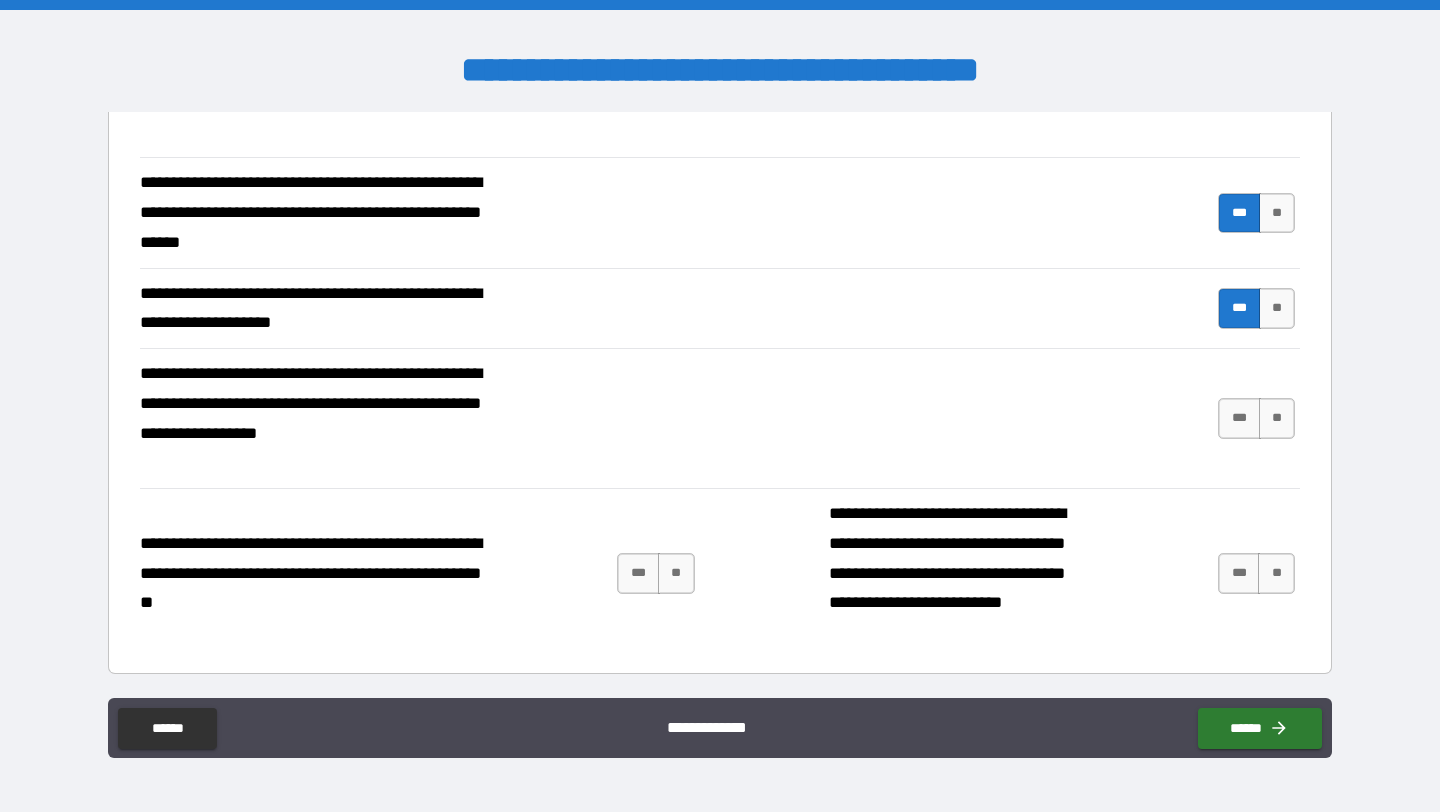 scroll, scrollTop: 1082, scrollLeft: 0, axis: vertical 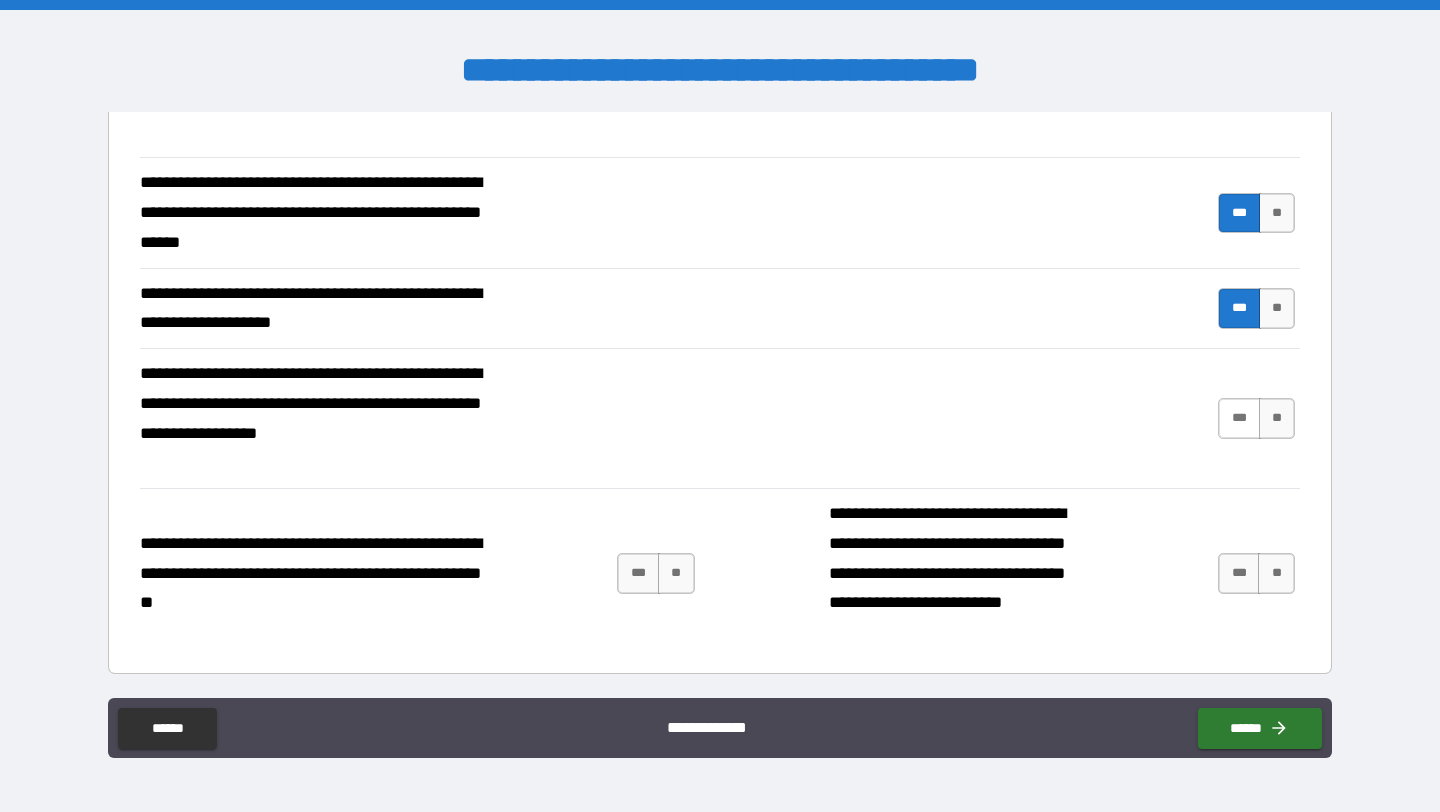 click on "***" at bounding box center [1239, 418] 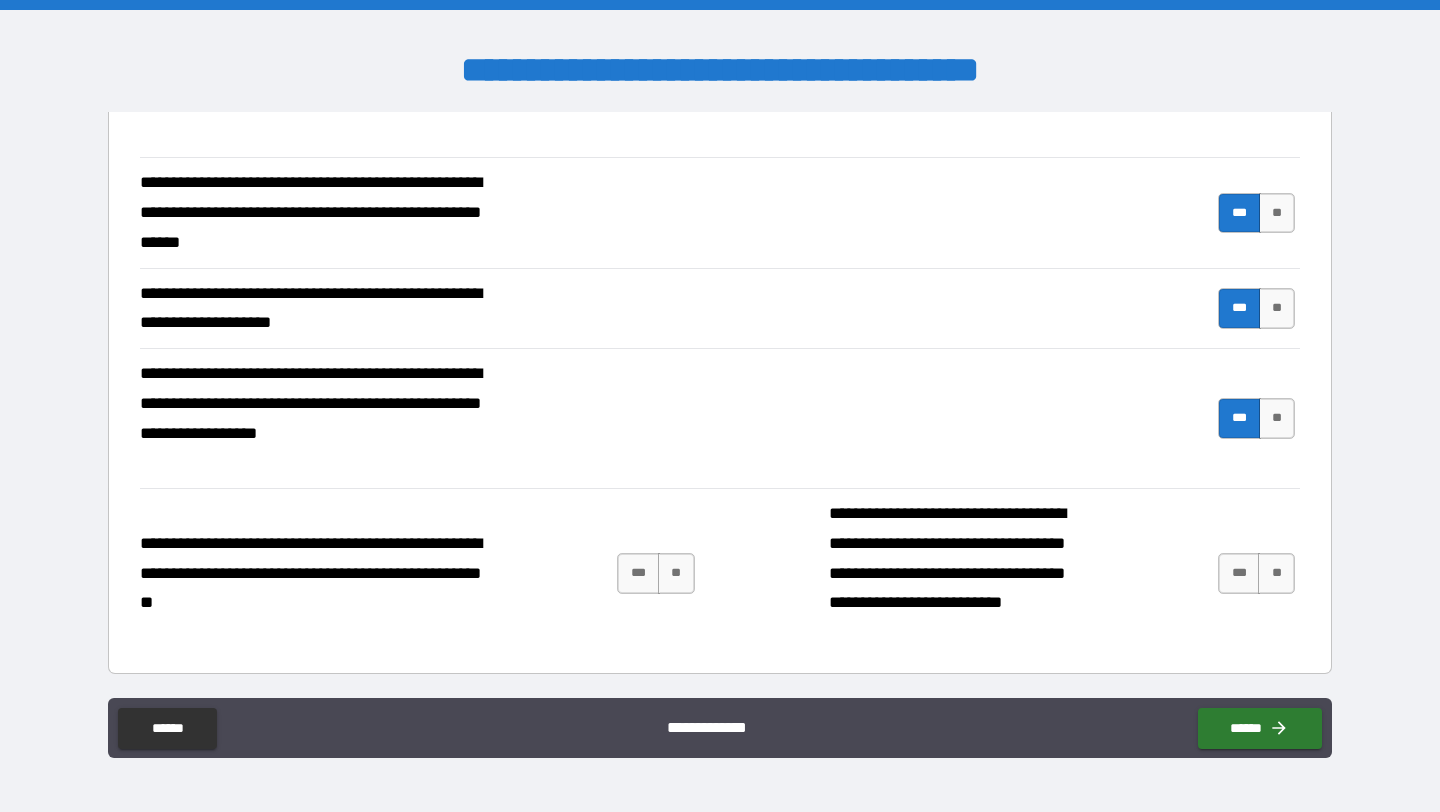 scroll, scrollTop: 1095, scrollLeft: 0, axis: vertical 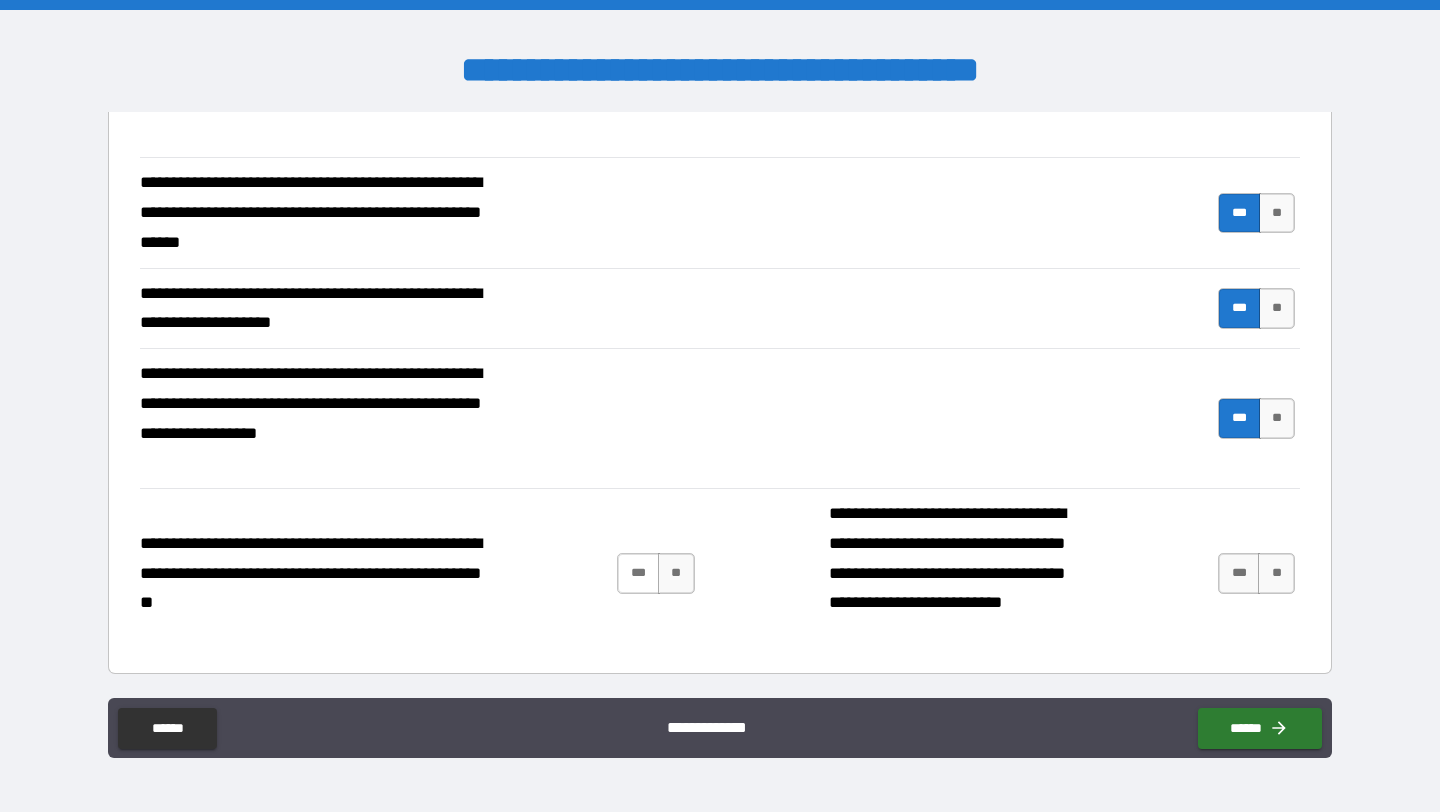 click on "***" at bounding box center (638, 573) 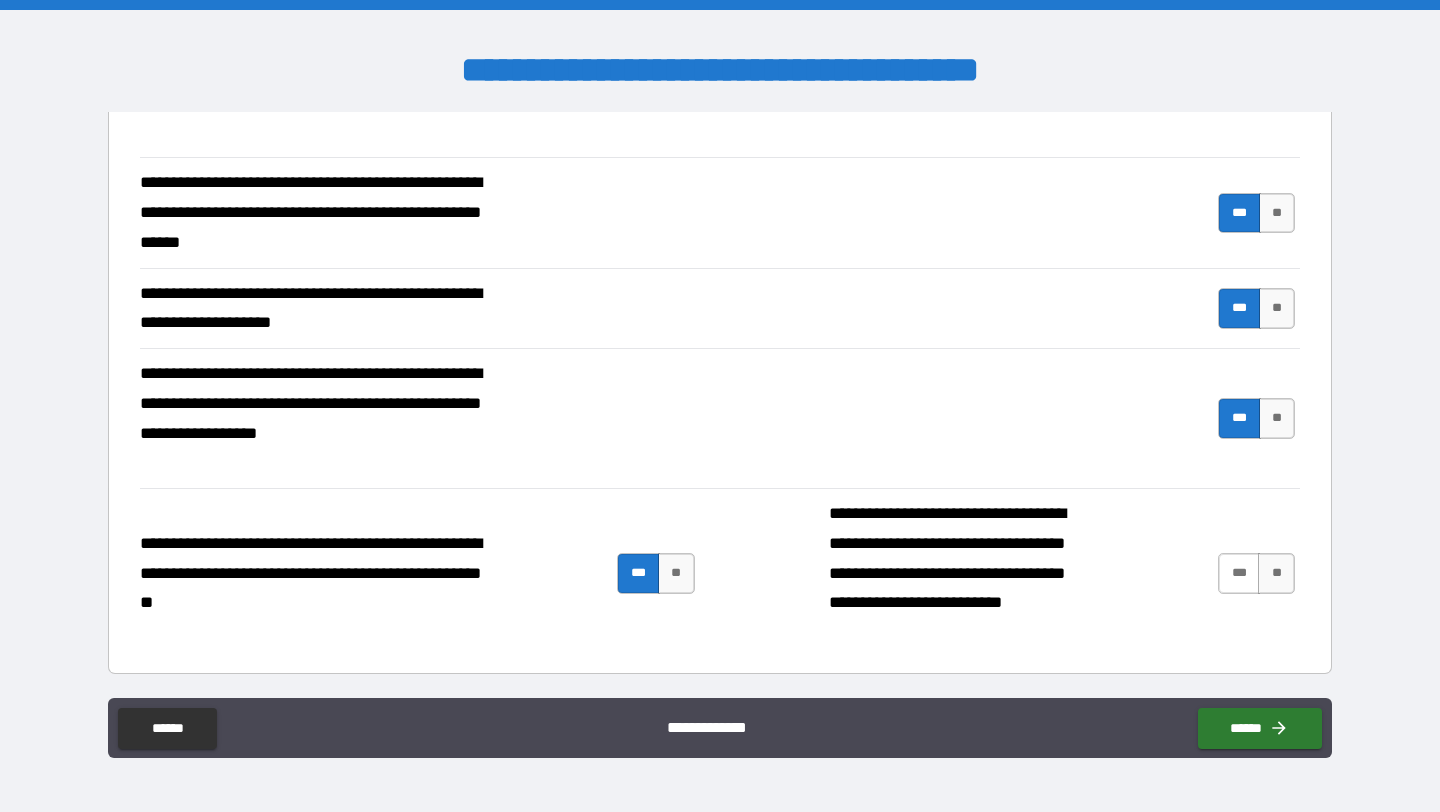 click on "***" at bounding box center (1239, 573) 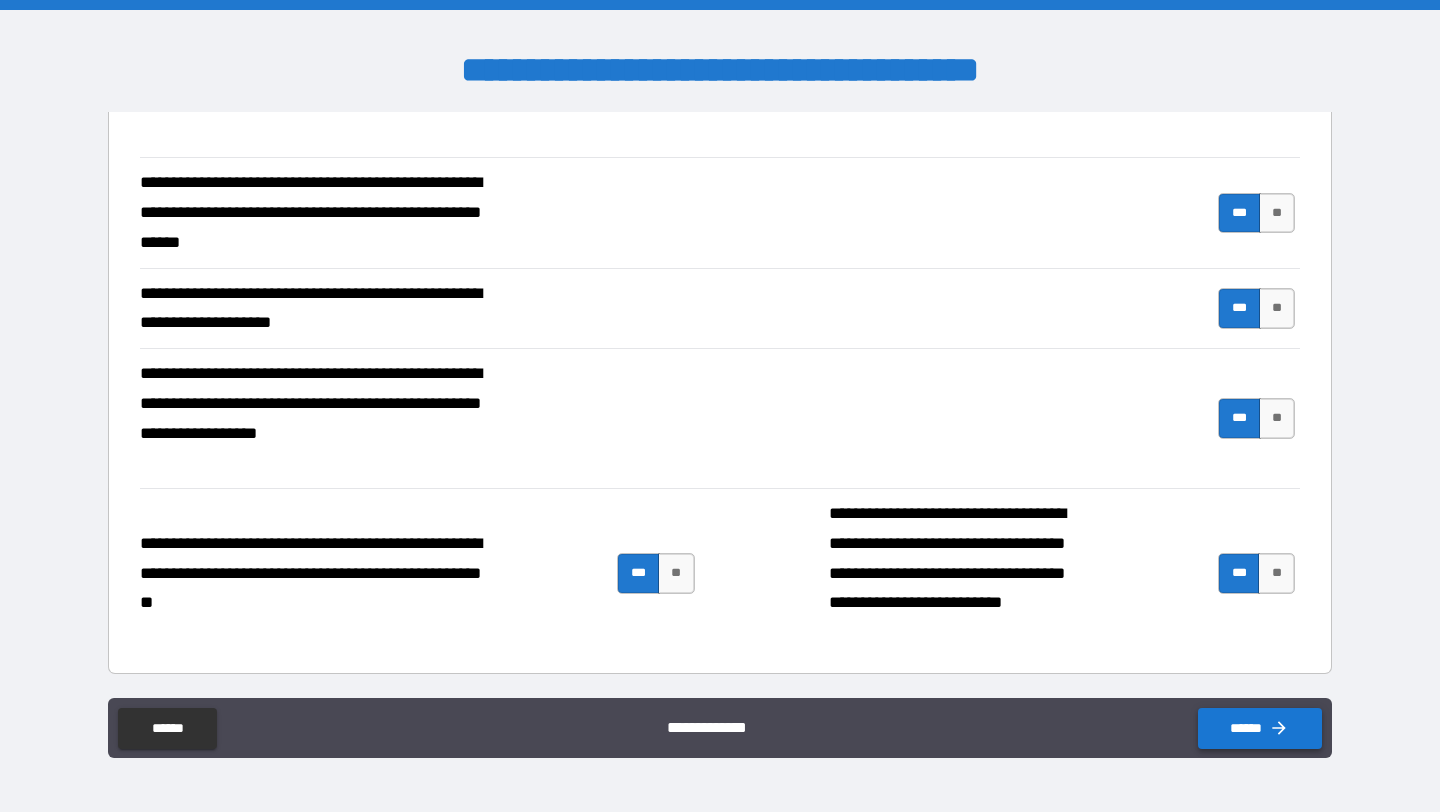 click on "******" at bounding box center [1260, 728] 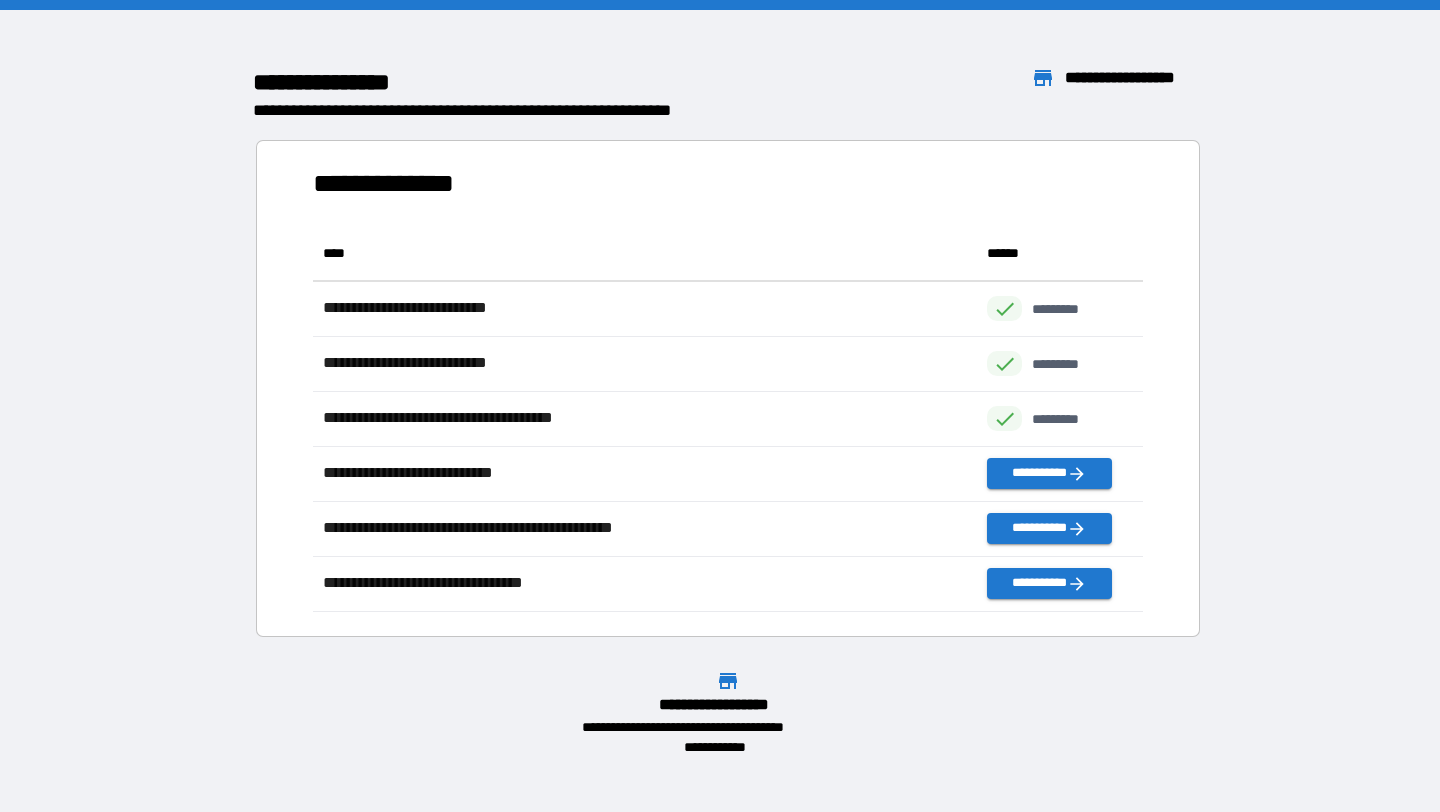 scroll, scrollTop: 16, scrollLeft: 16, axis: both 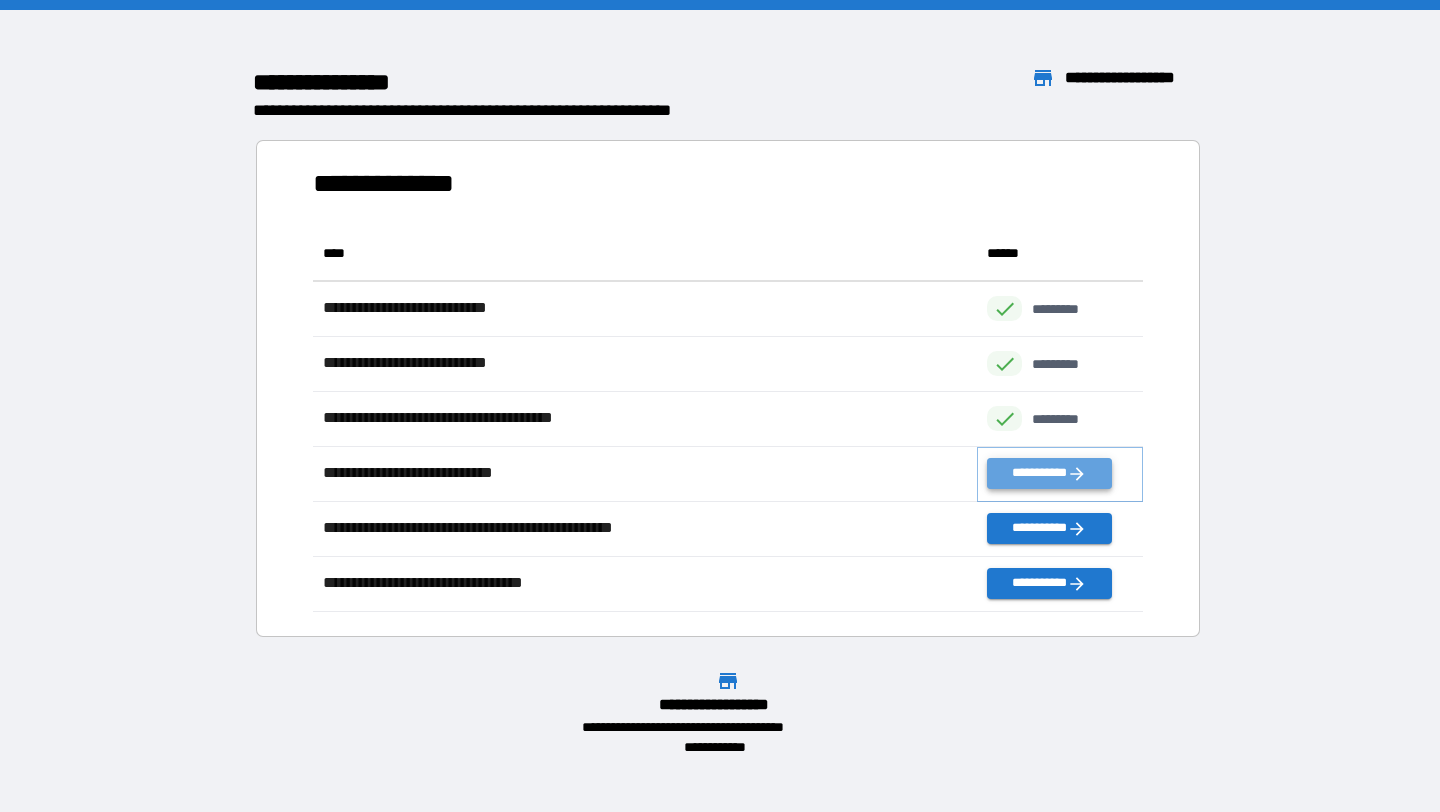 click on "**********" at bounding box center (1049, 473) 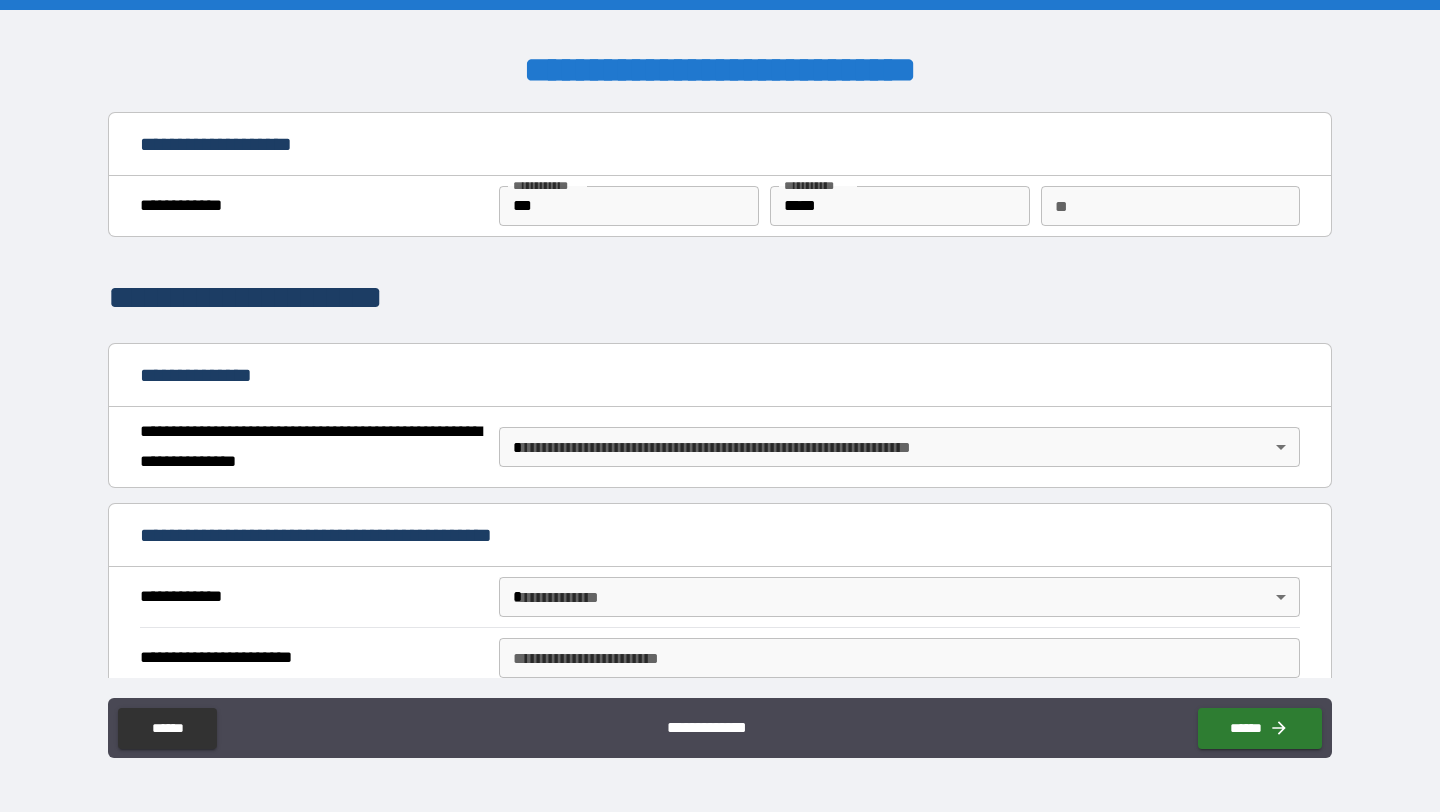 click on "**********" at bounding box center [720, 406] 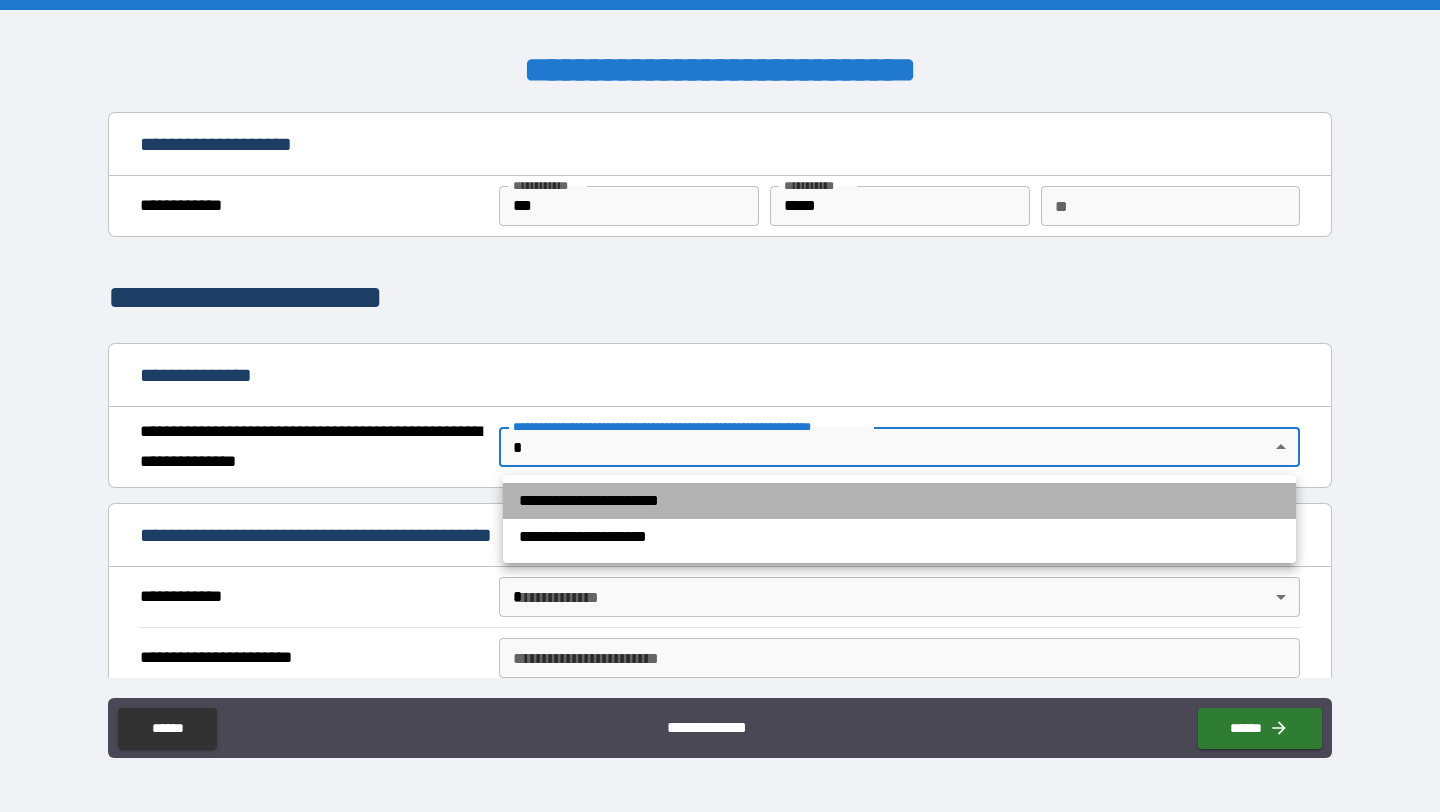 click on "**********" at bounding box center [899, 501] 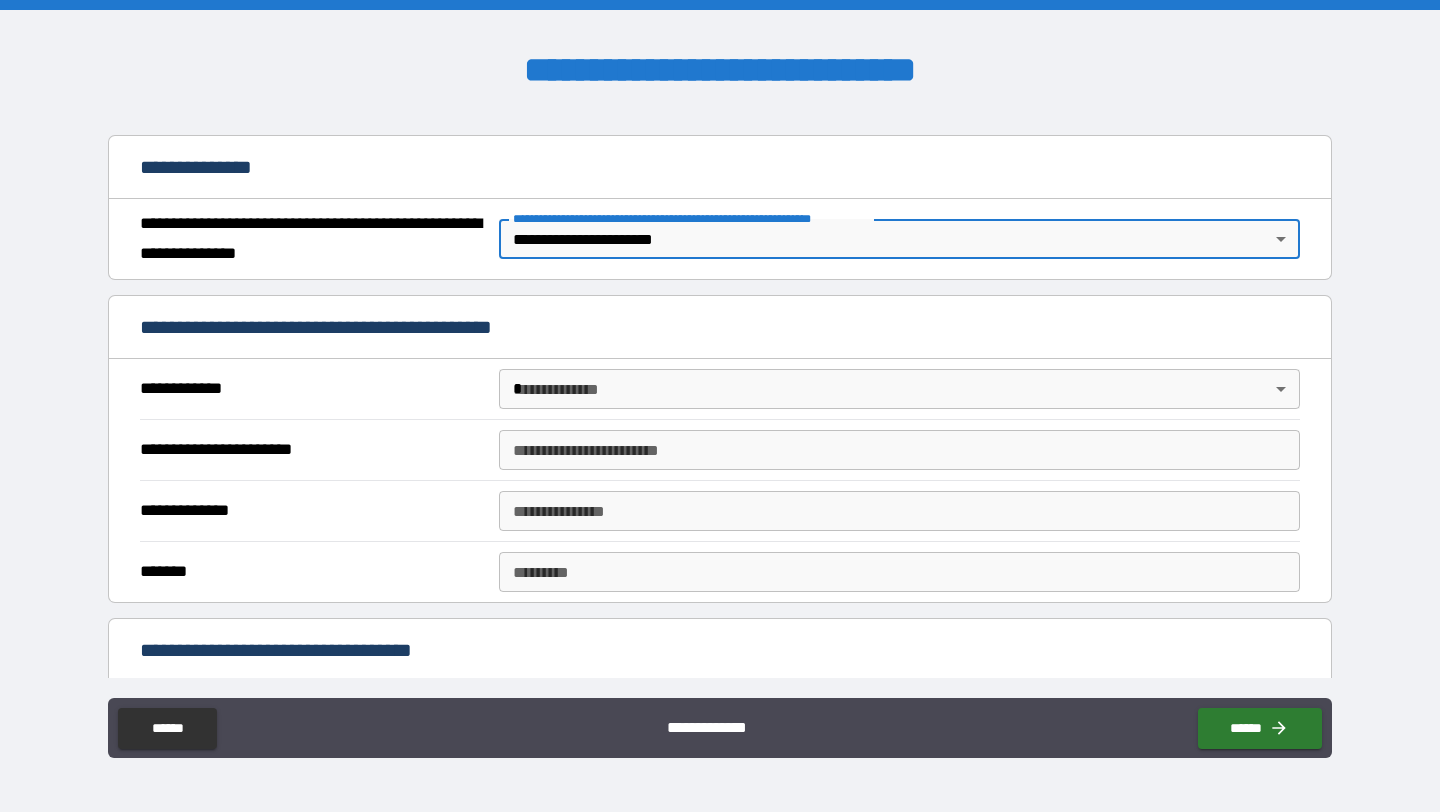 scroll, scrollTop: 209, scrollLeft: 0, axis: vertical 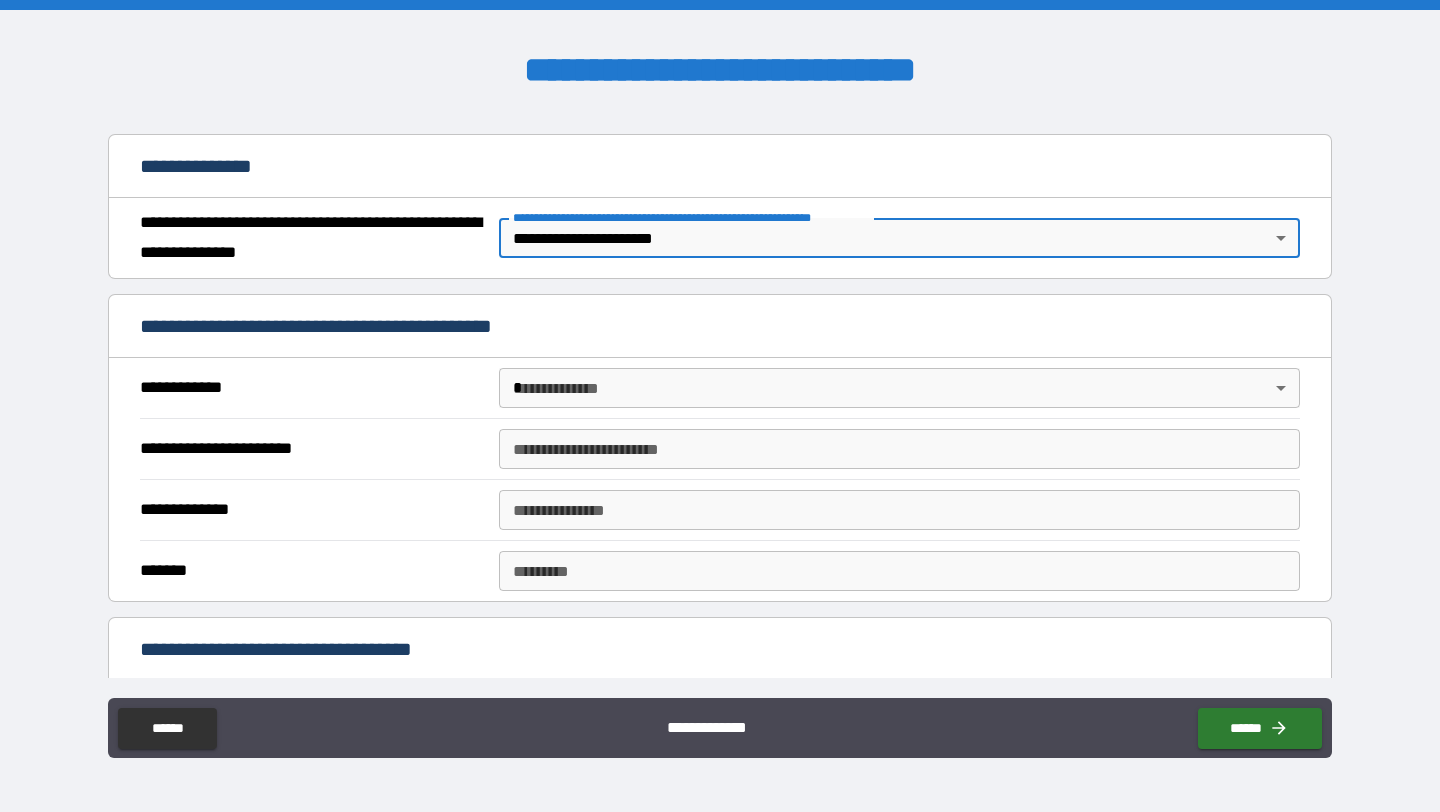 click on "**********" at bounding box center (720, 406) 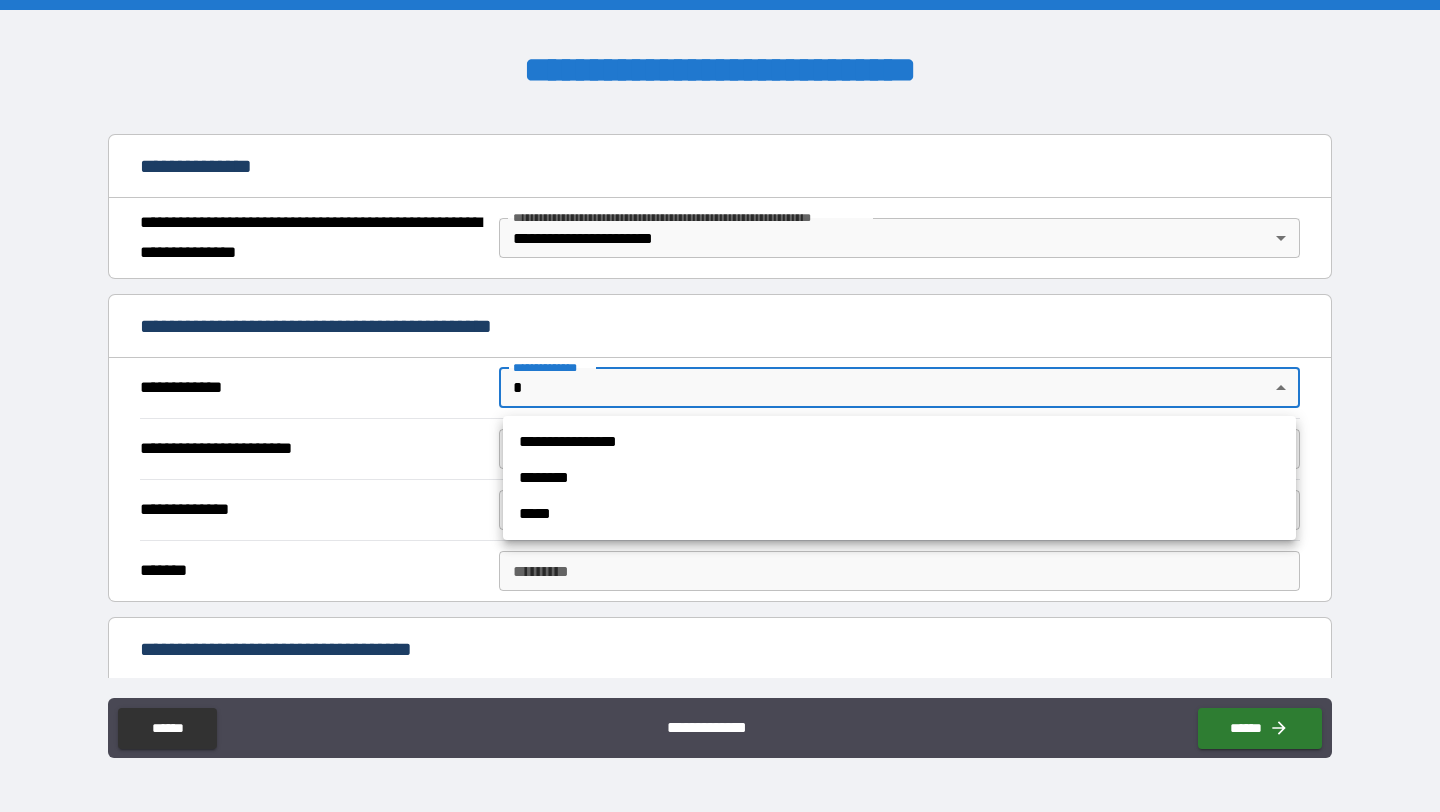 click on "**********" at bounding box center [899, 442] 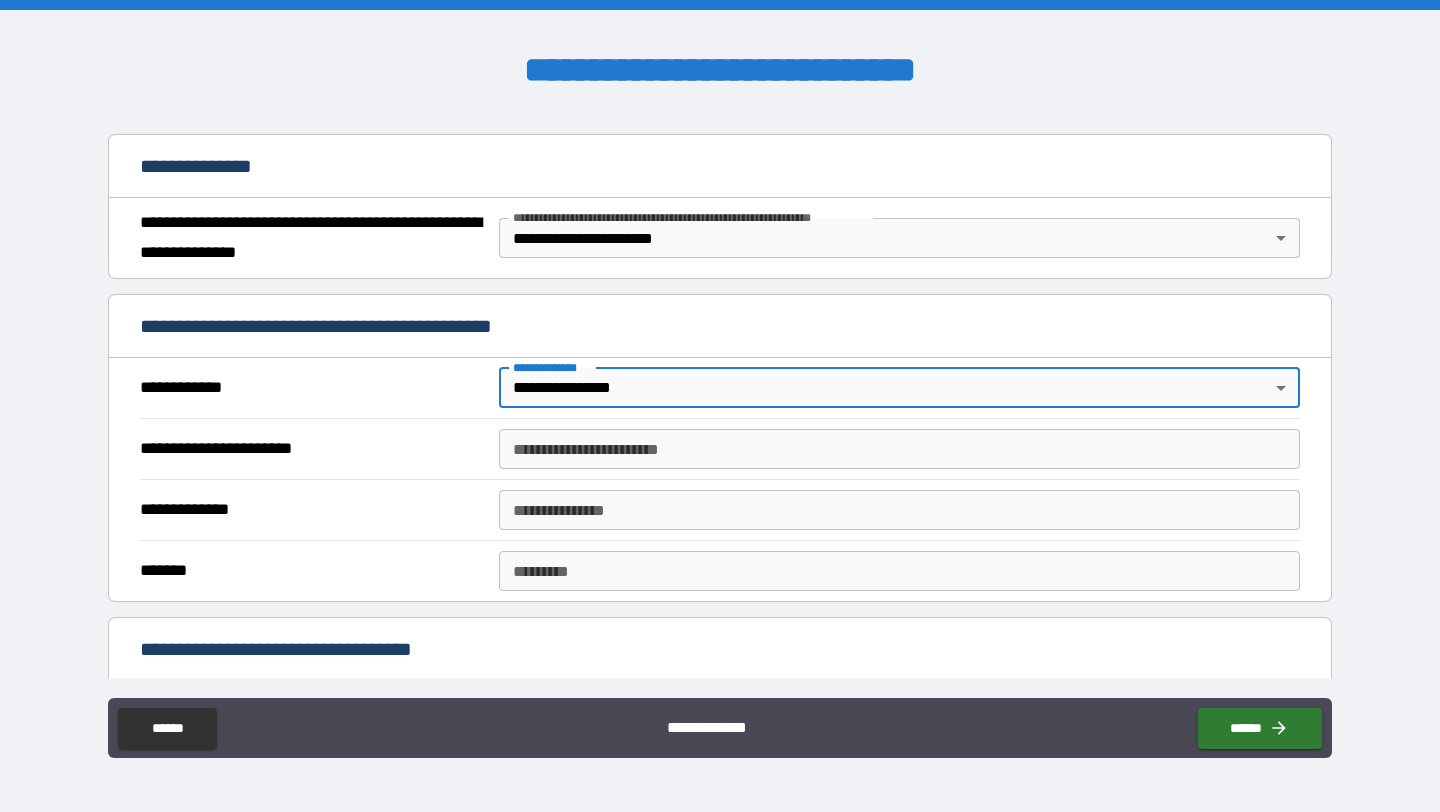 click on "**********" at bounding box center (899, 449) 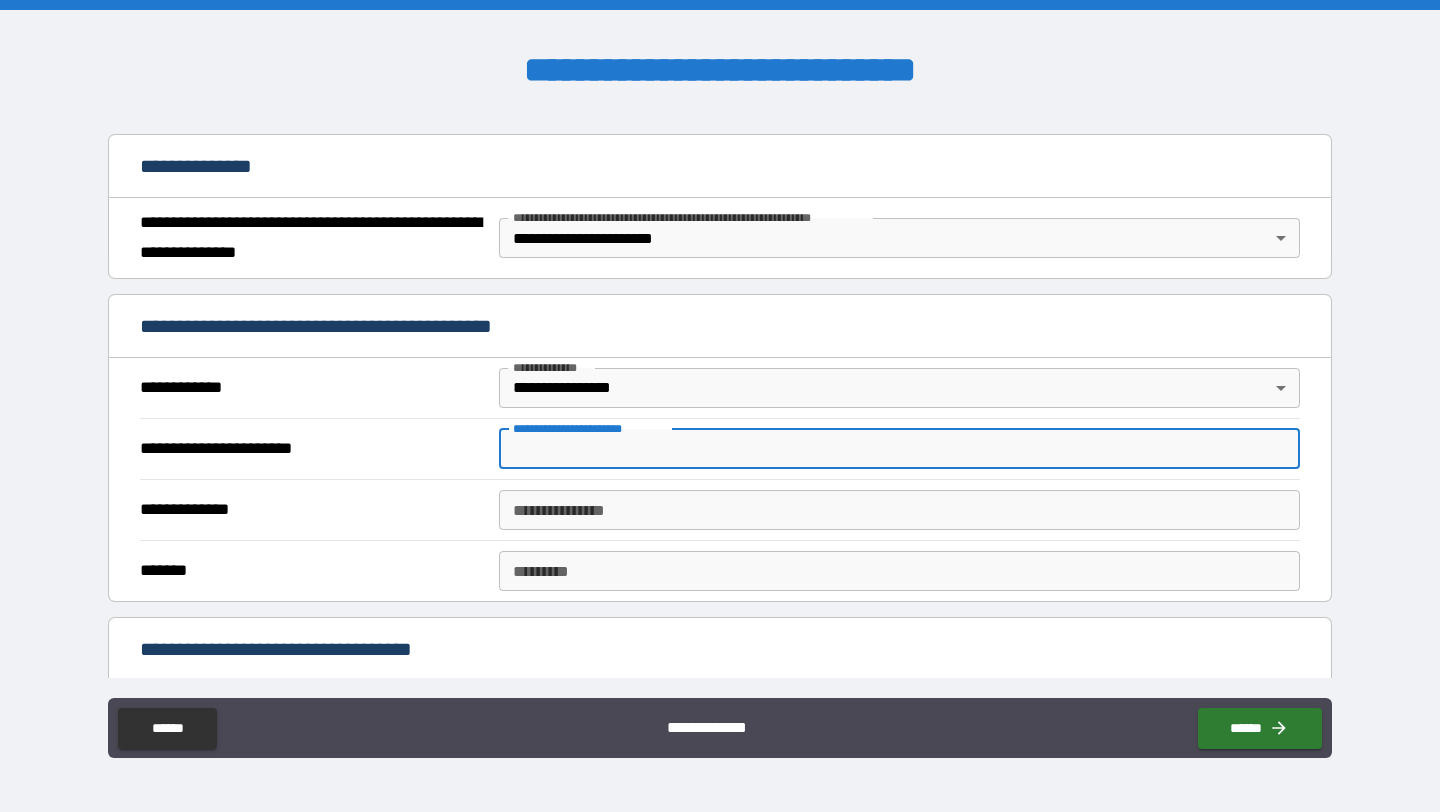 type on "**********" 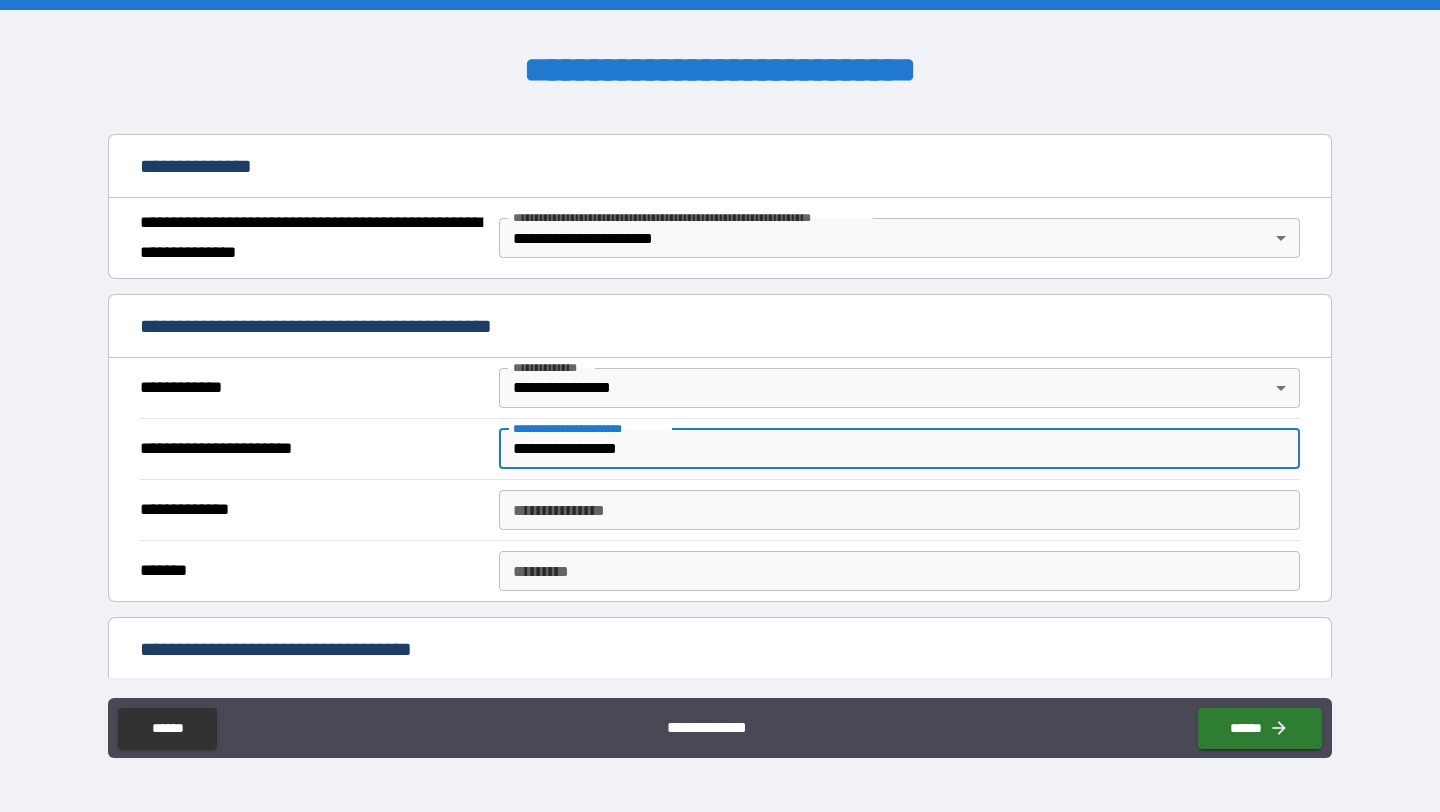click on "**********" at bounding box center (899, 510) 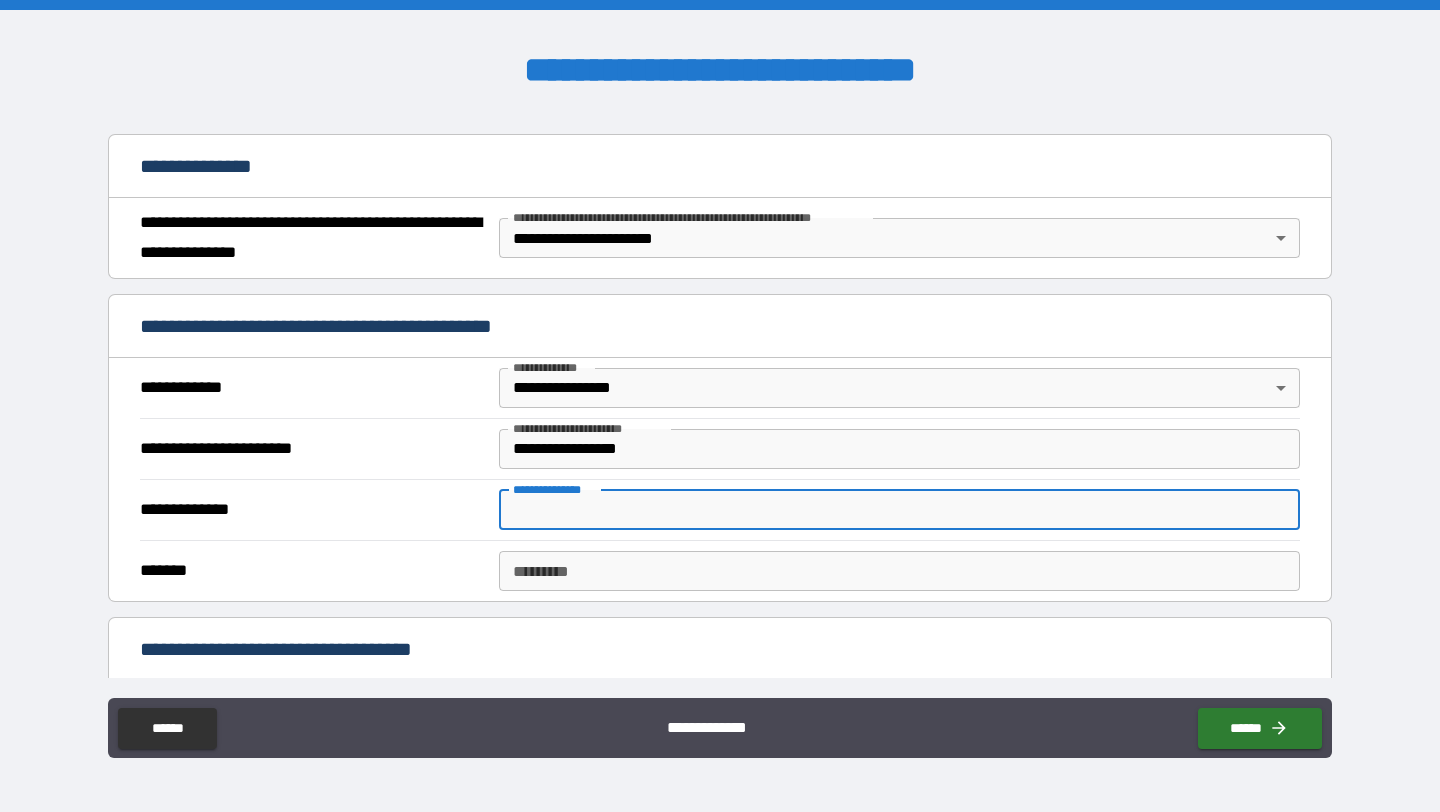 type on "**********" 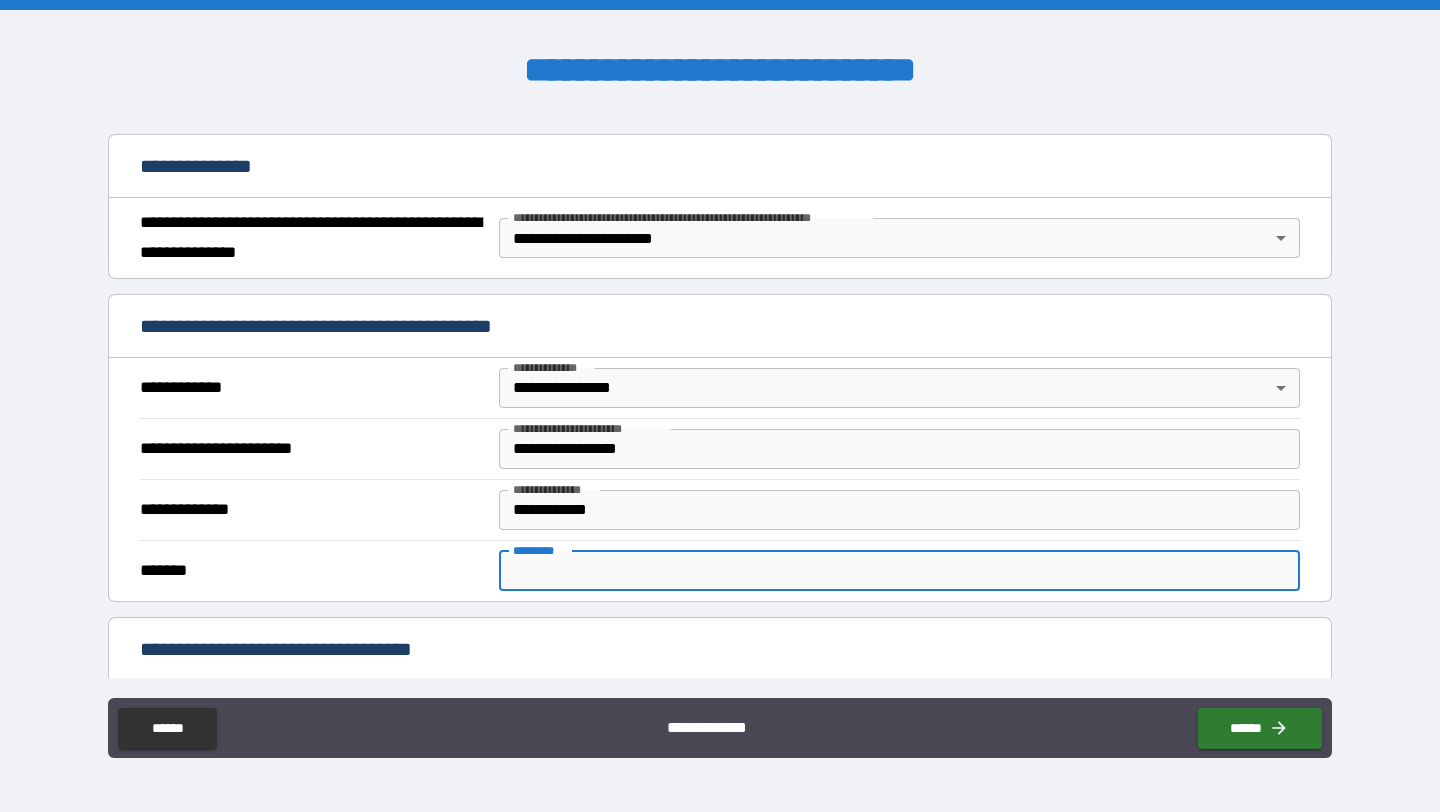 click on "*******   *" at bounding box center [899, 571] 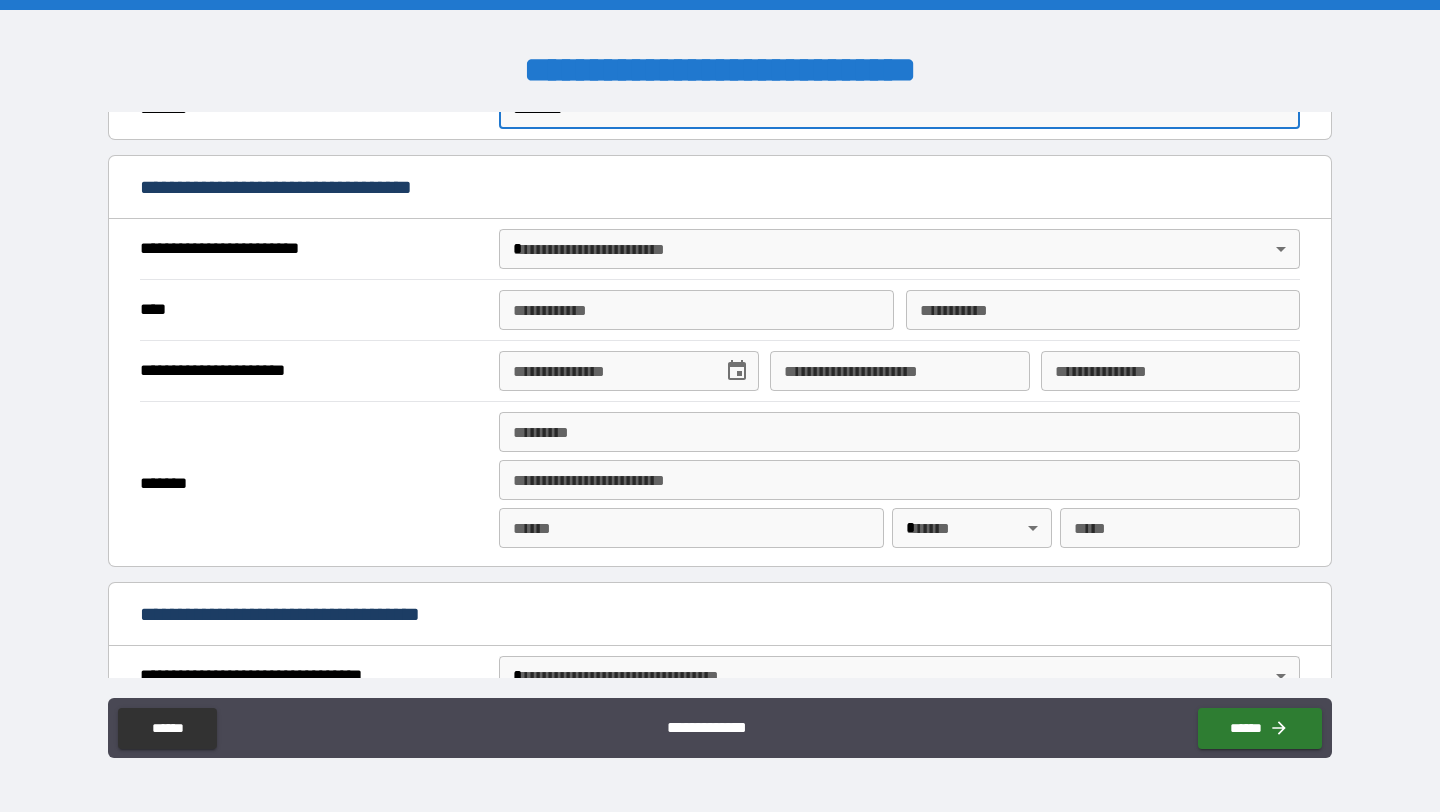 scroll, scrollTop: 697, scrollLeft: 0, axis: vertical 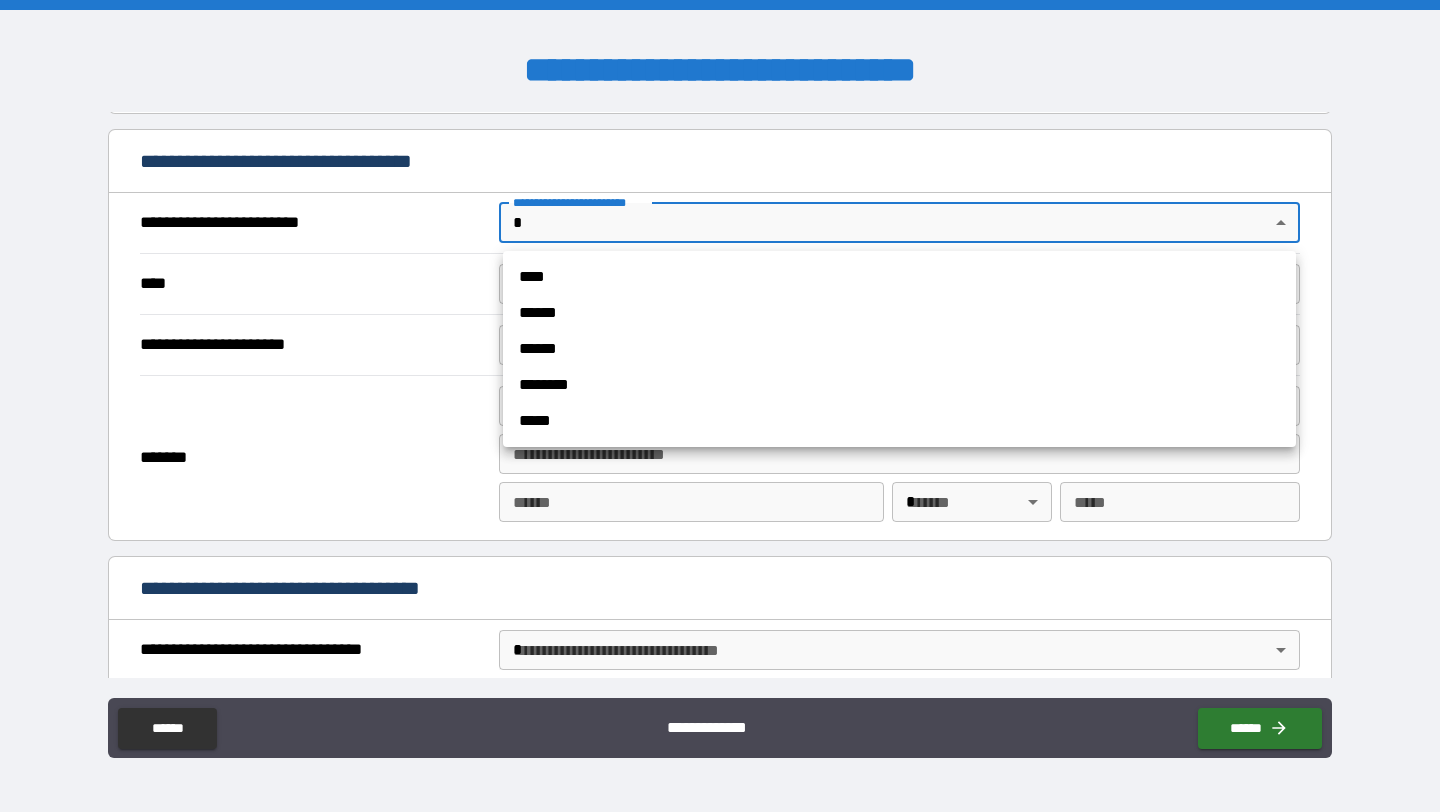 click on "**********" at bounding box center [720, 406] 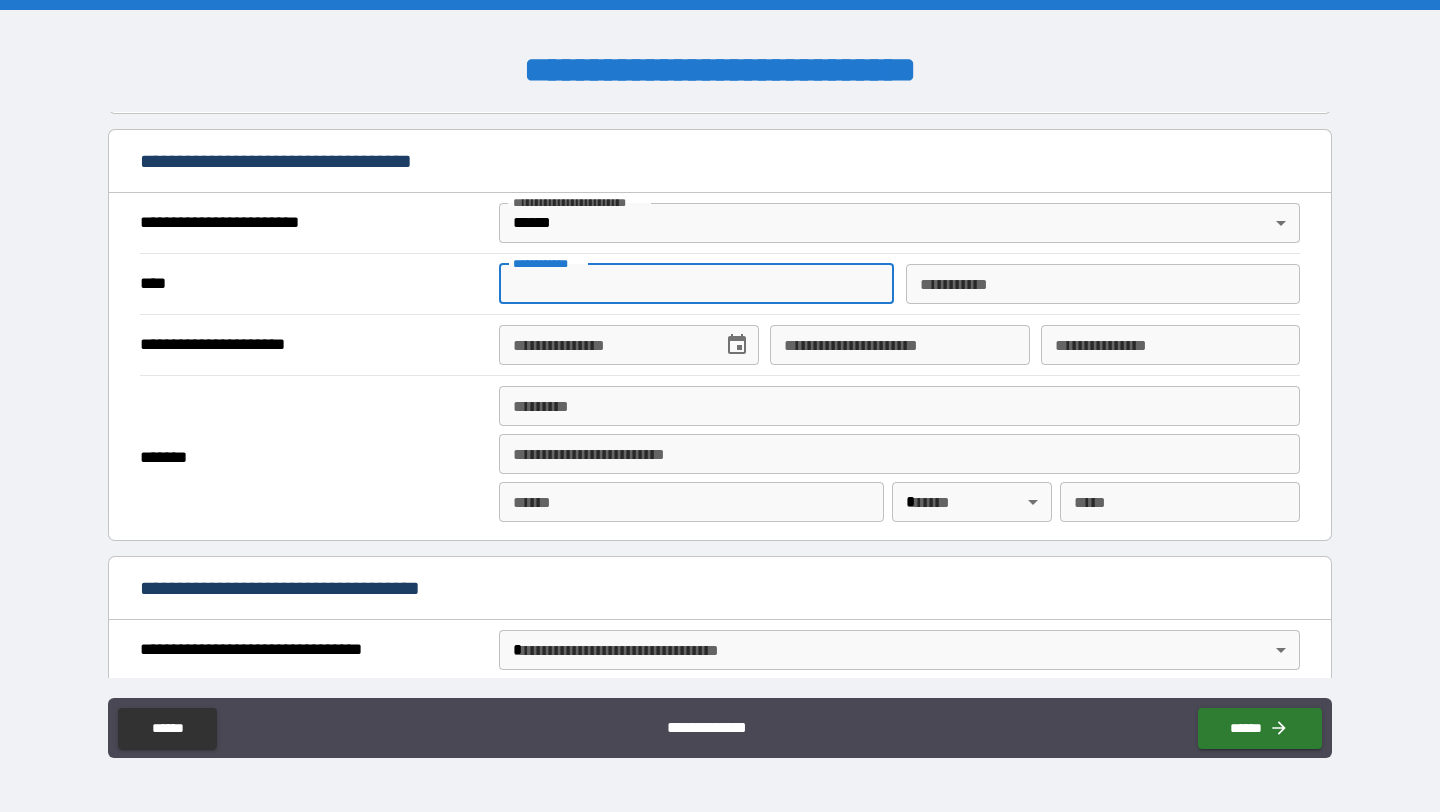 click on "**********" at bounding box center (696, 284) 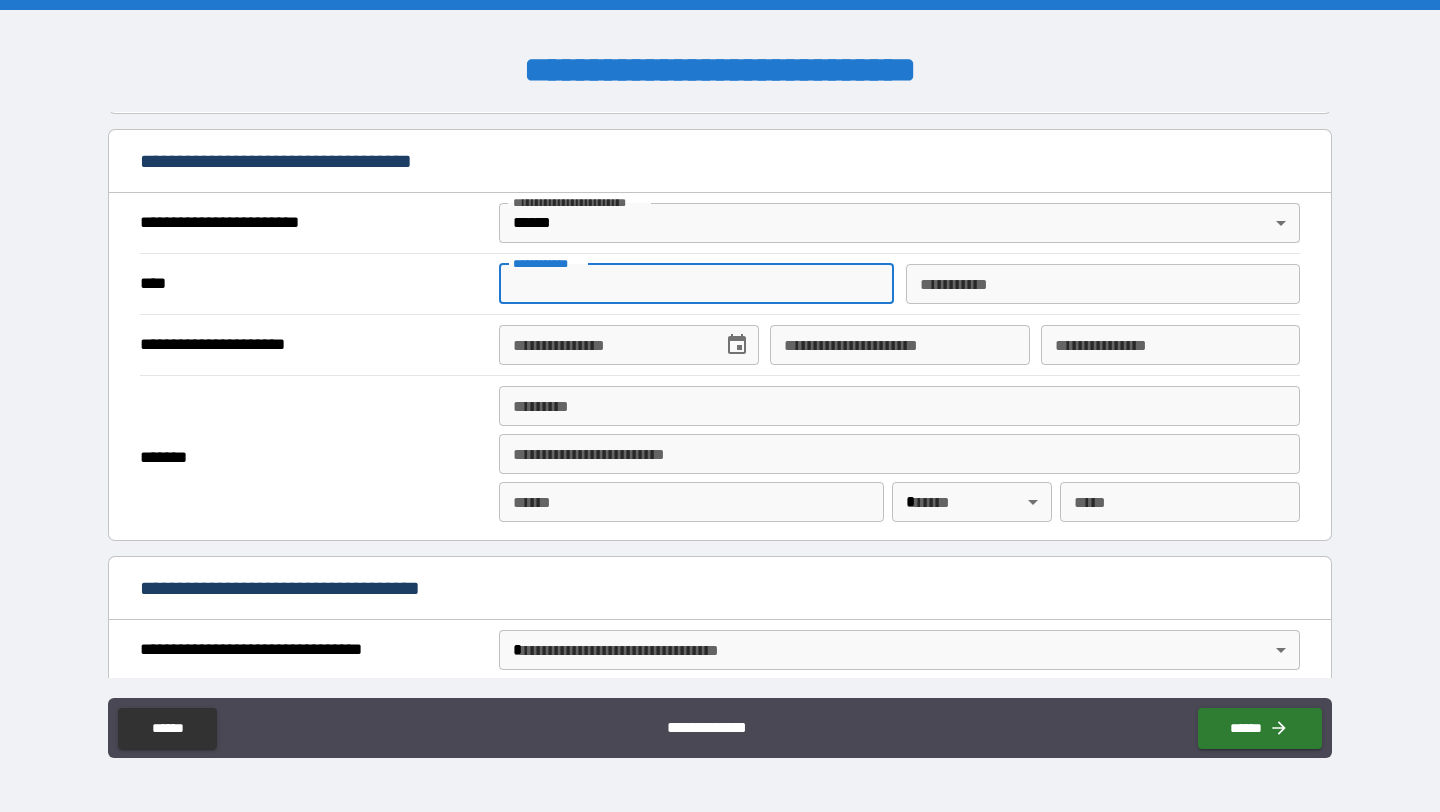 type on "****" 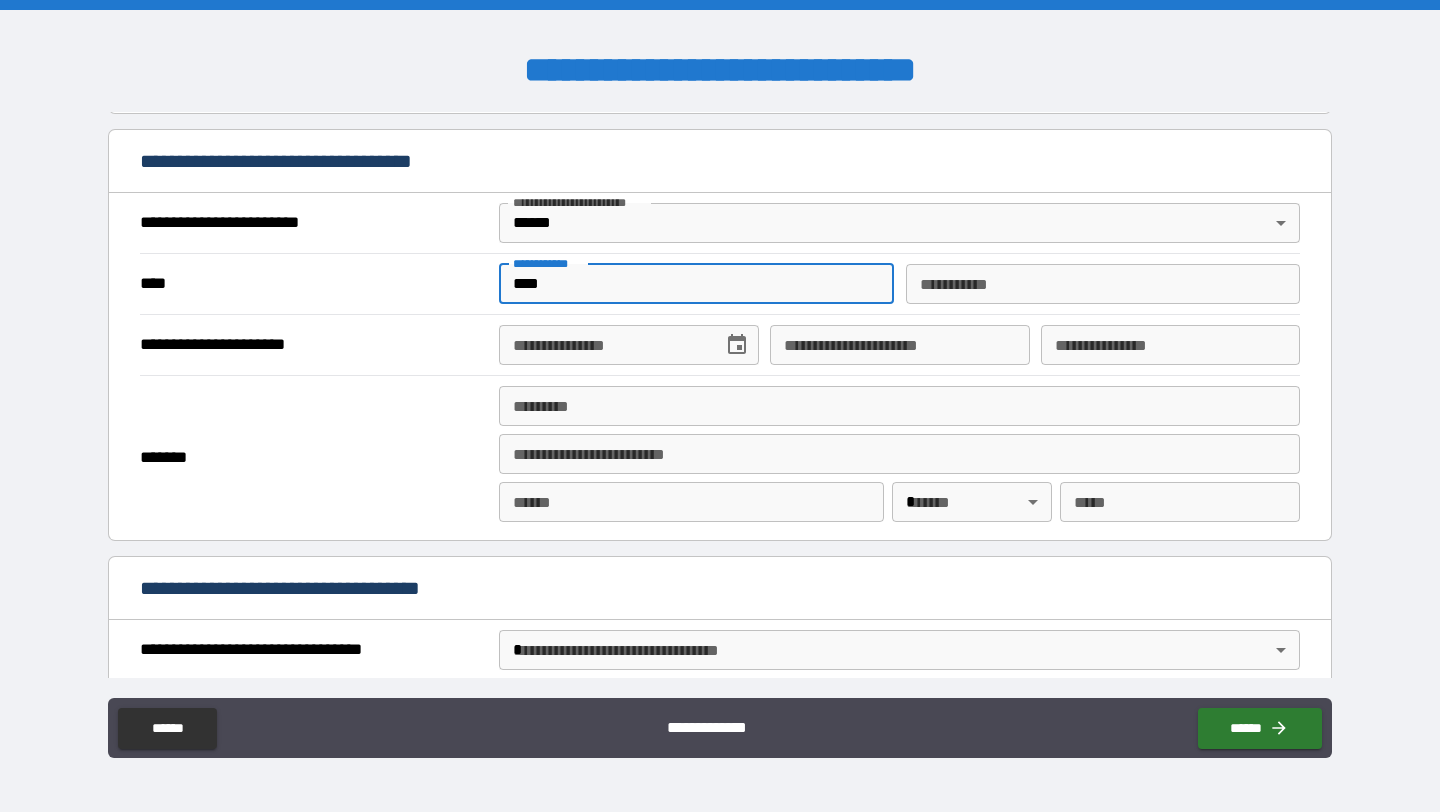 type on "*****" 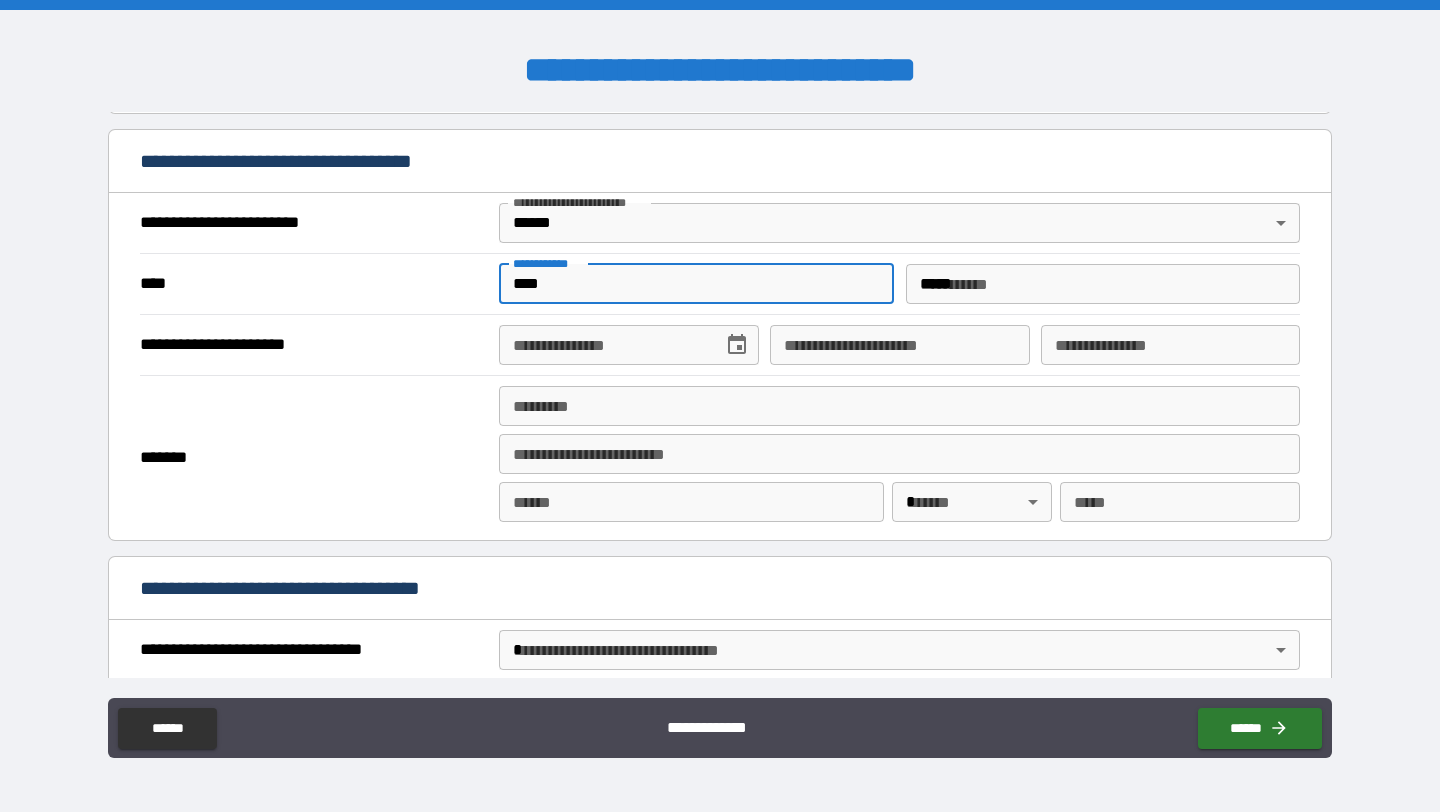 type on "**********" 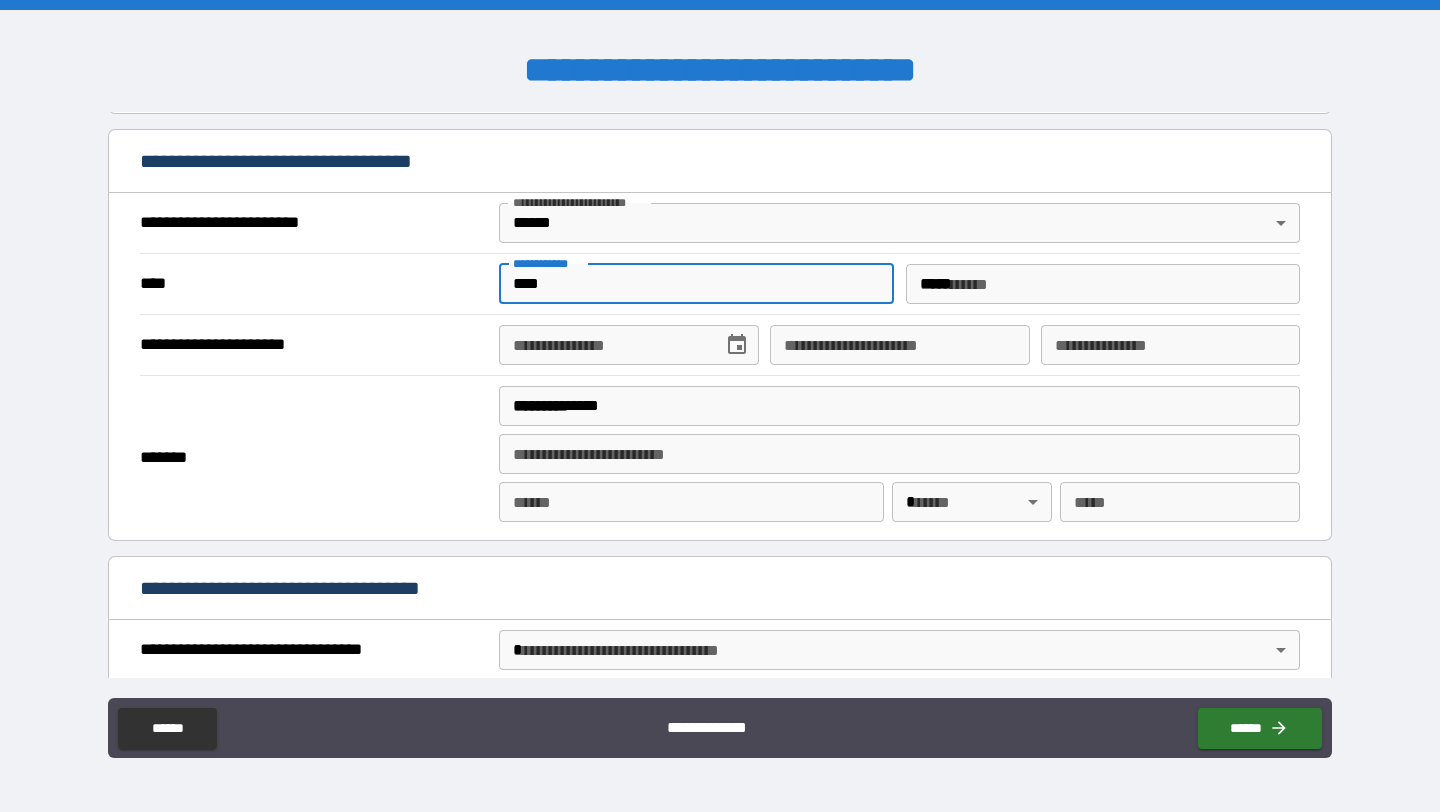 type on "**********" 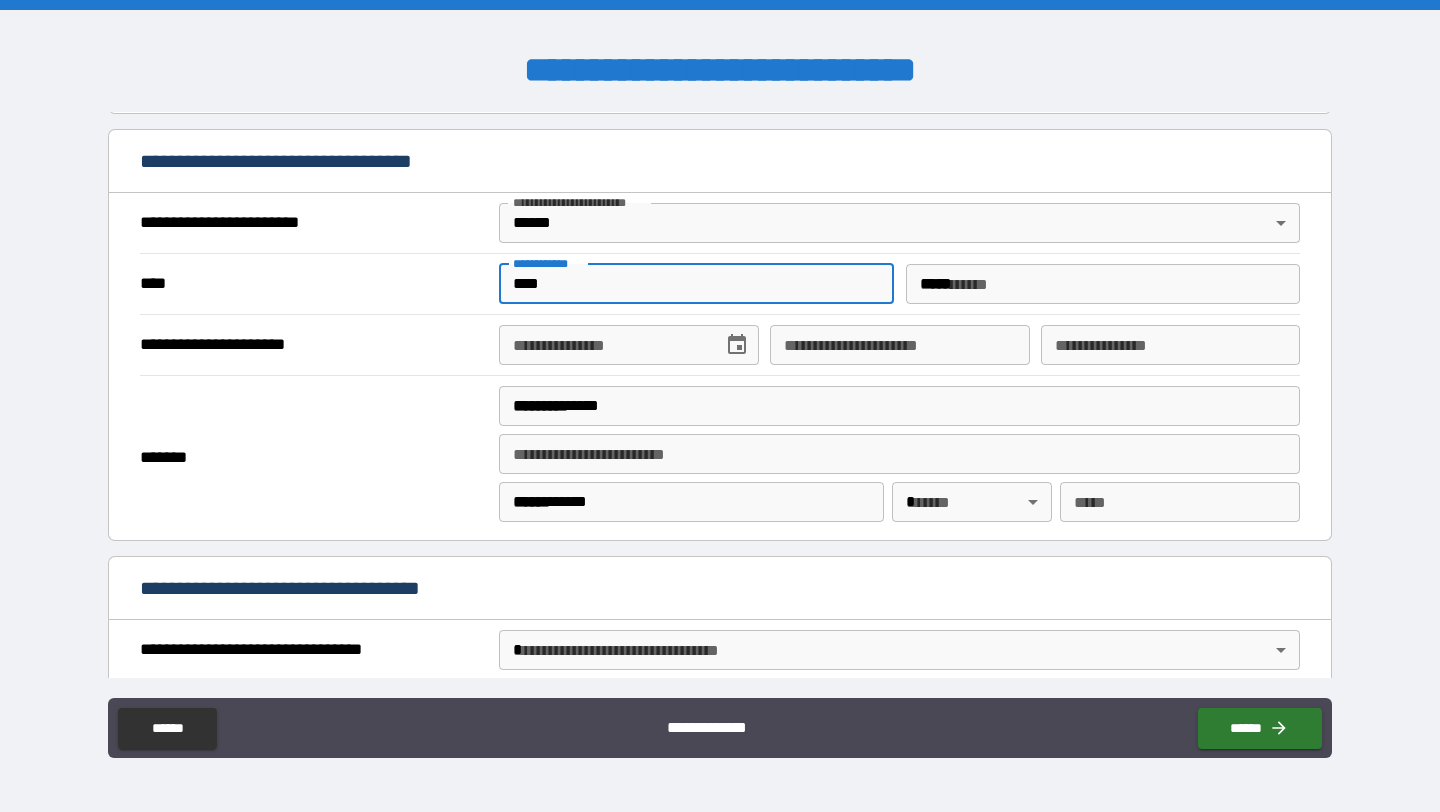 type on "**" 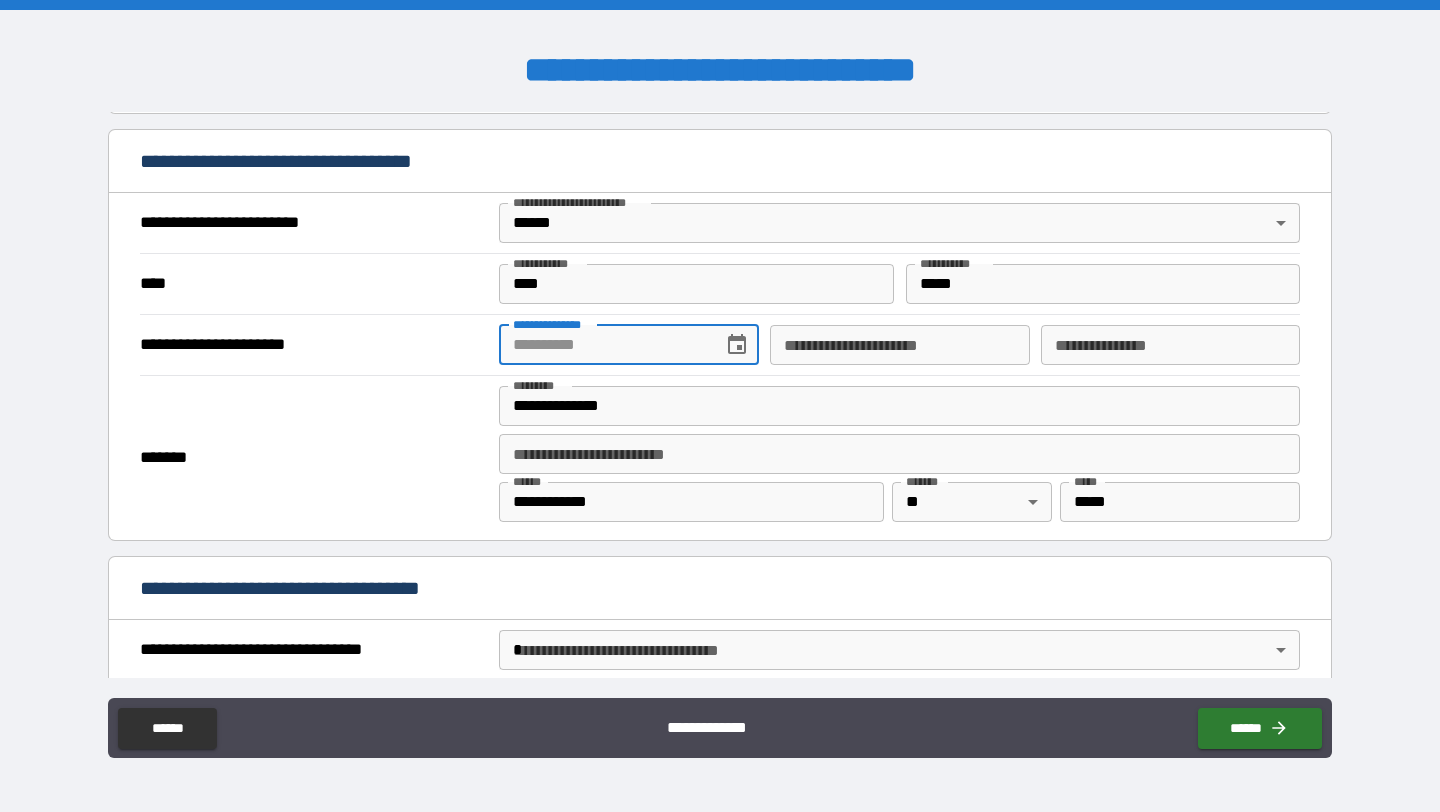 click on "**********" at bounding box center (603, 345) 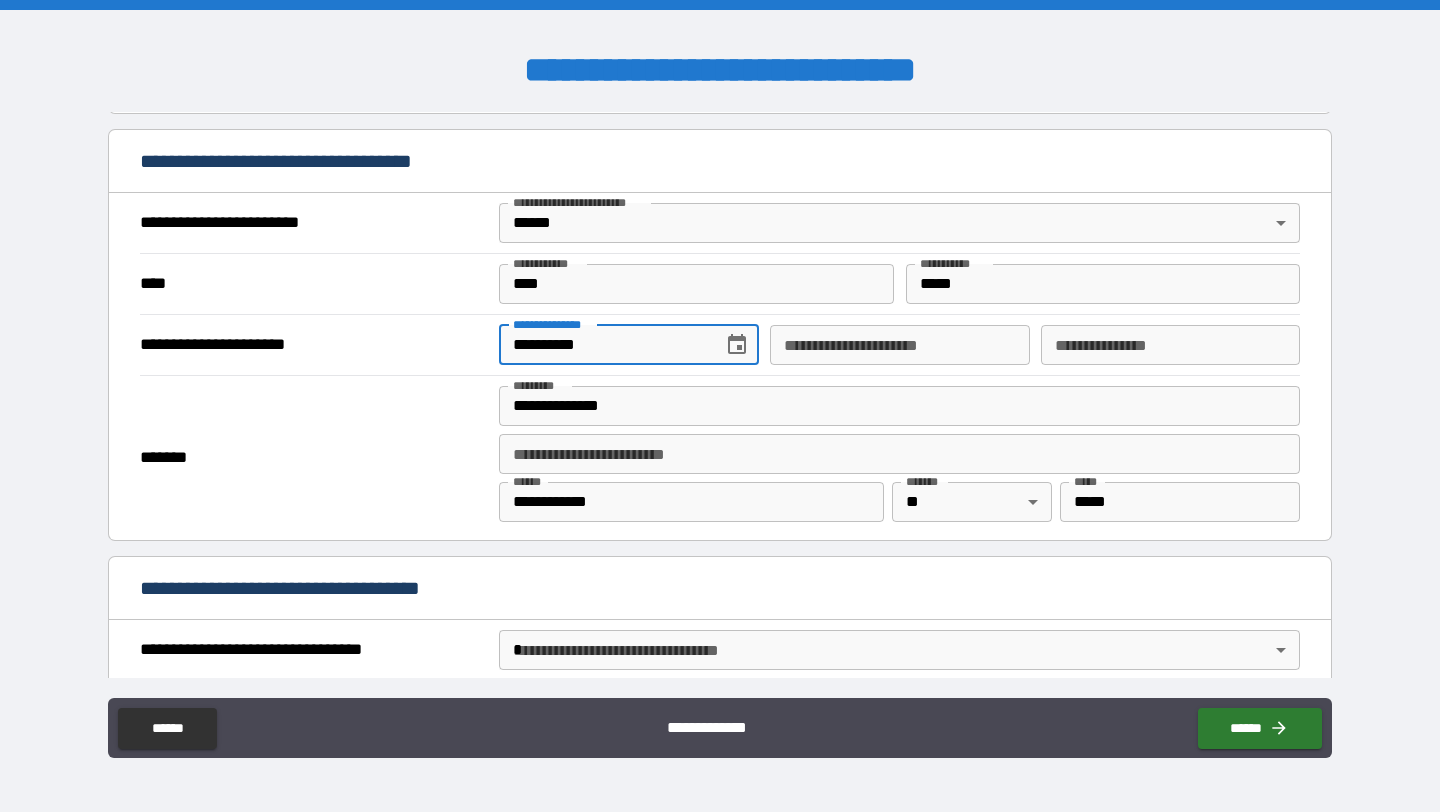 type on "**********" 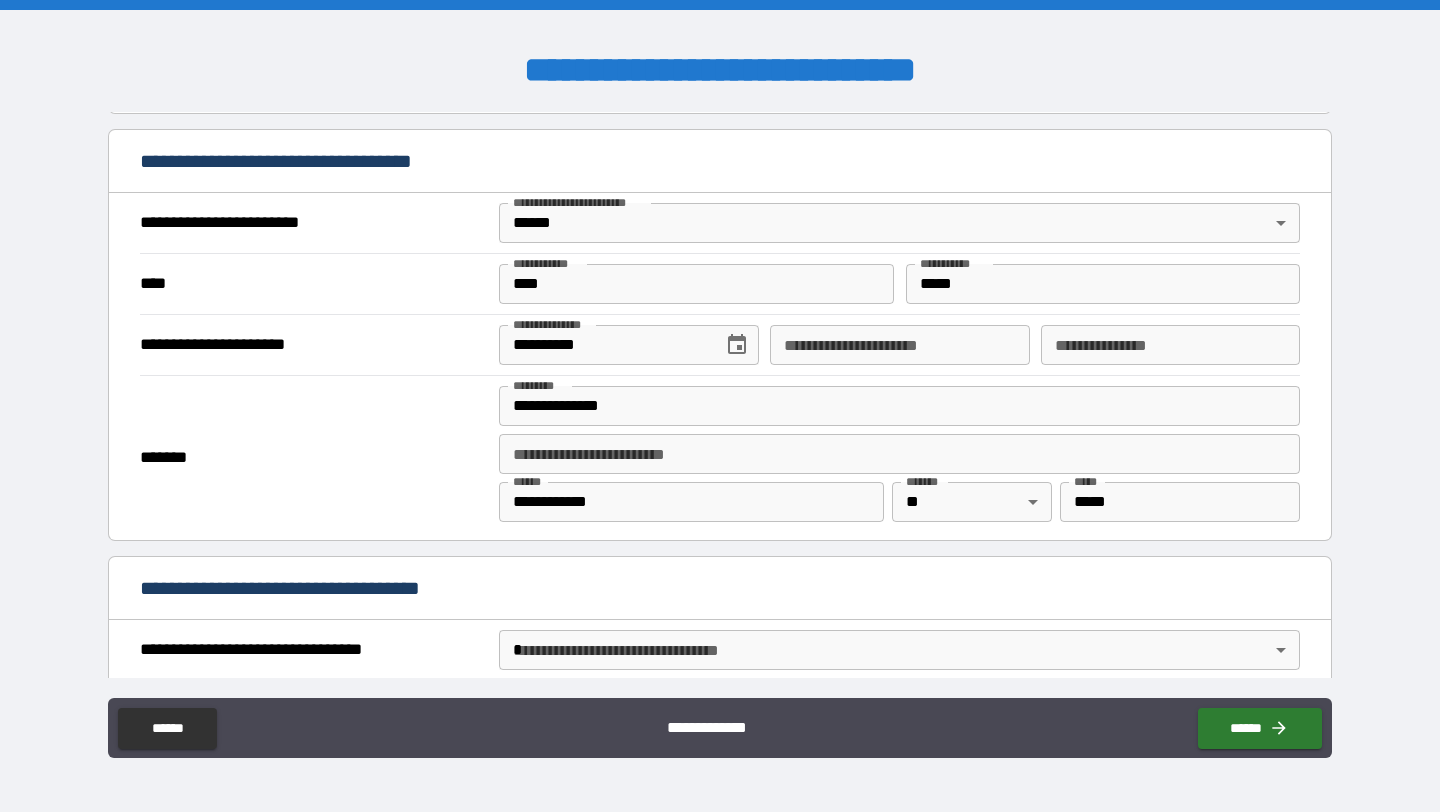 click on "**********" at bounding box center [720, 406] 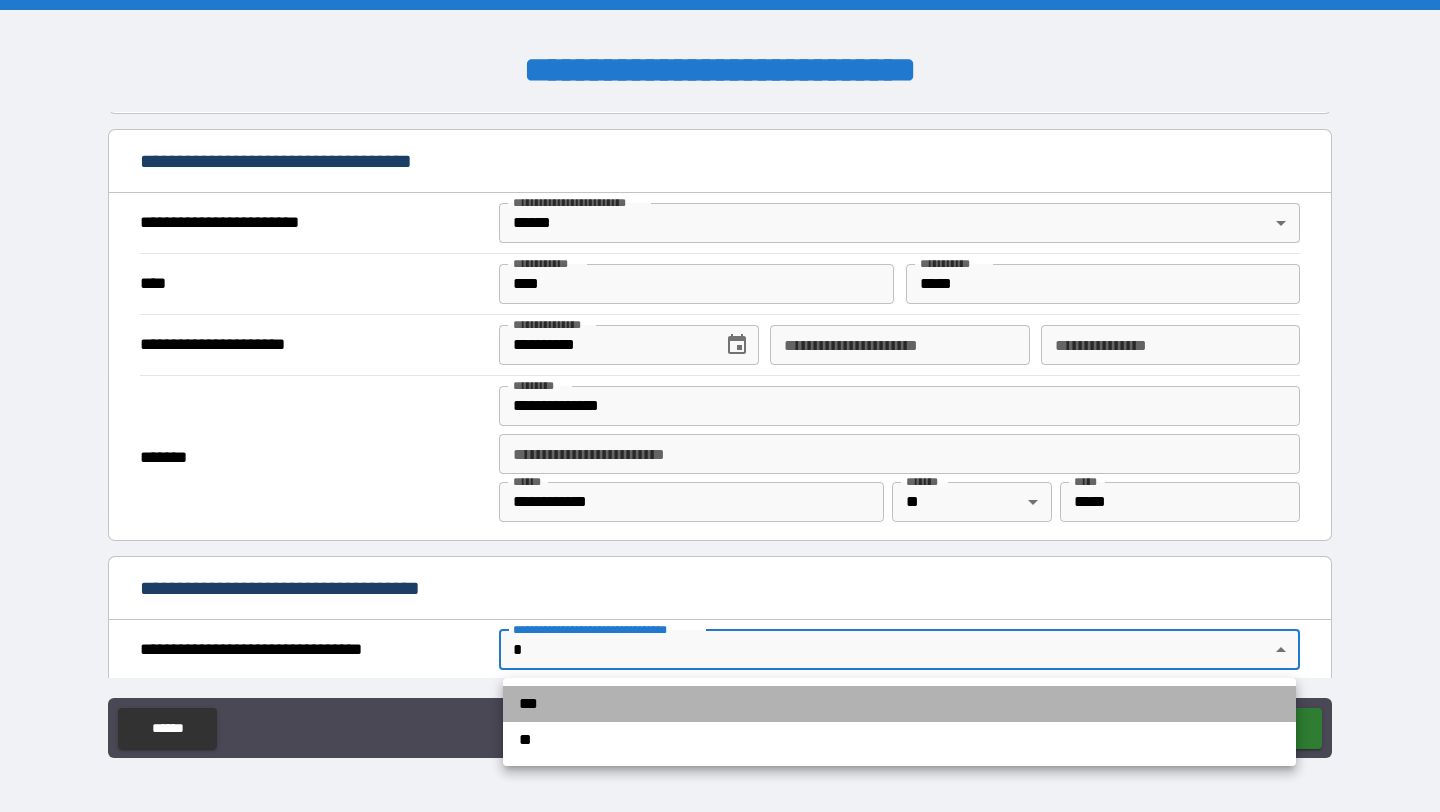 click on "***" at bounding box center [899, 704] 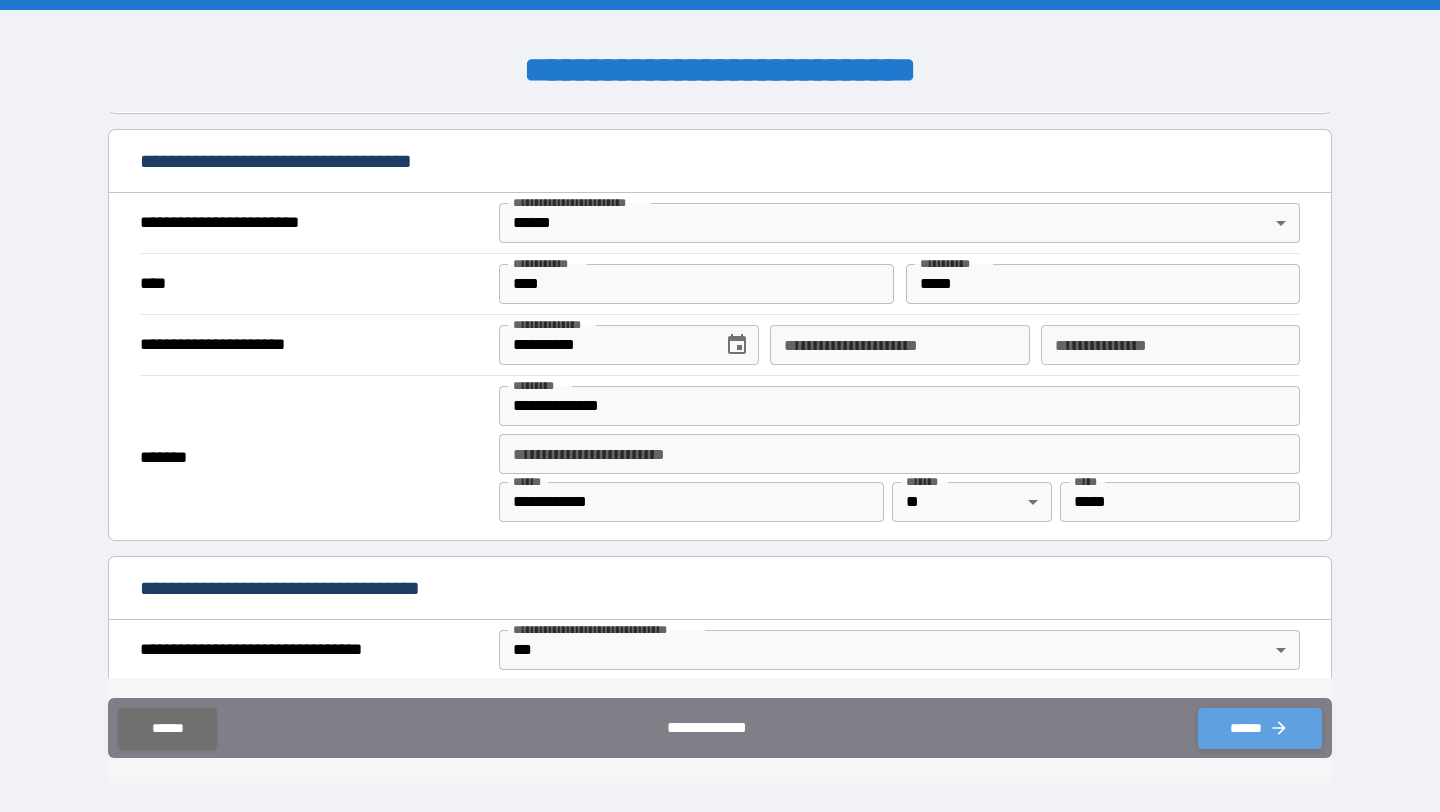 click on "******" at bounding box center (1260, 728) 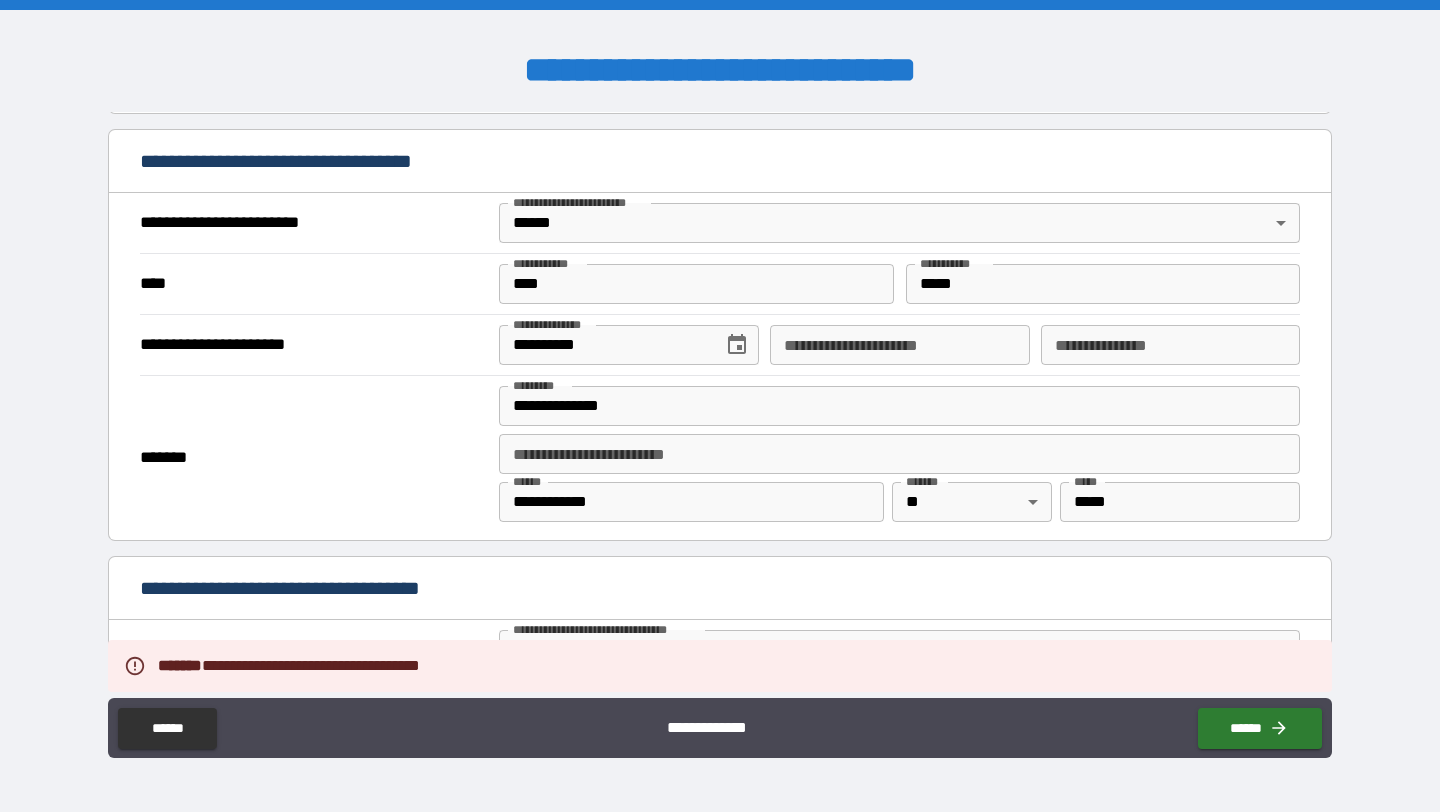 click on "**********" at bounding box center [899, 345] 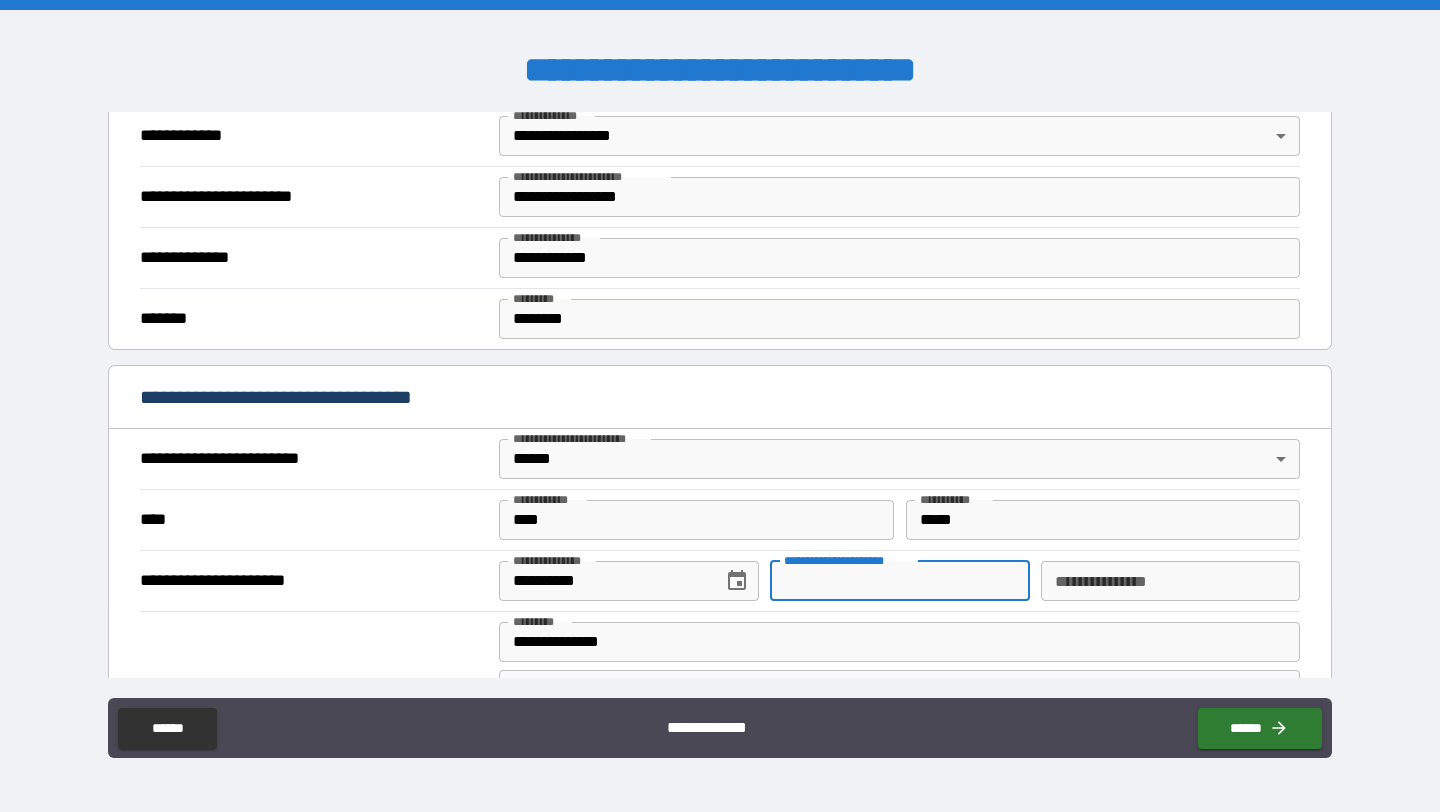 scroll, scrollTop: 462, scrollLeft: 0, axis: vertical 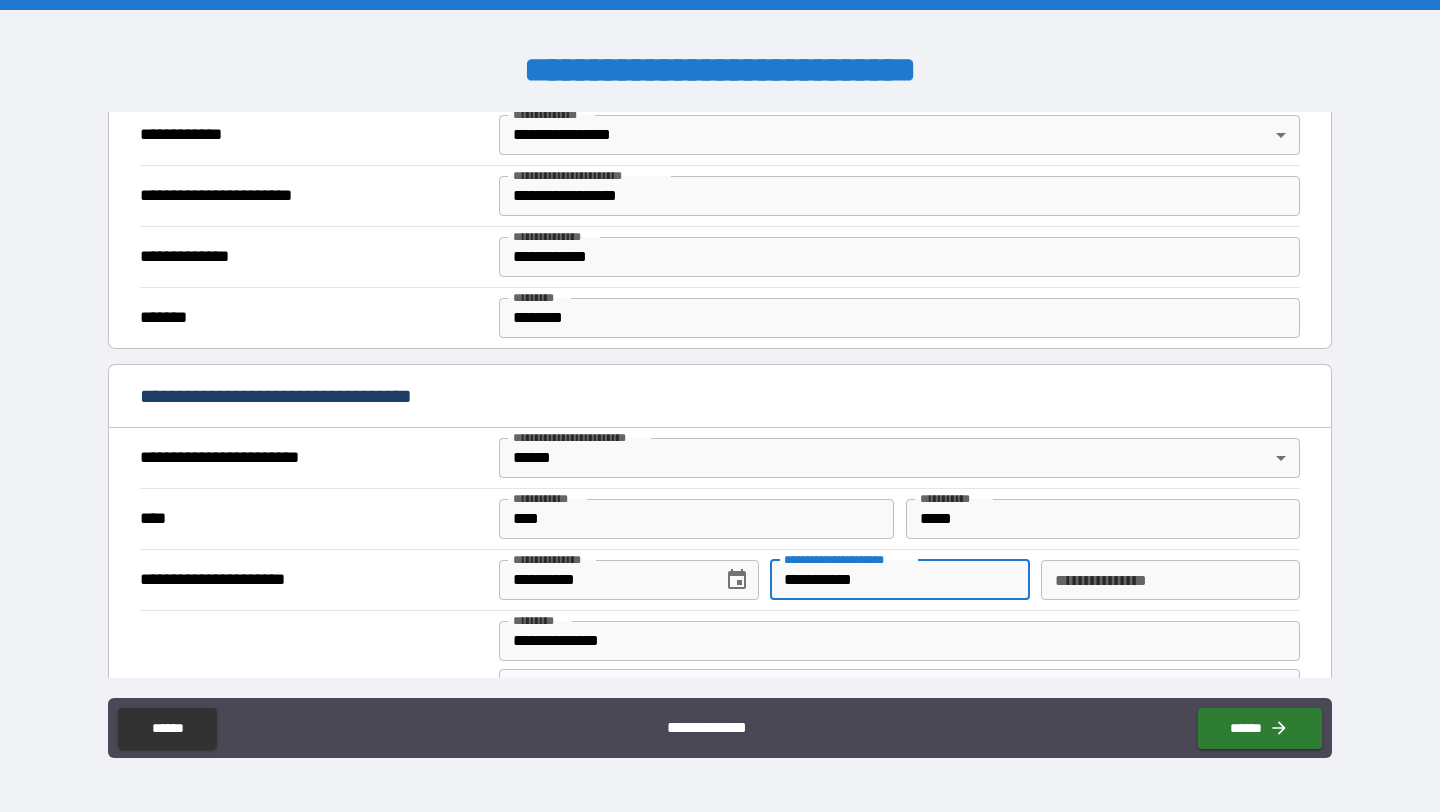 type on "**********" 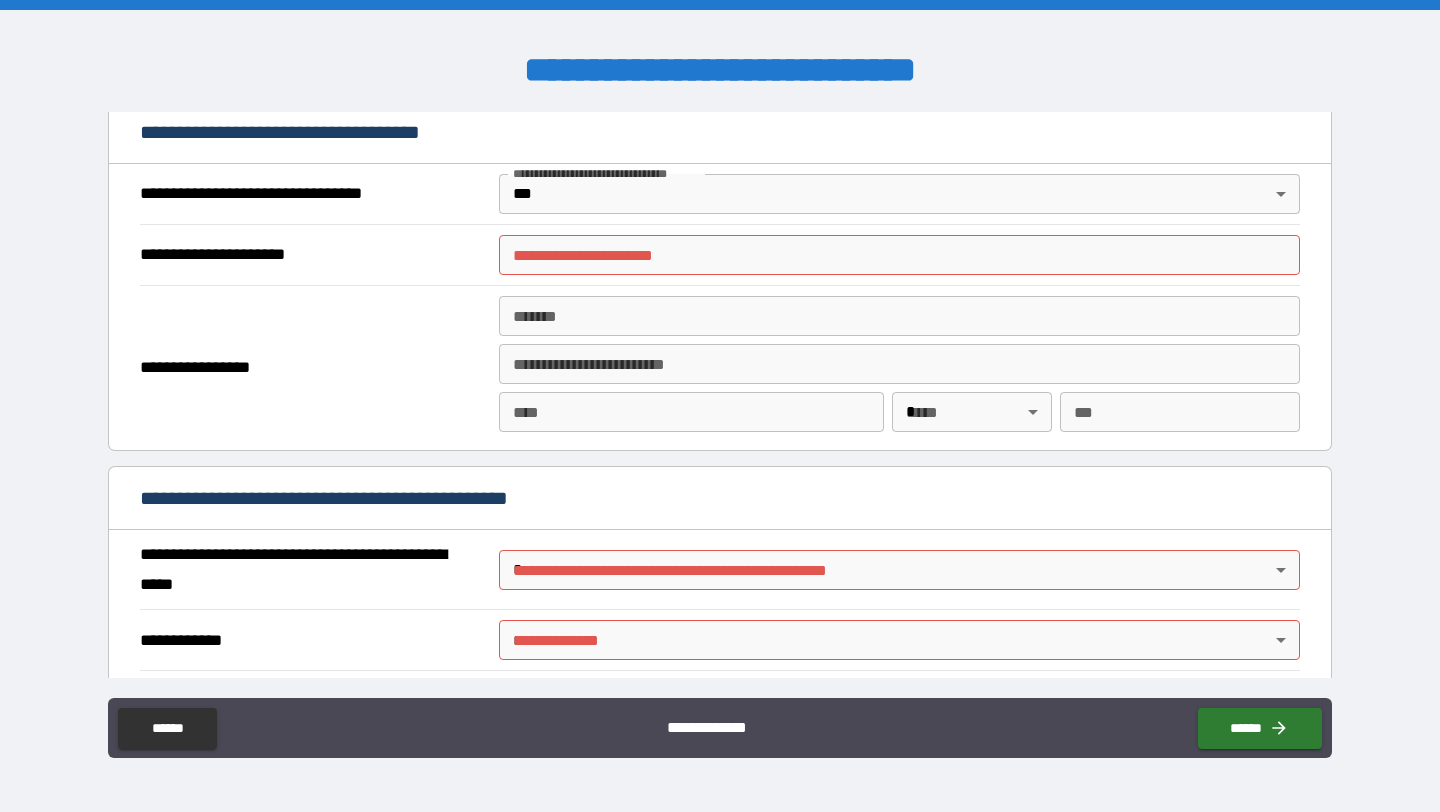 scroll, scrollTop: 1153, scrollLeft: 0, axis: vertical 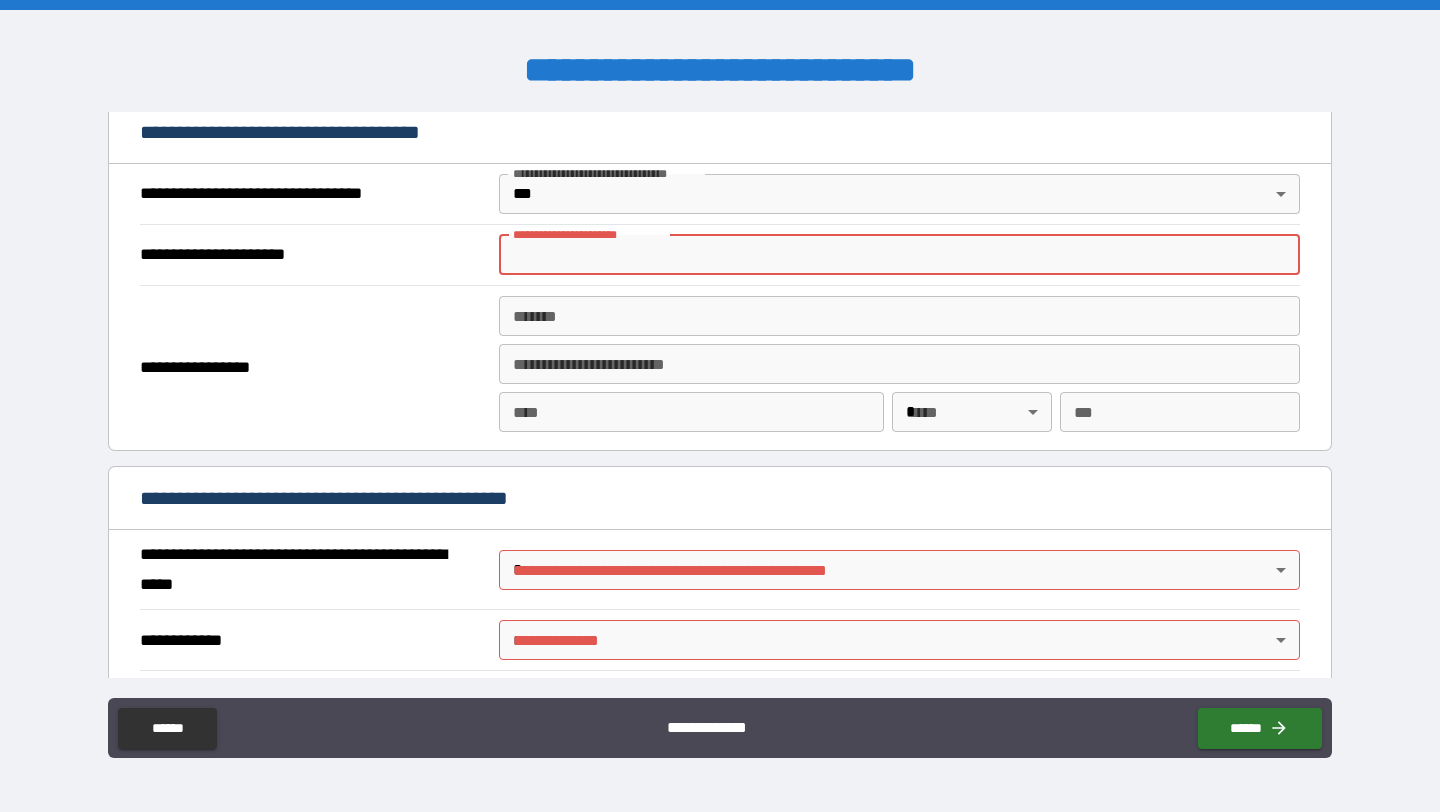click on "**********" at bounding box center [899, 255] 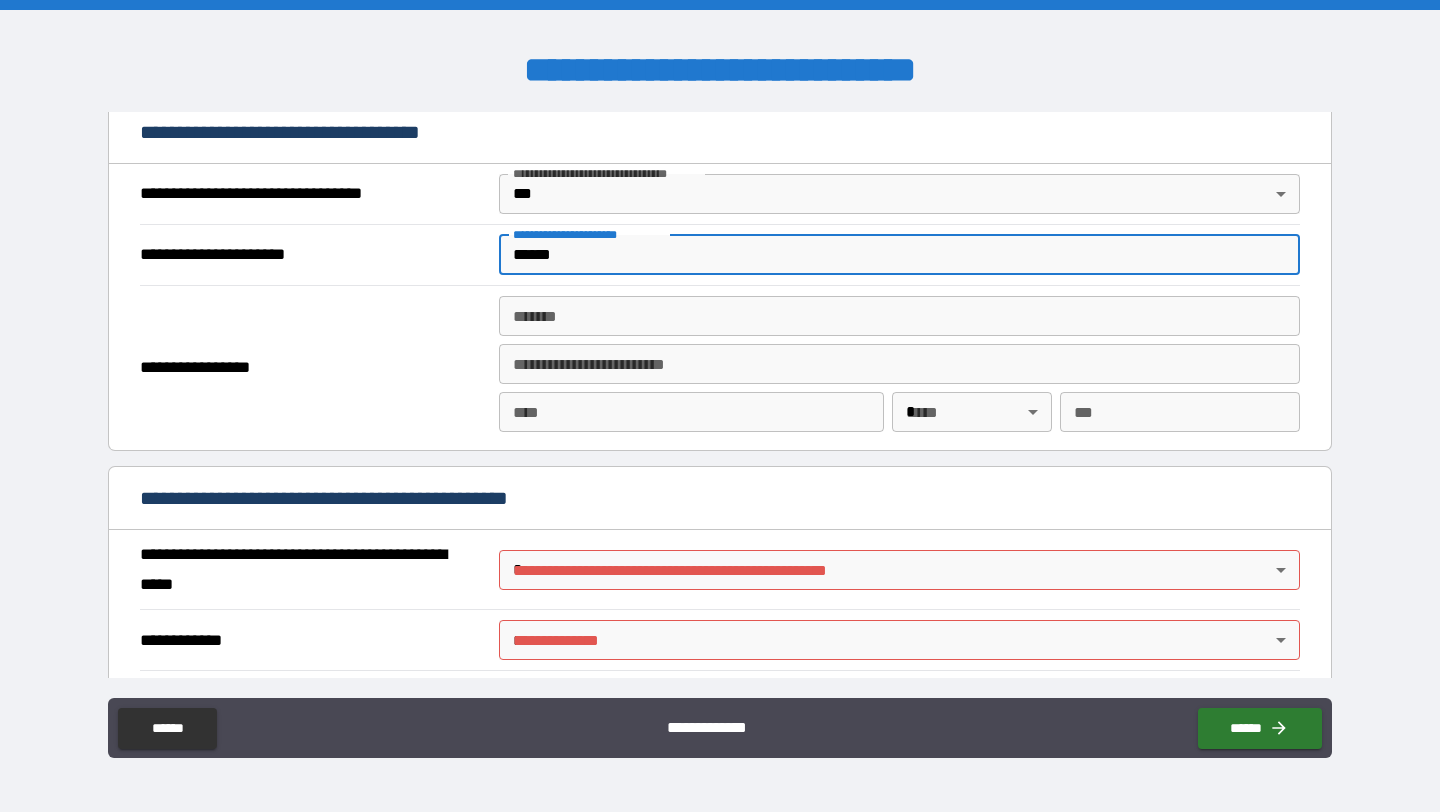 type on "******" 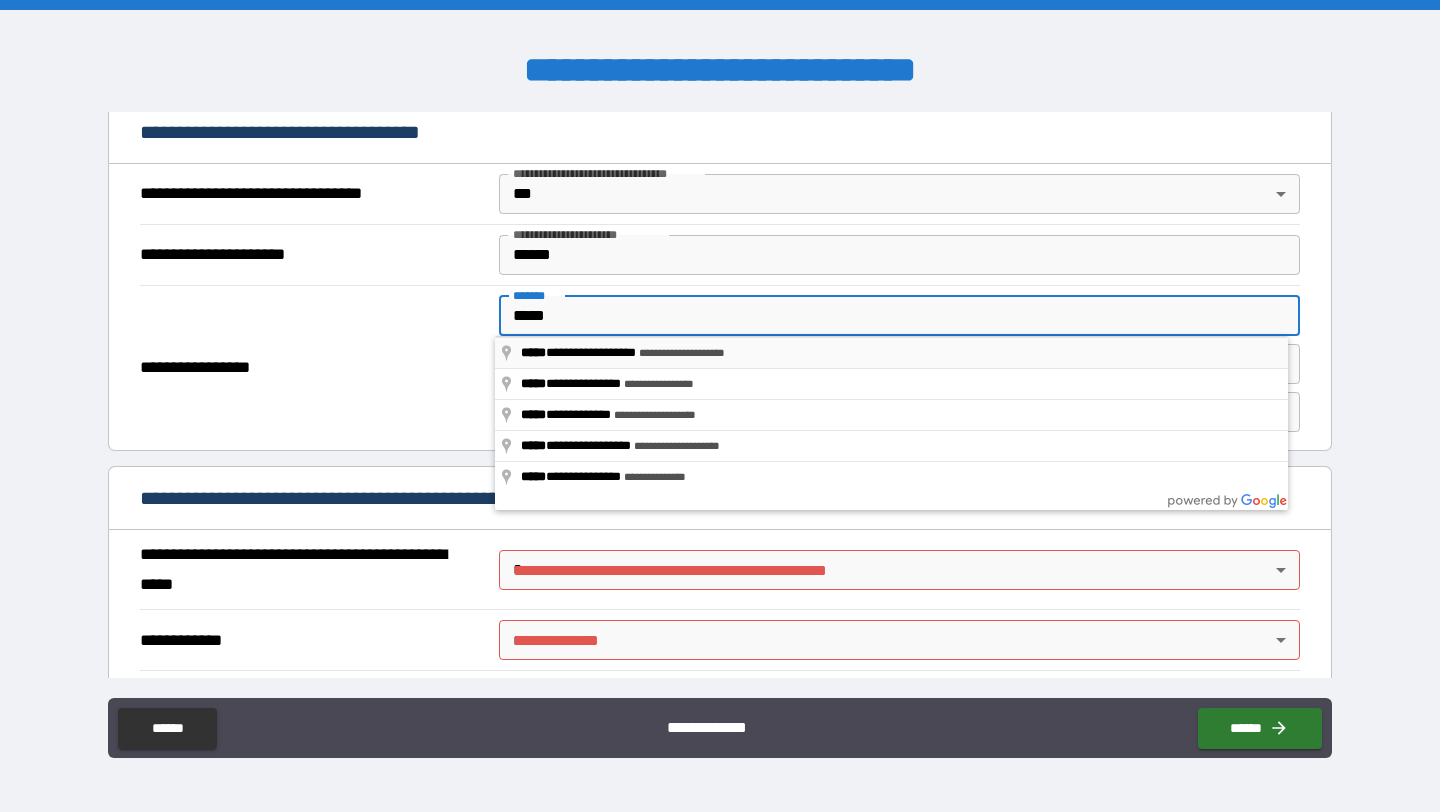 type on "**********" 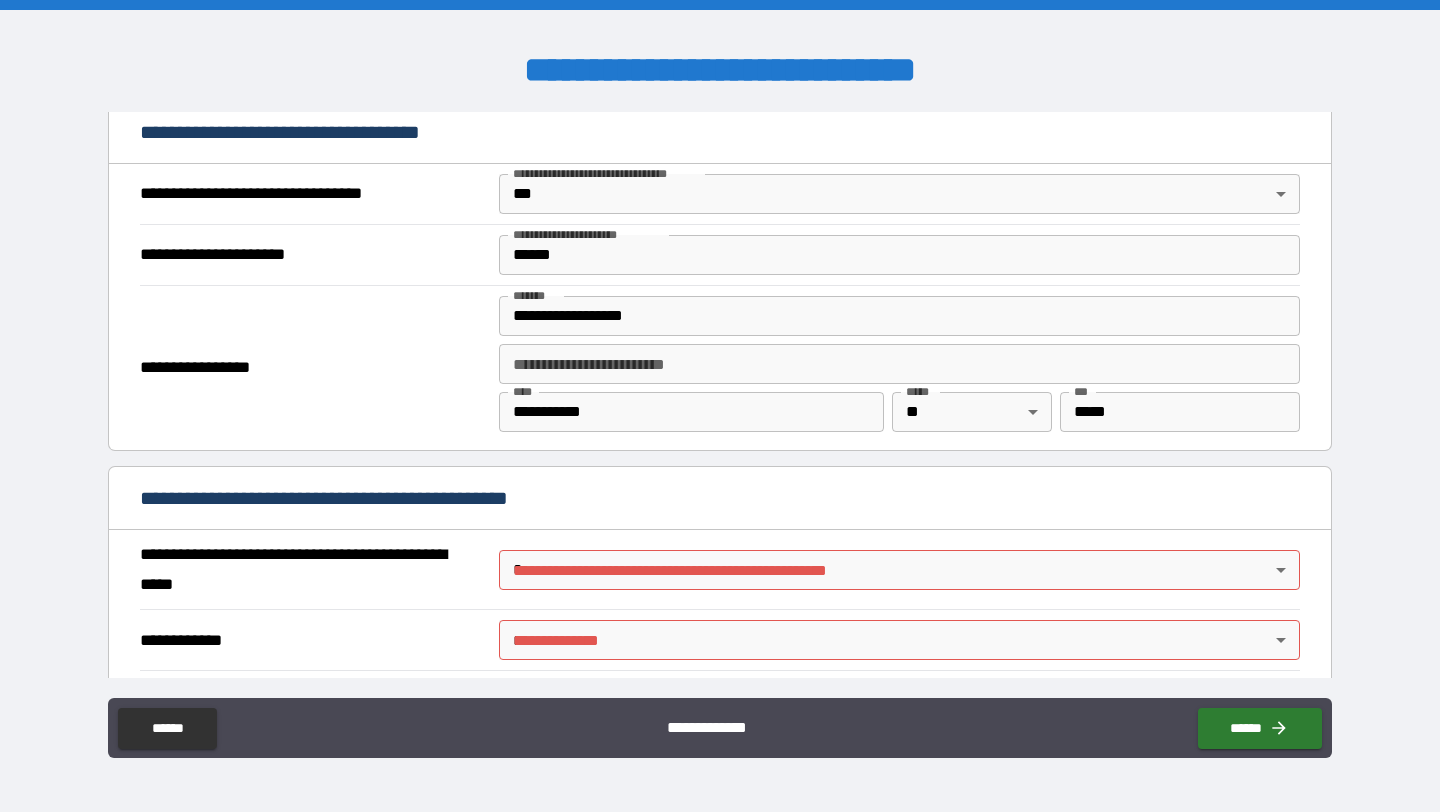 click on "**********" at bounding box center [899, 364] 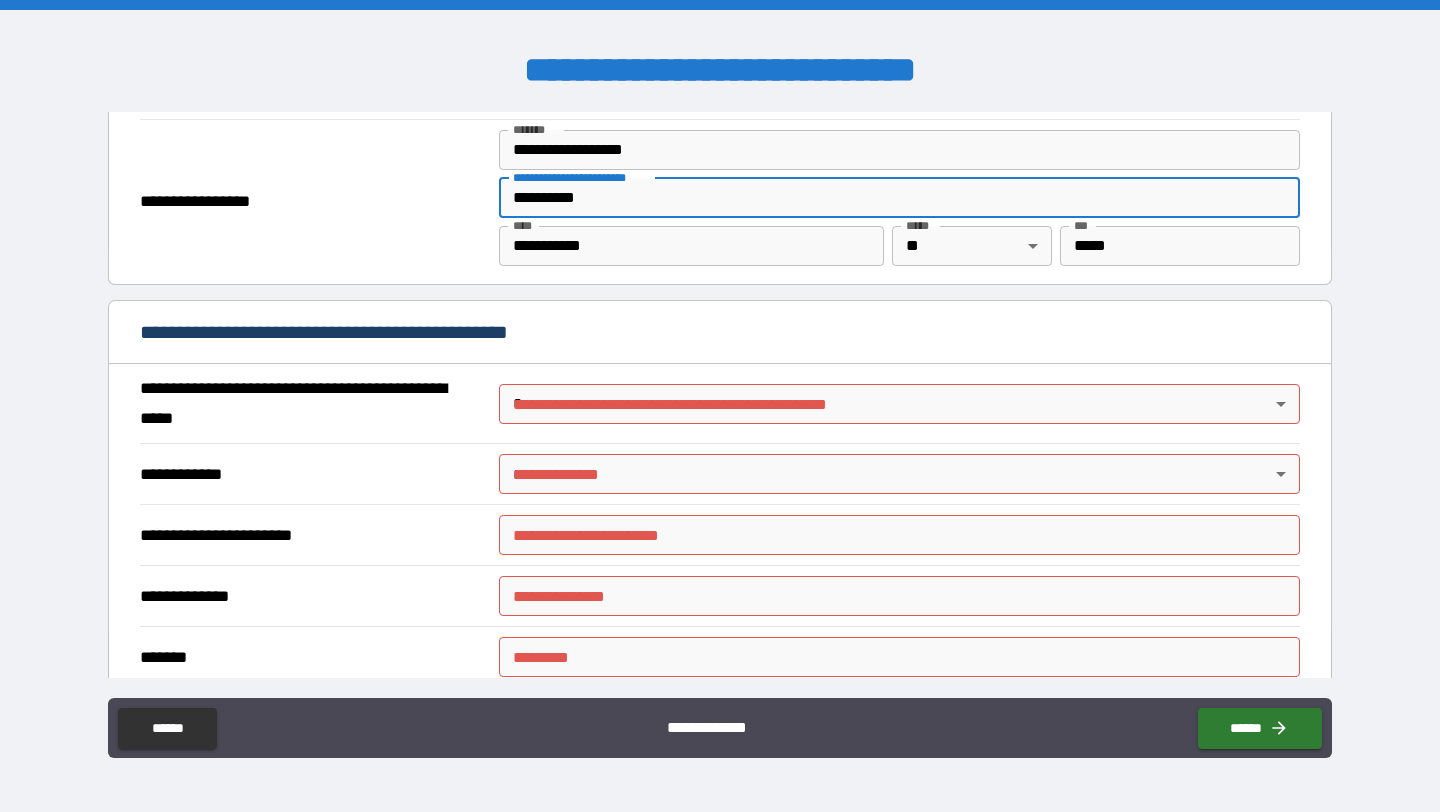 scroll, scrollTop: 1322, scrollLeft: 0, axis: vertical 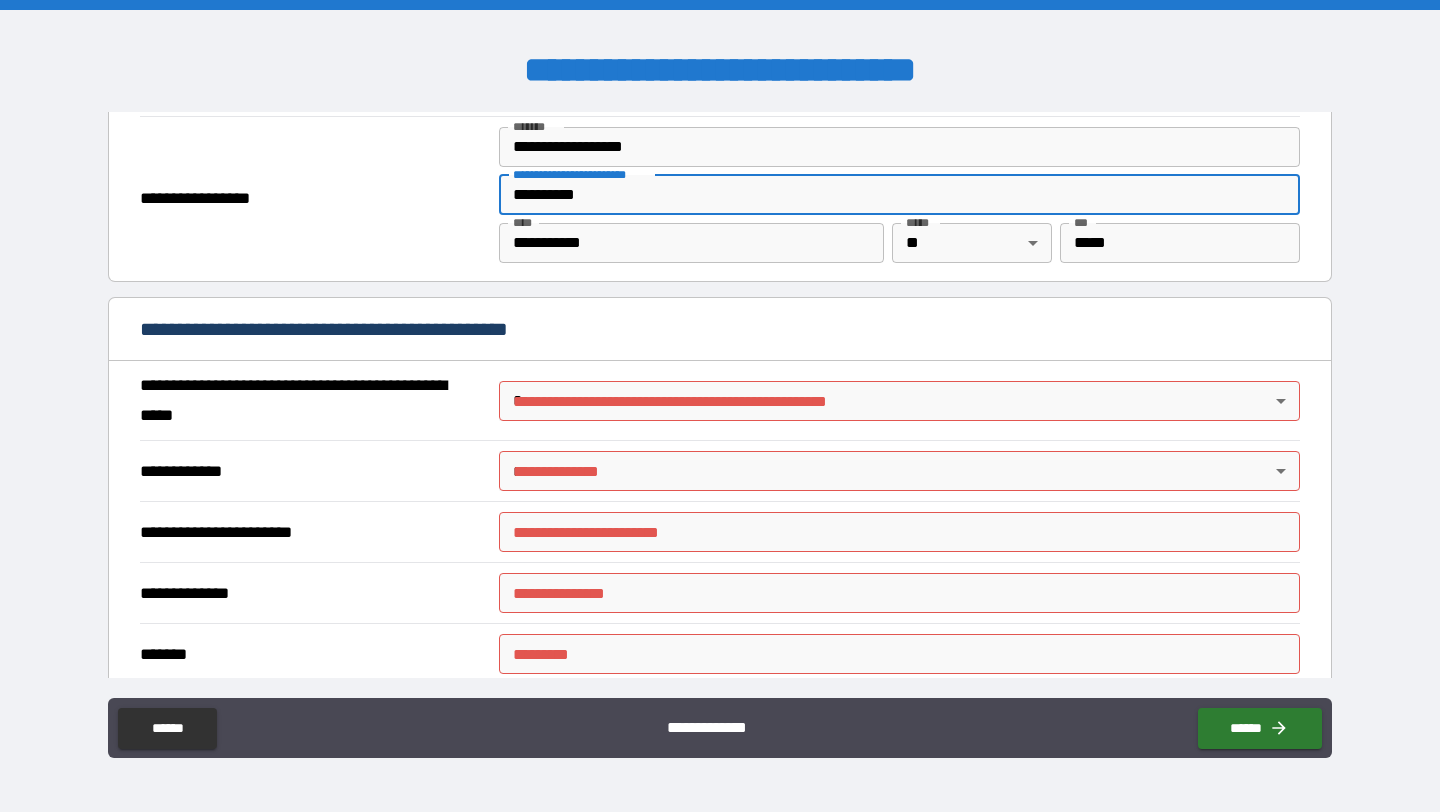 type on "**********" 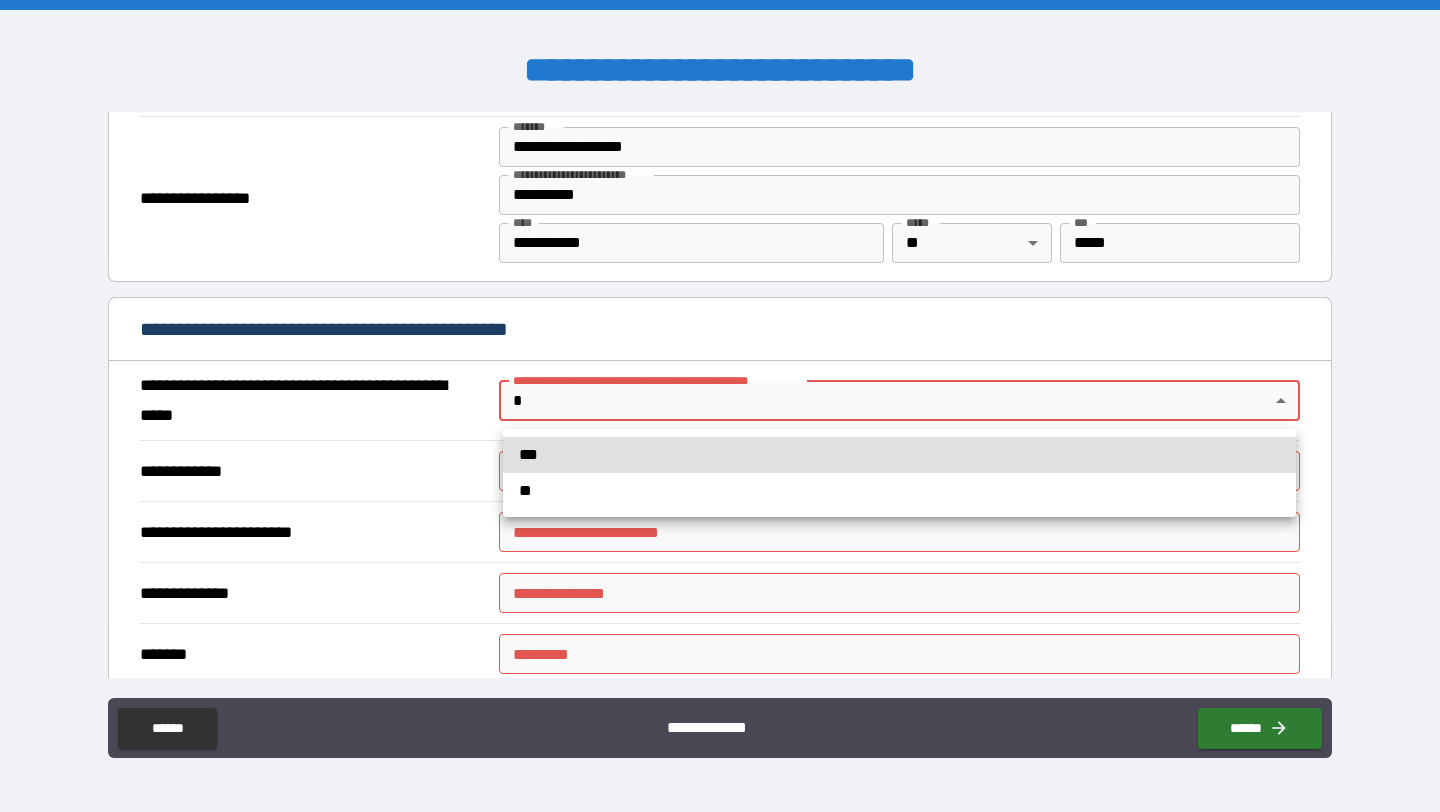 click on "**********" at bounding box center [720, 406] 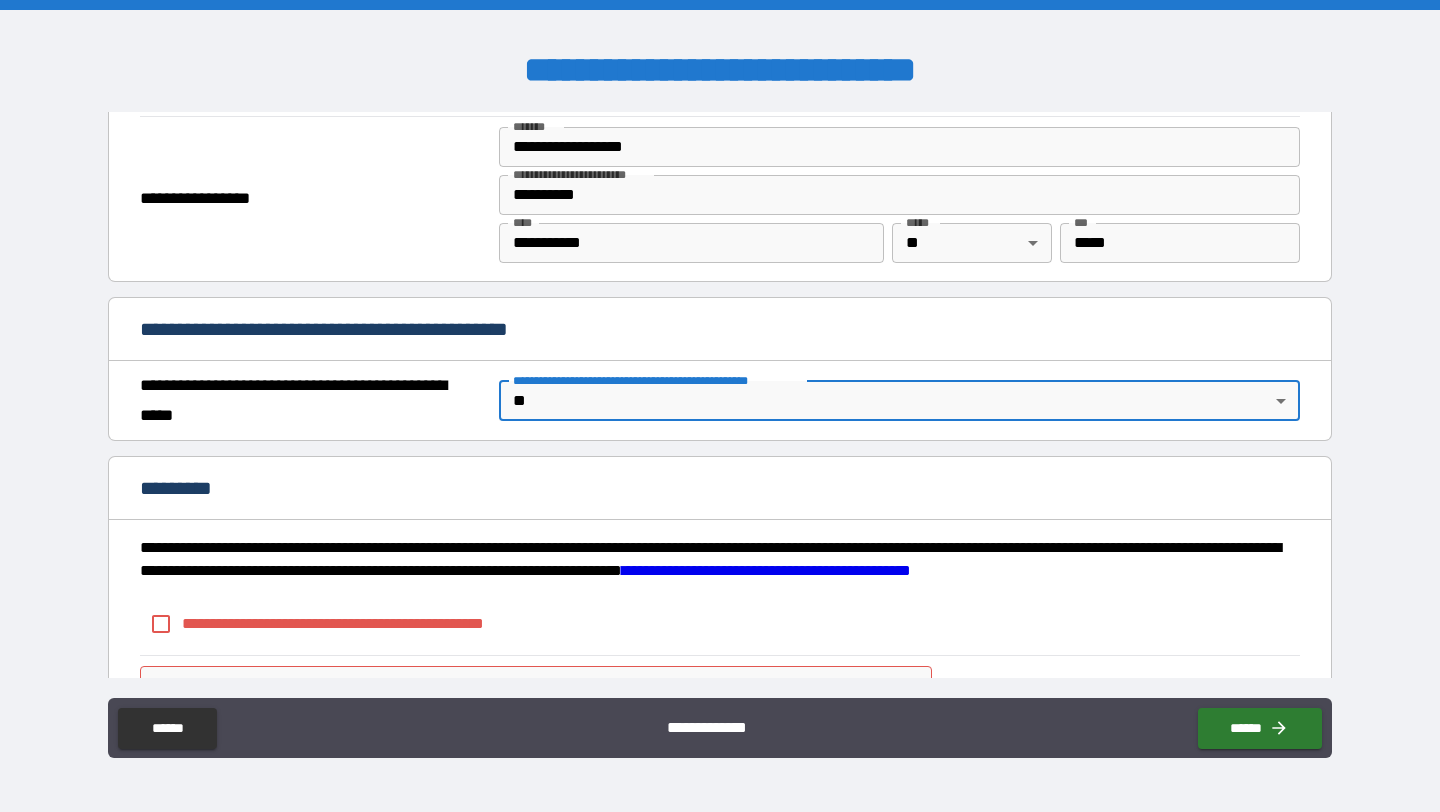 scroll, scrollTop: 1421, scrollLeft: 0, axis: vertical 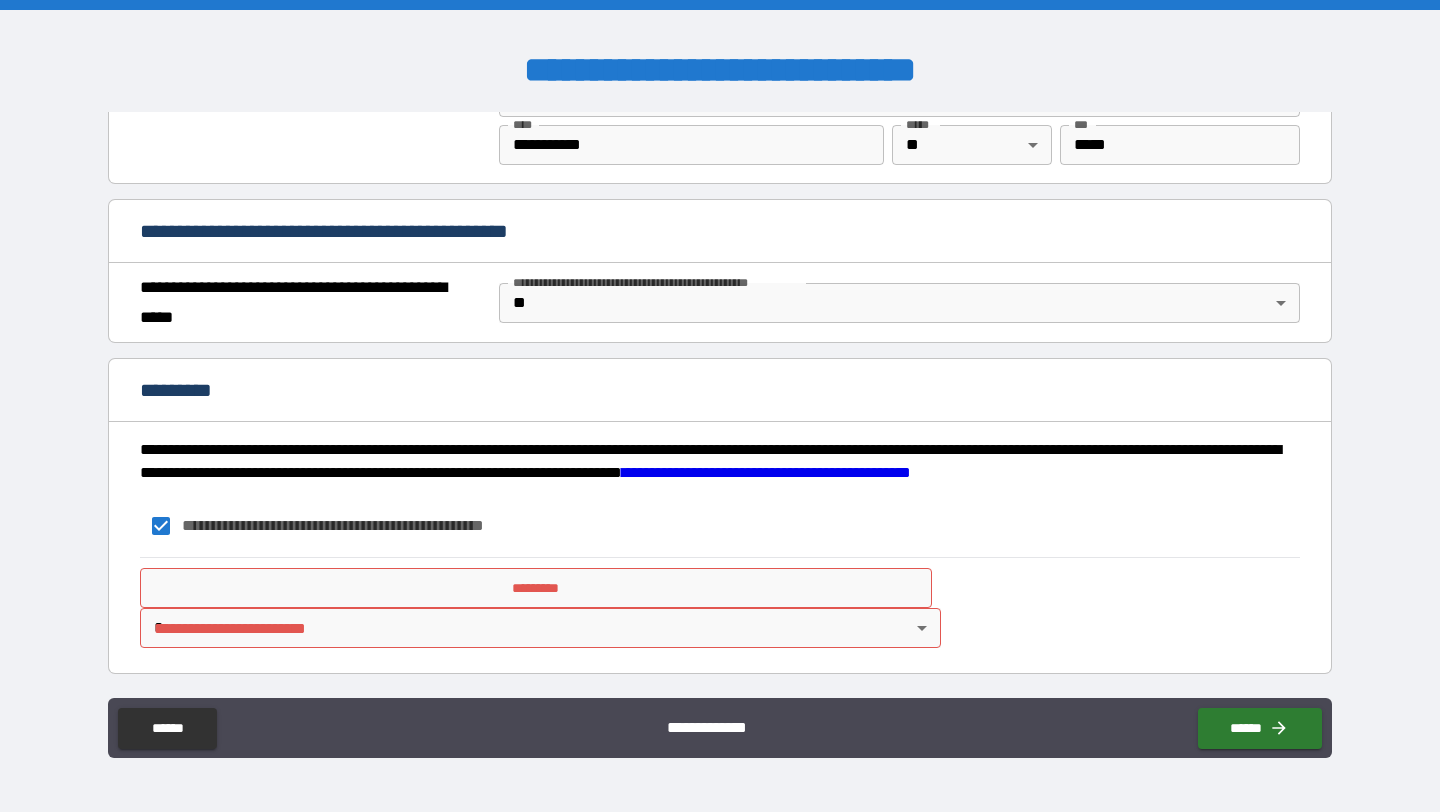 click on "*********" at bounding box center (536, 588) 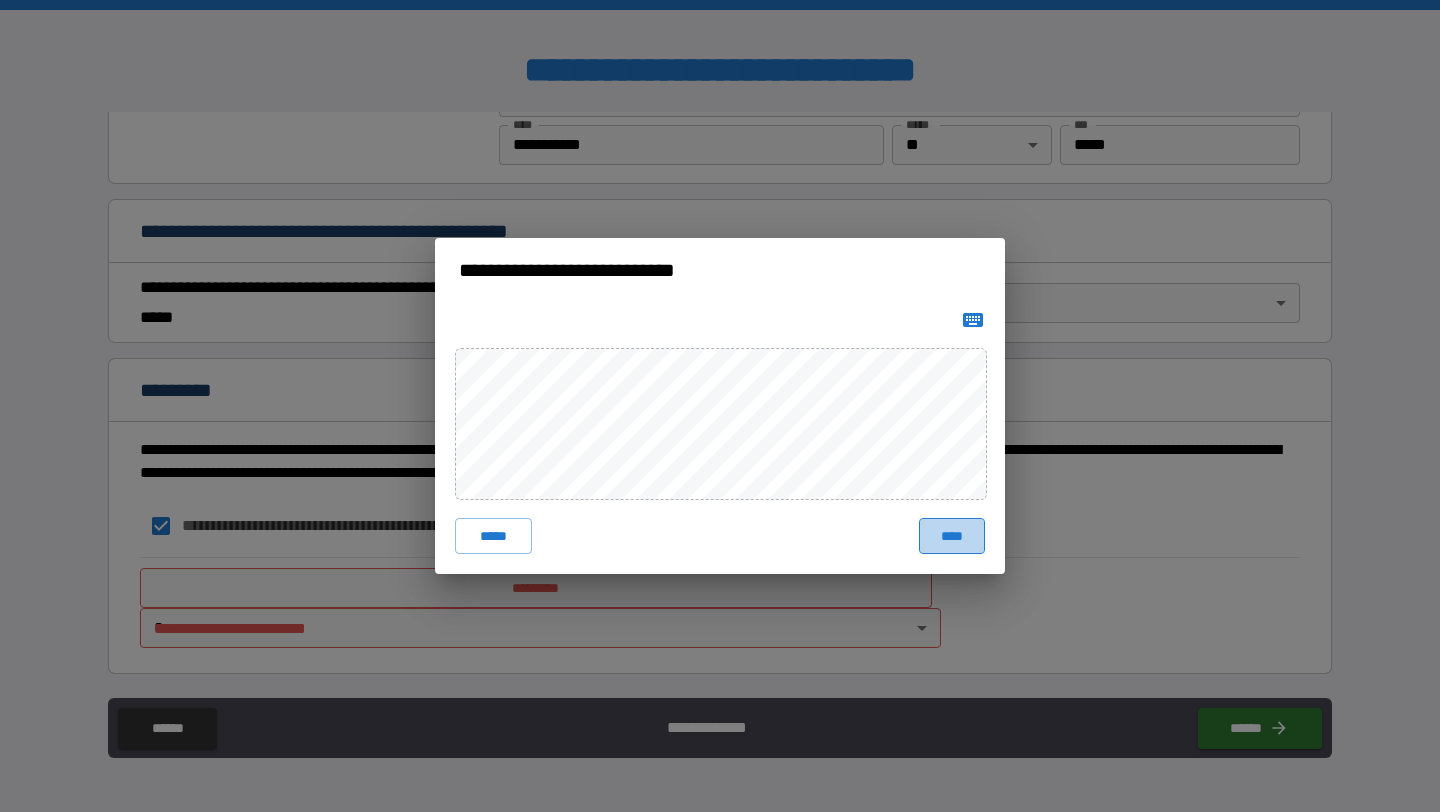click on "****" at bounding box center [952, 536] 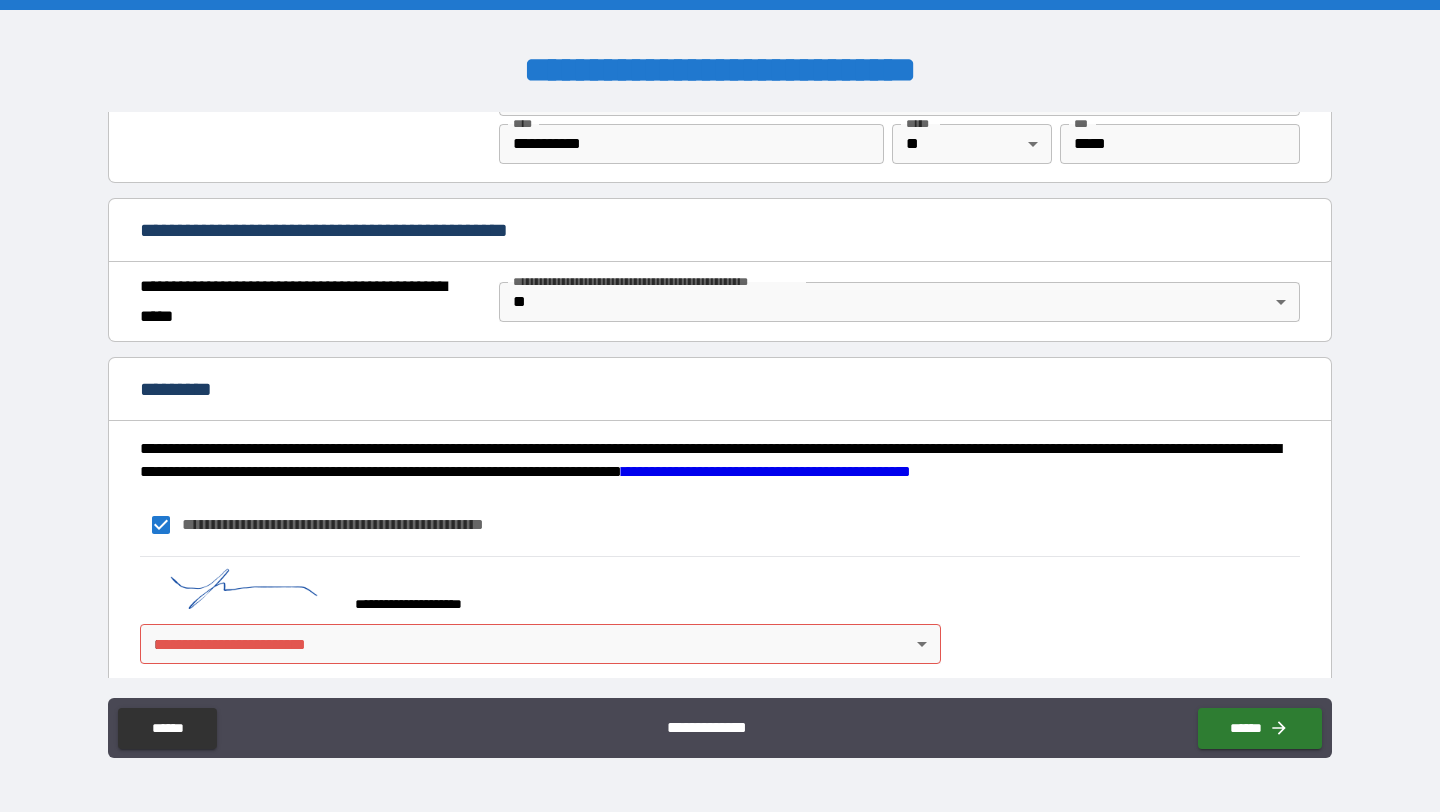click on "**********" at bounding box center [720, 406] 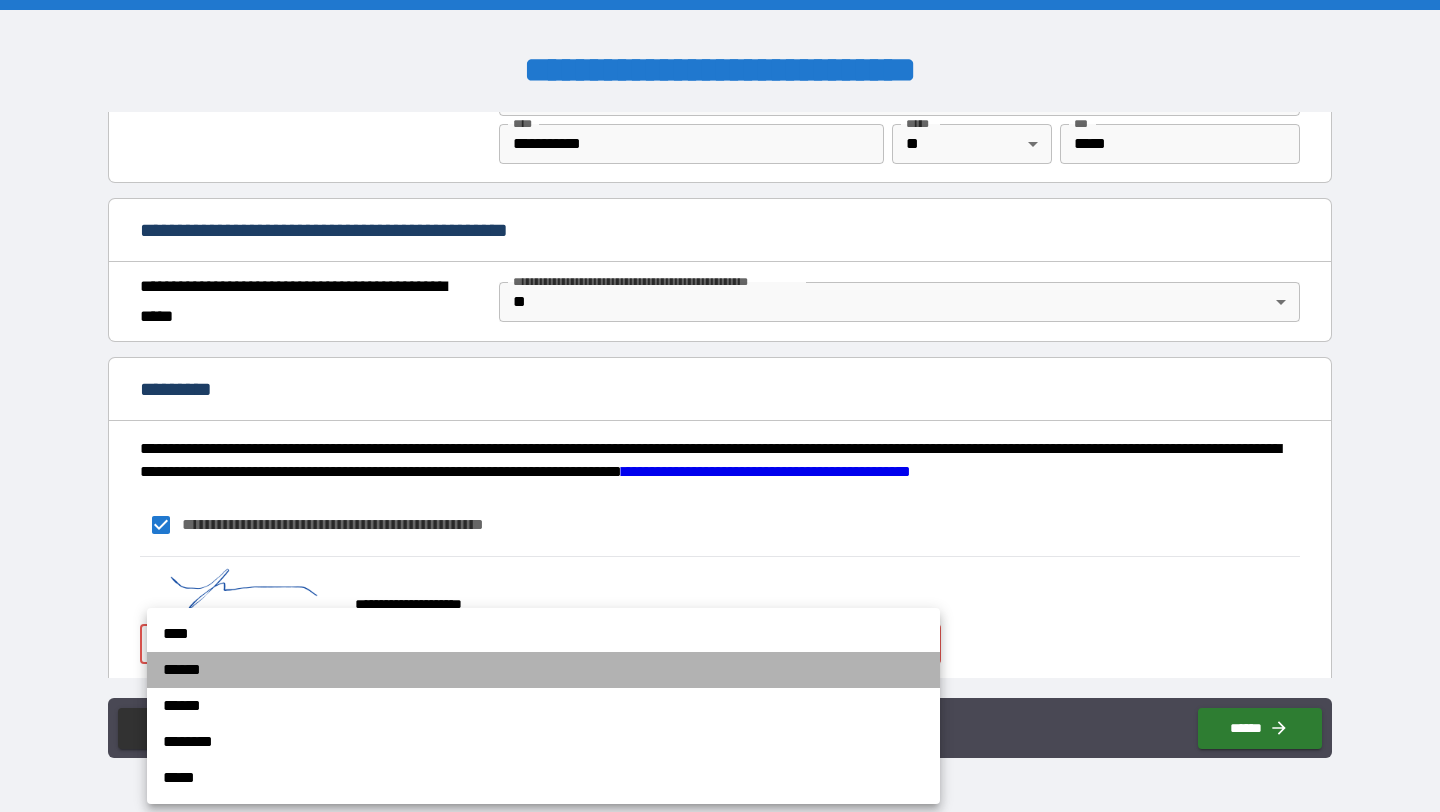 click on "******" at bounding box center (543, 670) 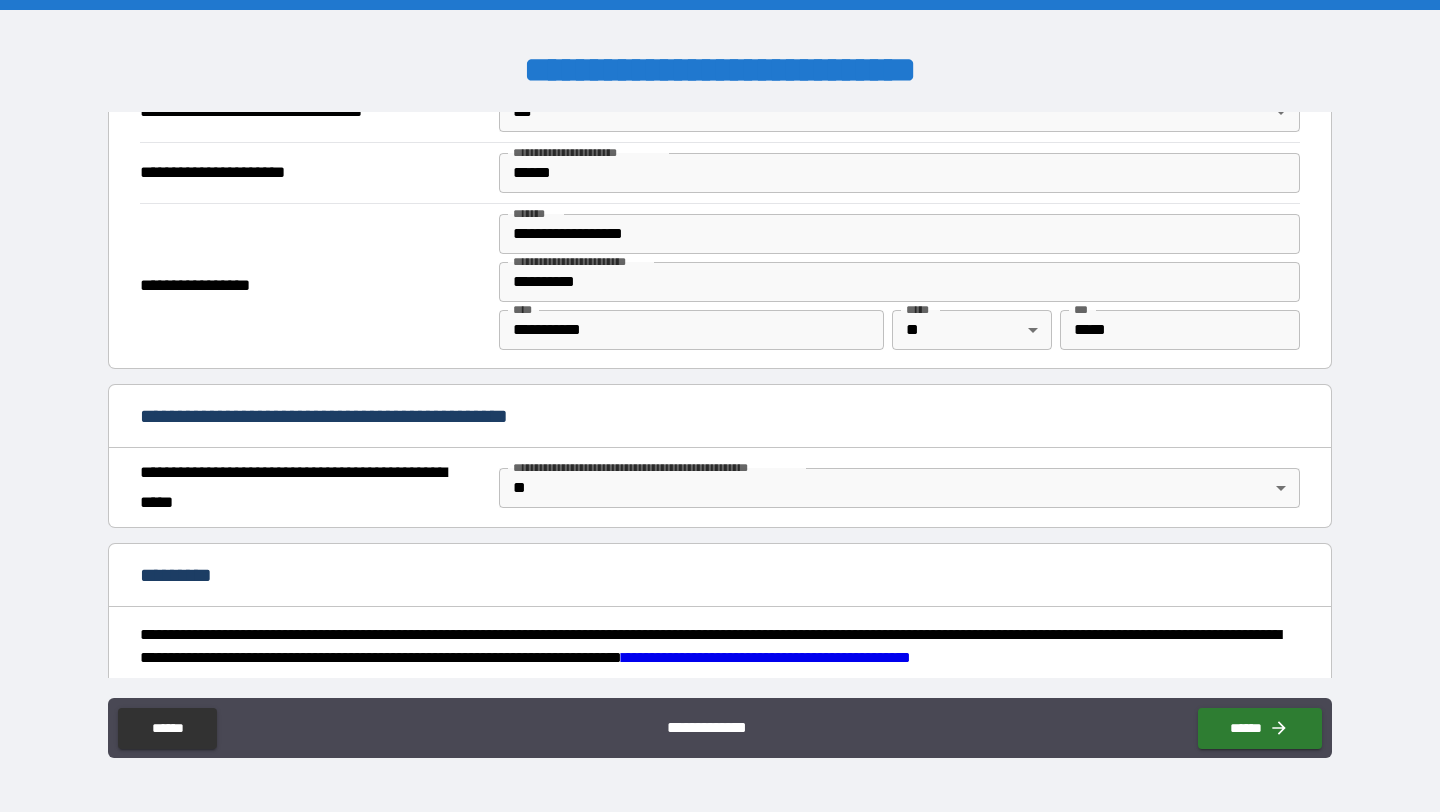 scroll, scrollTop: 1438, scrollLeft: 0, axis: vertical 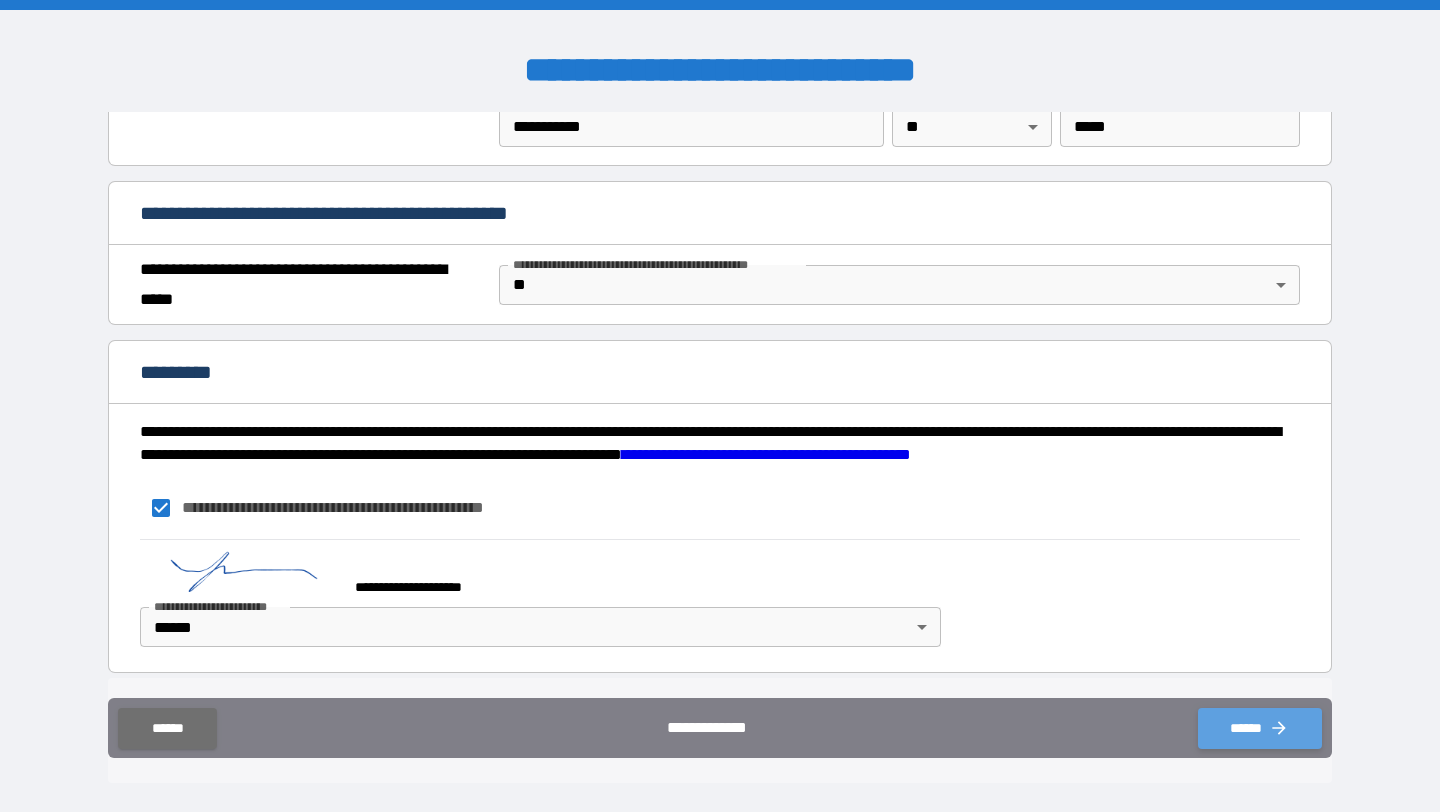 click on "******" at bounding box center [1260, 728] 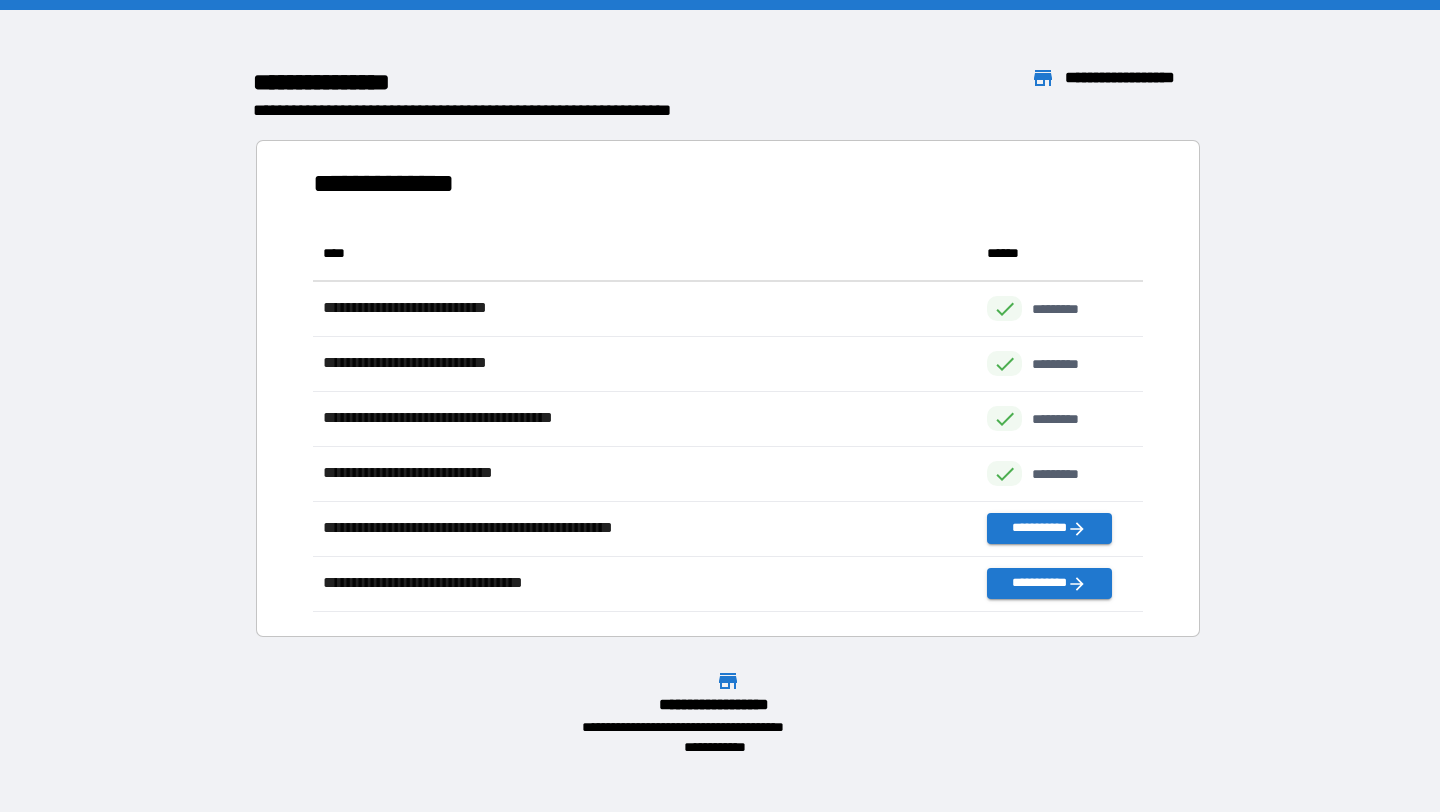 scroll, scrollTop: 16, scrollLeft: 16, axis: both 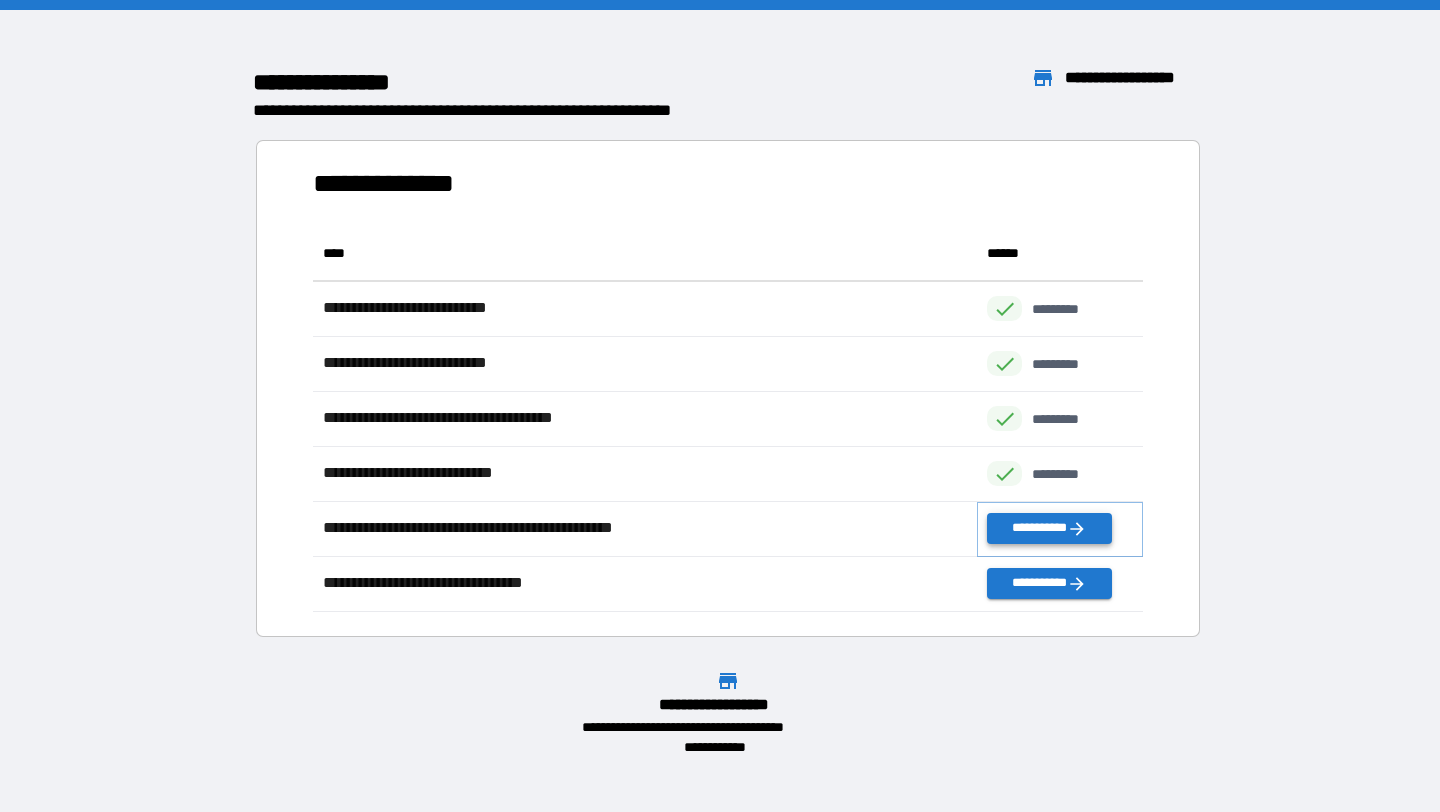 click on "**********" at bounding box center [1049, 528] 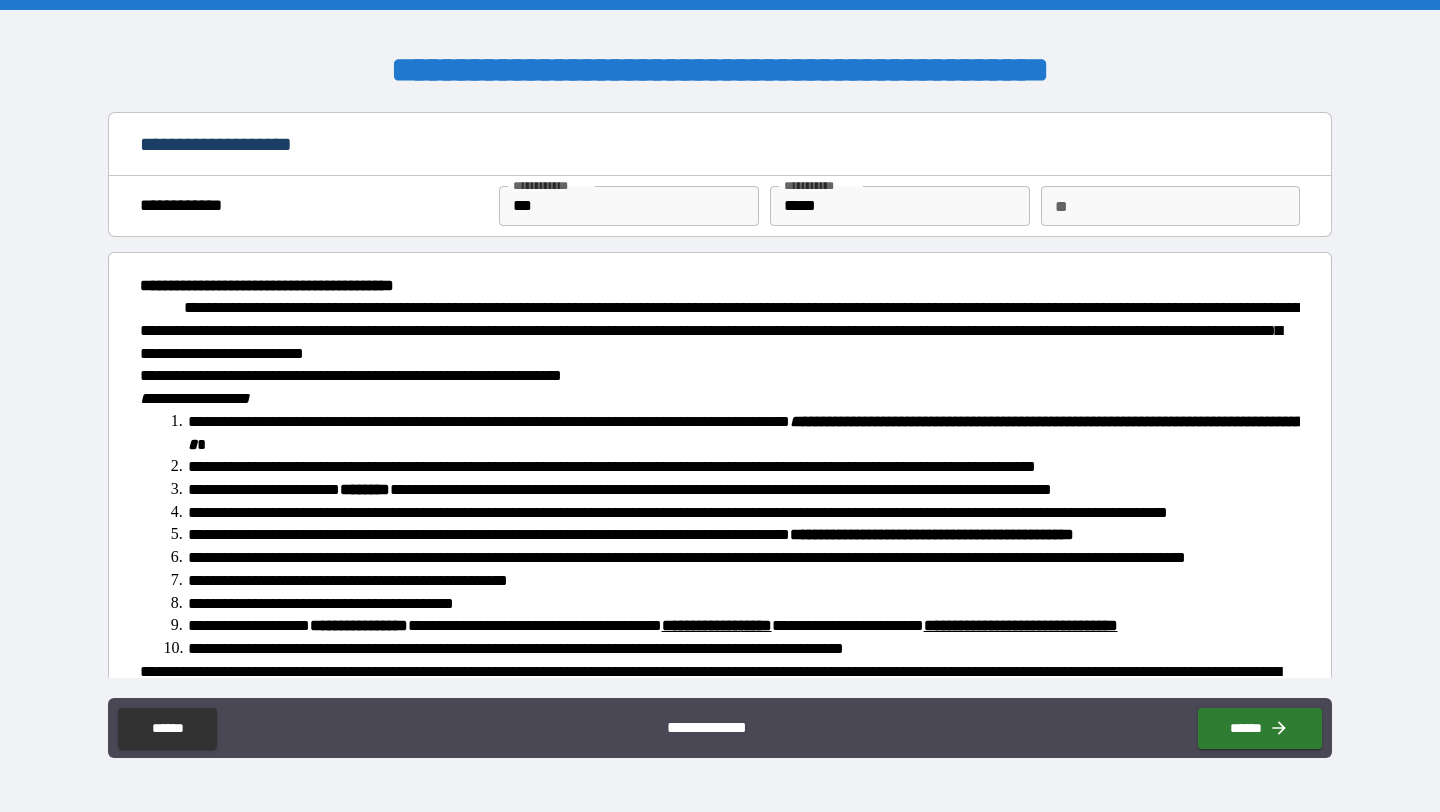 type on "*" 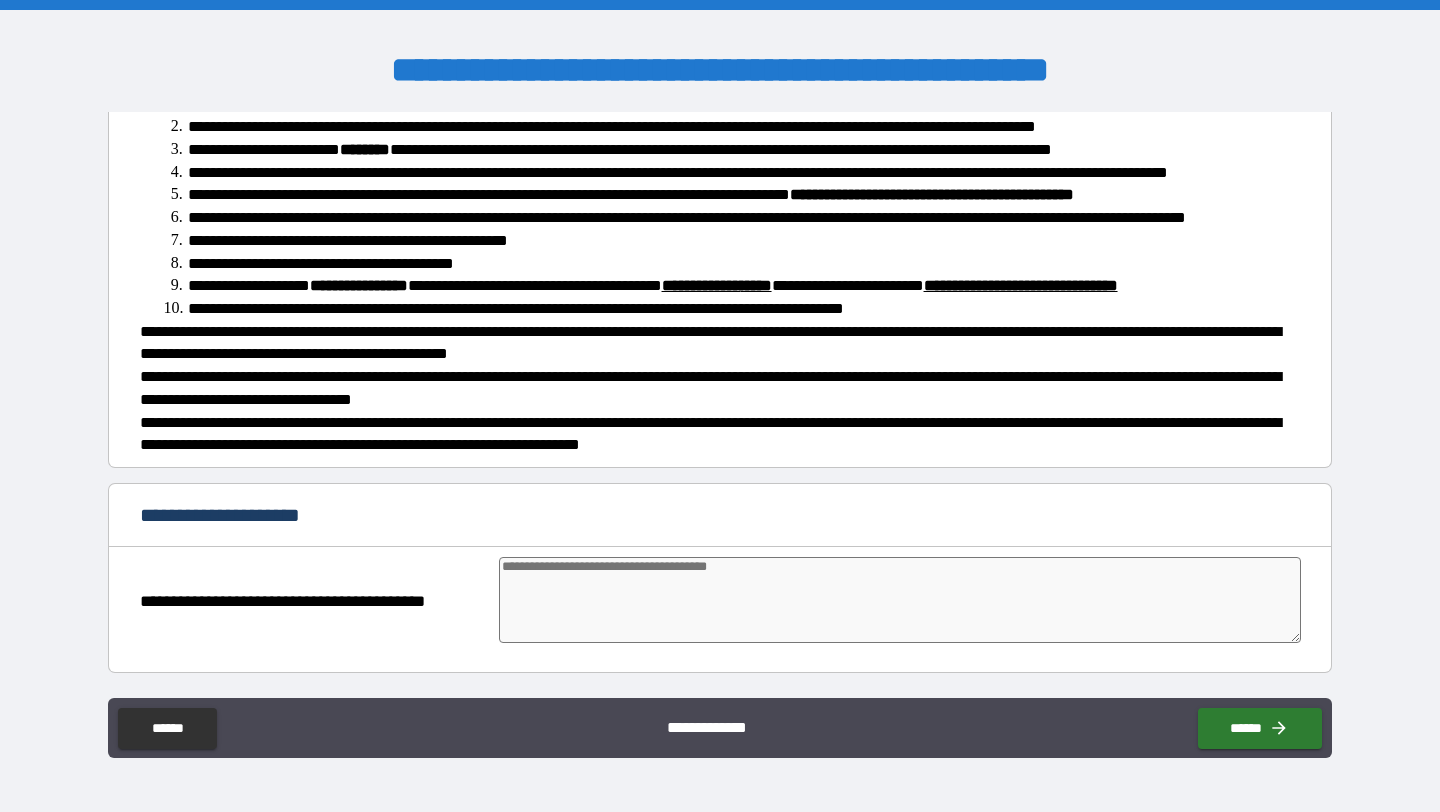 scroll, scrollTop: 363, scrollLeft: 0, axis: vertical 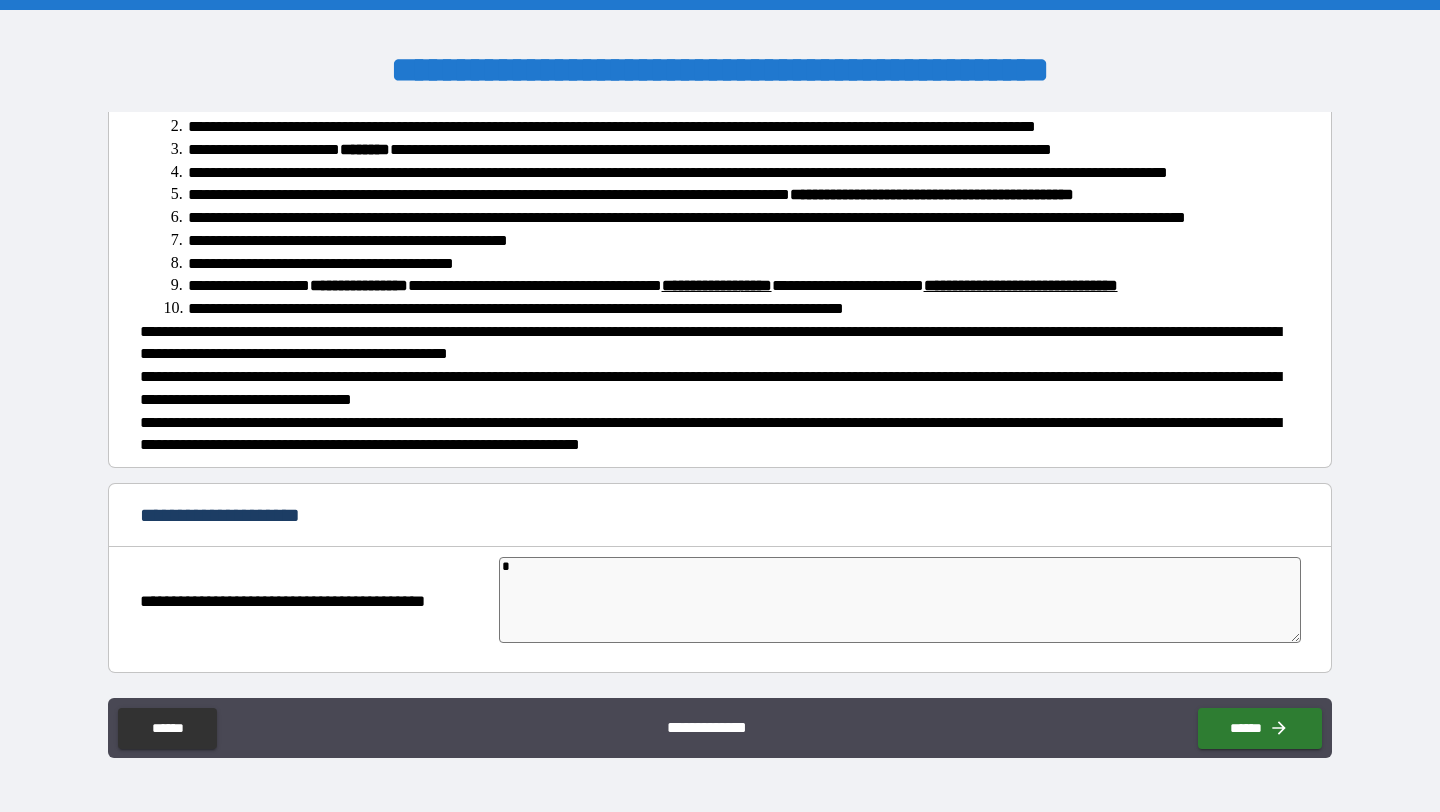 type on "**" 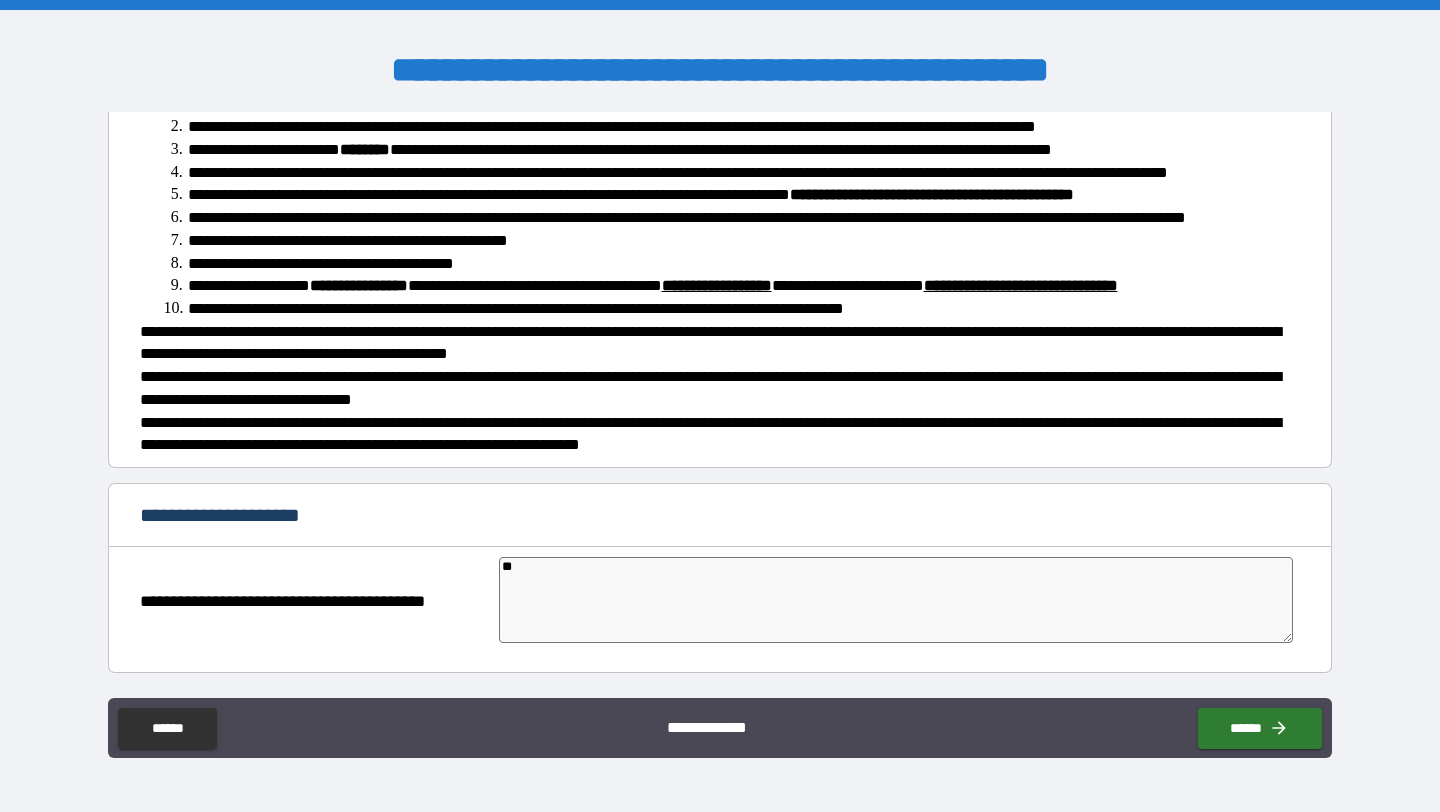 type on "***" 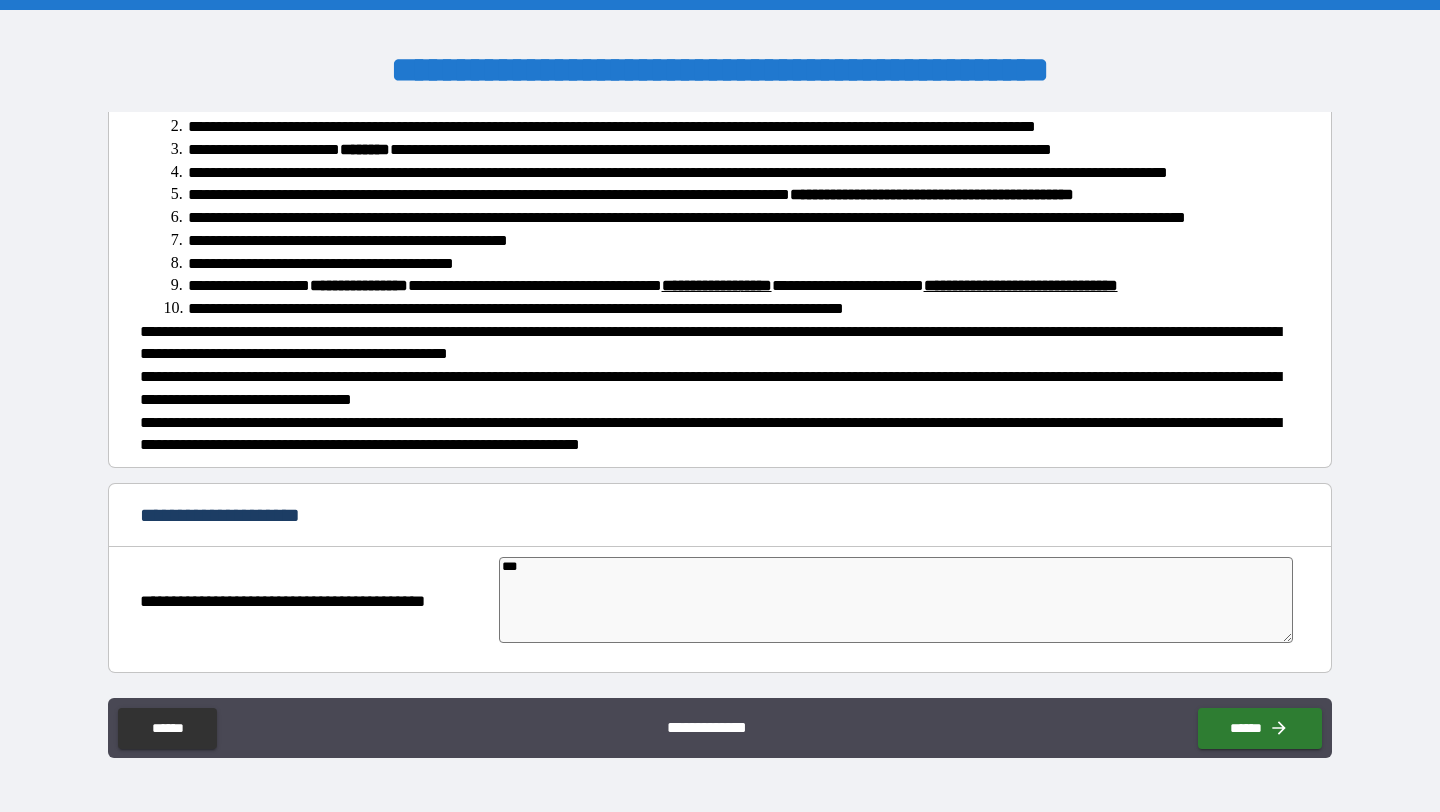type on "*" 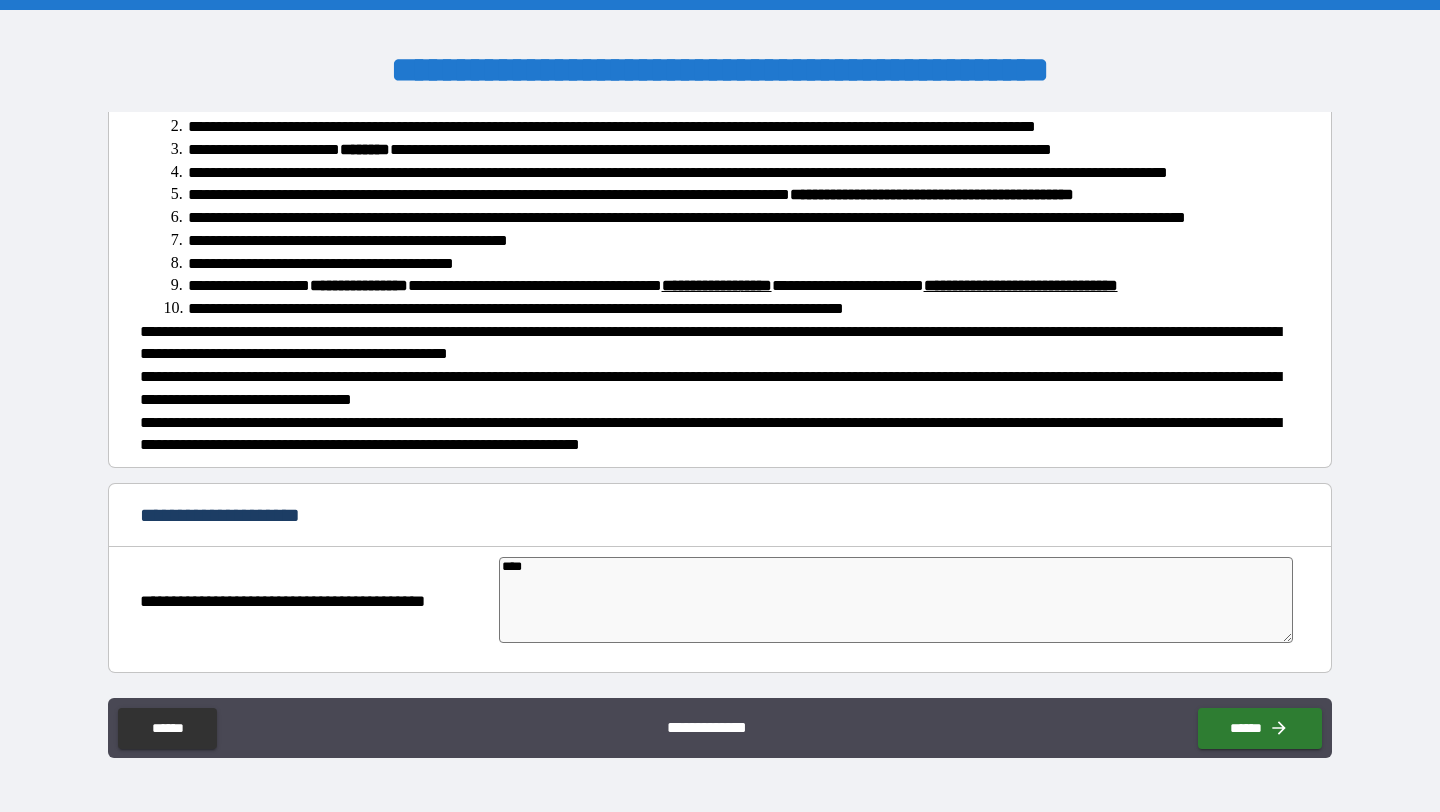 type on "****" 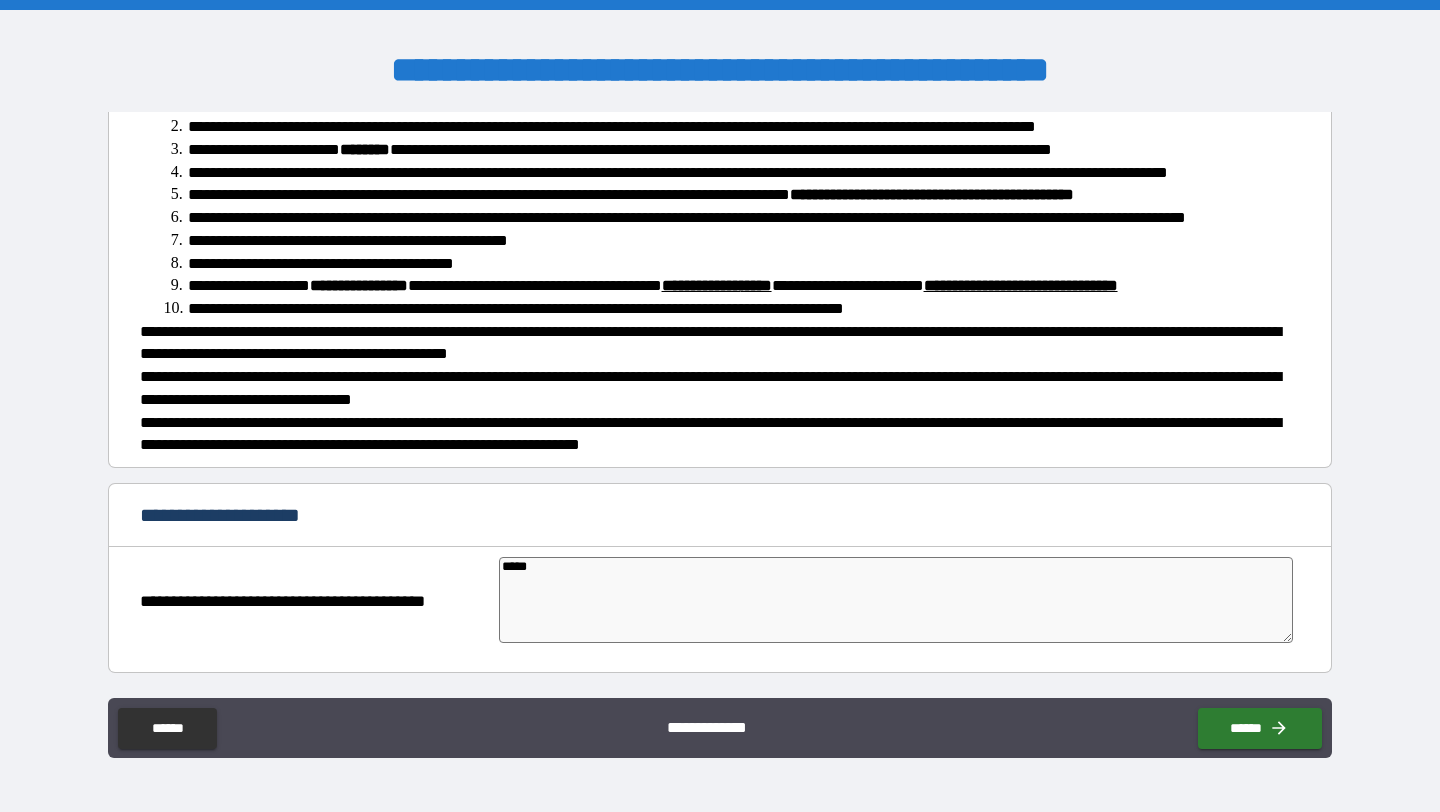 type on "******" 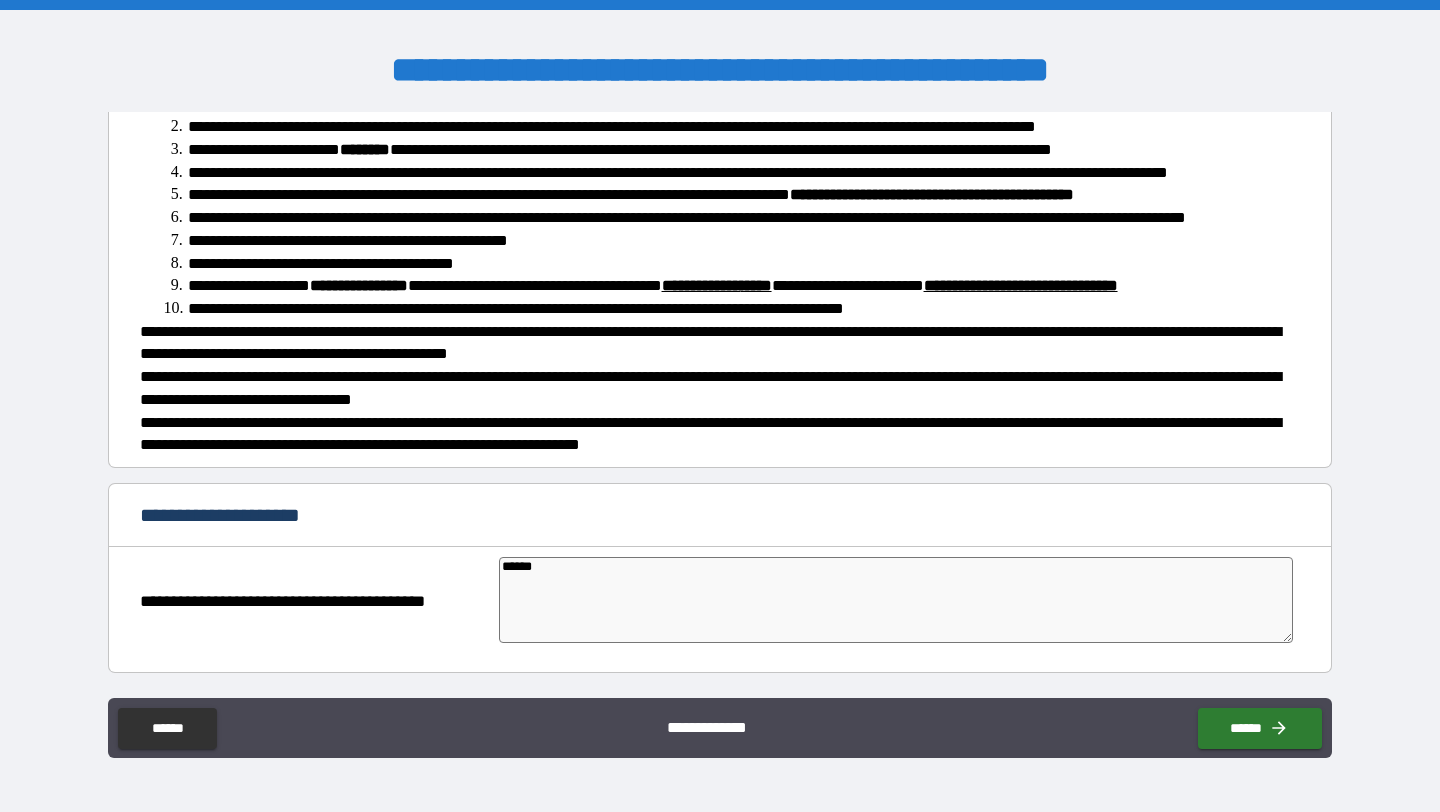 type on "*******" 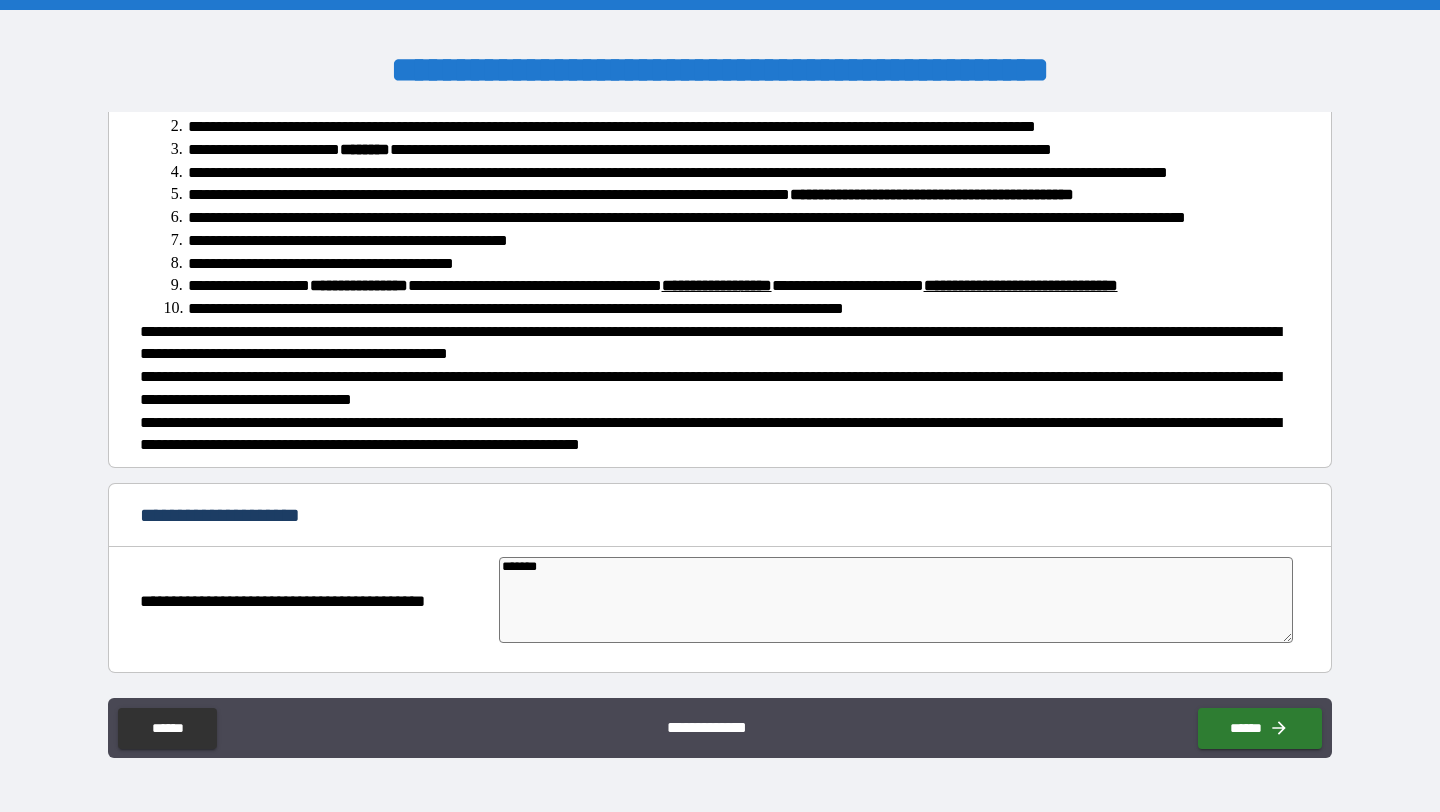 type on "********" 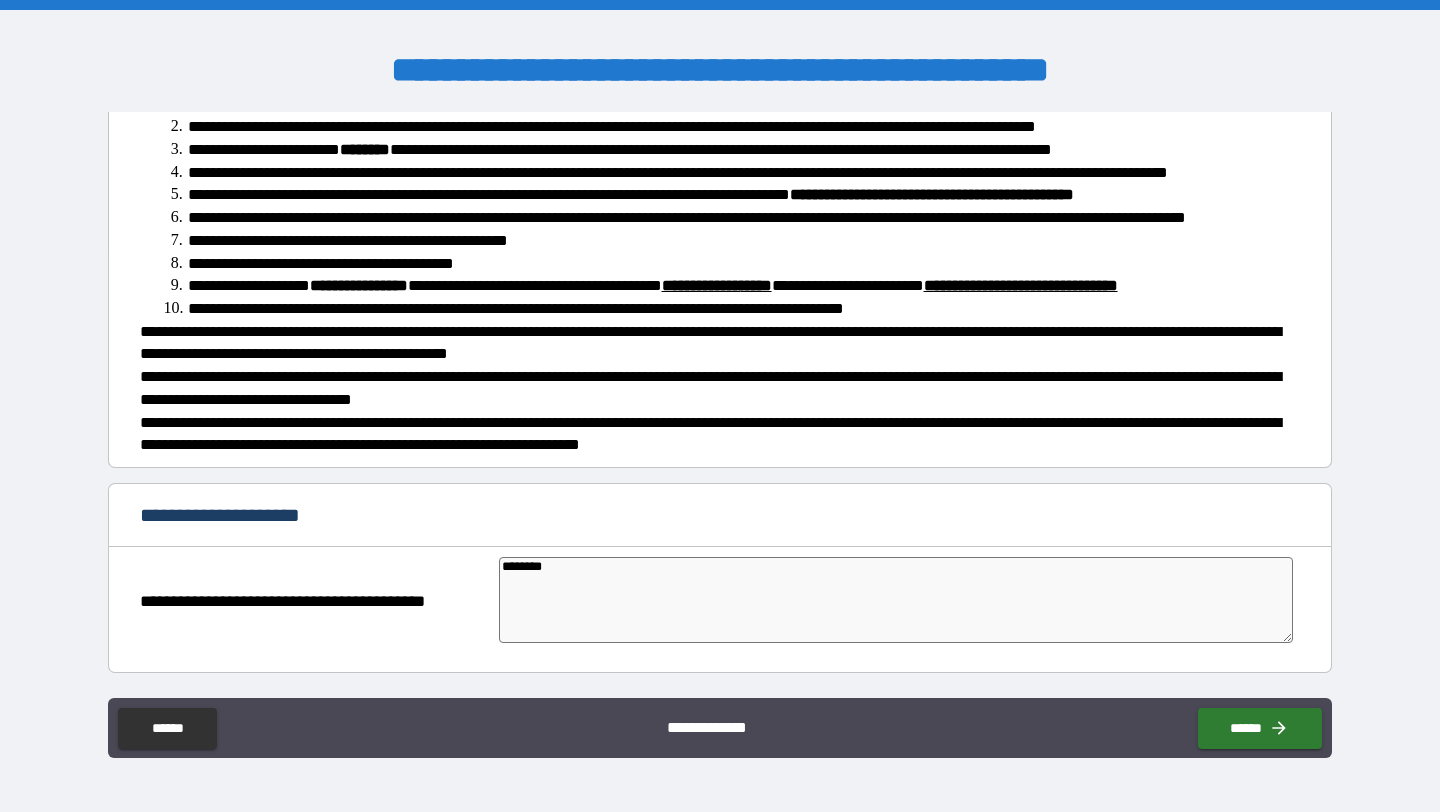 type on "*" 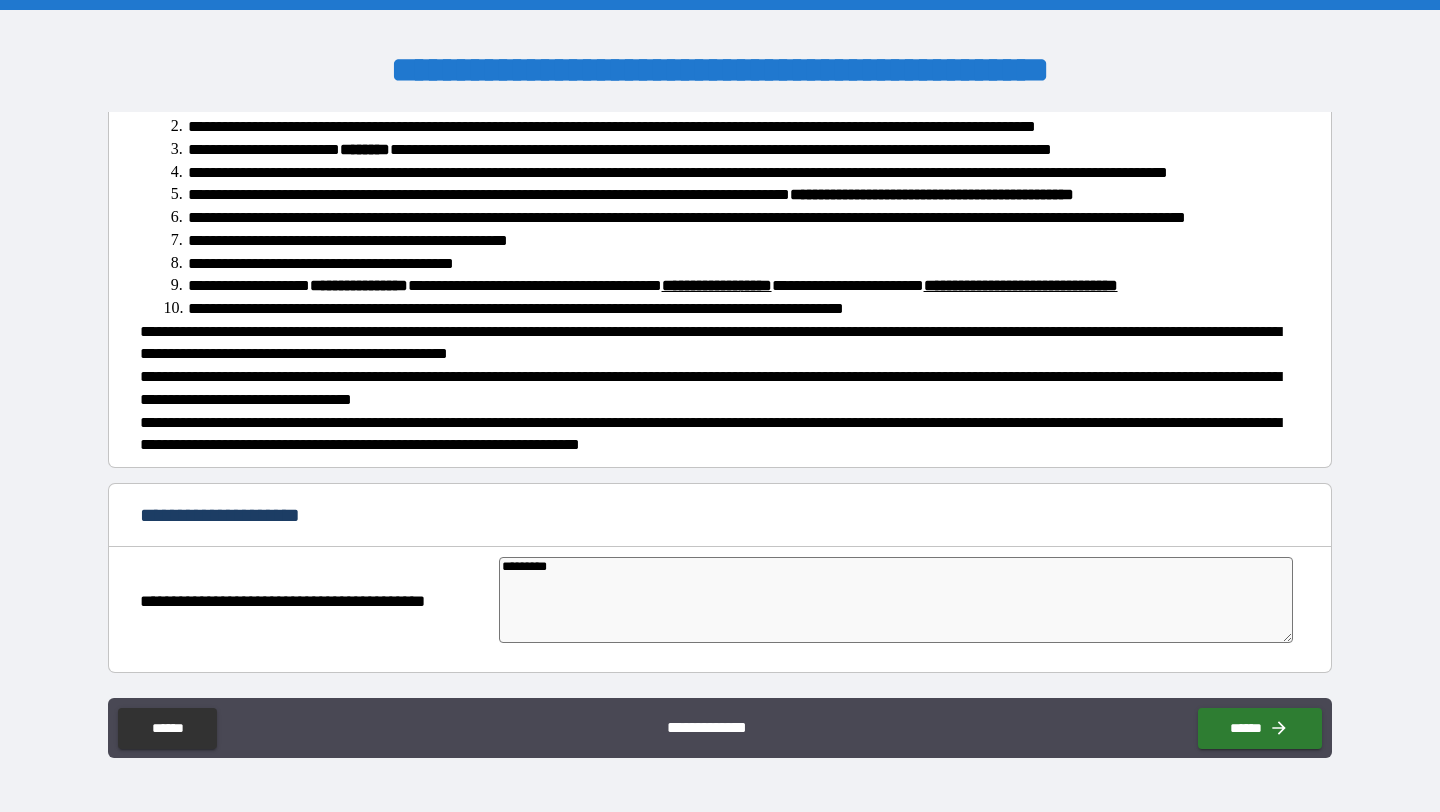 type on "**********" 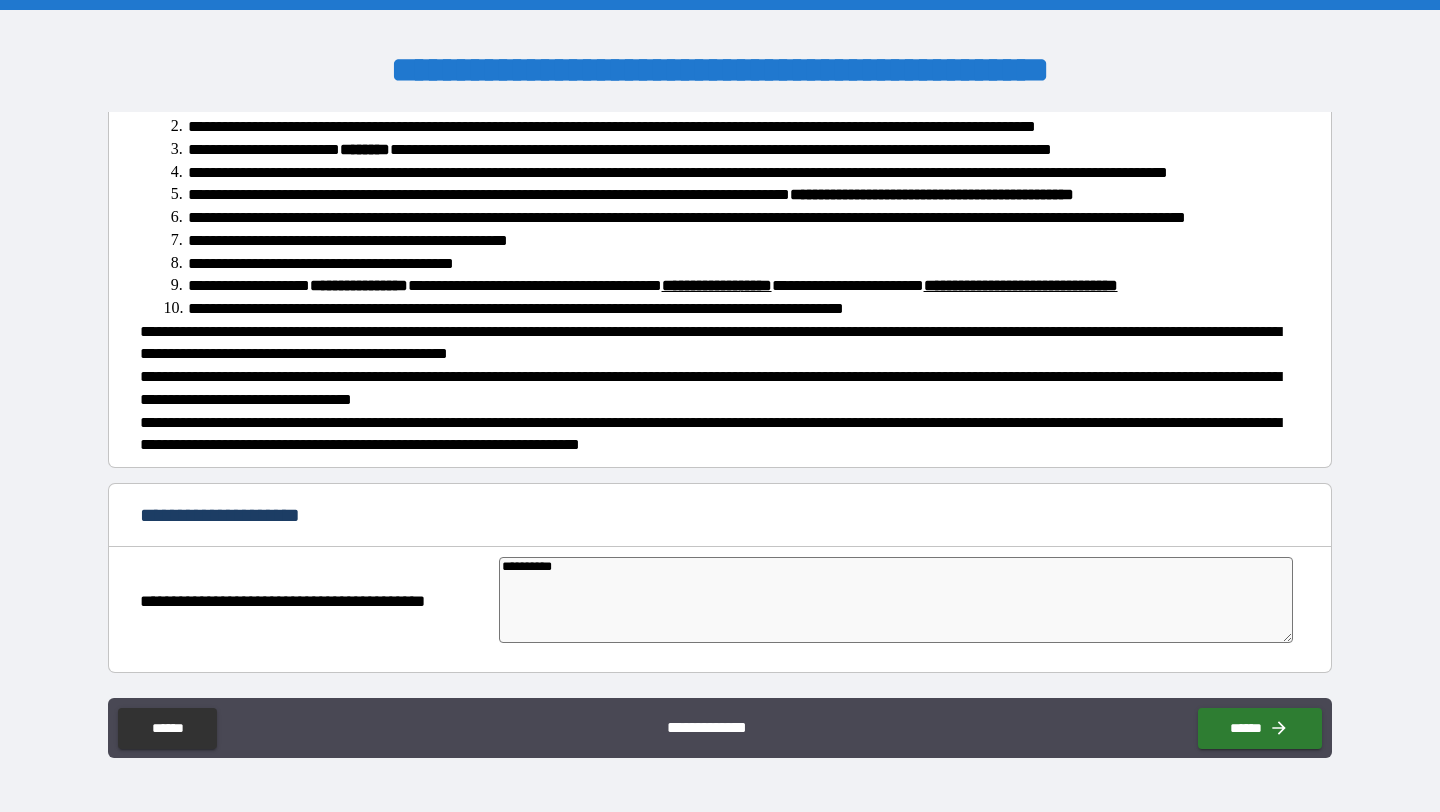 type on "*" 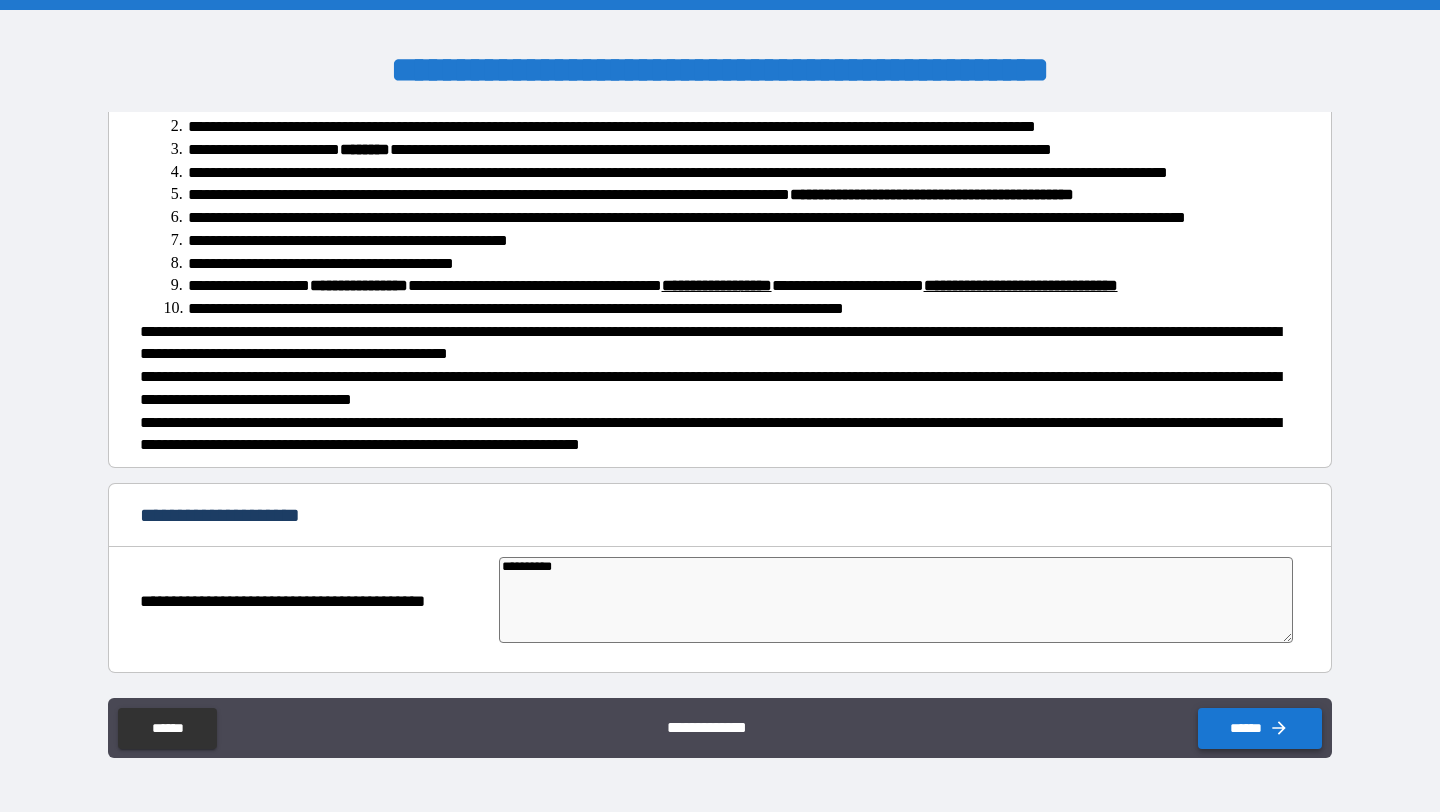 type on "**********" 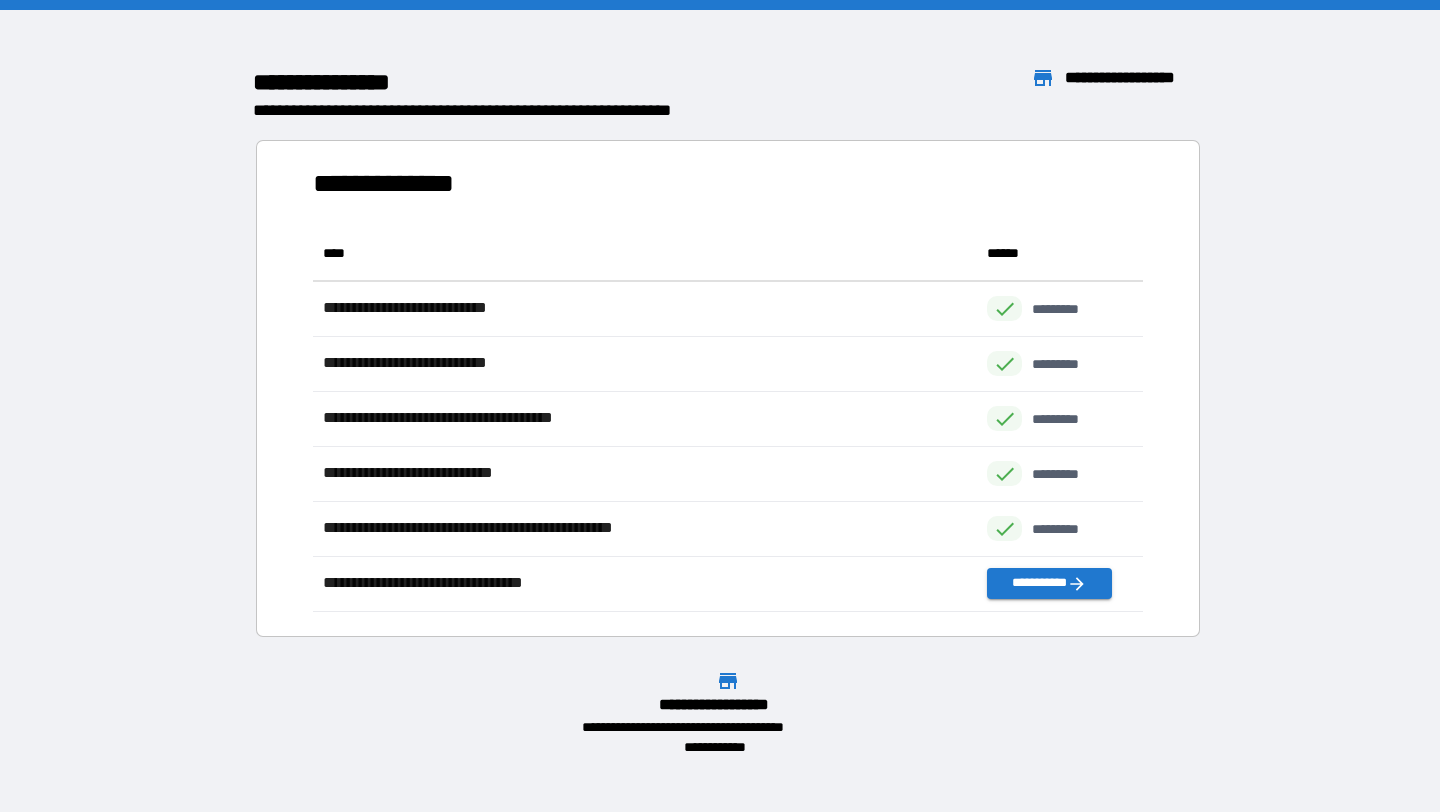 scroll, scrollTop: 16, scrollLeft: 16, axis: both 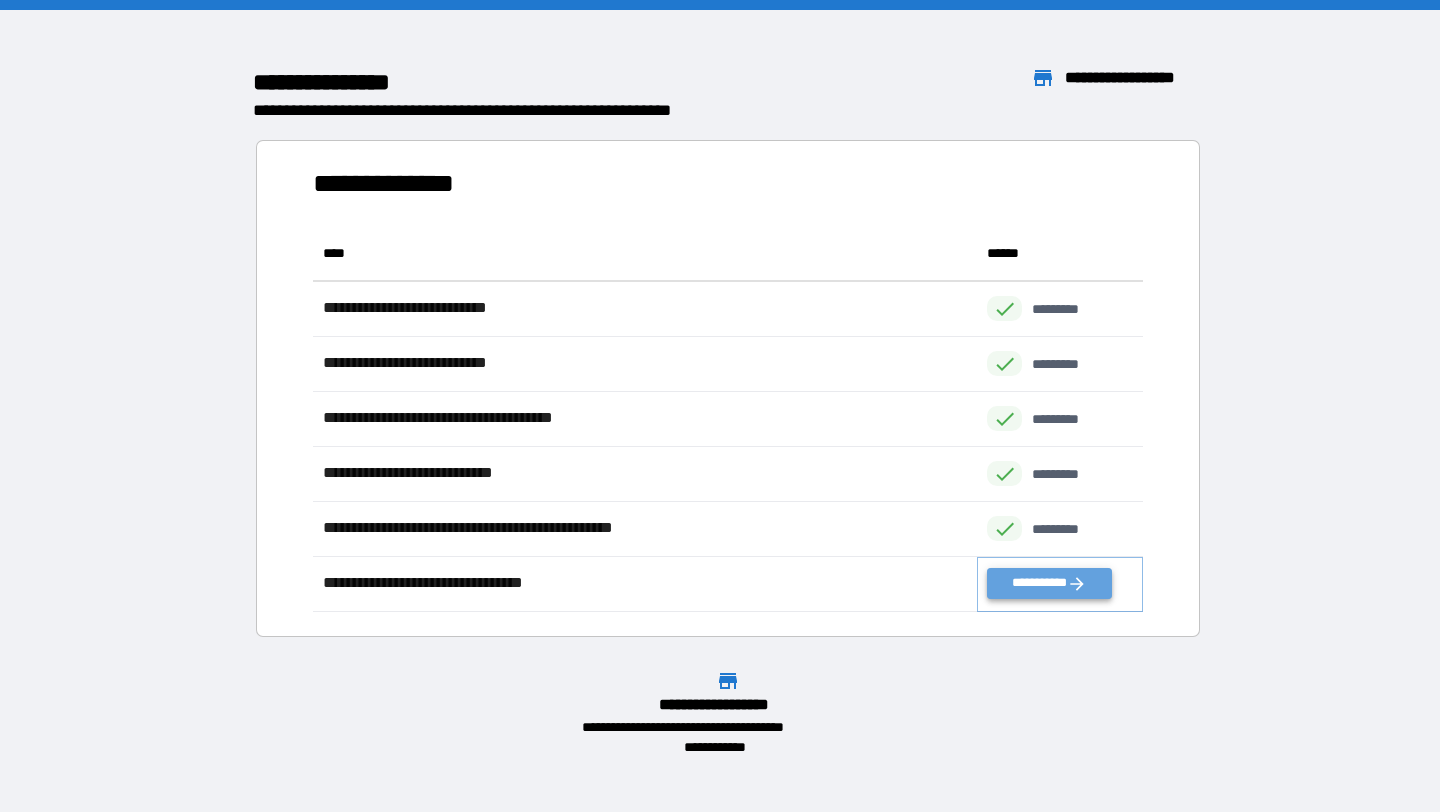 click on "**********" at bounding box center (1049, 583) 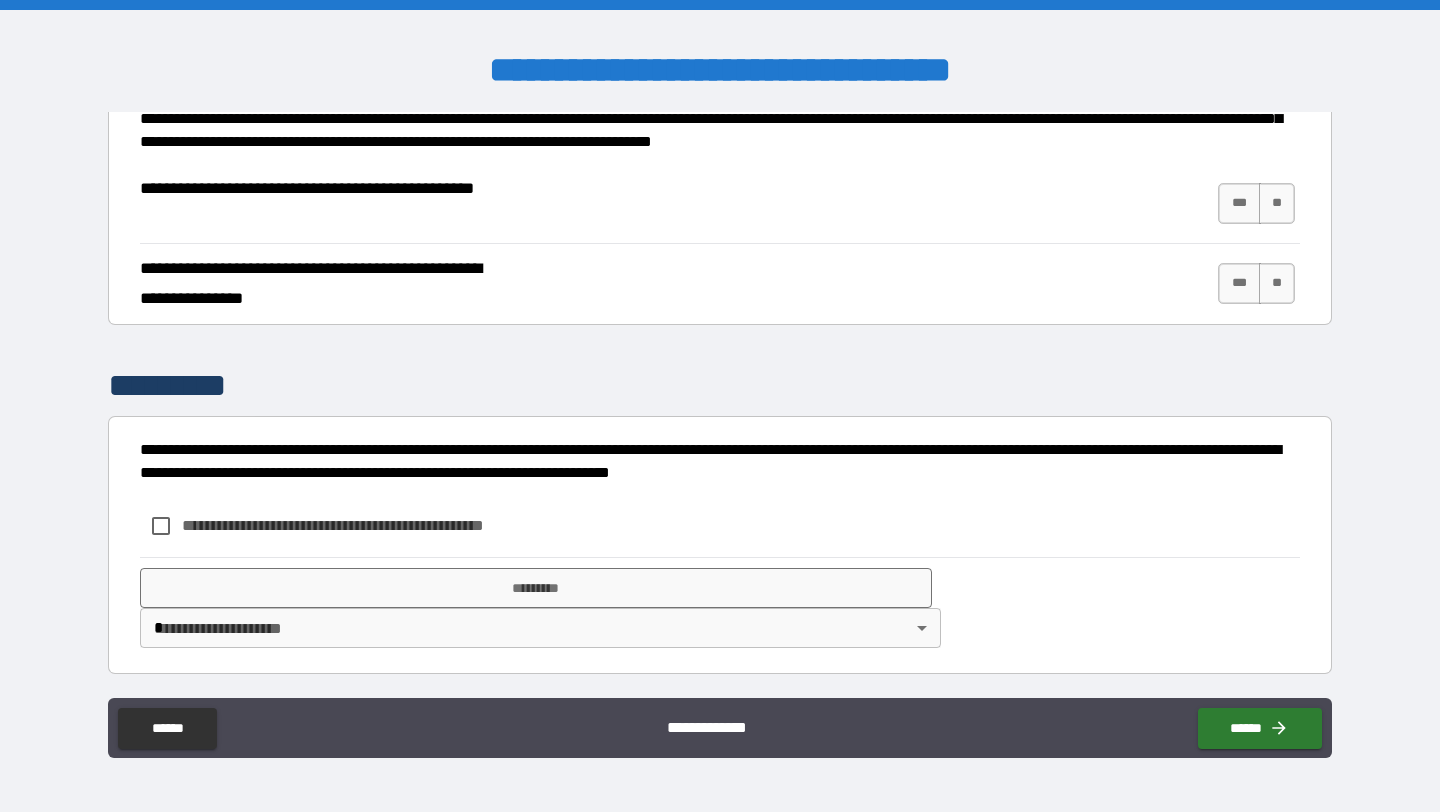 scroll, scrollTop: 1757, scrollLeft: 0, axis: vertical 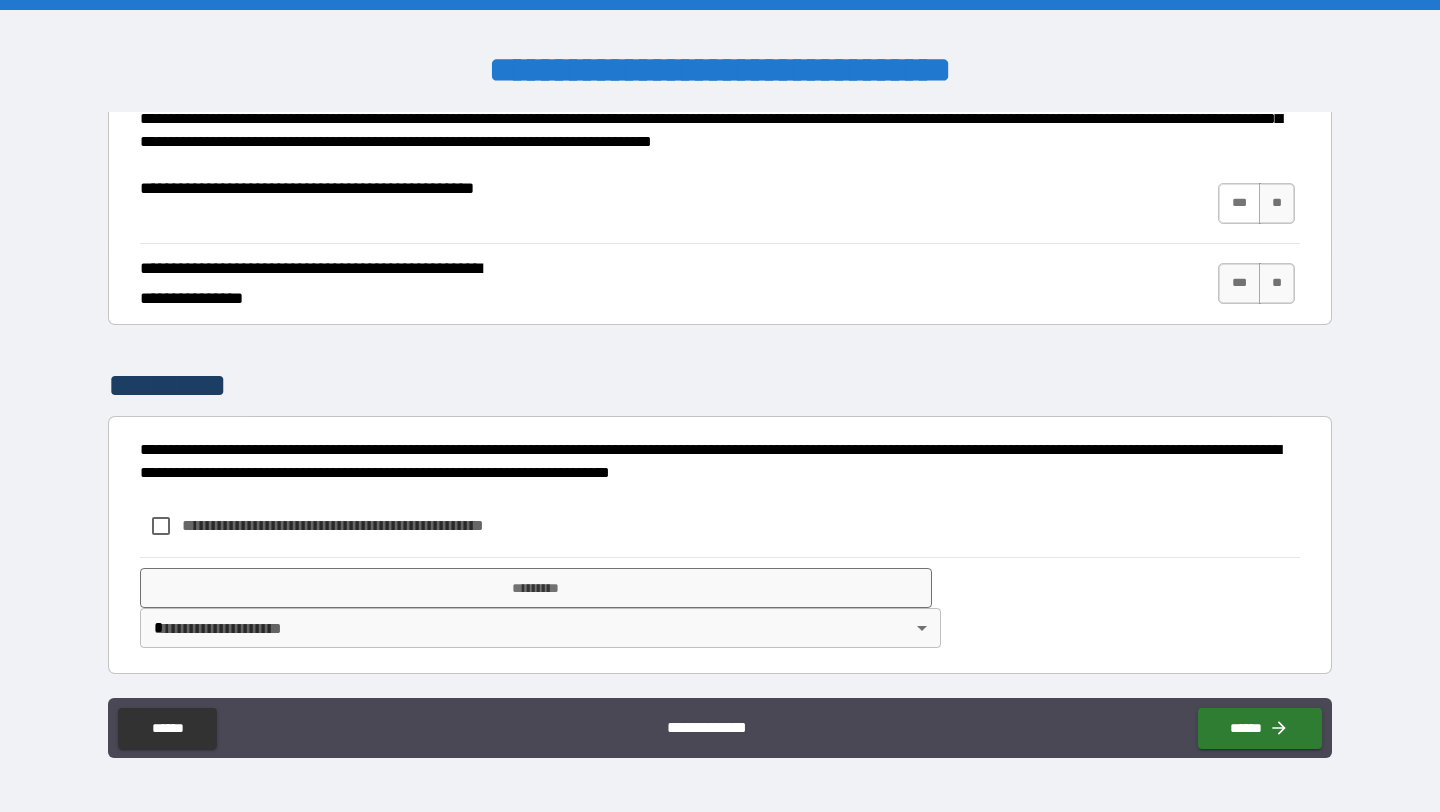 click on "***" at bounding box center [1239, 203] 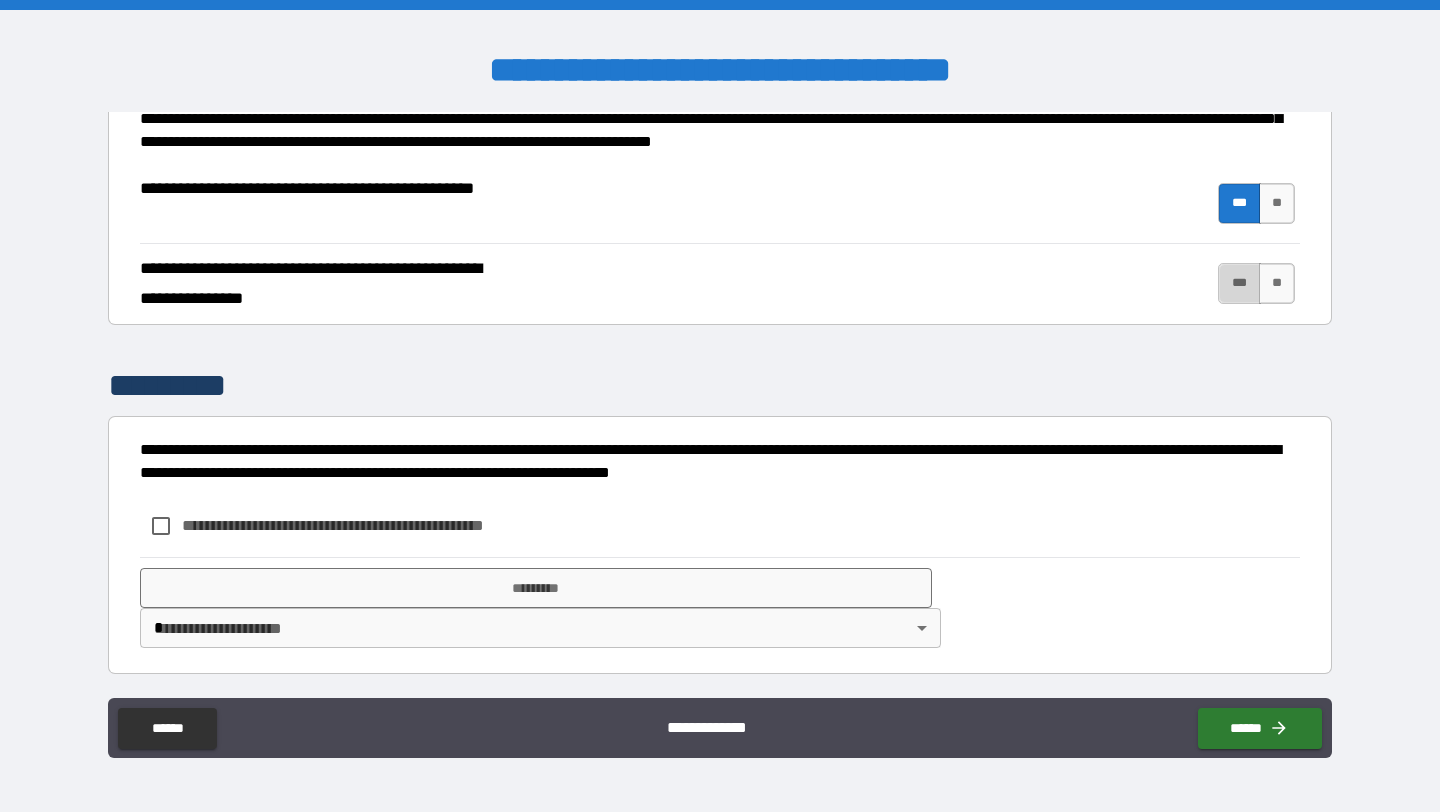 click on "***" at bounding box center [1239, 283] 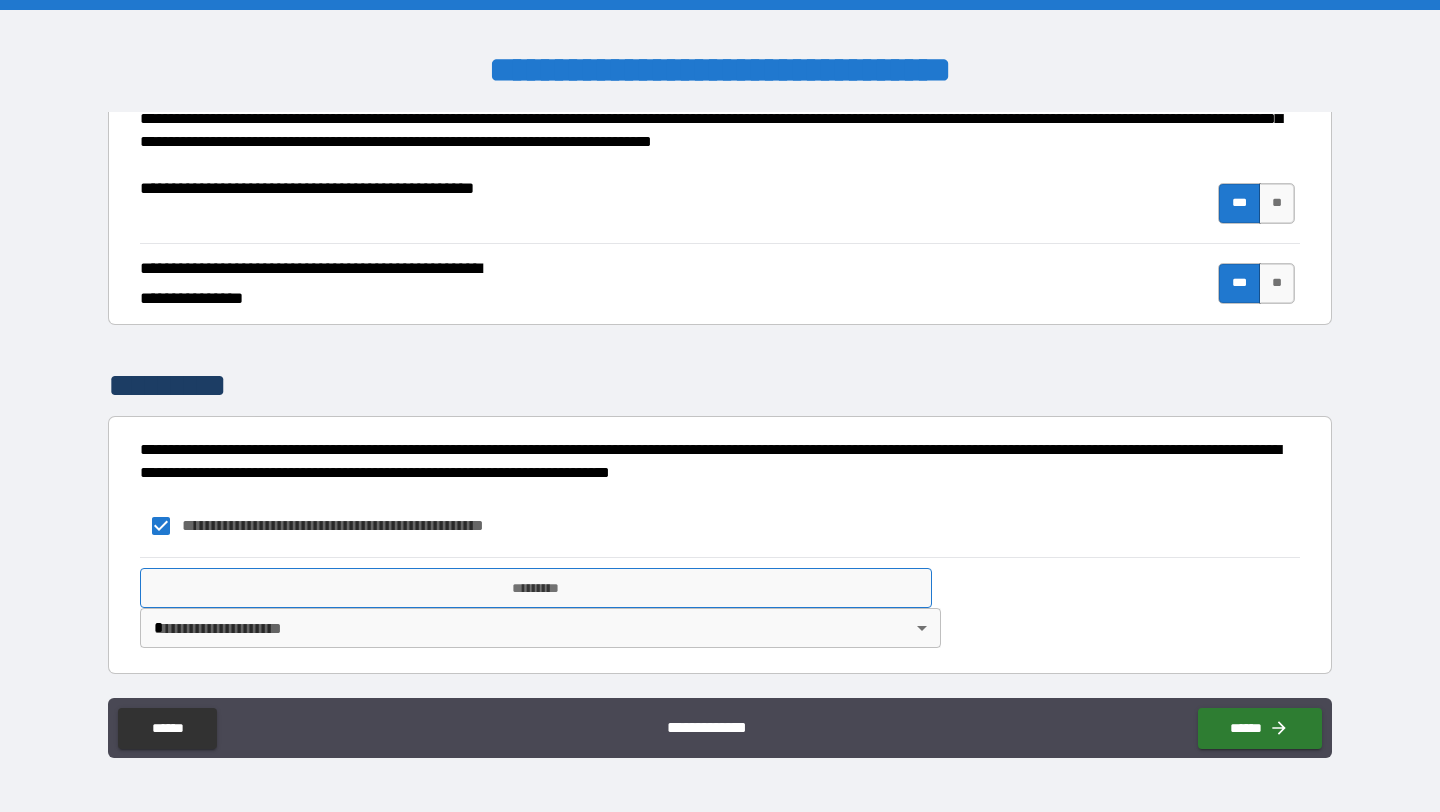 click on "*********" at bounding box center [536, 588] 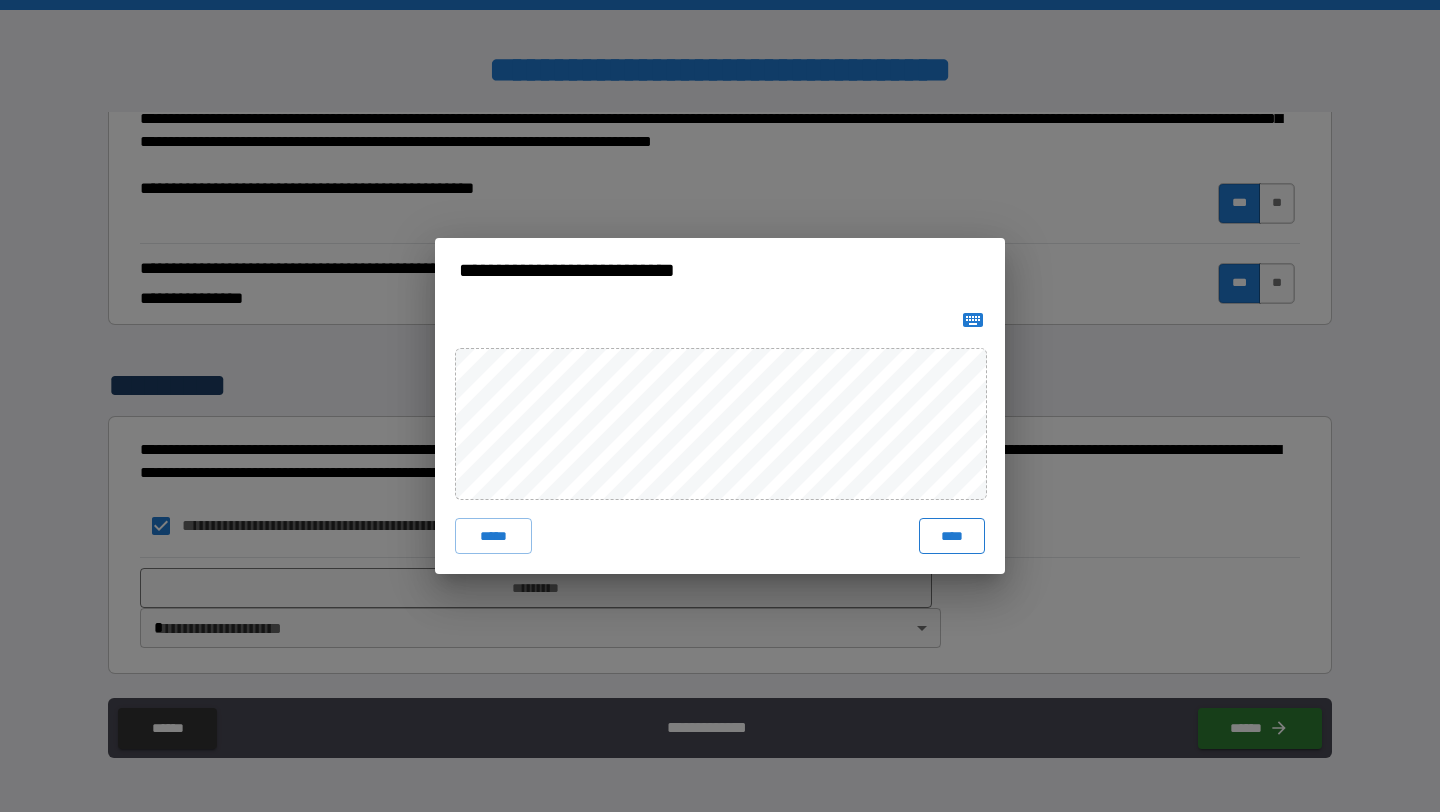 click on "****" at bounding box center (952, 536) 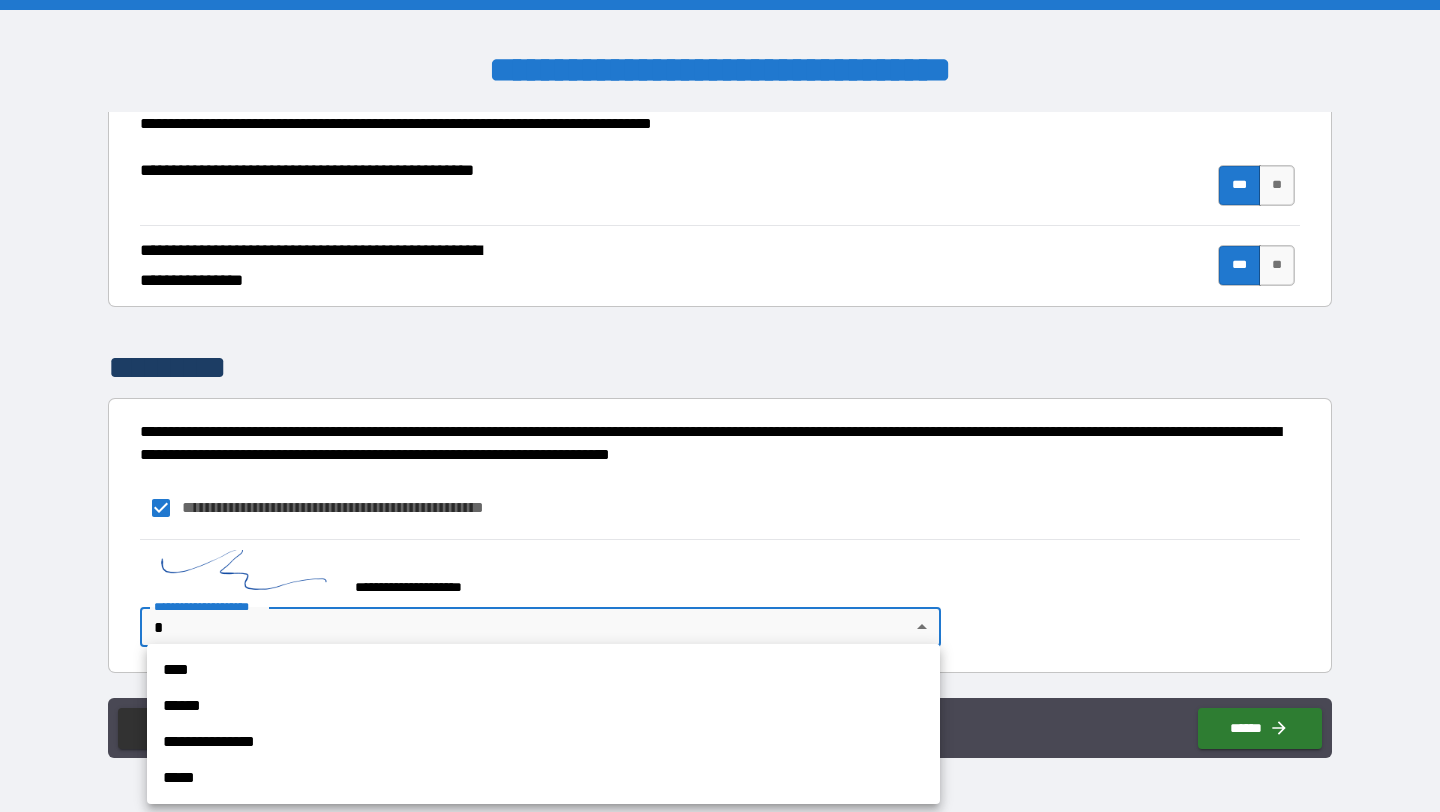 click on "**********" at bounding box center [720, 406] 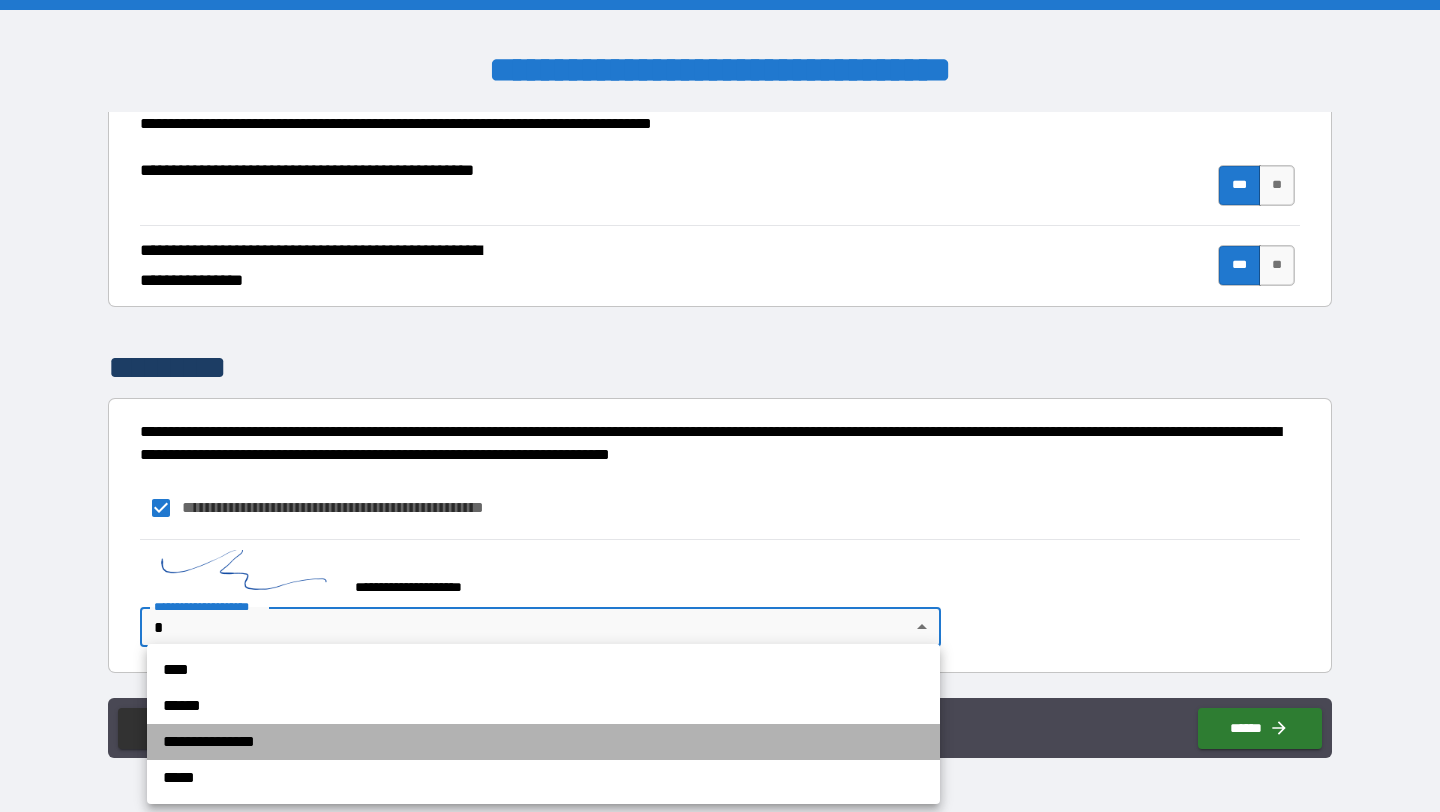 click on "**********" at bounding box center [543, 742] 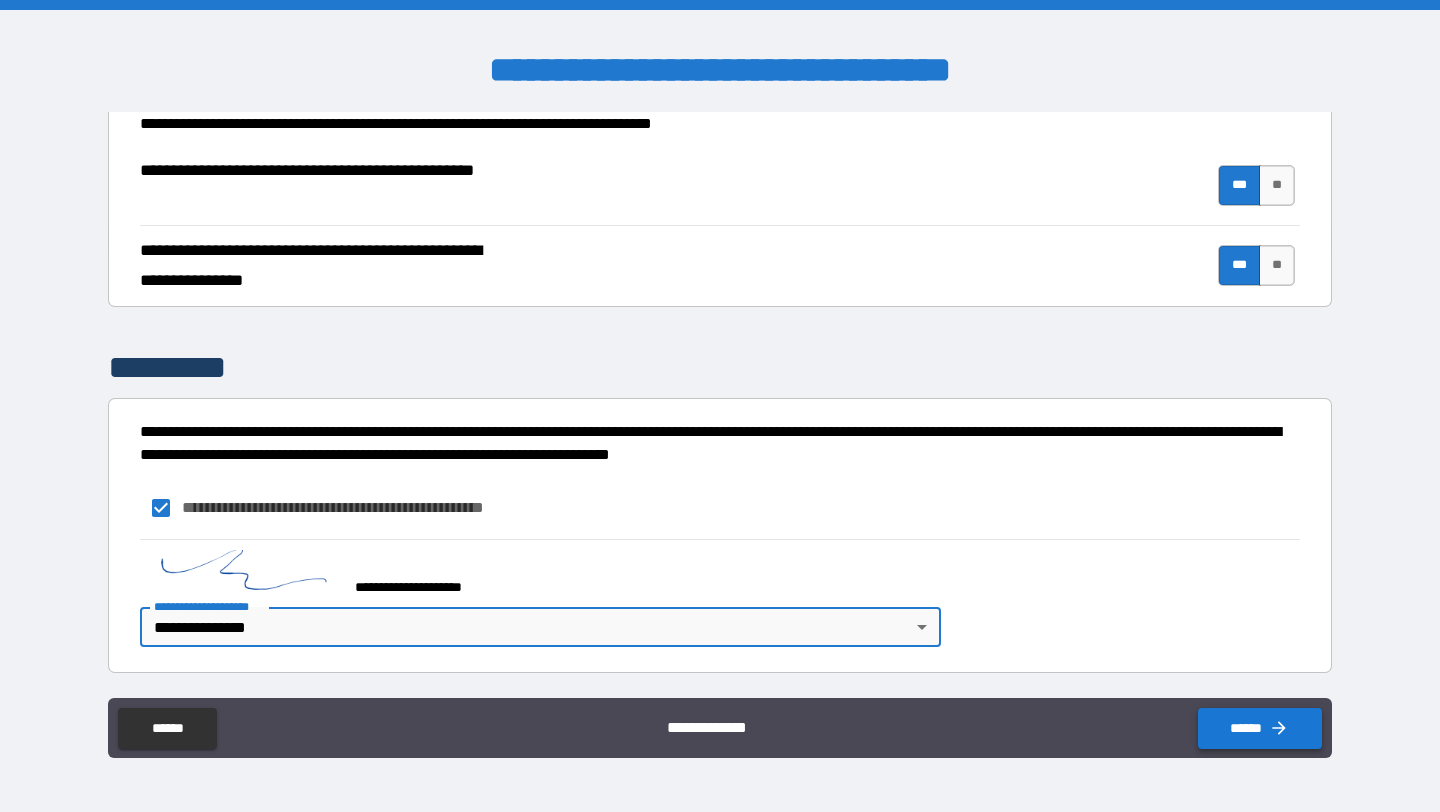 click on "******" at bounding box center (1260, 728) 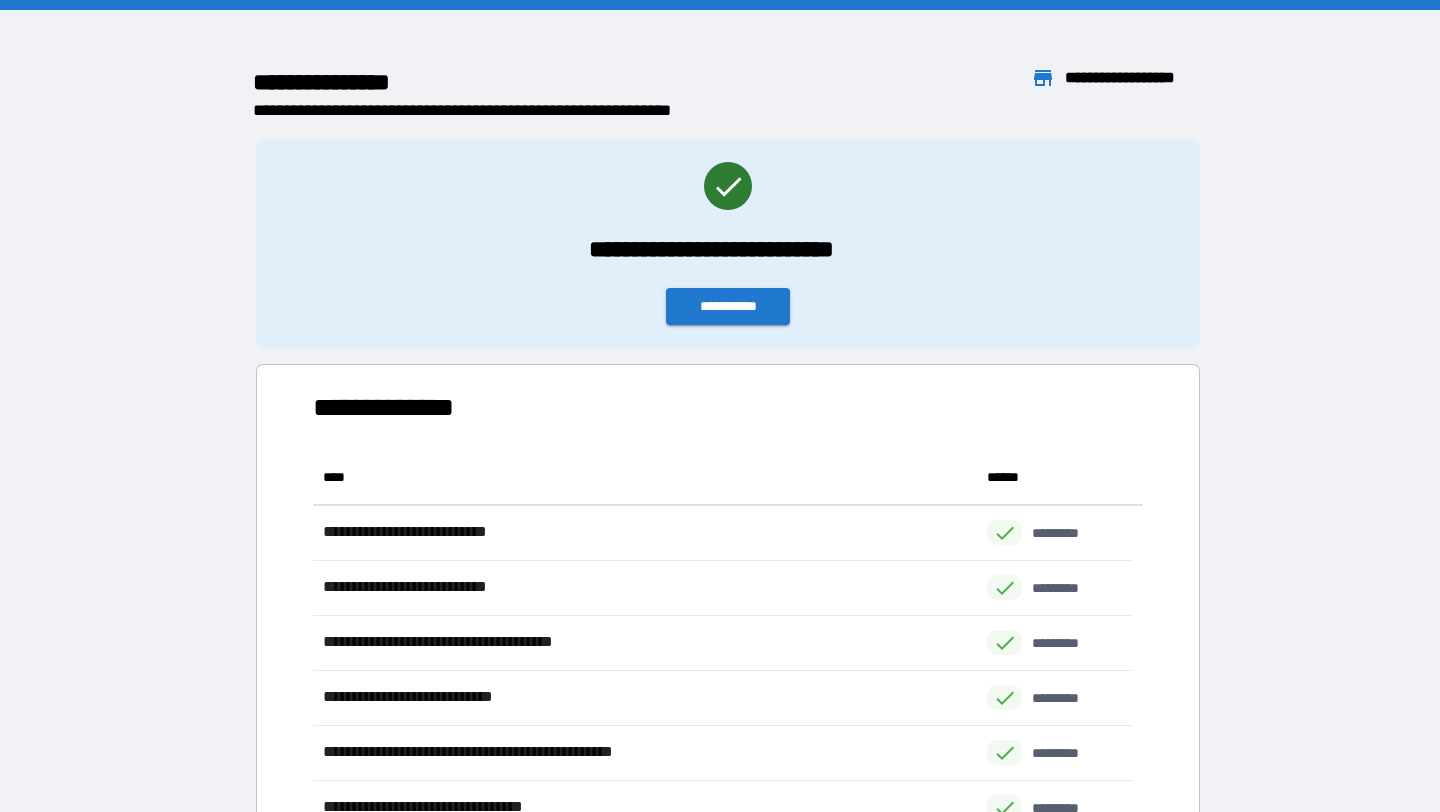 scroll, scrollTop: 16, scrollLeft: 16, axis: both 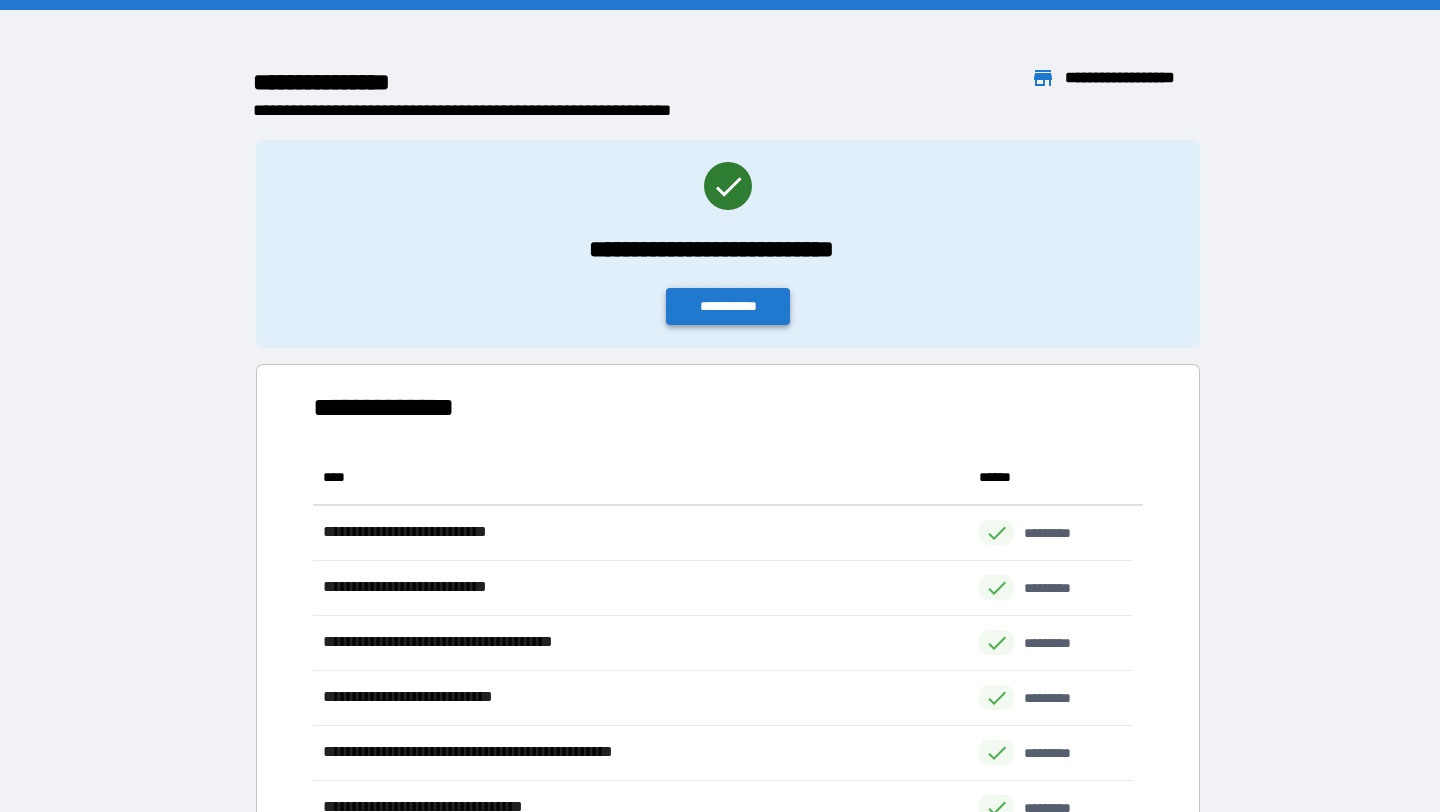 click on "**********" at bounding box center [728, 306] 